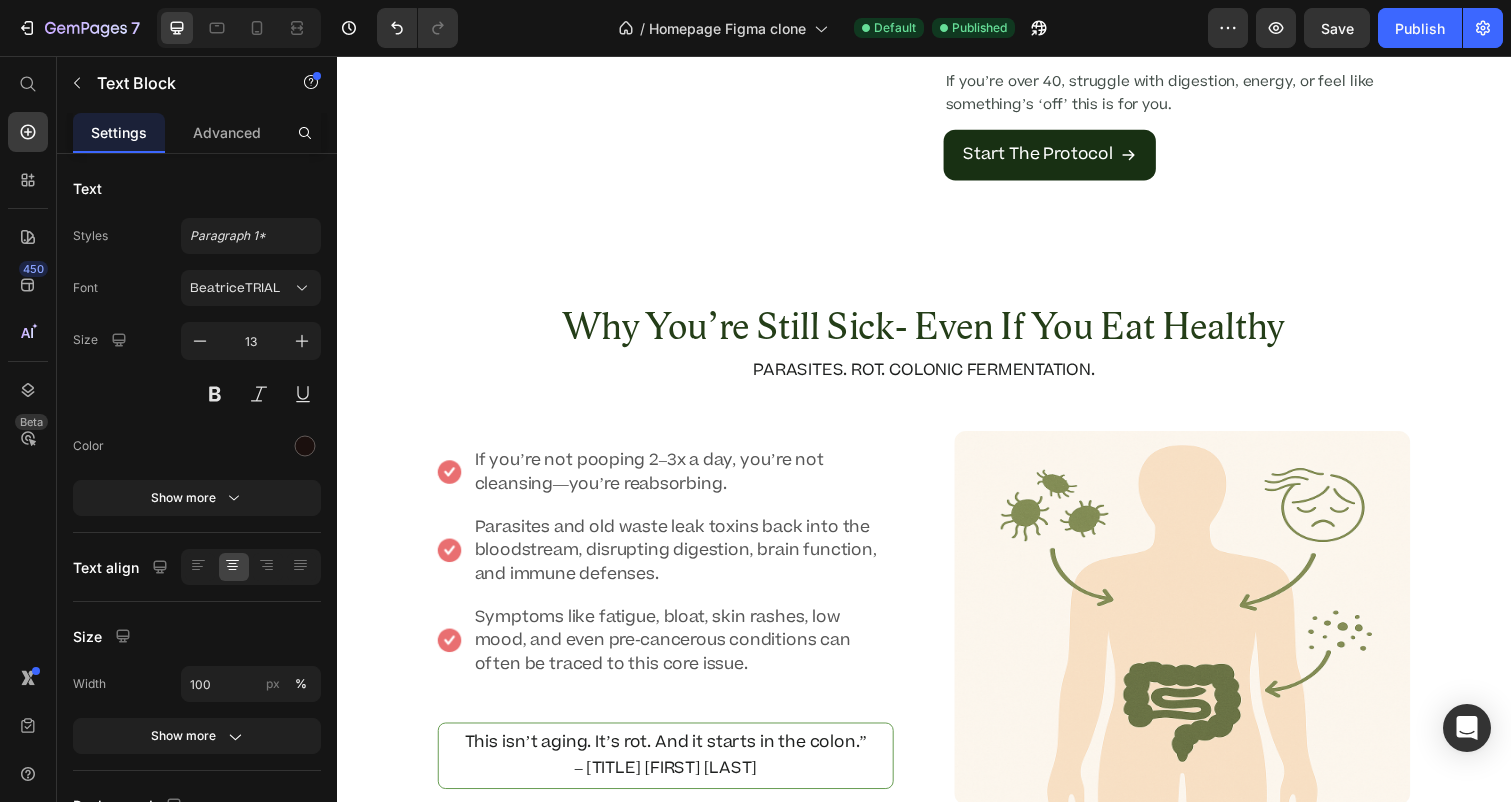scroll, scrollTop: 0, scrollLeft: 0, axis: both 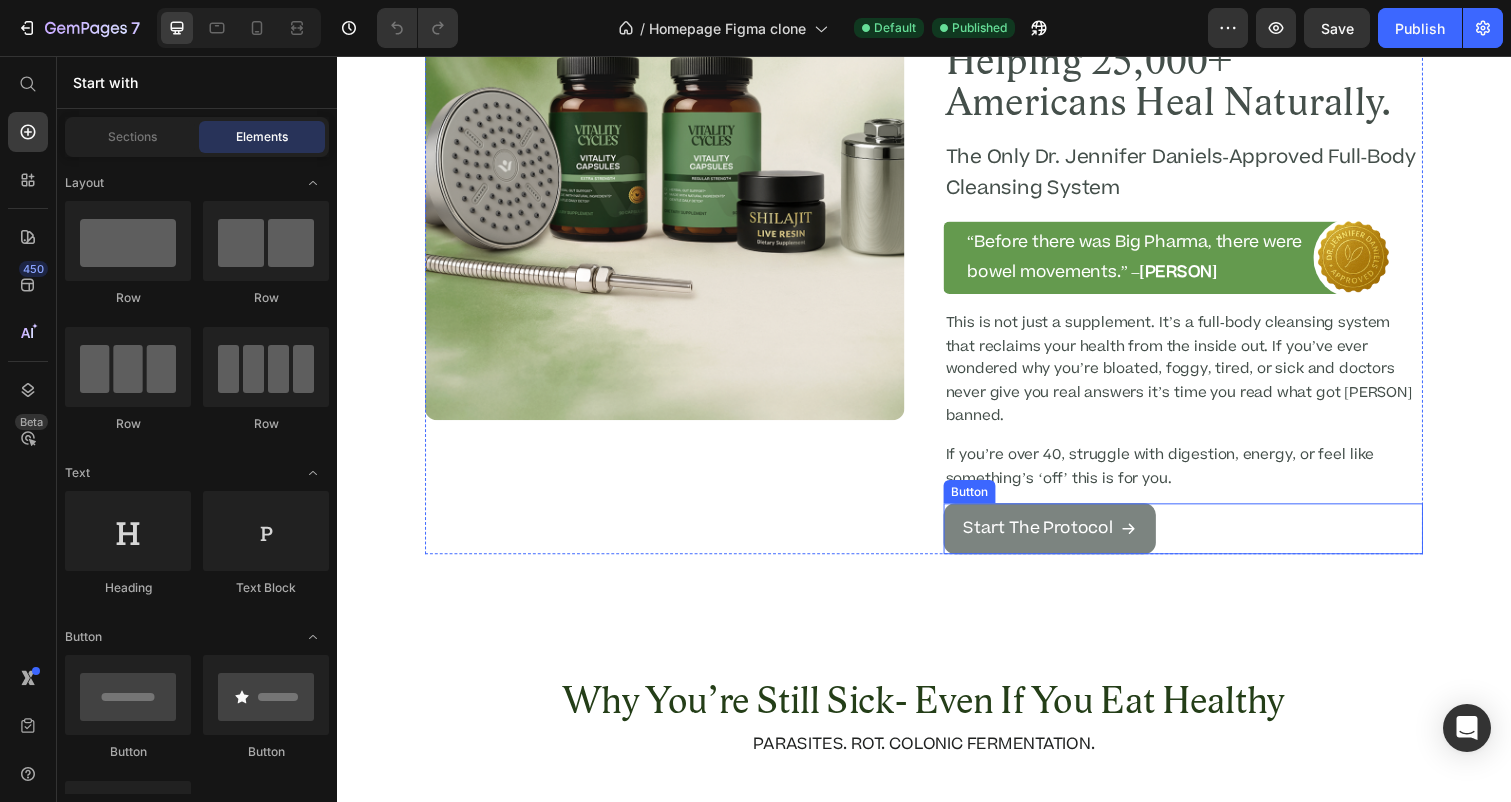 click on "Start The   Protocol" at bounding box center [1065, 538] 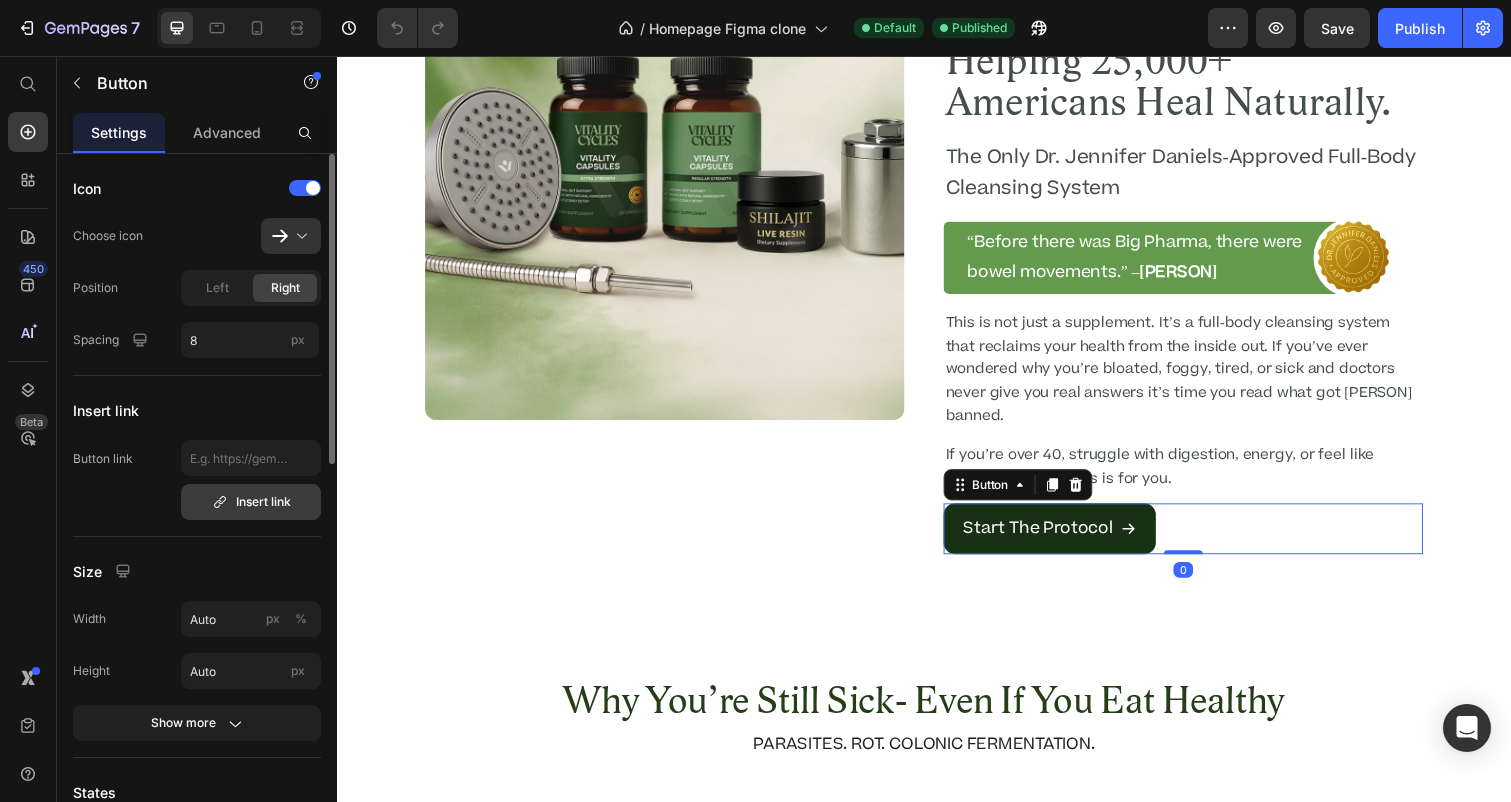 click on "Insert link" at bounding box center (251, 502) 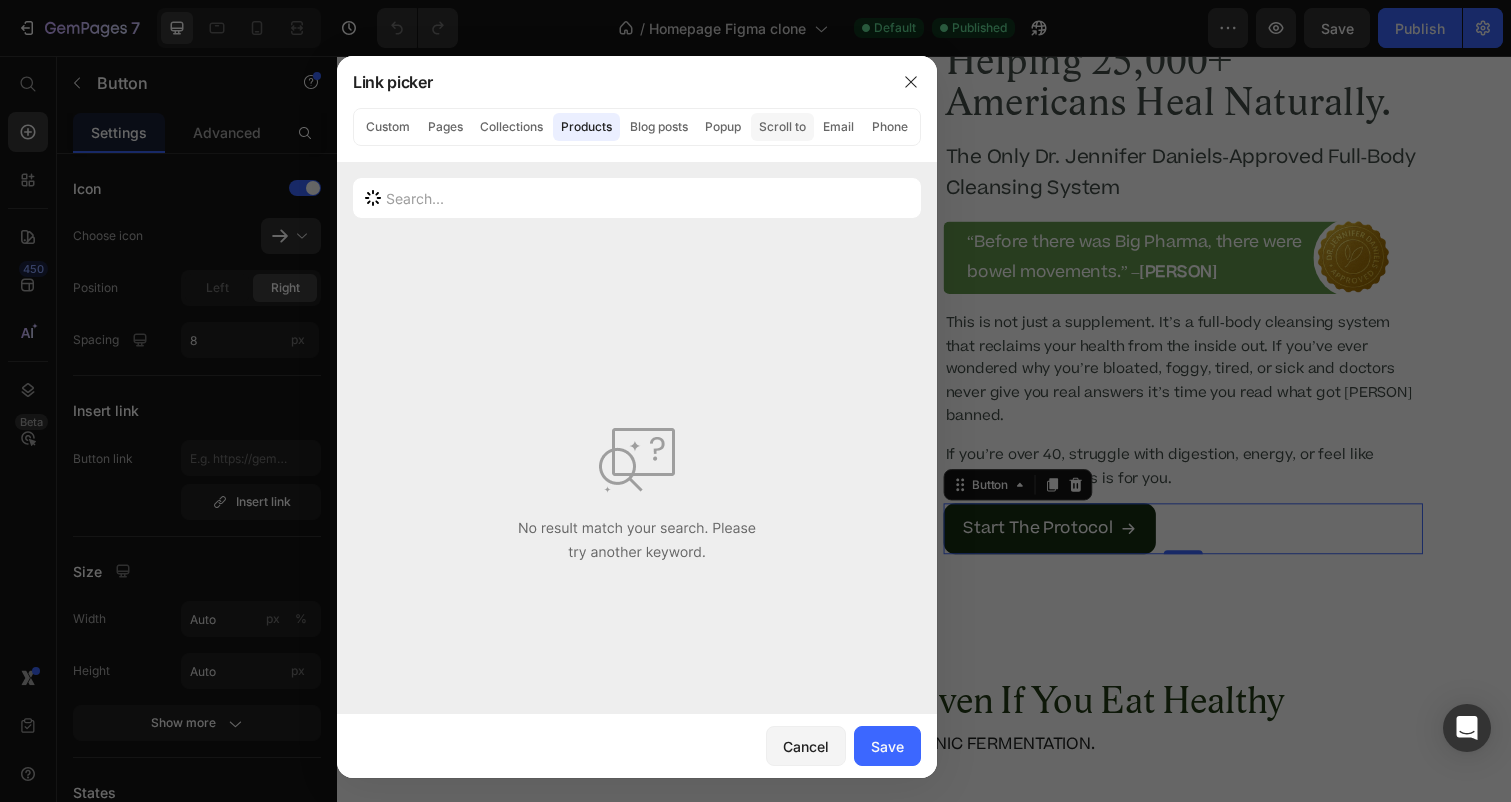 click on "Scroll to" 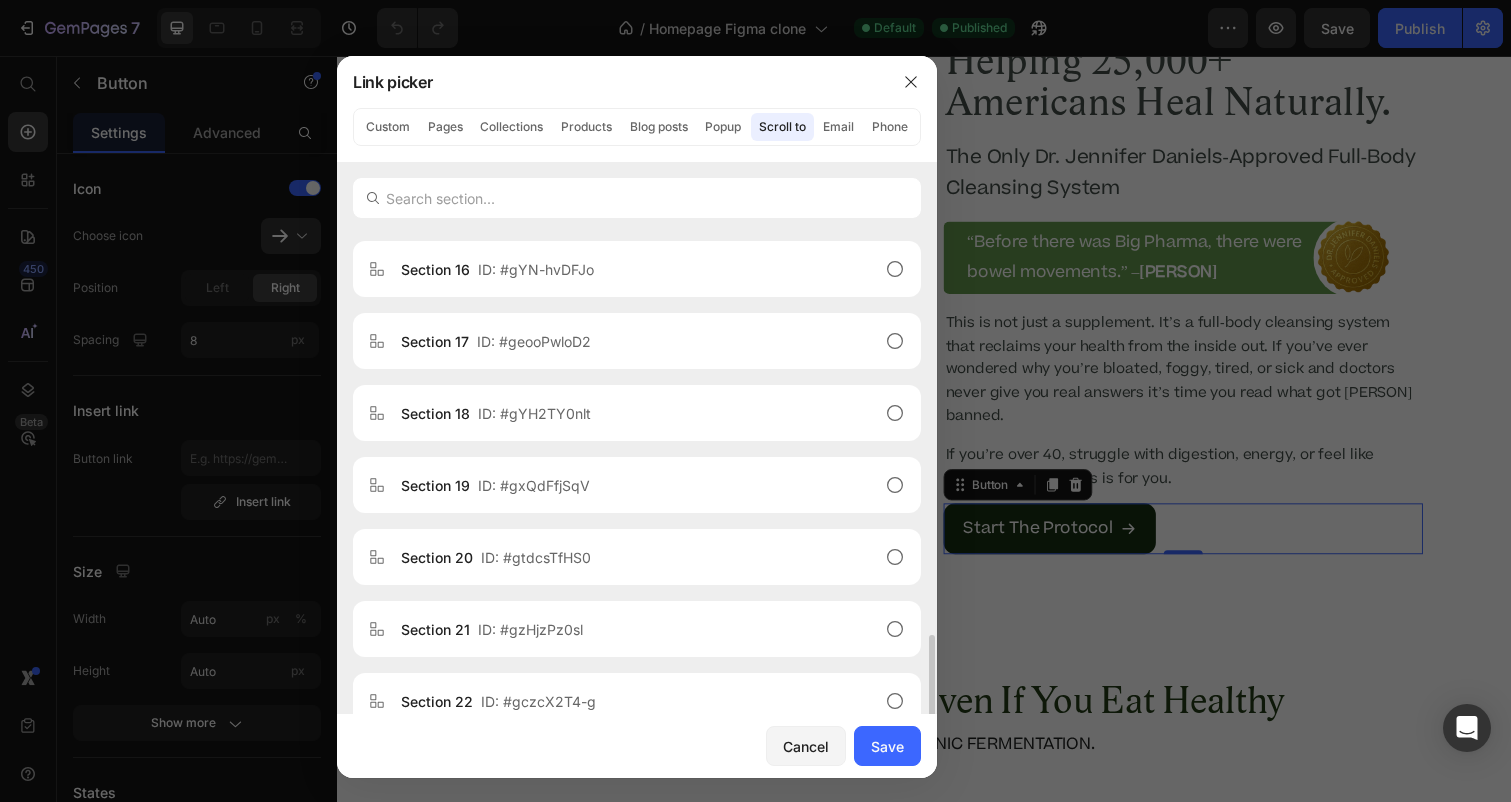 scroll, scrollTop: 1456, scrollLeft: 0, axis: vertical 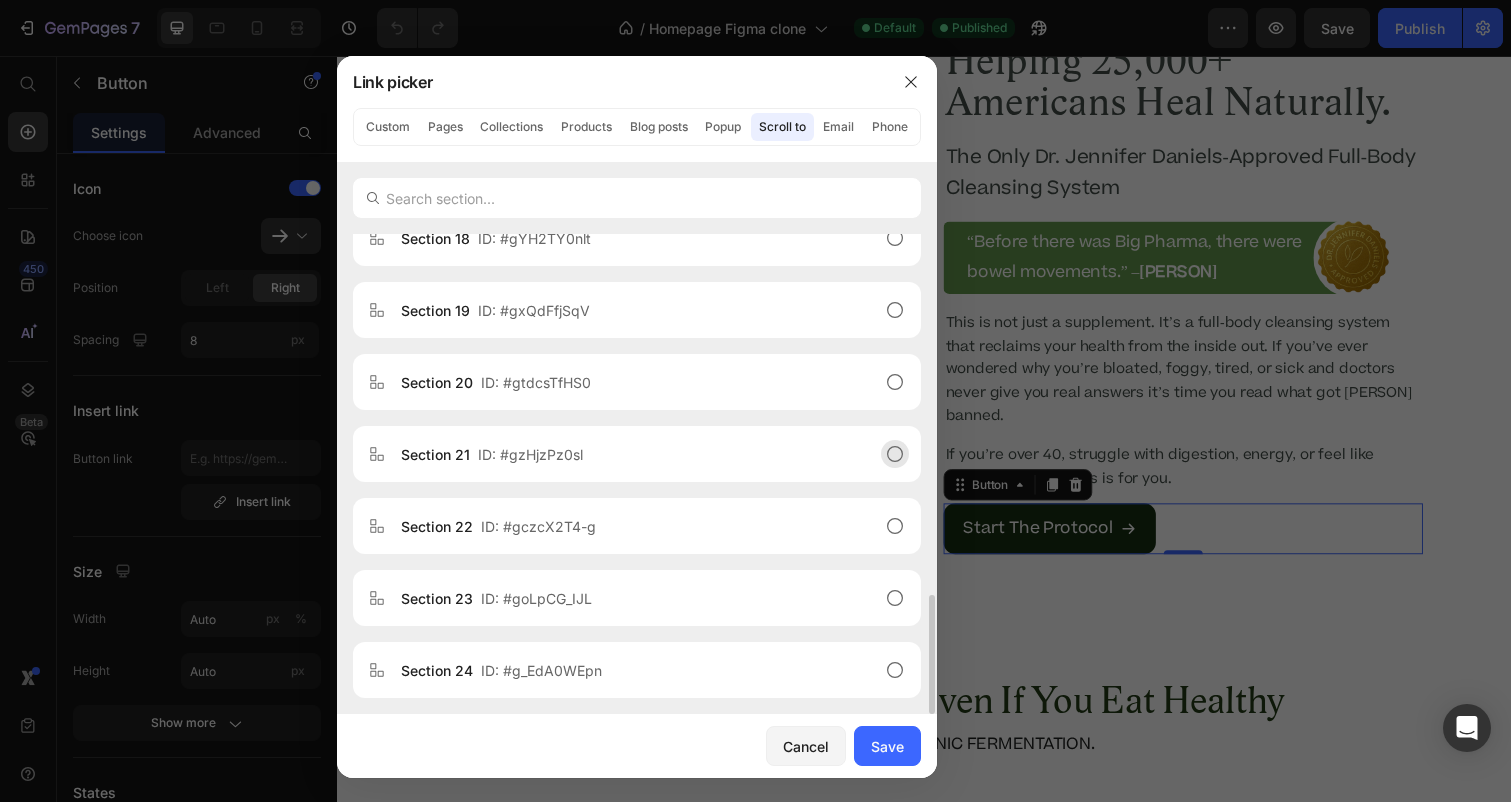 click on "ID: #gzHjzPz0sl" at bounding box center (530, 454) 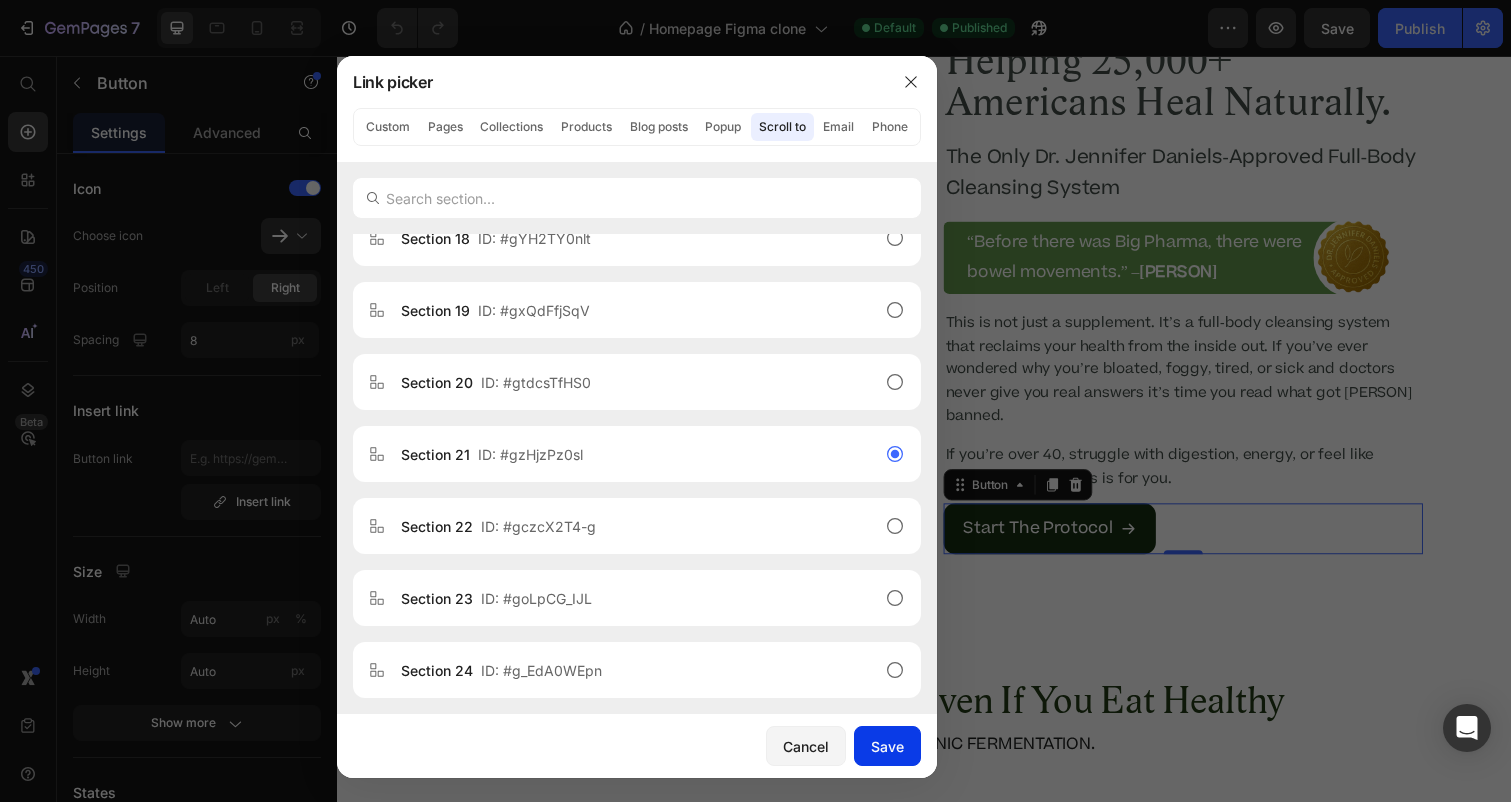 click on "Save" at bounding box center (887, 746) 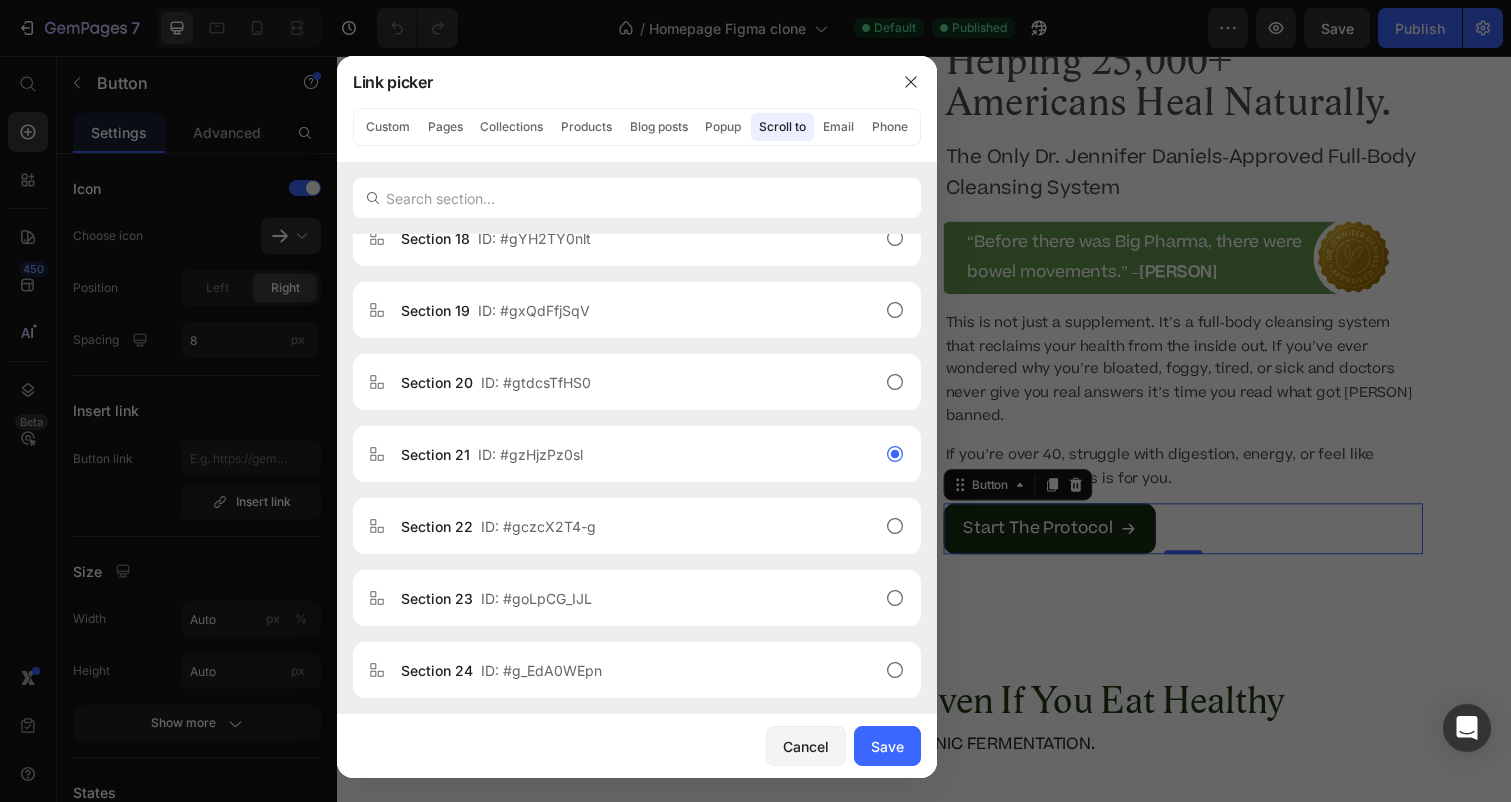 type on "#gzHjzPz0sl" 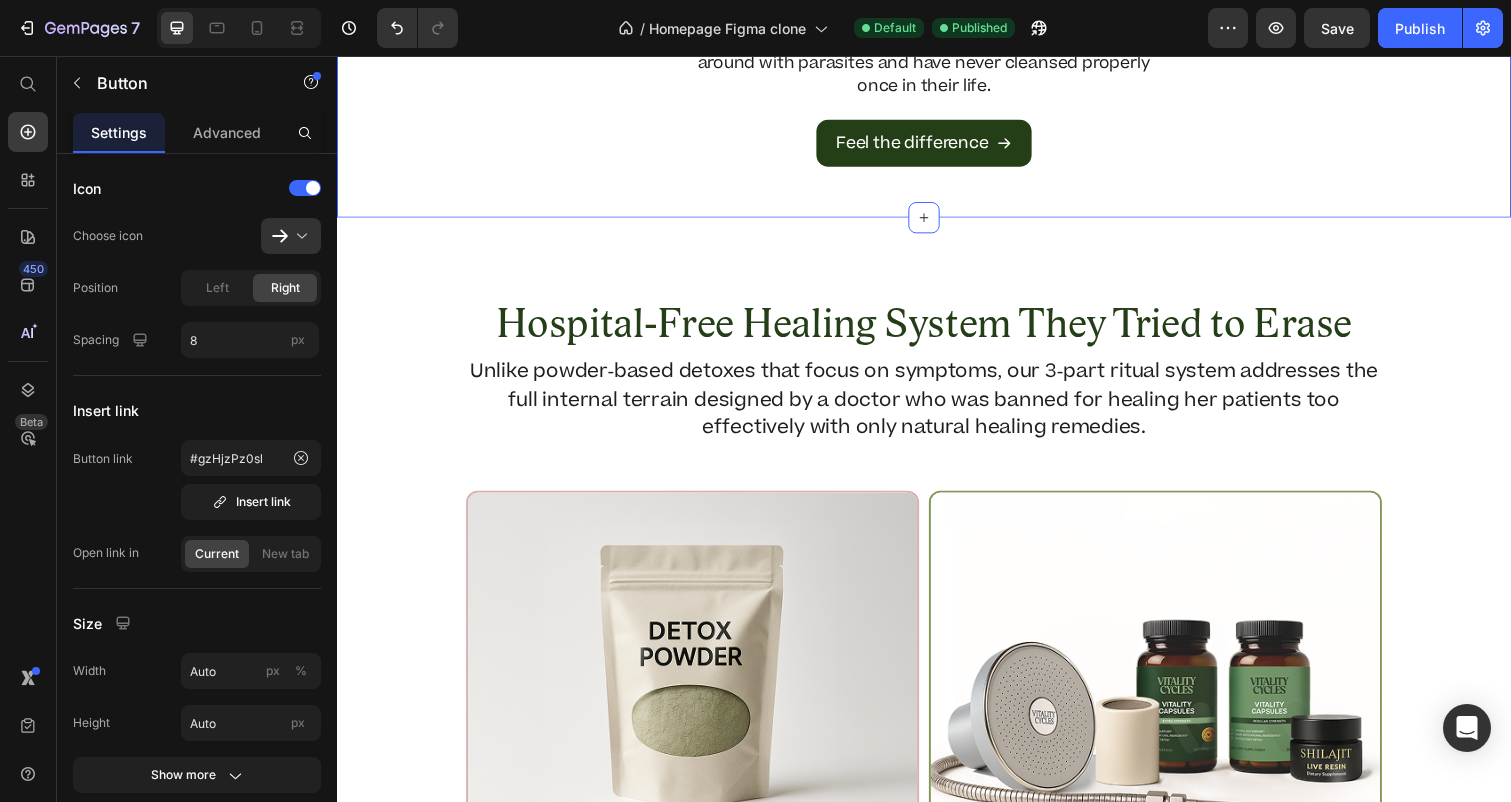 scroll, scrollTop: 1358, scrollLeft: 0, axis: vertical 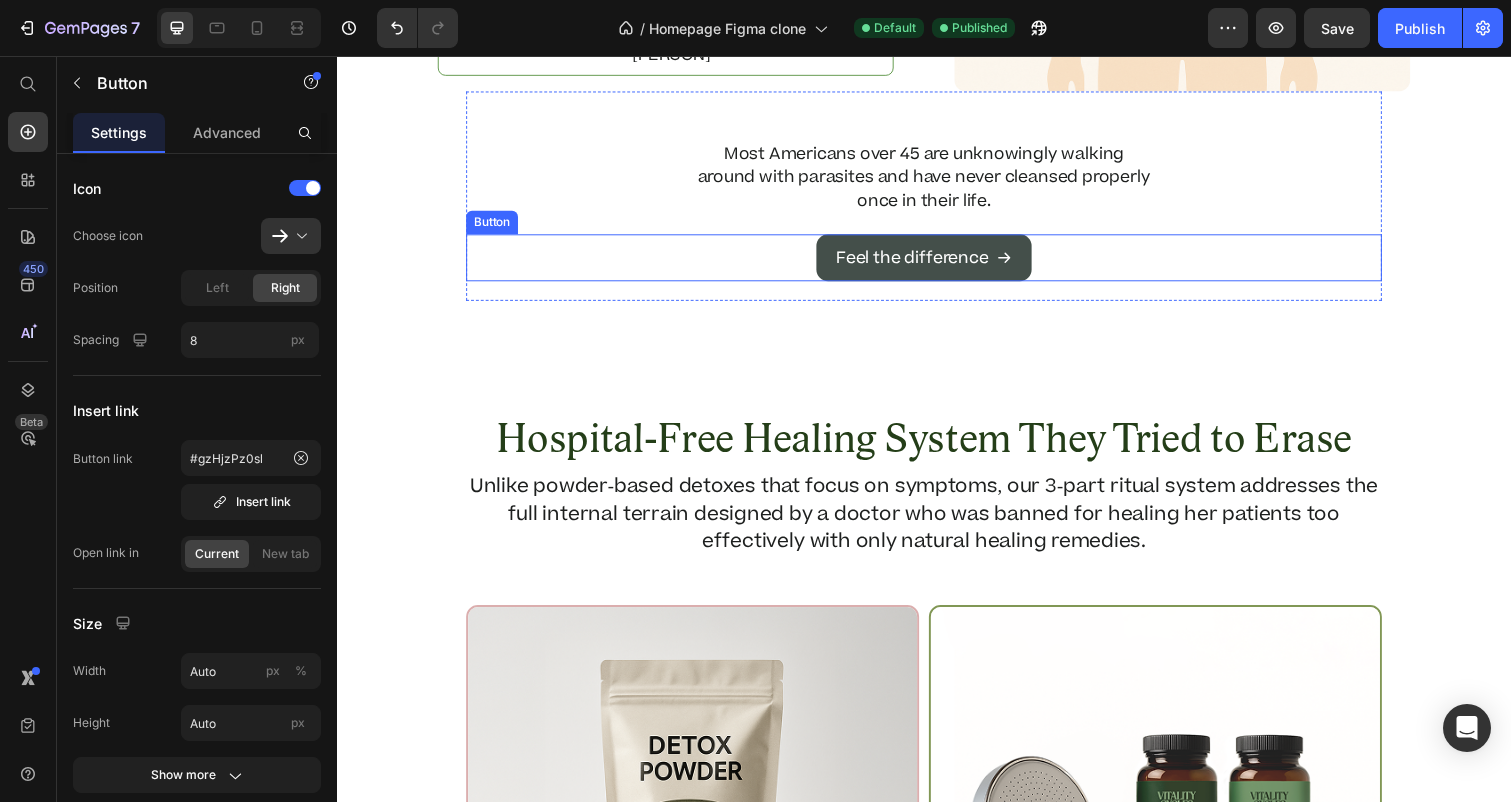 click 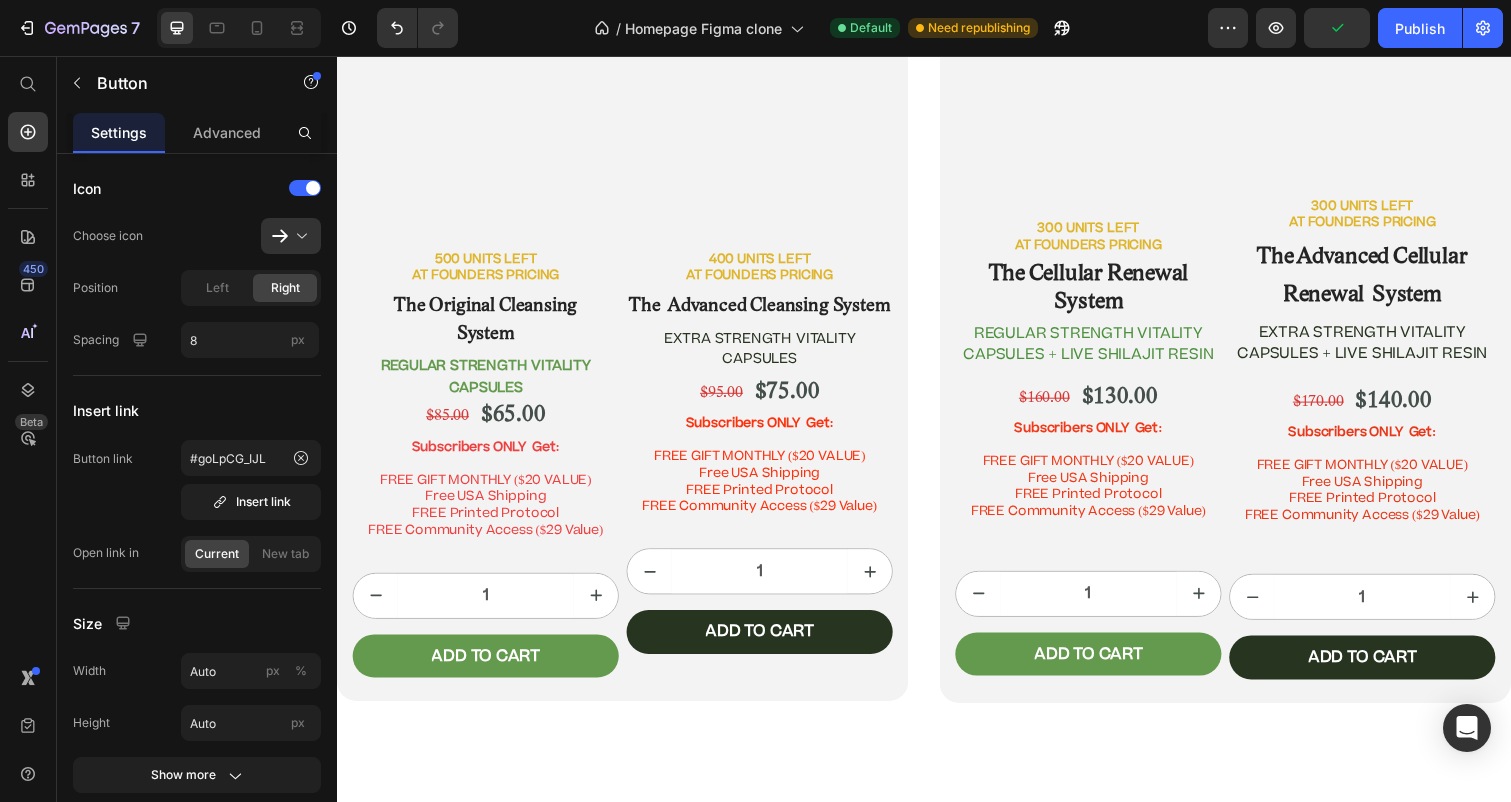 scroll, scrollTop: 10982, scrollLeft: 0, axis: vertical 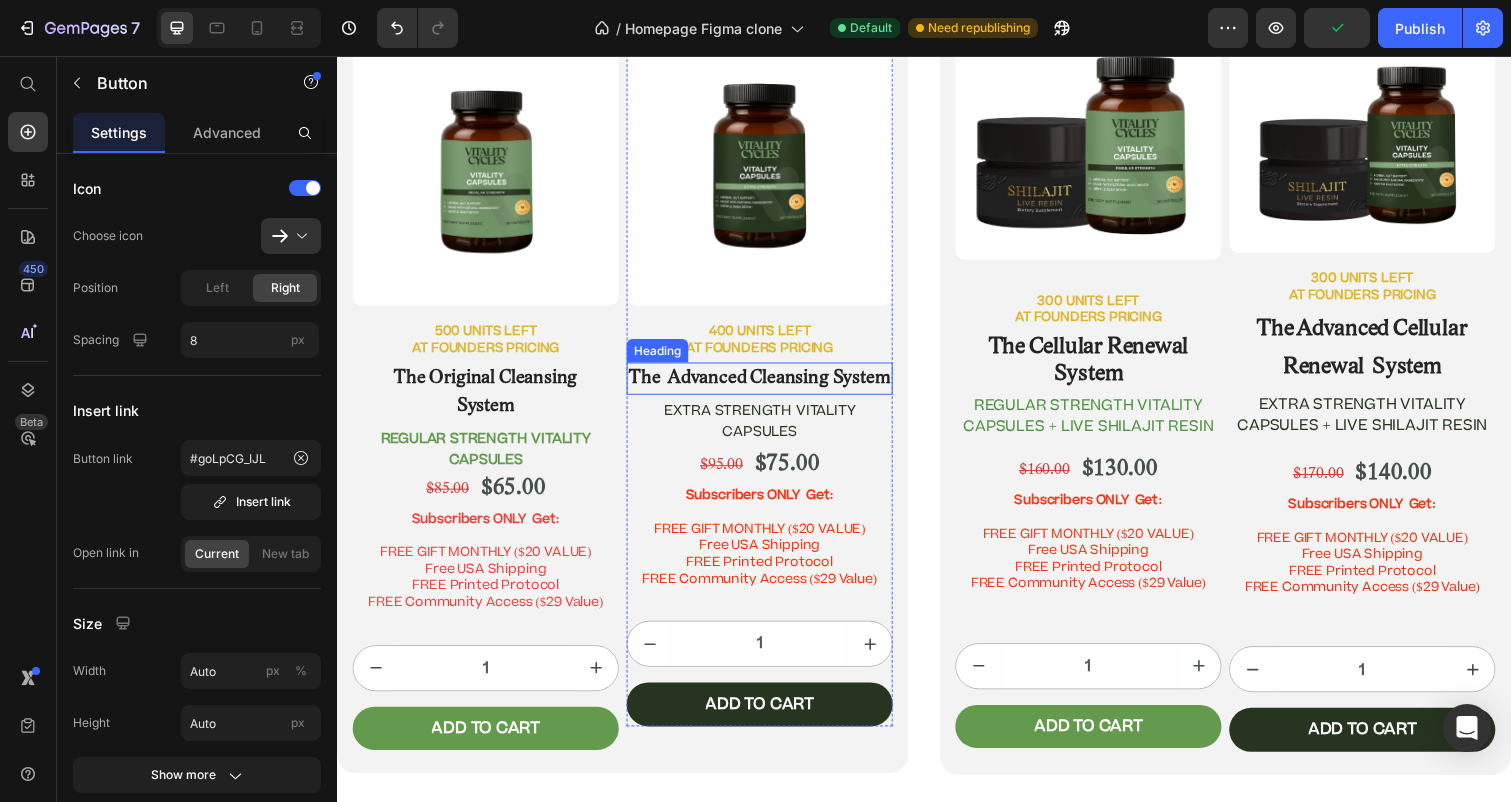 click on "The Original Cleansing  System" at bounding box center [489, 399] 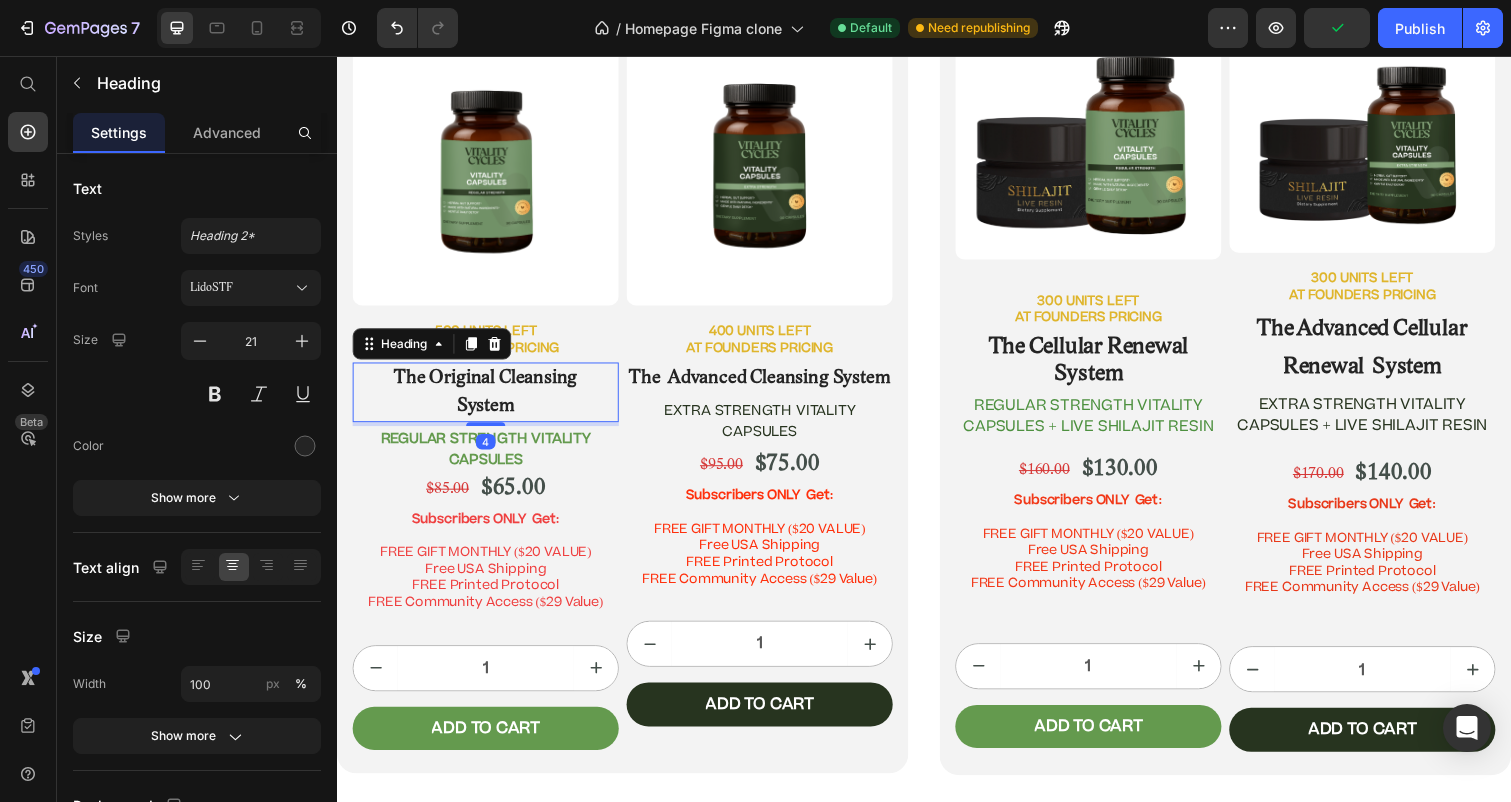 click on "System" at bounding box center [489, 414] 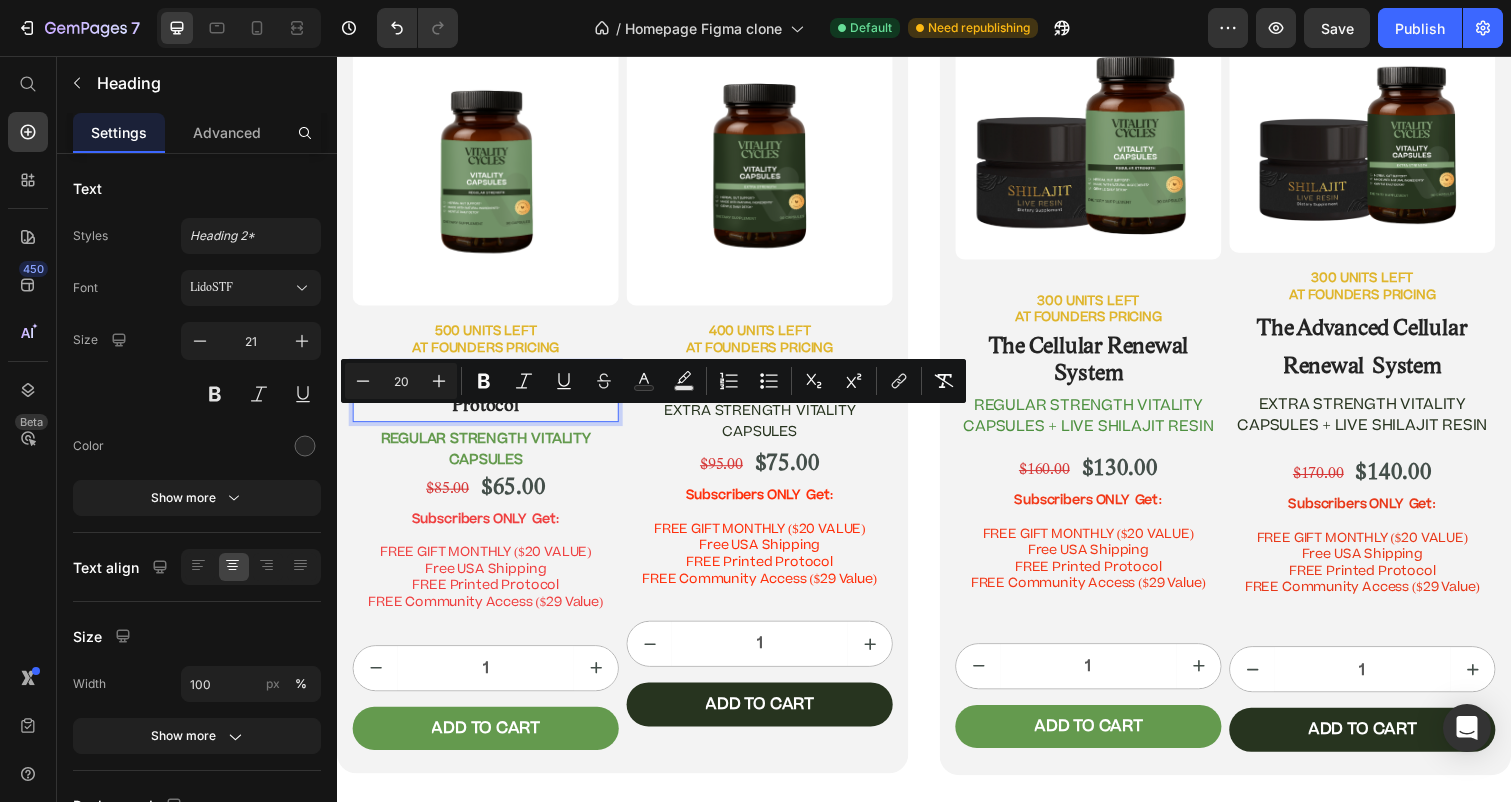 drag, startPoint x: 535, startPoint y: 428, endPoint x: 434, endPoint y: 423, distance: 101.12369 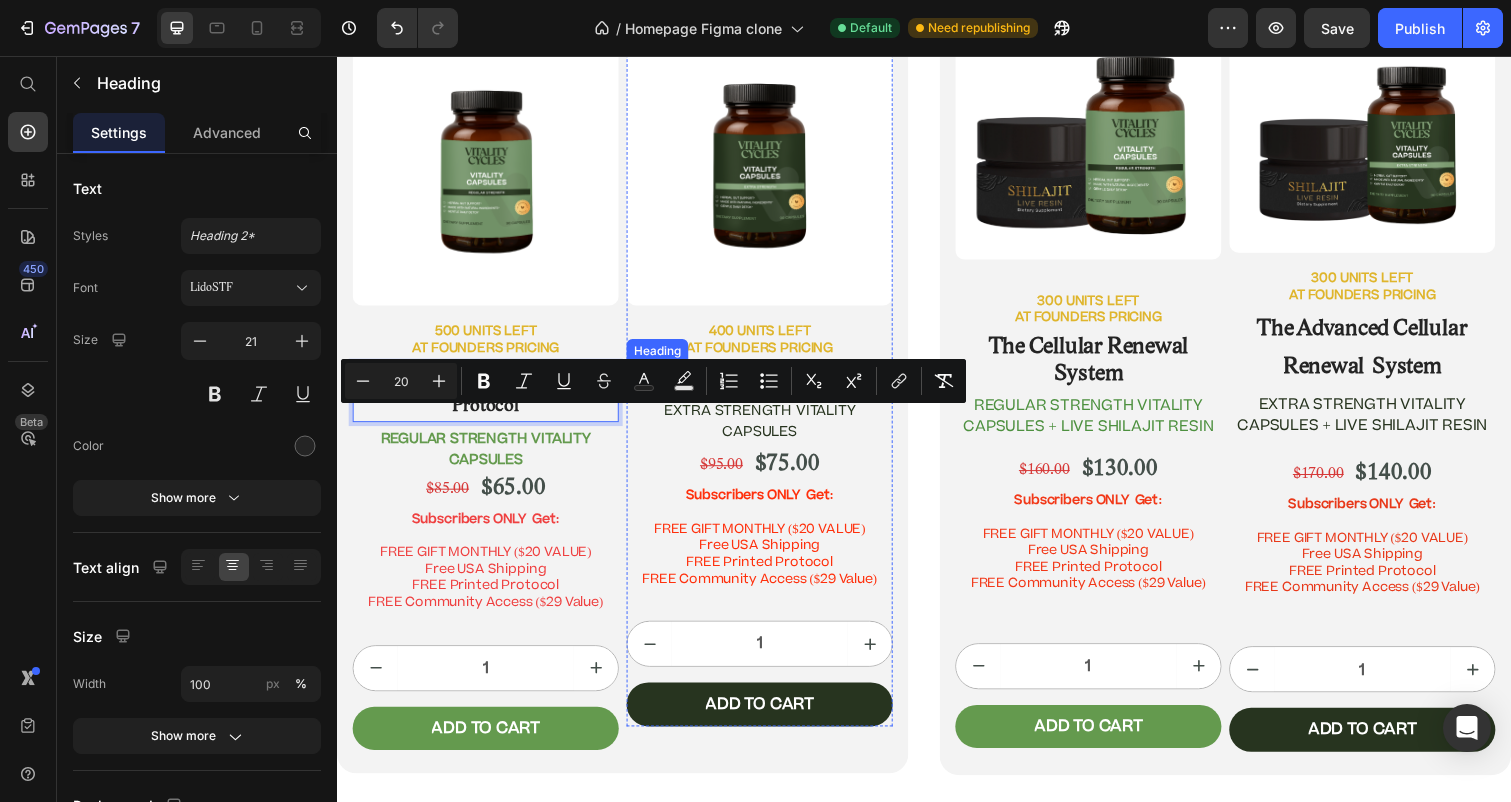 click on "The  Advanced Cleansing System" at bounding box center (769, 385) 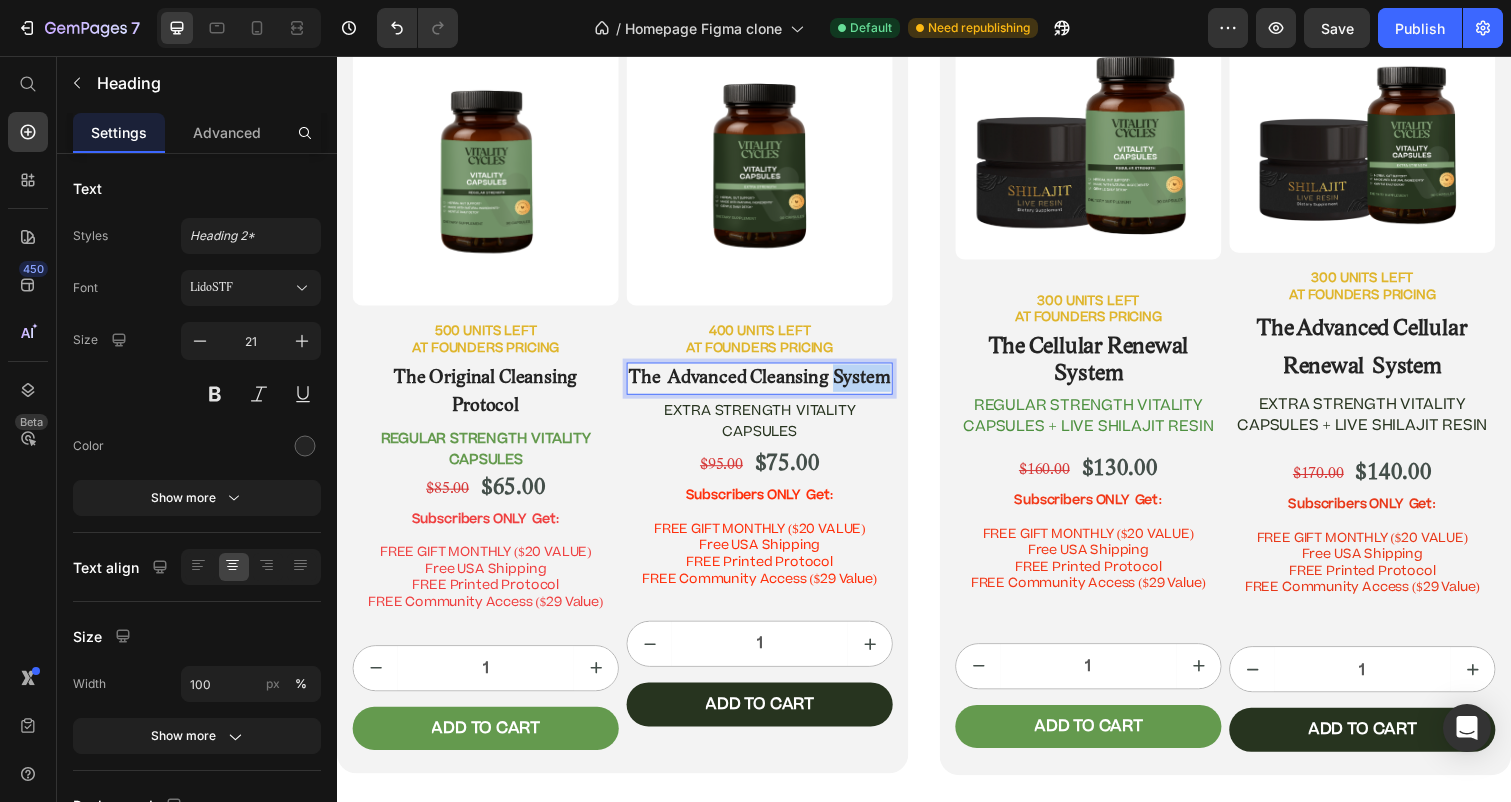 drag, startPoint x: 808, startPoint y: 427, endPoint x: 724, endPoint y: 423, distance: 84.095184 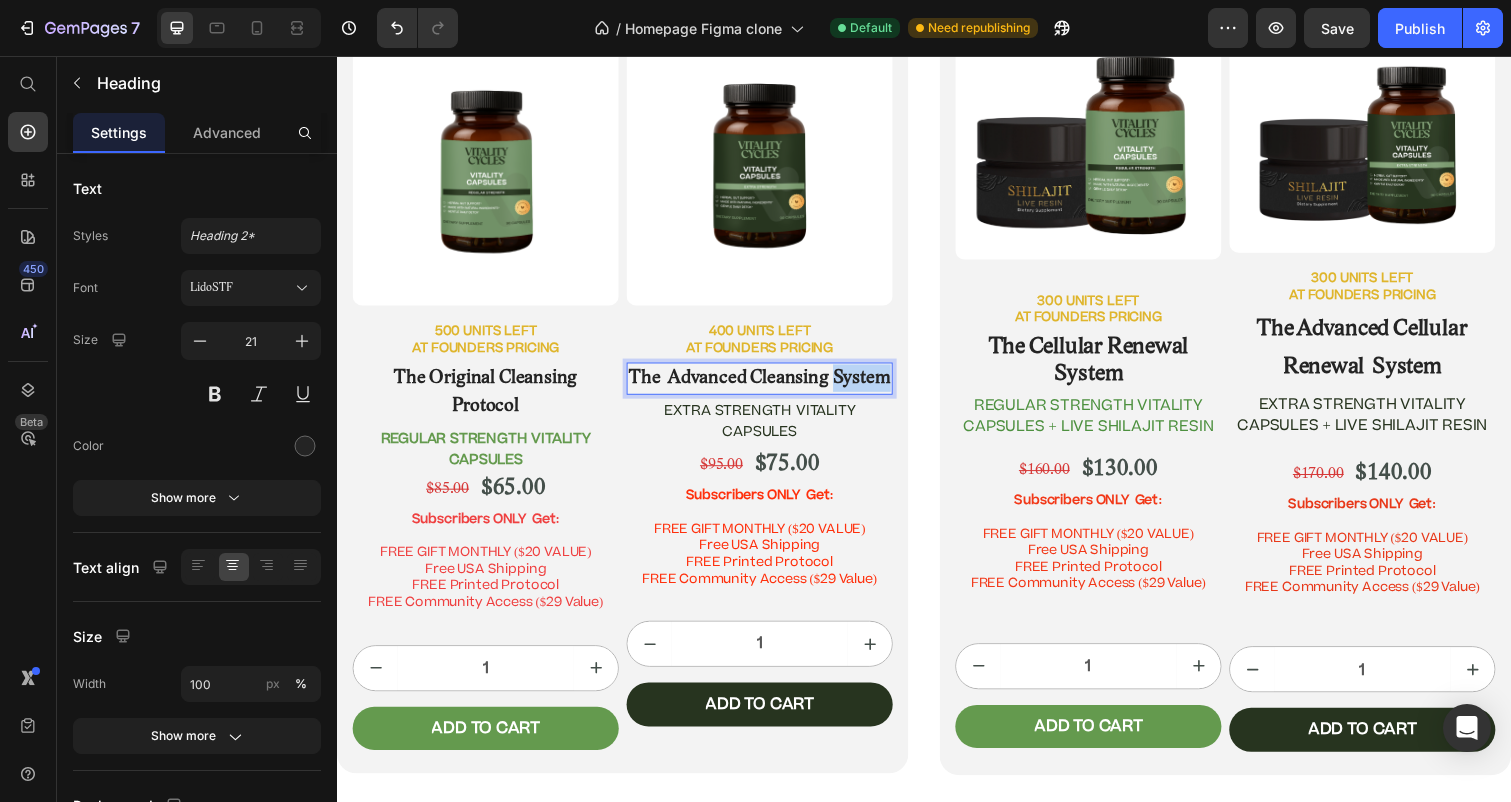 click on "The  Advanced Cleansing System" at bounding box center [769, 385] 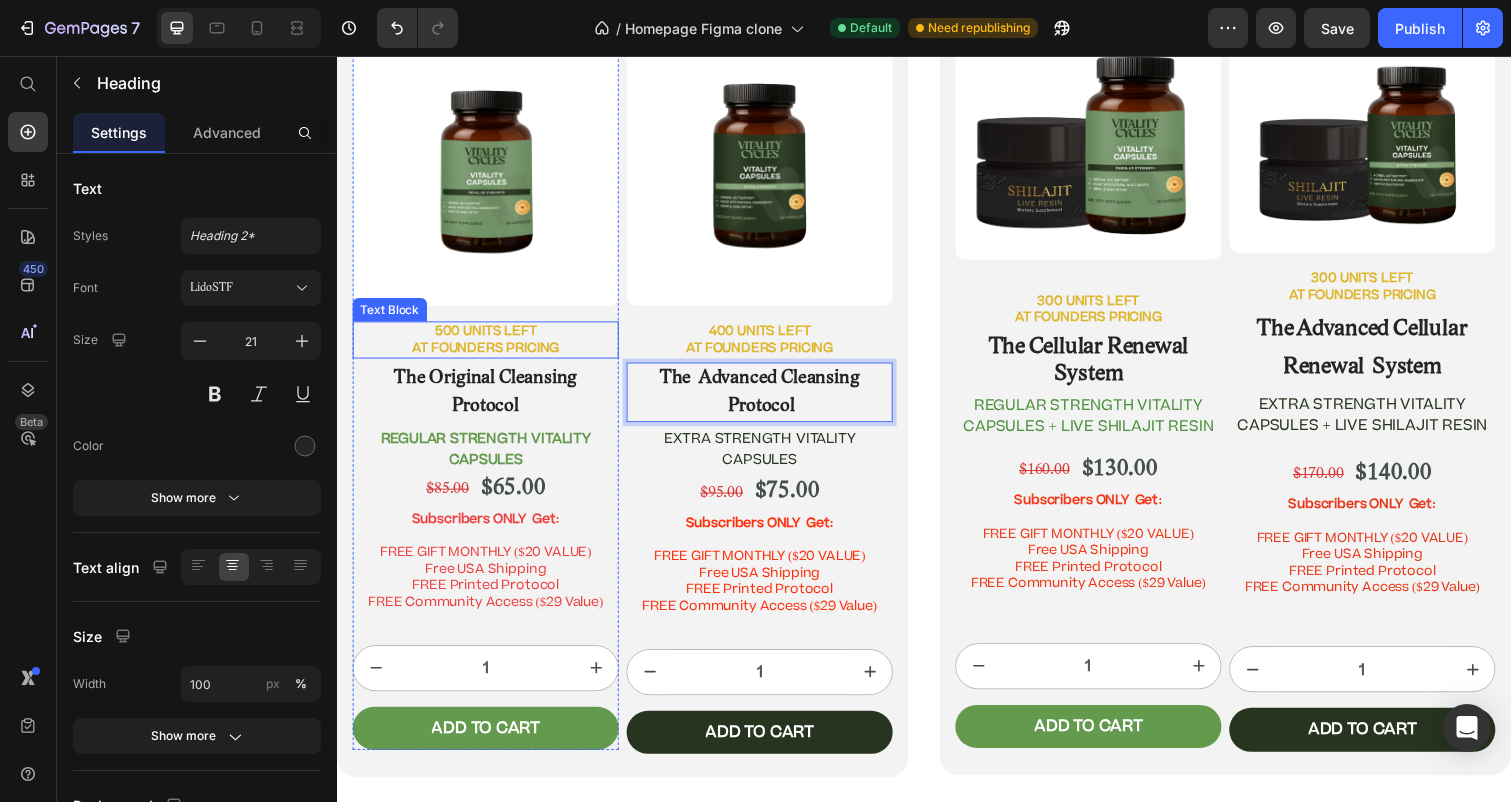 click on "500 UNITS LEFT  AT FOUNDERS PRICING" at bounding box center (489, 346) 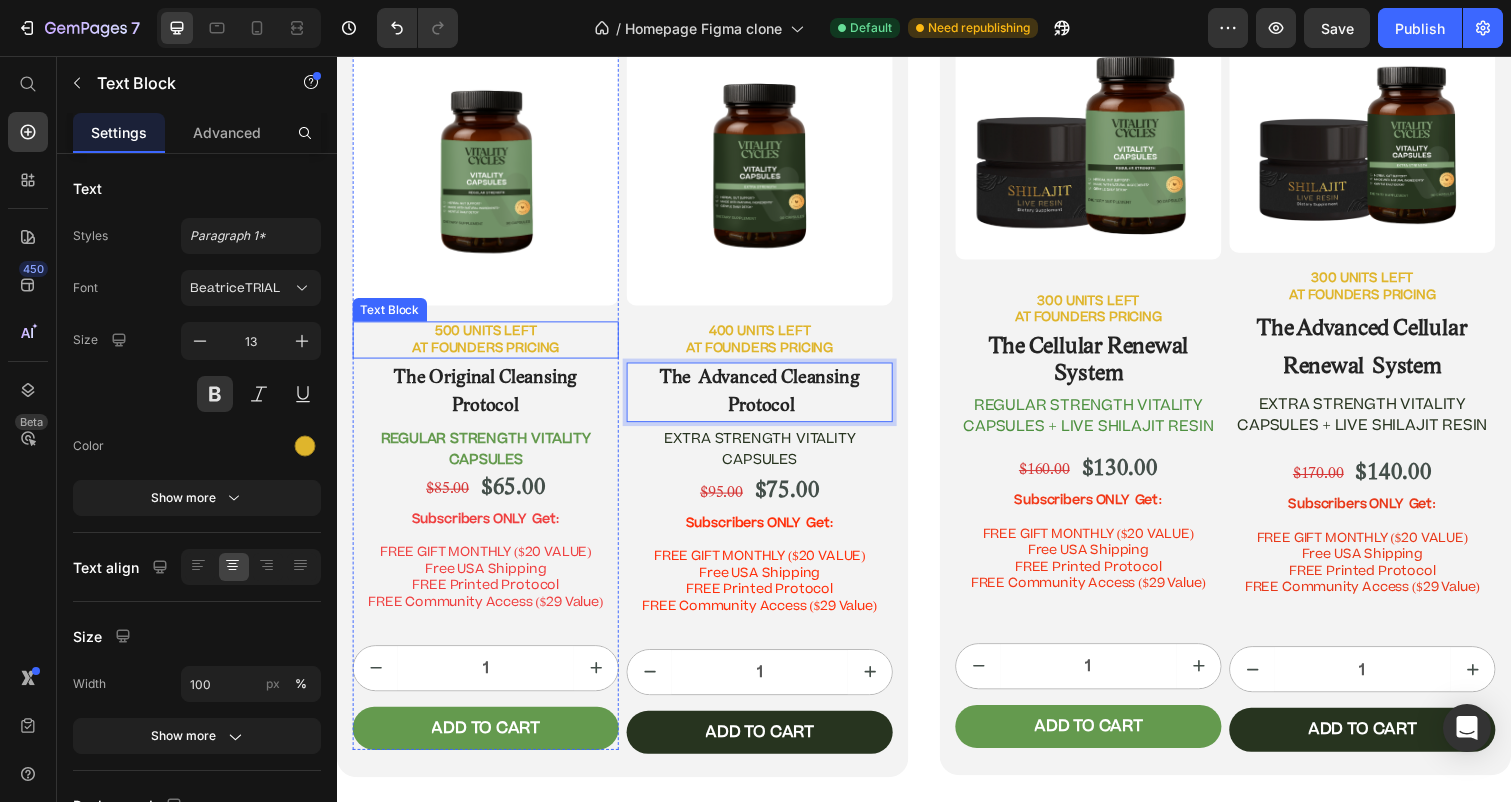 click on "500 UNITS LEFT  AT FOUNDERS PRICING" at bounding box center [489, 346] 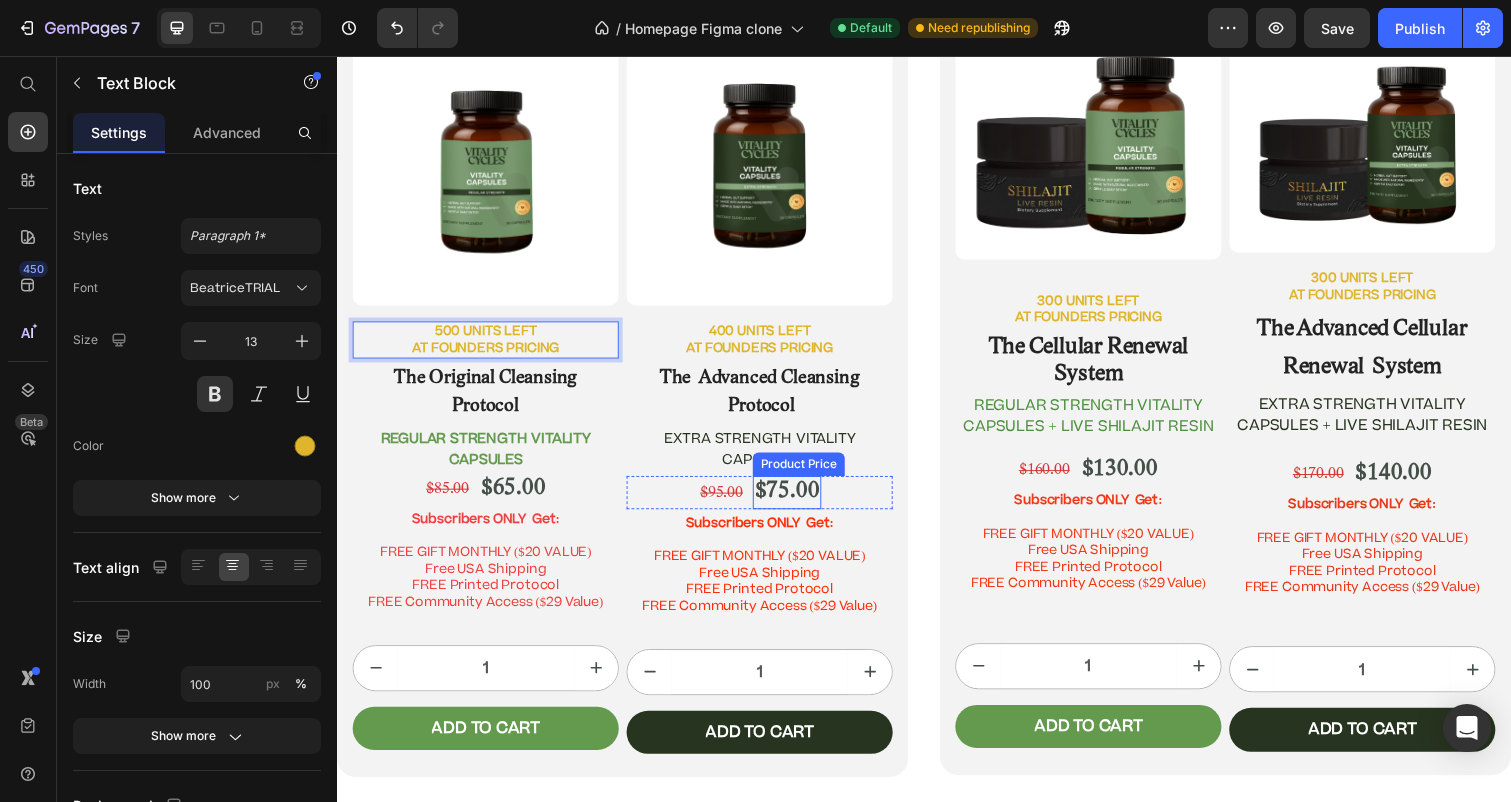 scroll, scrollTop: 11032, scrollLeft: 0, axis: vertical 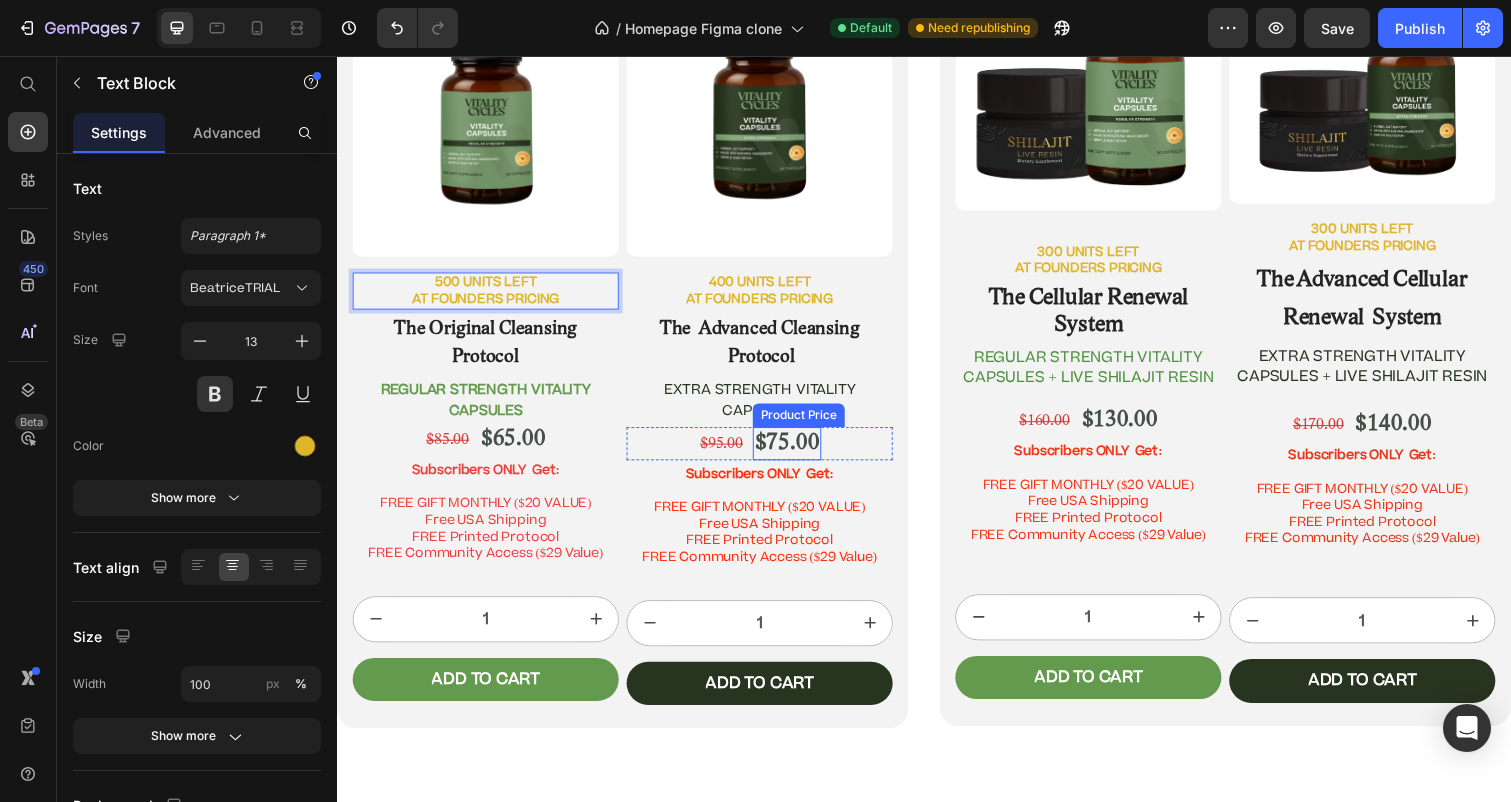 click on "$75.00" at bounding box center [797, 452] 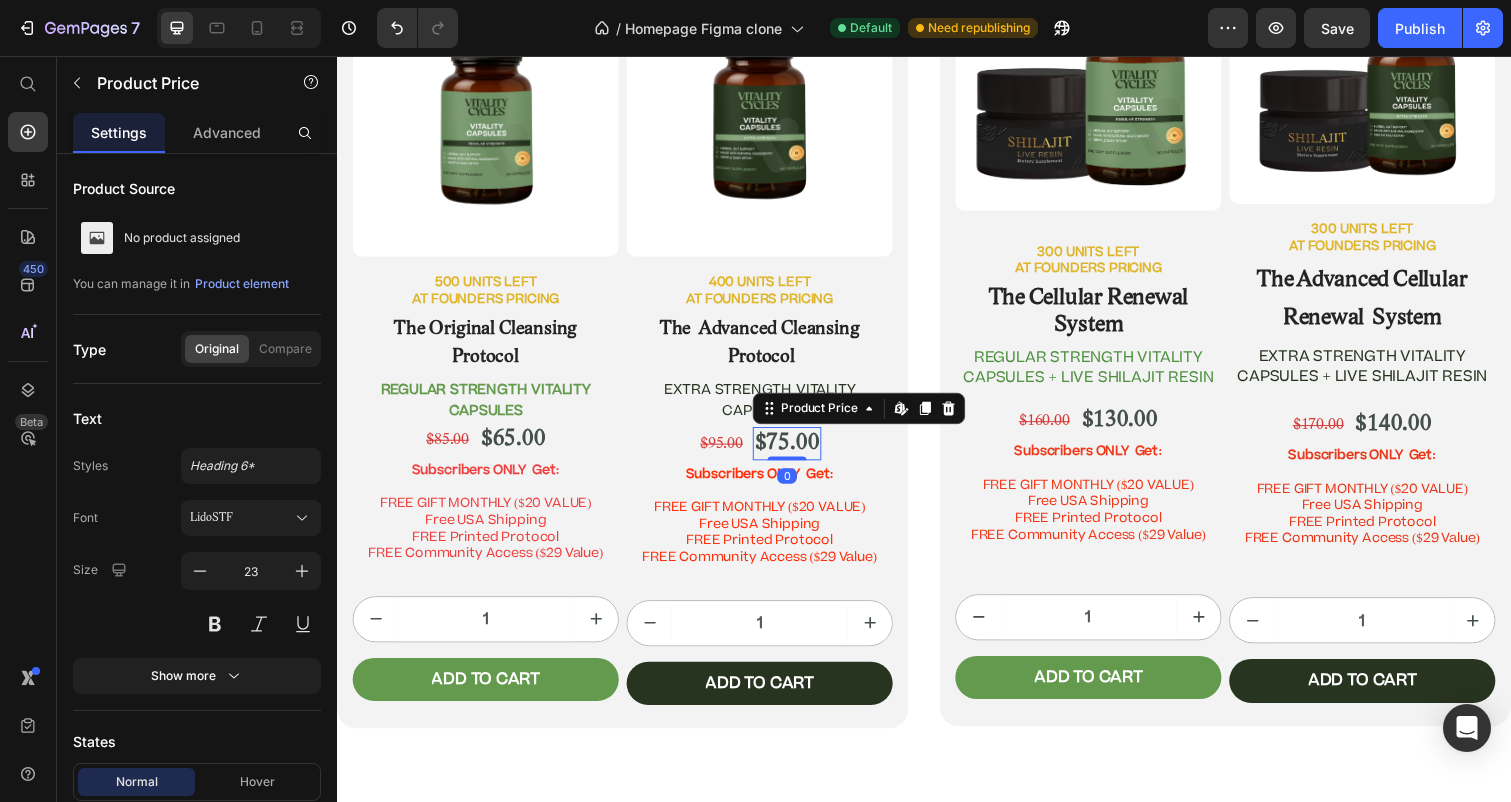 click on "$75.00" at bounding box center (797, 452) 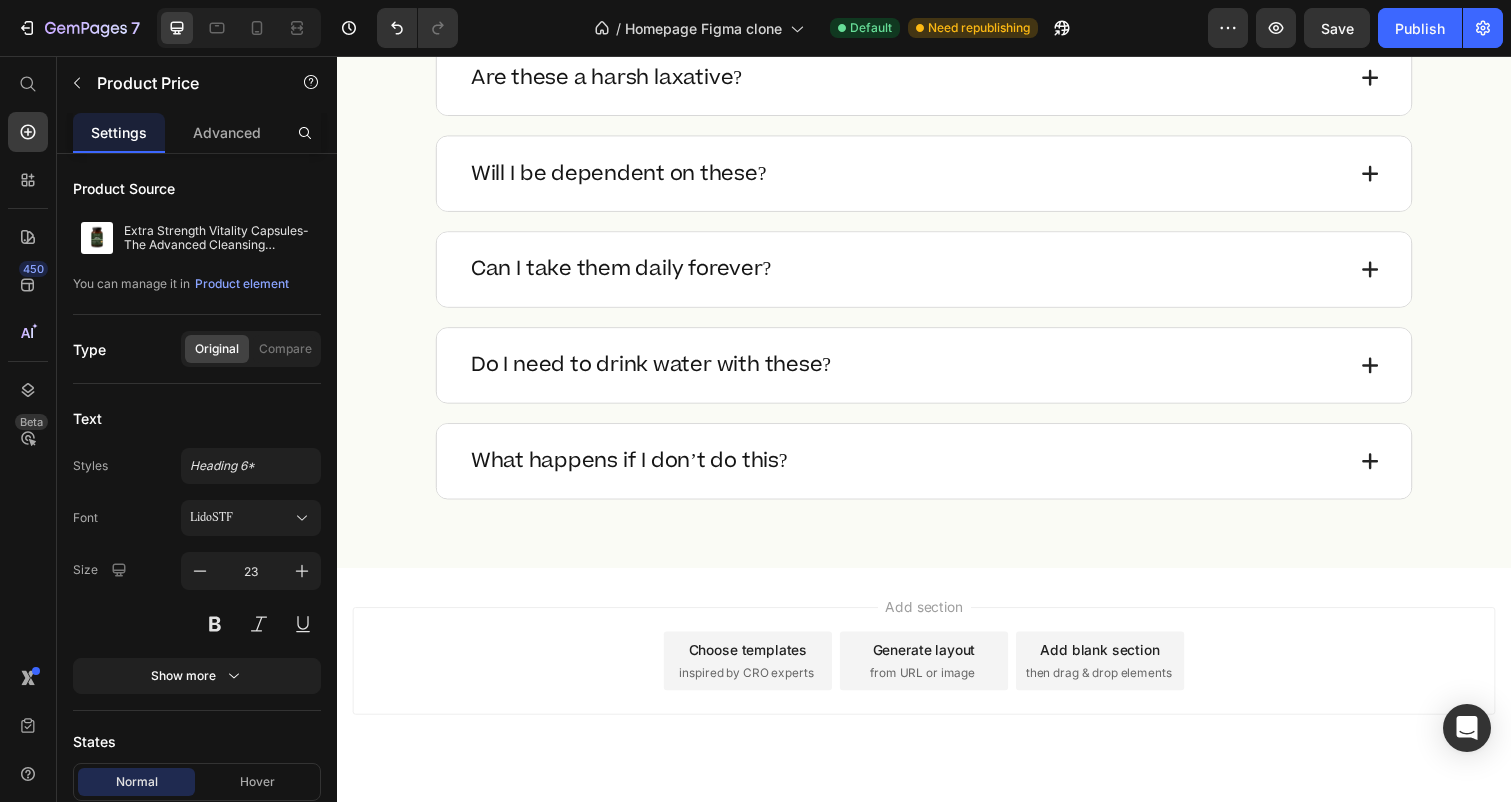scroll, scrollTop: 13005, scrollLeft: 0, axis: vertical 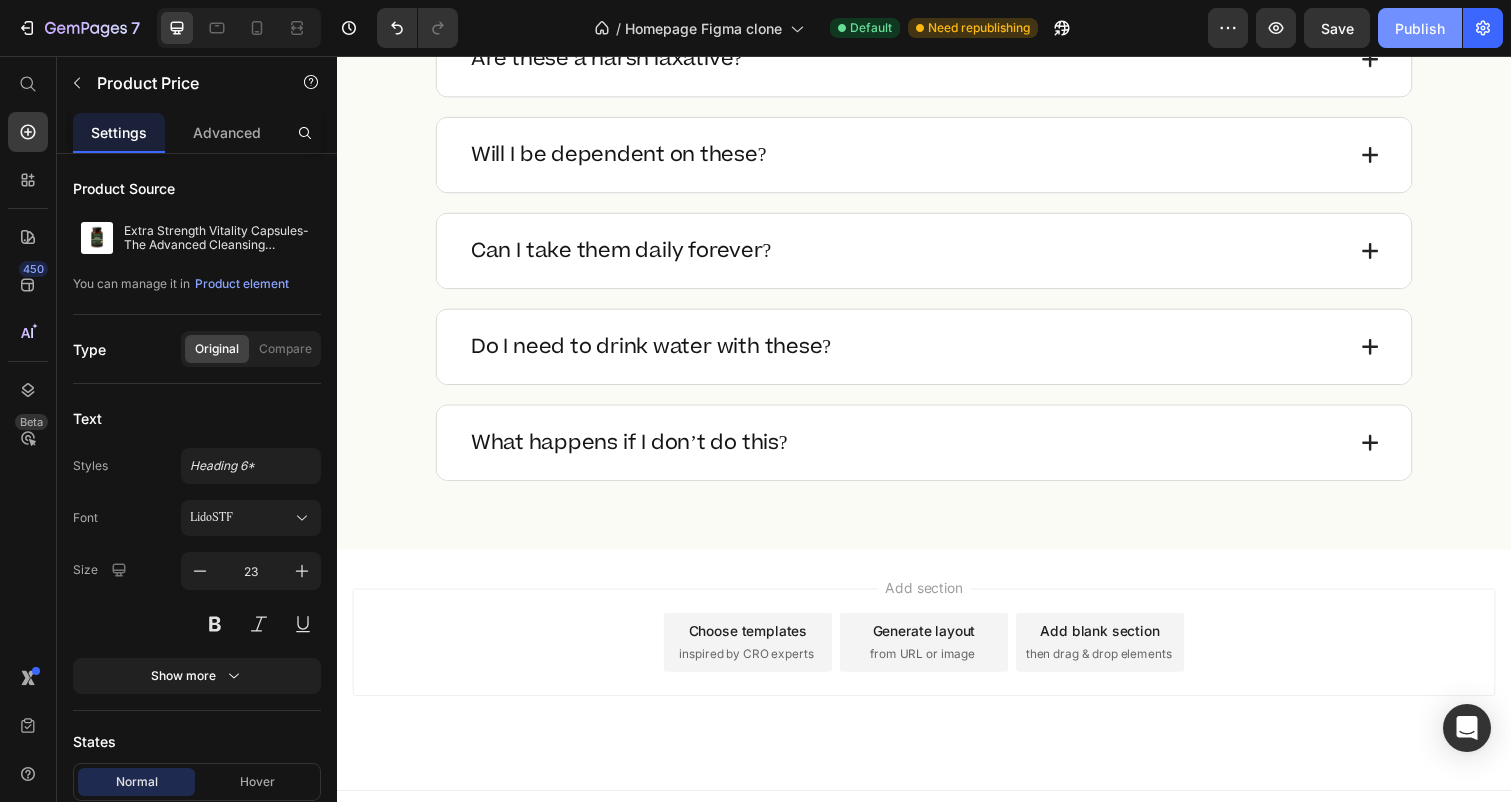 click on "Publish" at bounding box center [1420, 28] 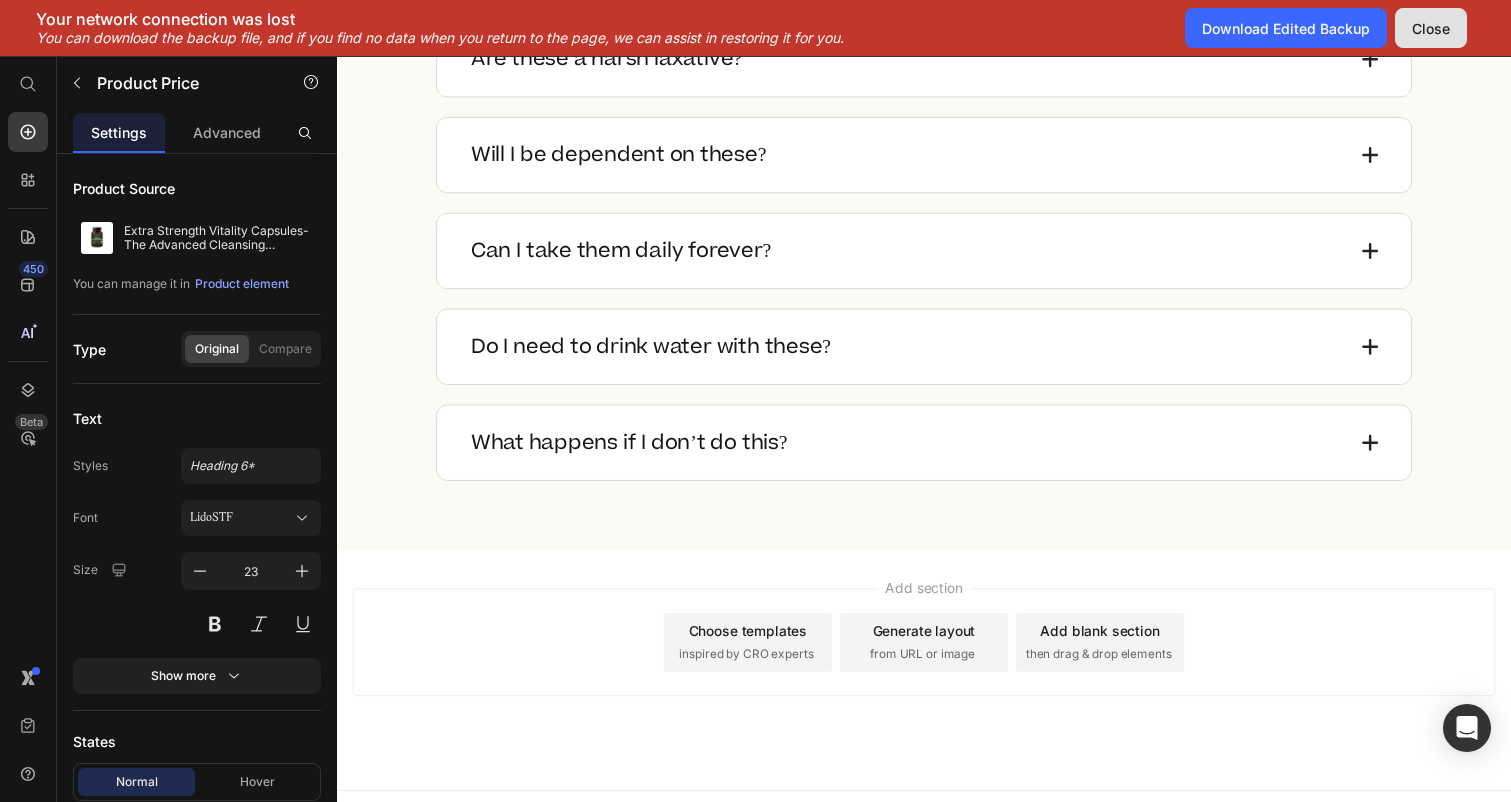 click on "Close" at bounding box center (1431, 28) 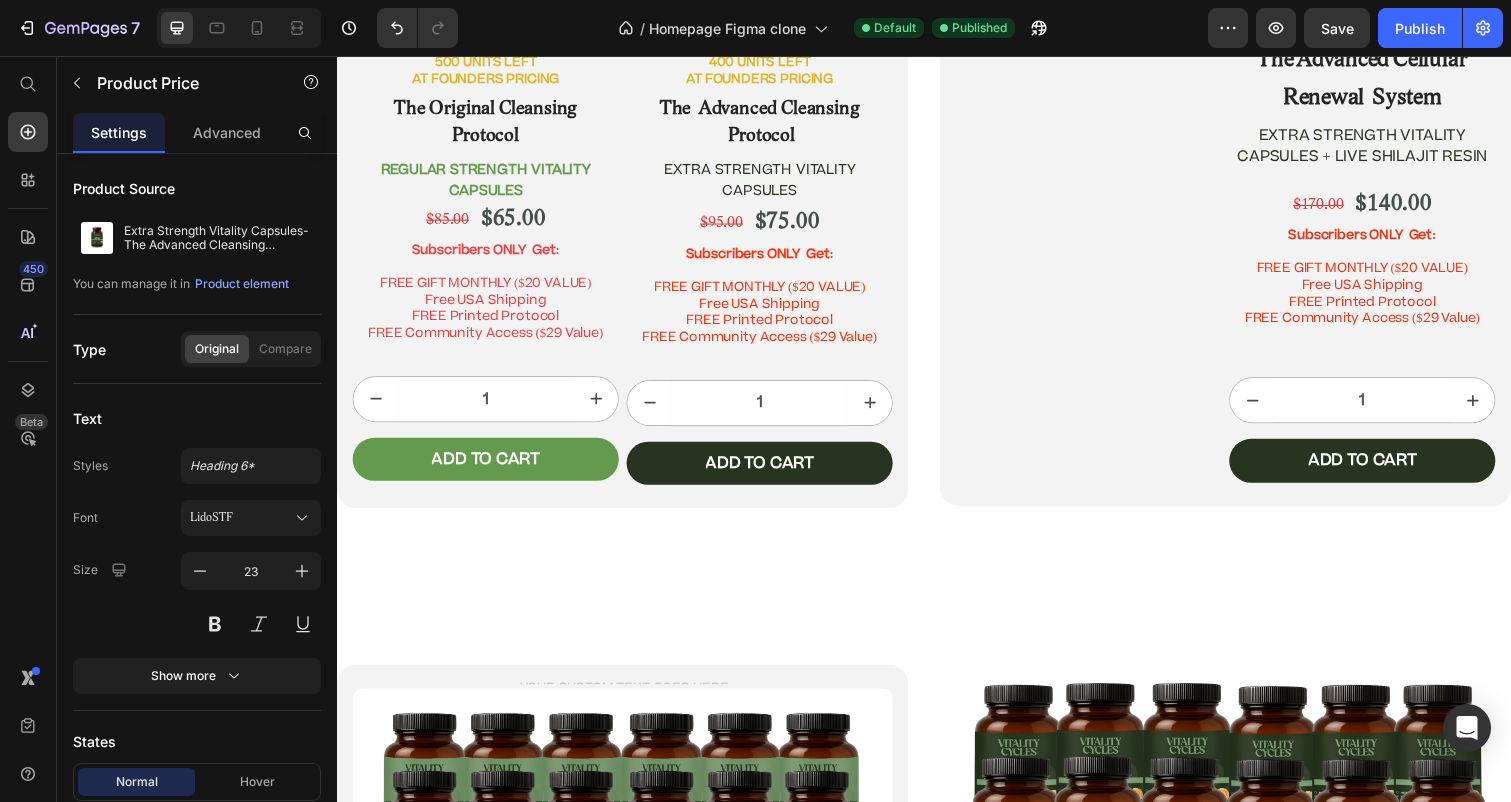 scroll, scrollTop: 11986, scrollLeft: 0, axis: vertical 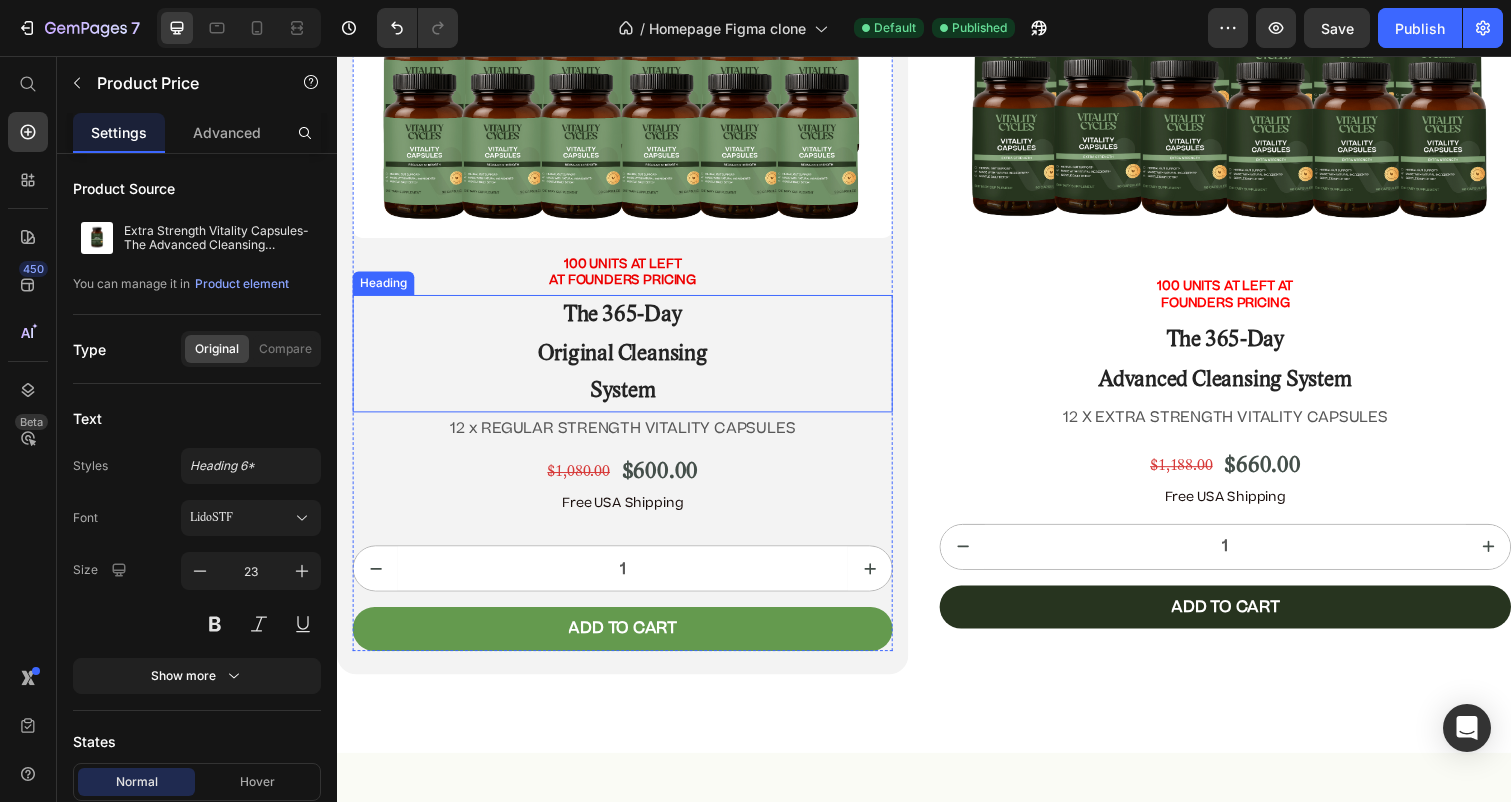 click on "AT FOUNDERS PRICING" at bounding box center (629, 285) 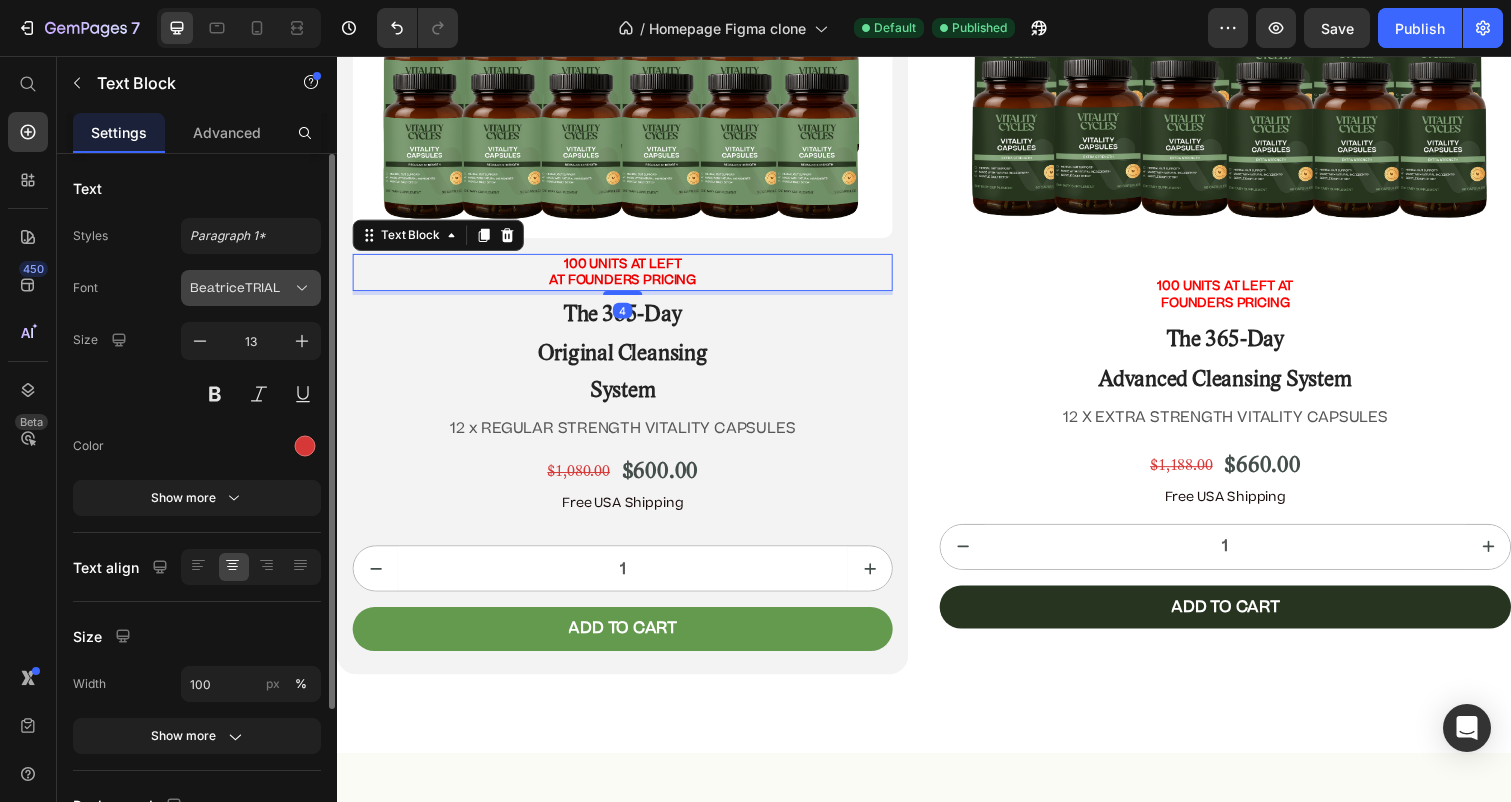 click on "BeatriceTRIAL" at bounding box center [251, 288] 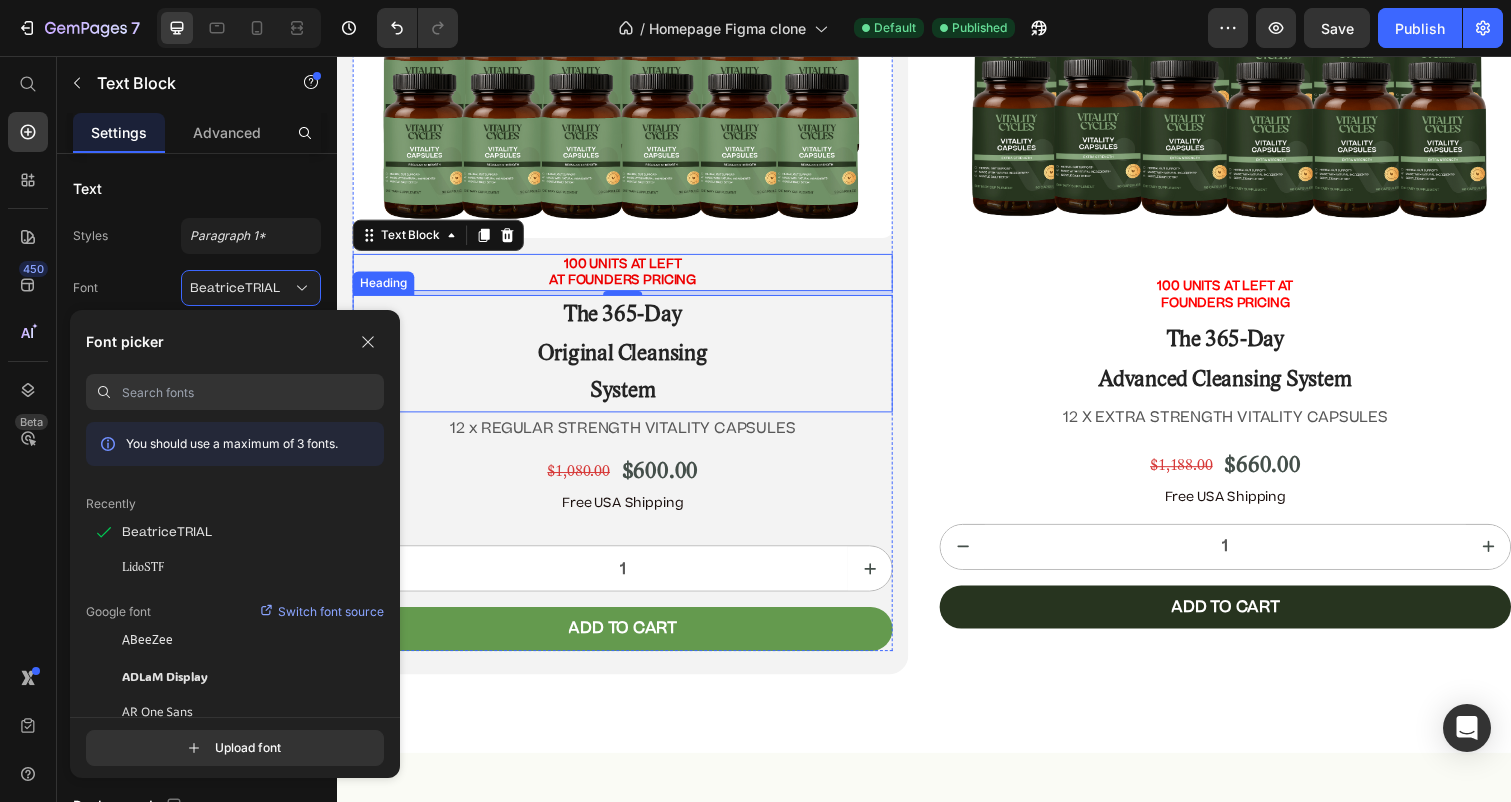 click on "Original Cleansing" at bounding box center (629, 360) 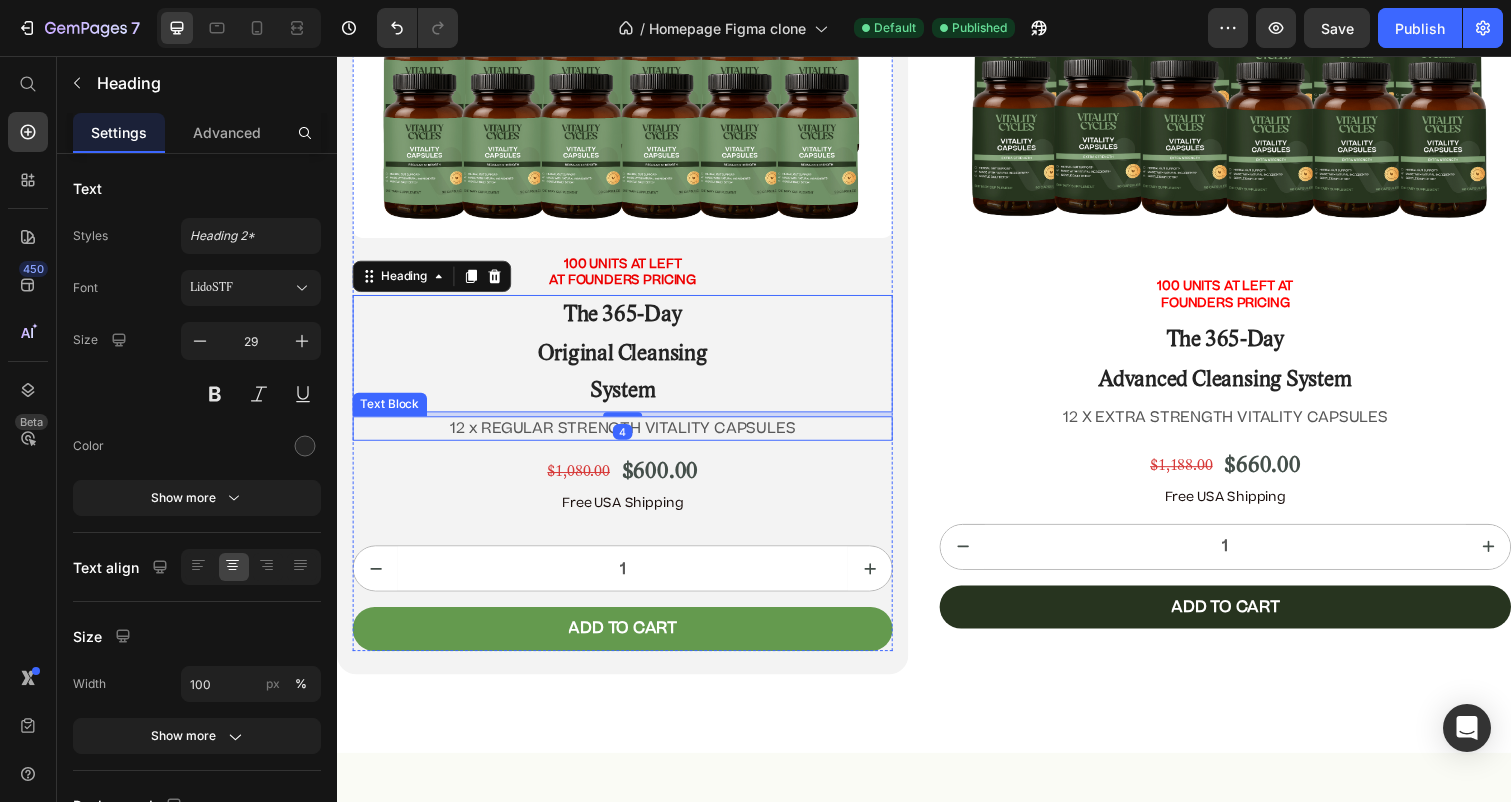 click on "12 x REGULAR STRENGTH VITALITY CAPSULES" at bounding box center [629, 436] 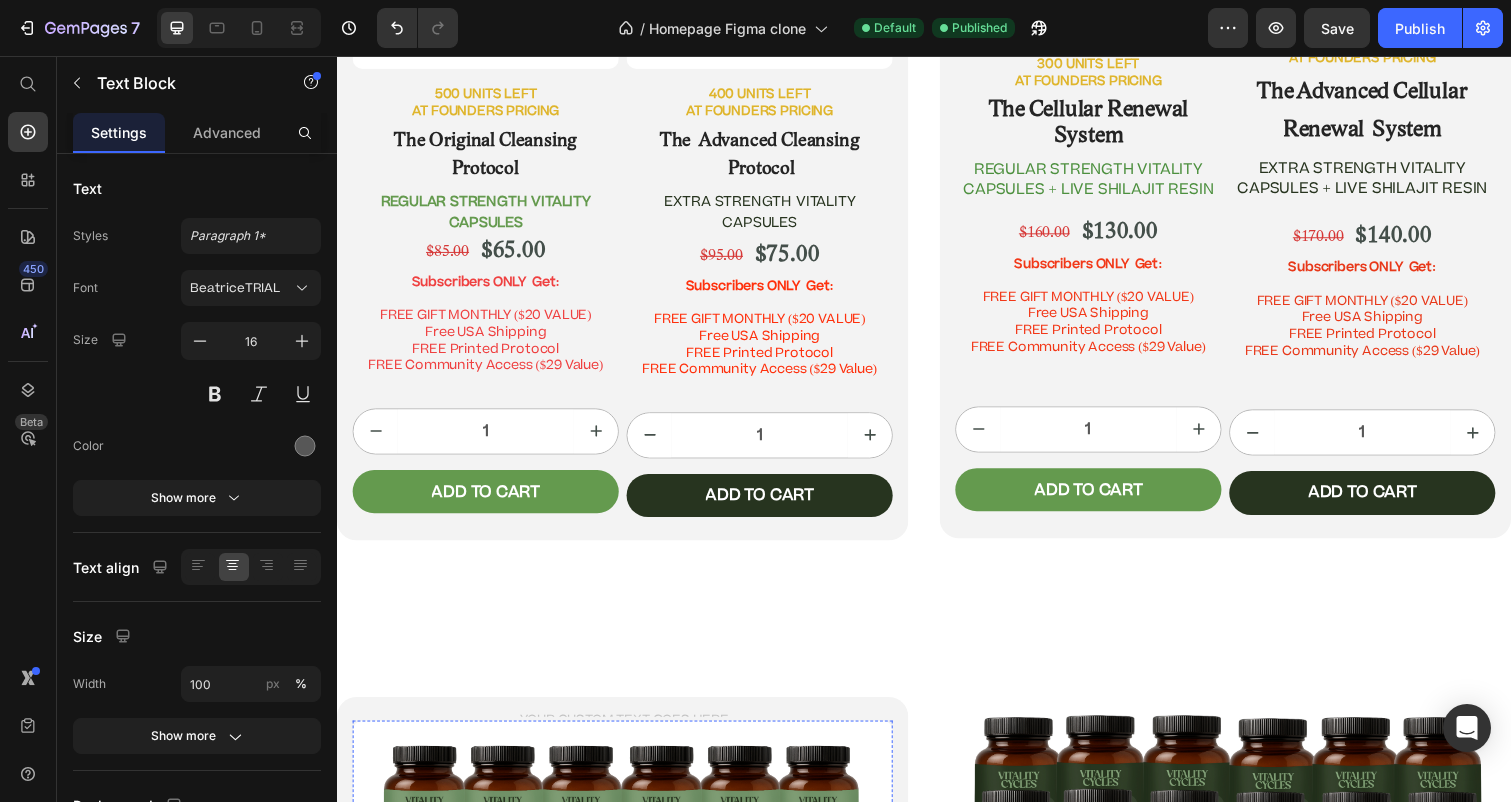 scroll, scrollTop: 11166, scrollLeft: 0, axis: vertical 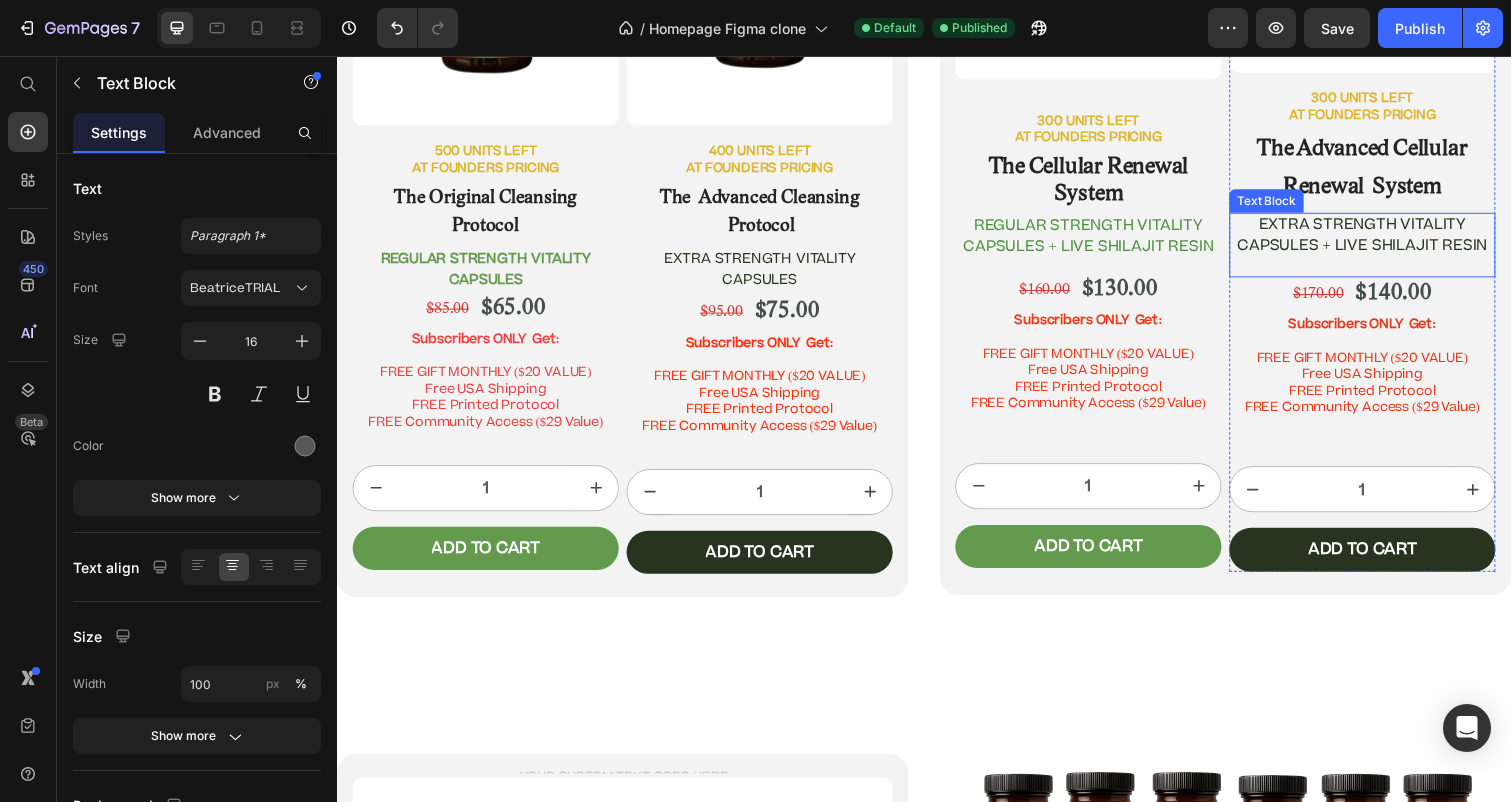 click on "EXTRA STRENGTH VITALITY CAPSULES + LIVE SHILAJIT RESIN" at bounding box center (1384, 238) 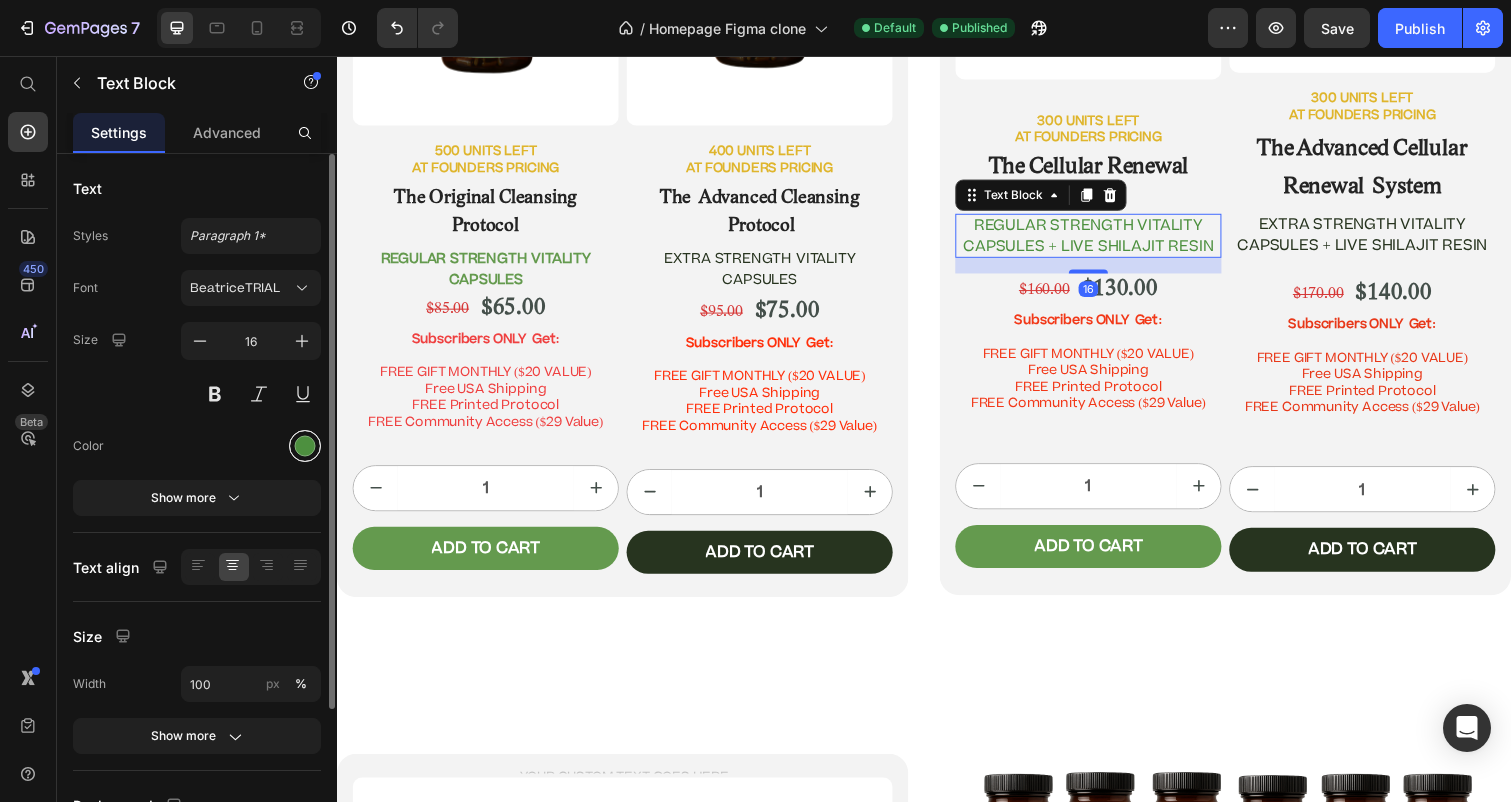 click at bounding box center [305, 446] 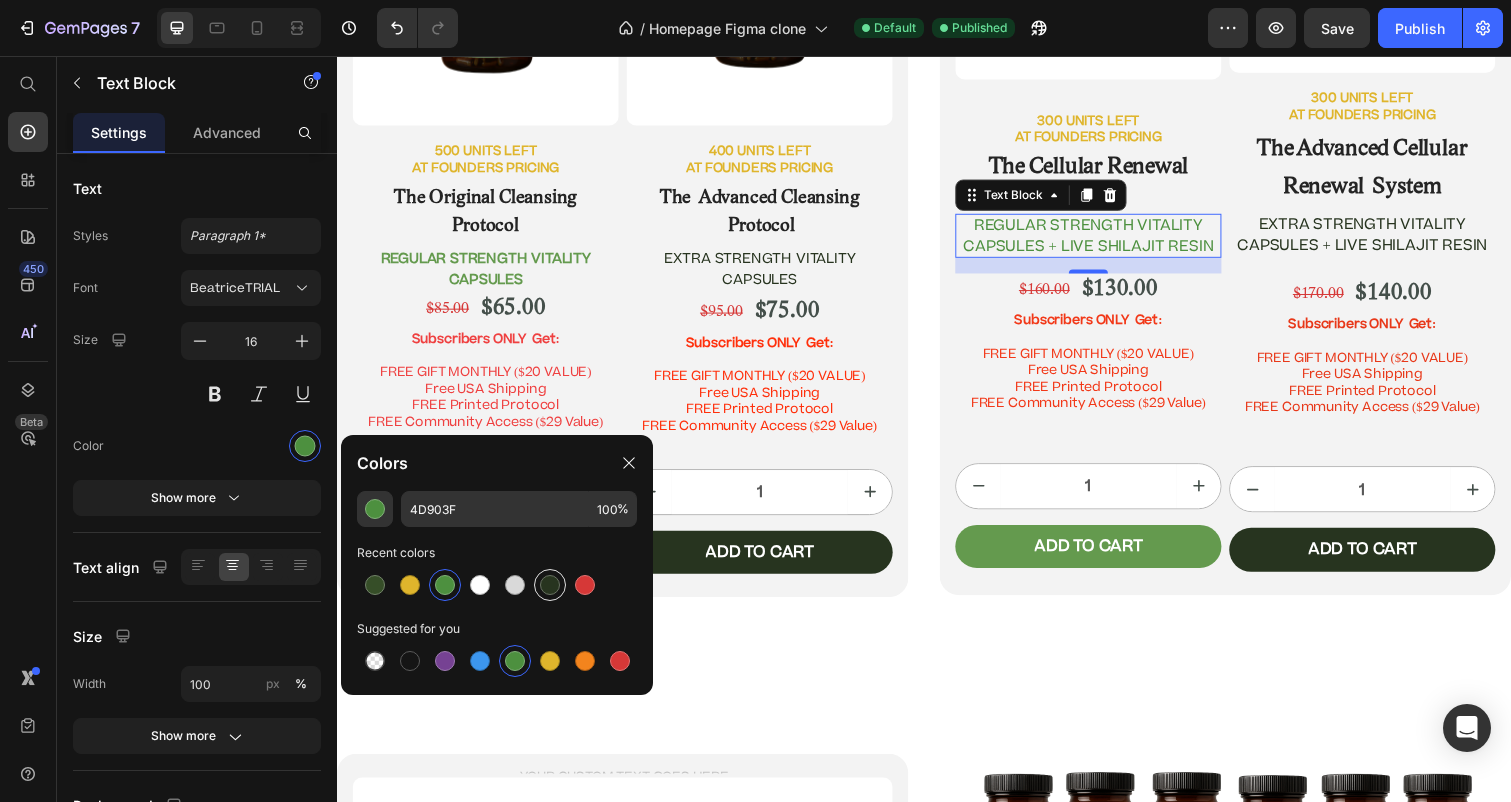 click at bounding box center (550, 585) 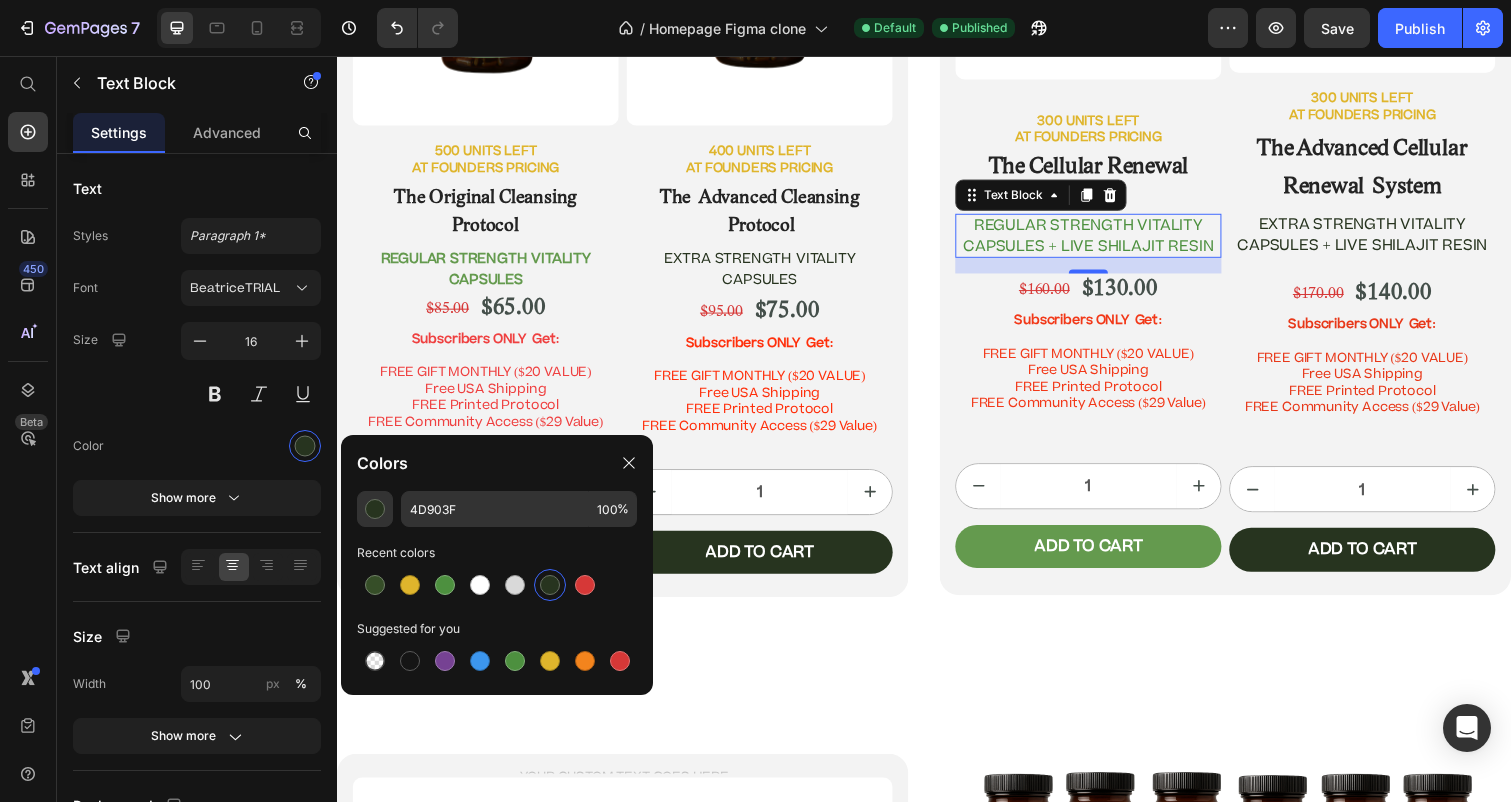type on "27341F" 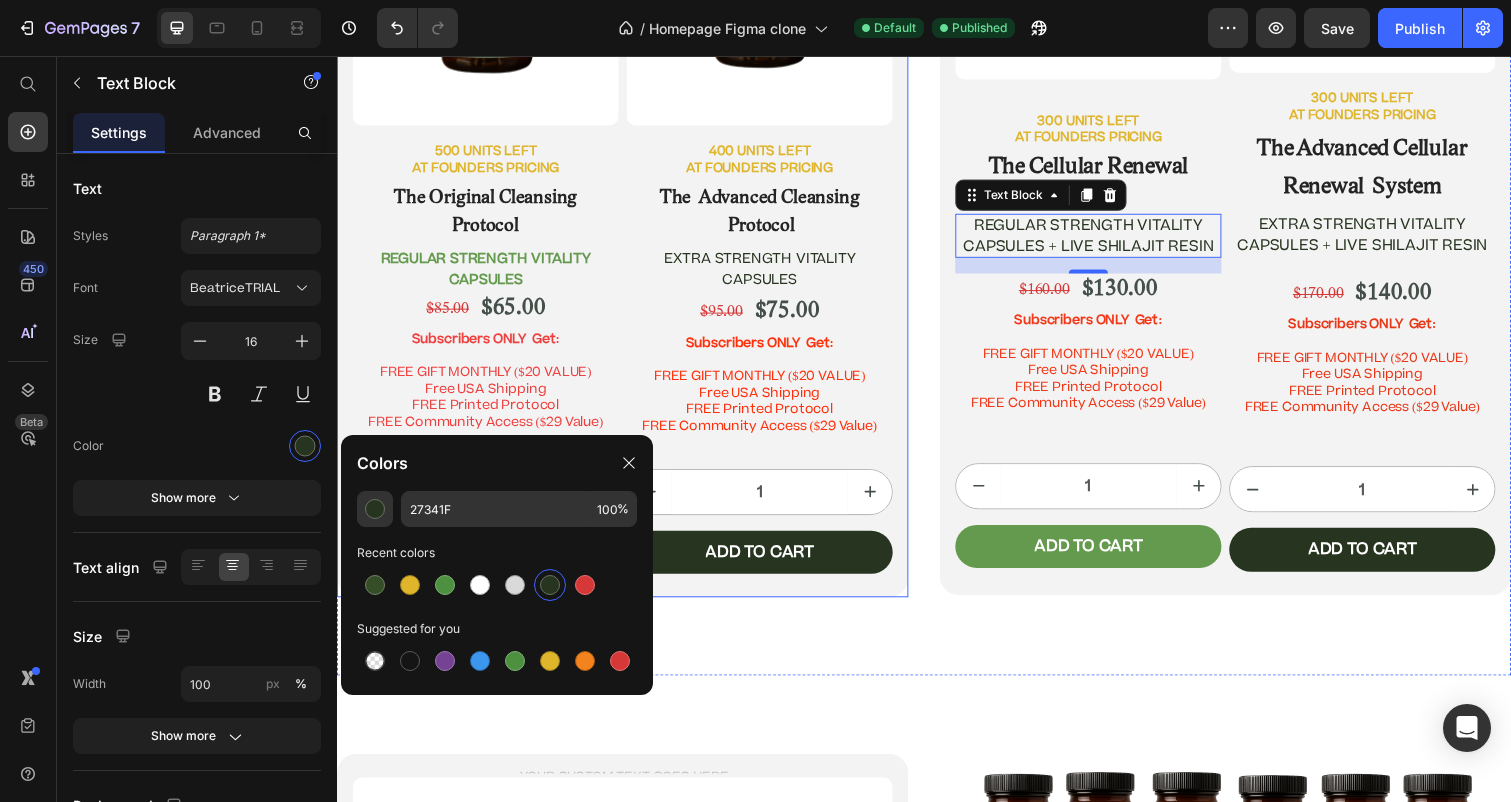 scroll, scrollTop: 11135, scrollLeft: 0, axis: vertical 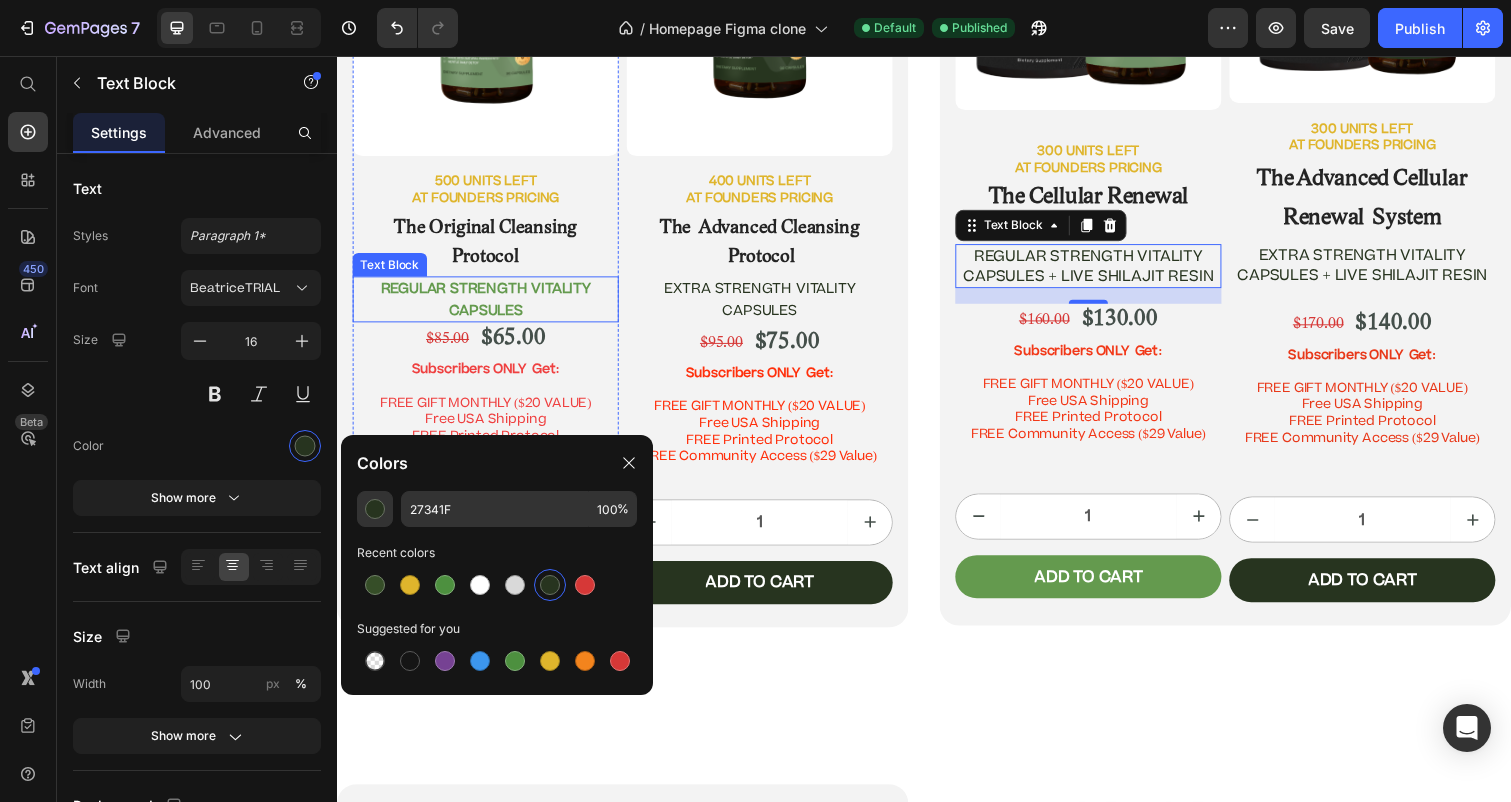 click on "REGULAR STRENGTH VITALITY CAPSULES" at bounding box center (489, 304) 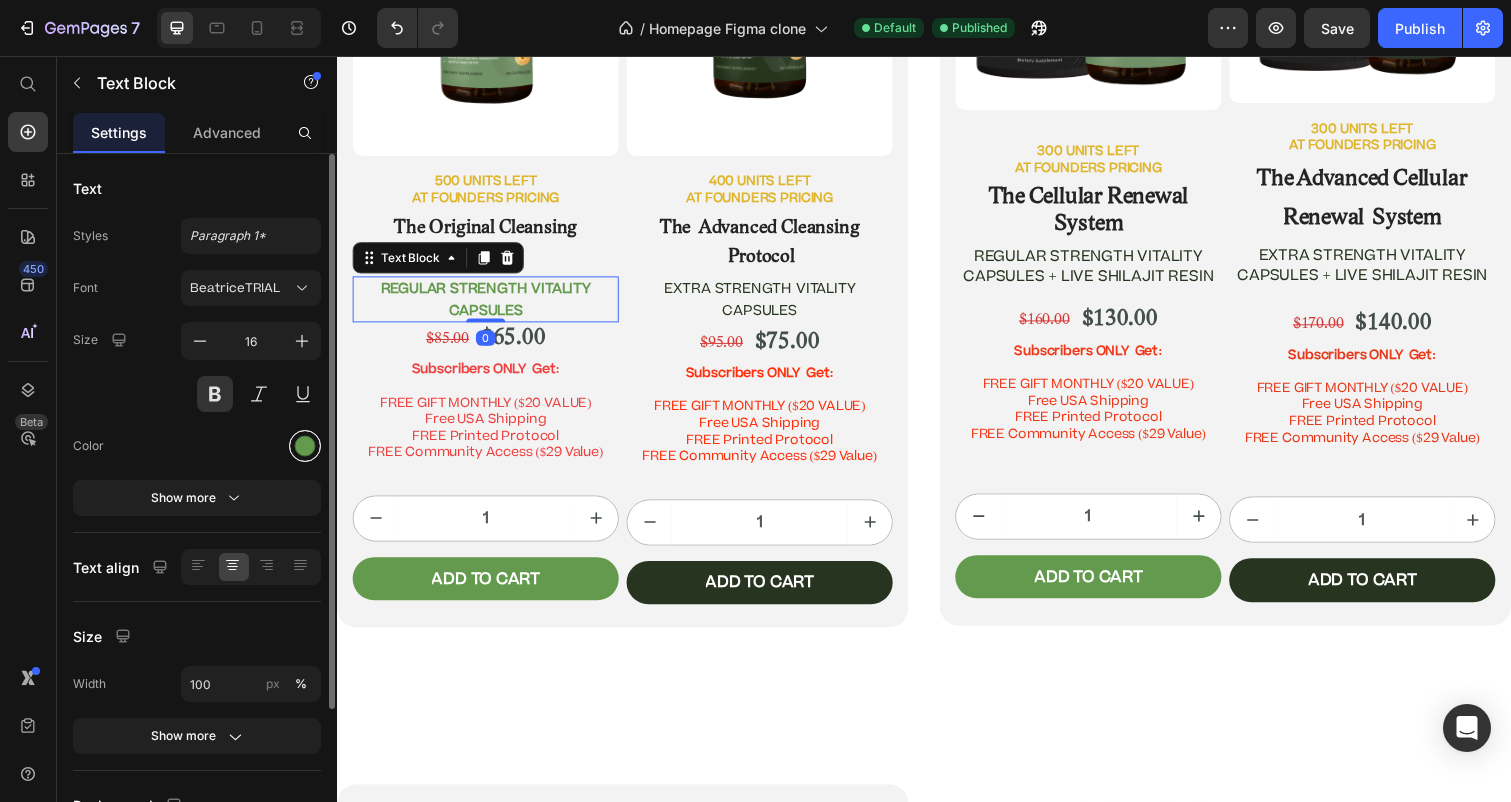 click at bounding box center (305, 446) 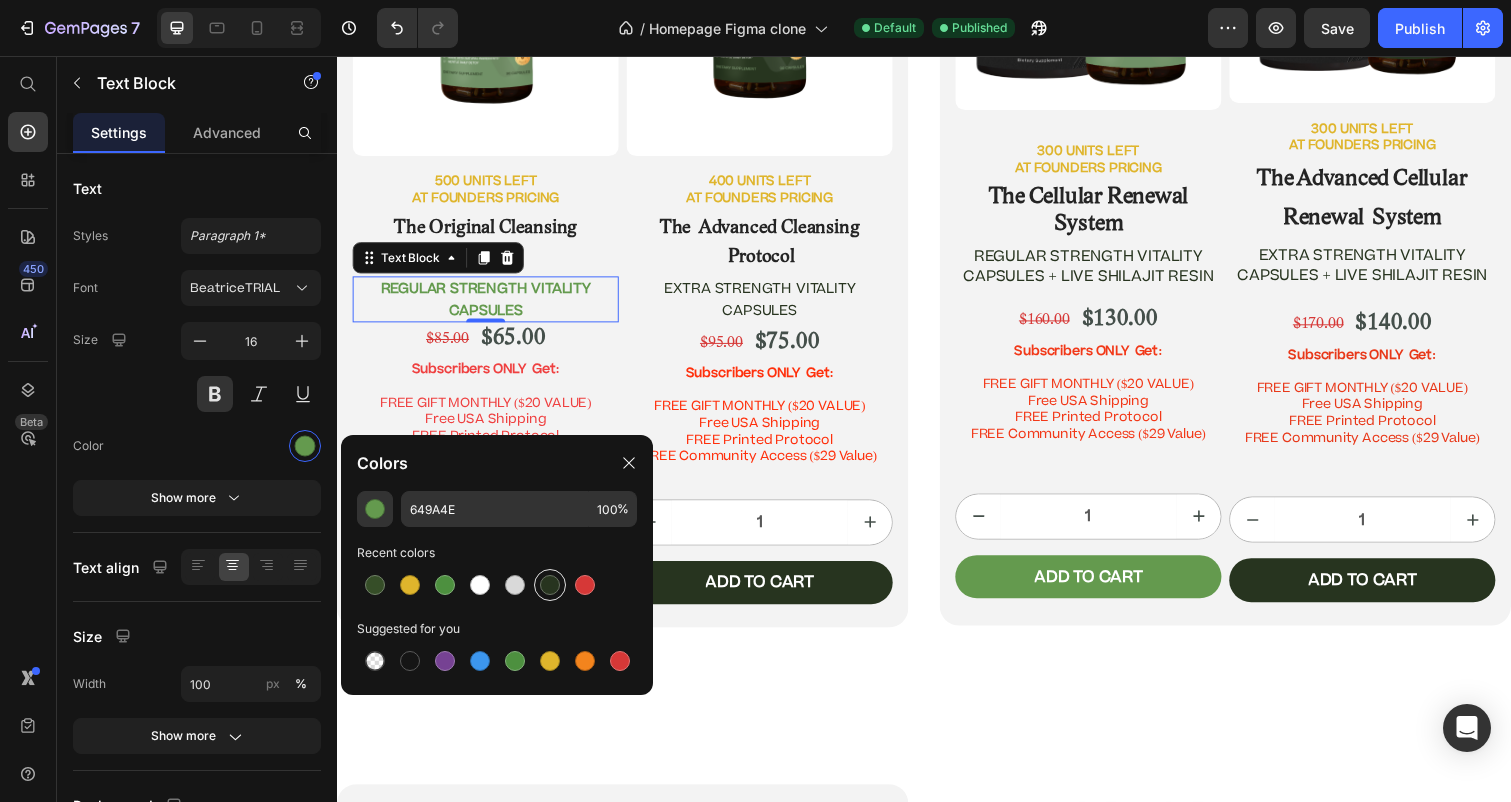 click at bounding box center [550, 585] 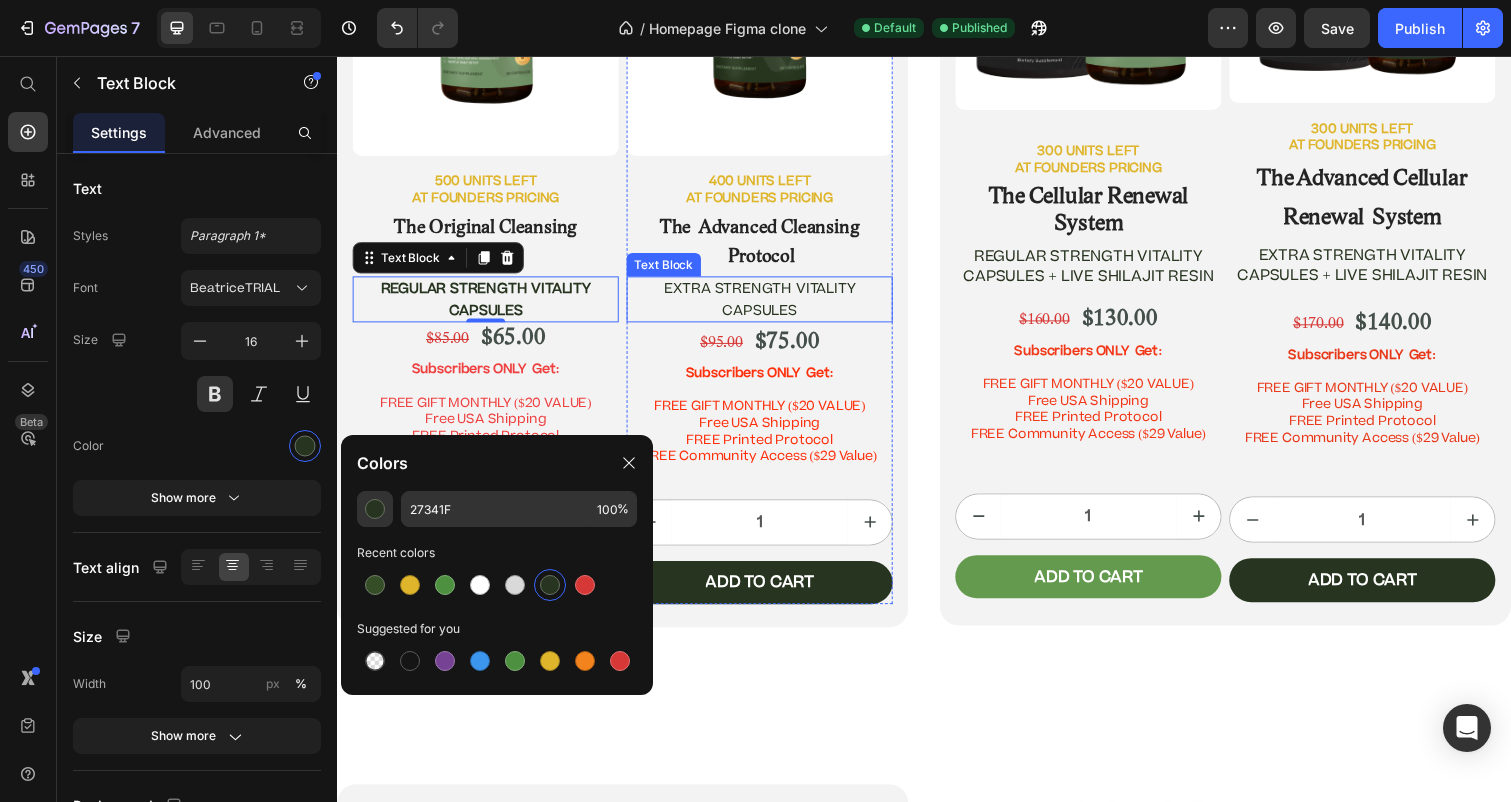 click on "EXTRA STRENGTH VITALITY CAPSULES" at bounding box center [769, 304] 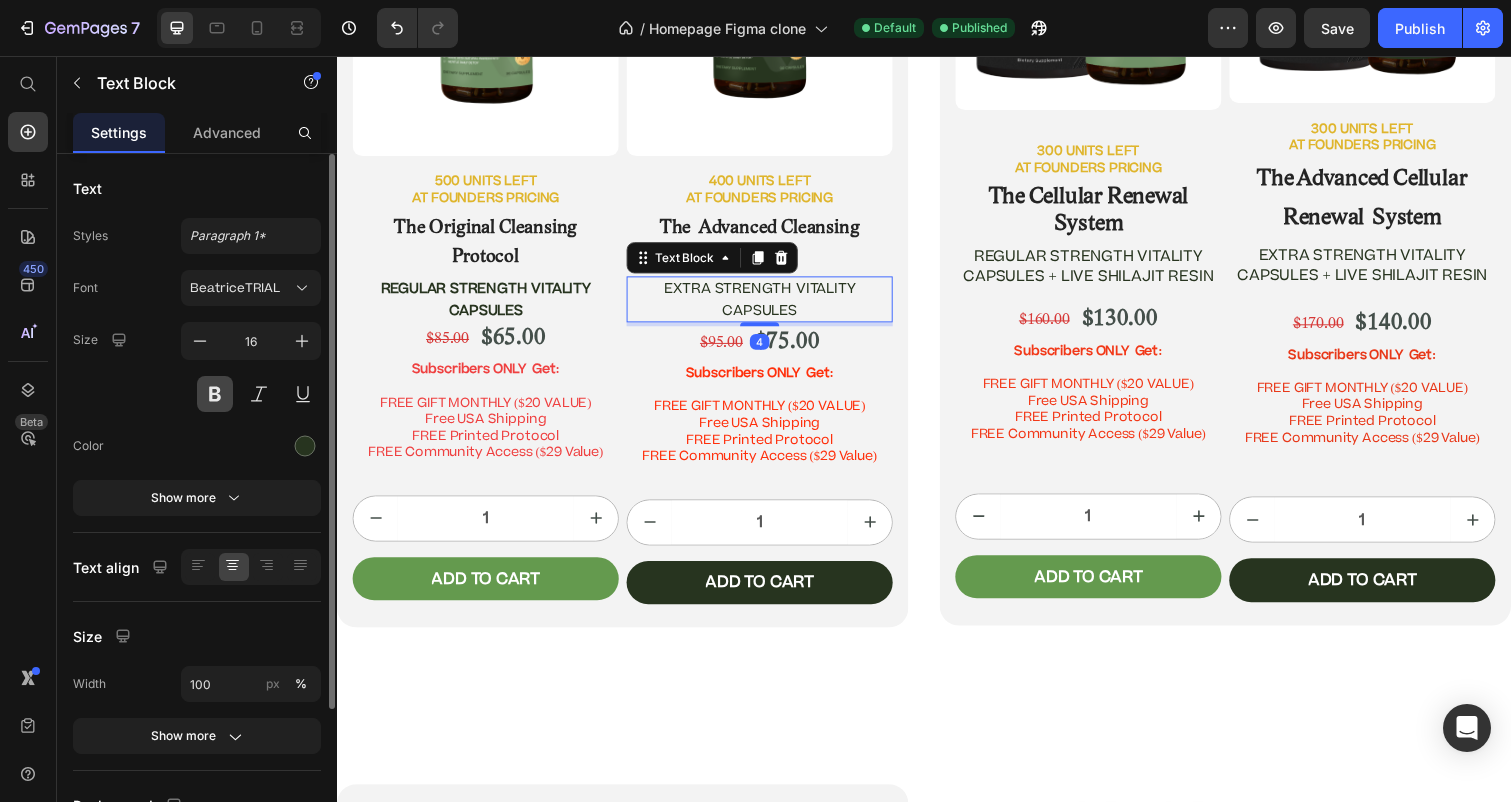 click at bounding box center (215, 394) 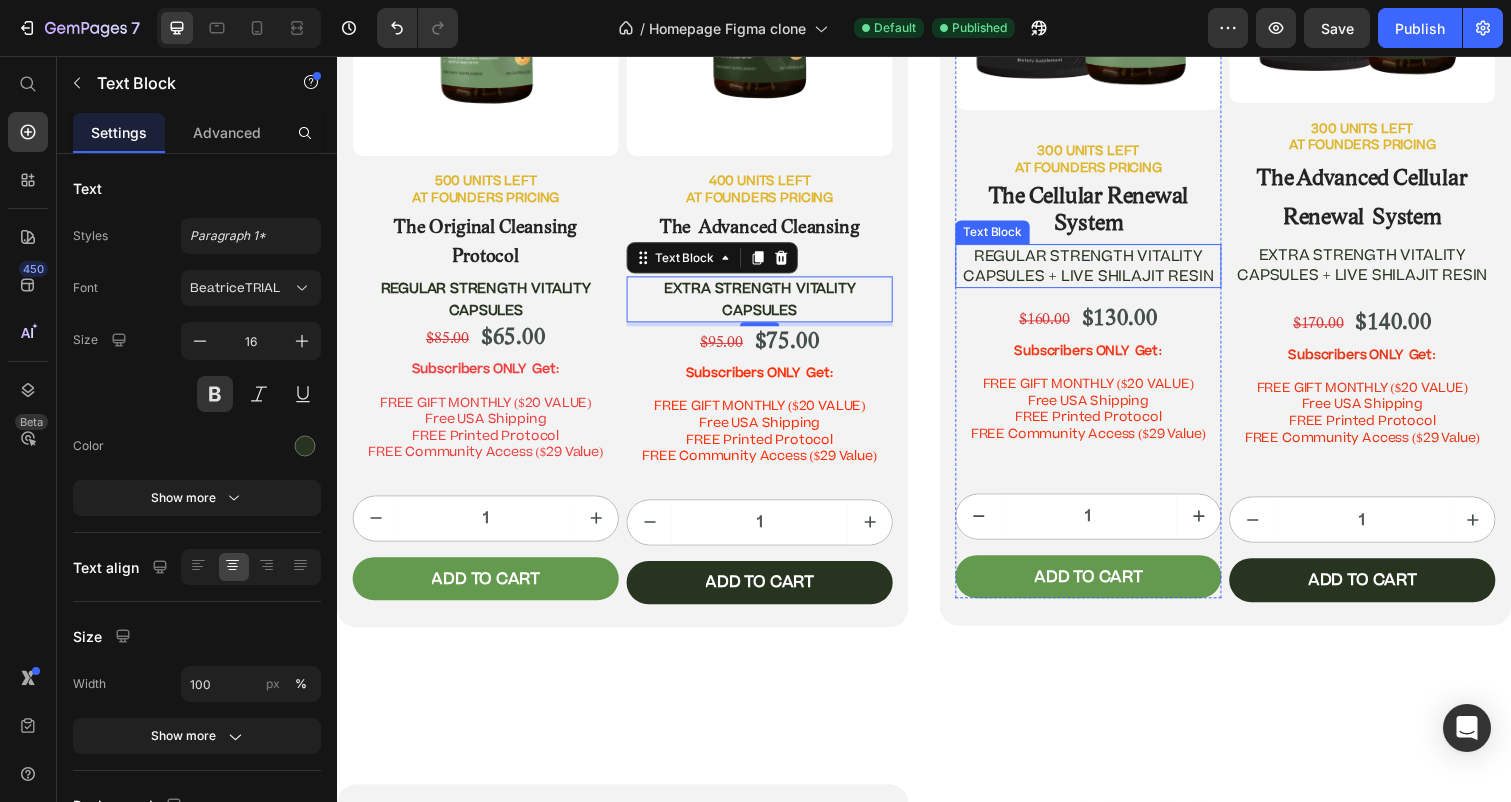 click on "REGULAR STRENGTH VITALITY CAPSULES + LIVE SHILAJIT RESIN" at bounding box center [1105, 271] 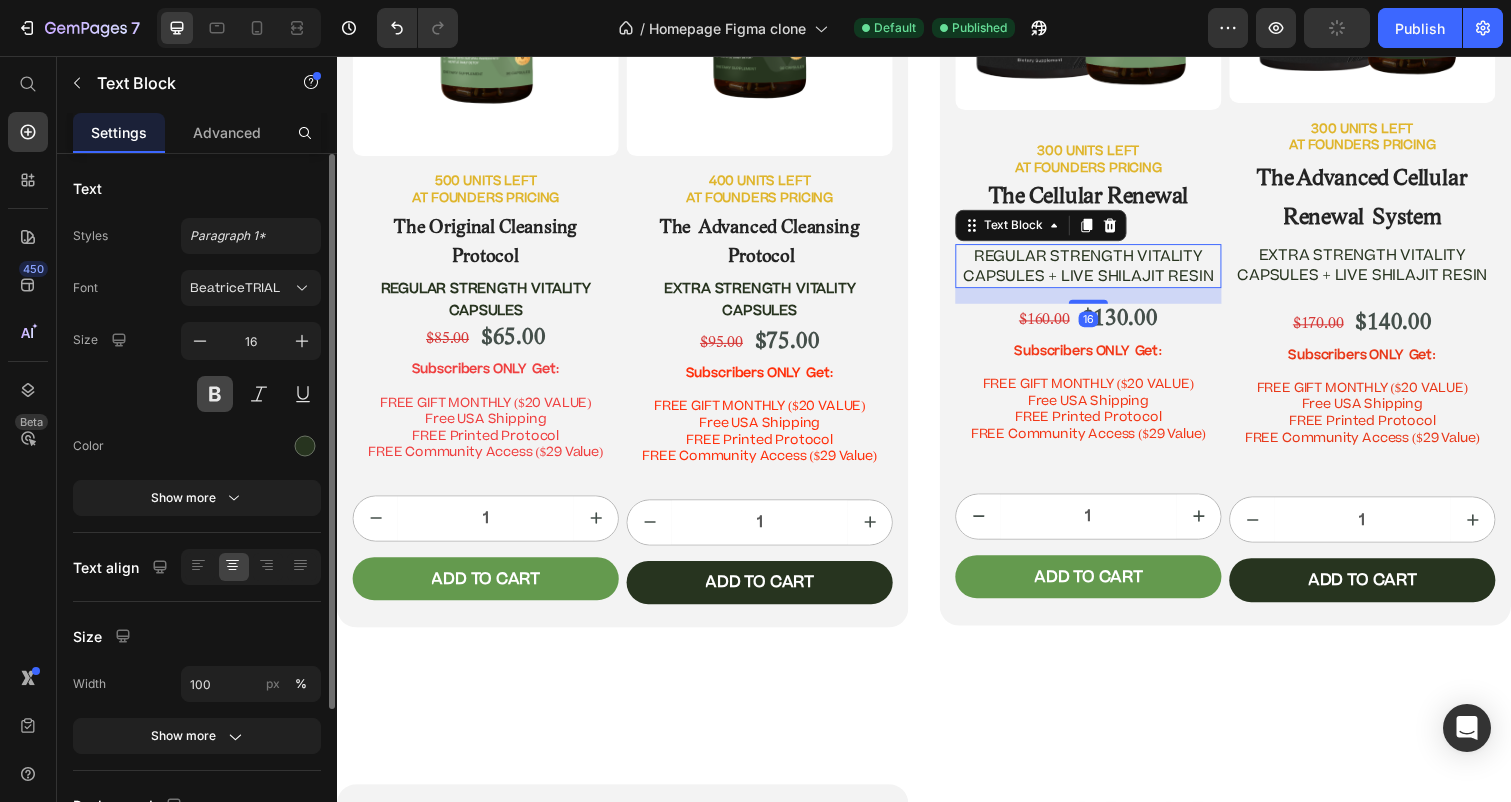 click at bounding box center (215, 394) 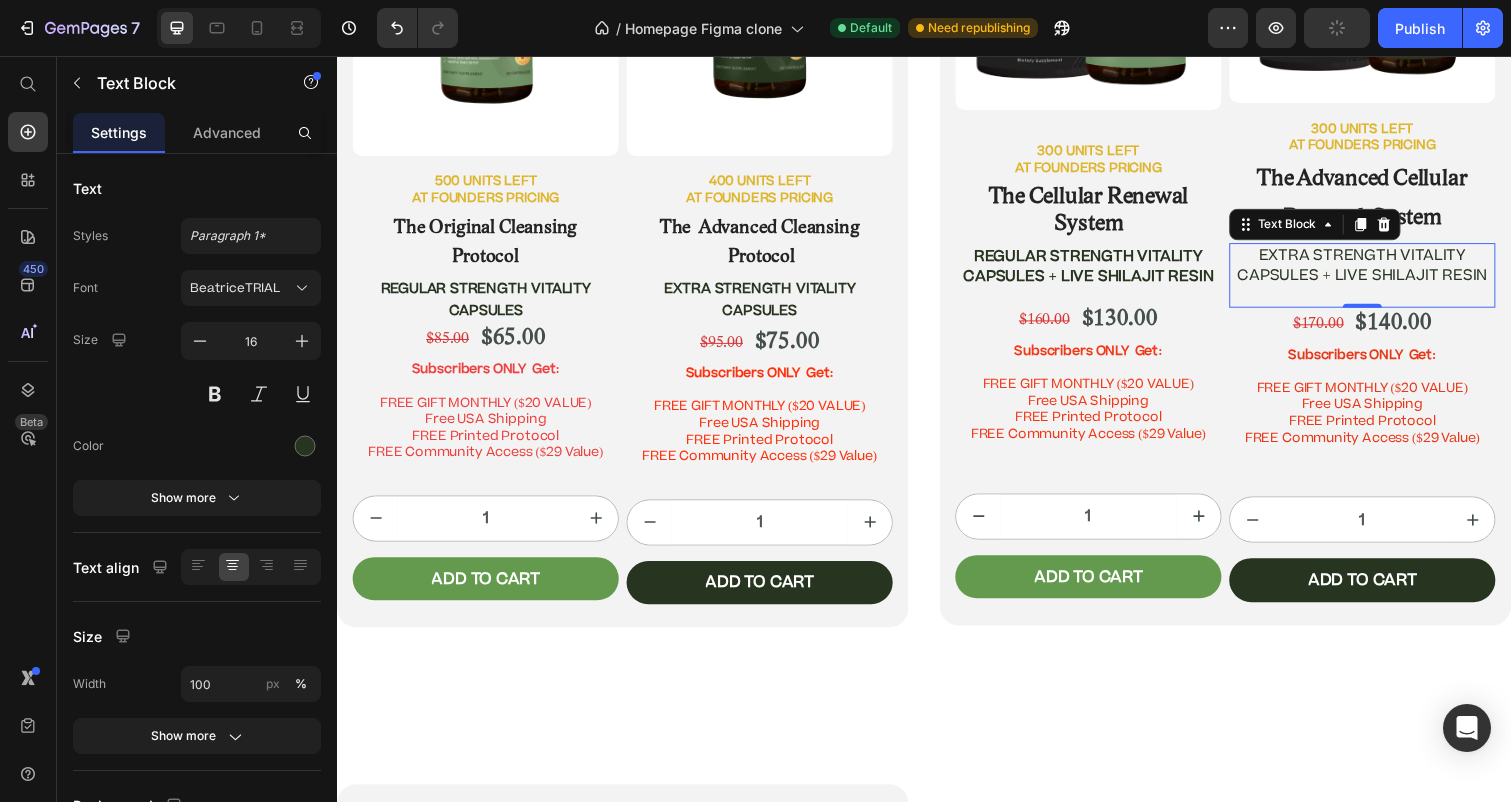 click on "EXTRA STRENGTH VITALITY CAPSULES + LIVE SHILAJIT RESIN" at bounding box center (1384, 269) 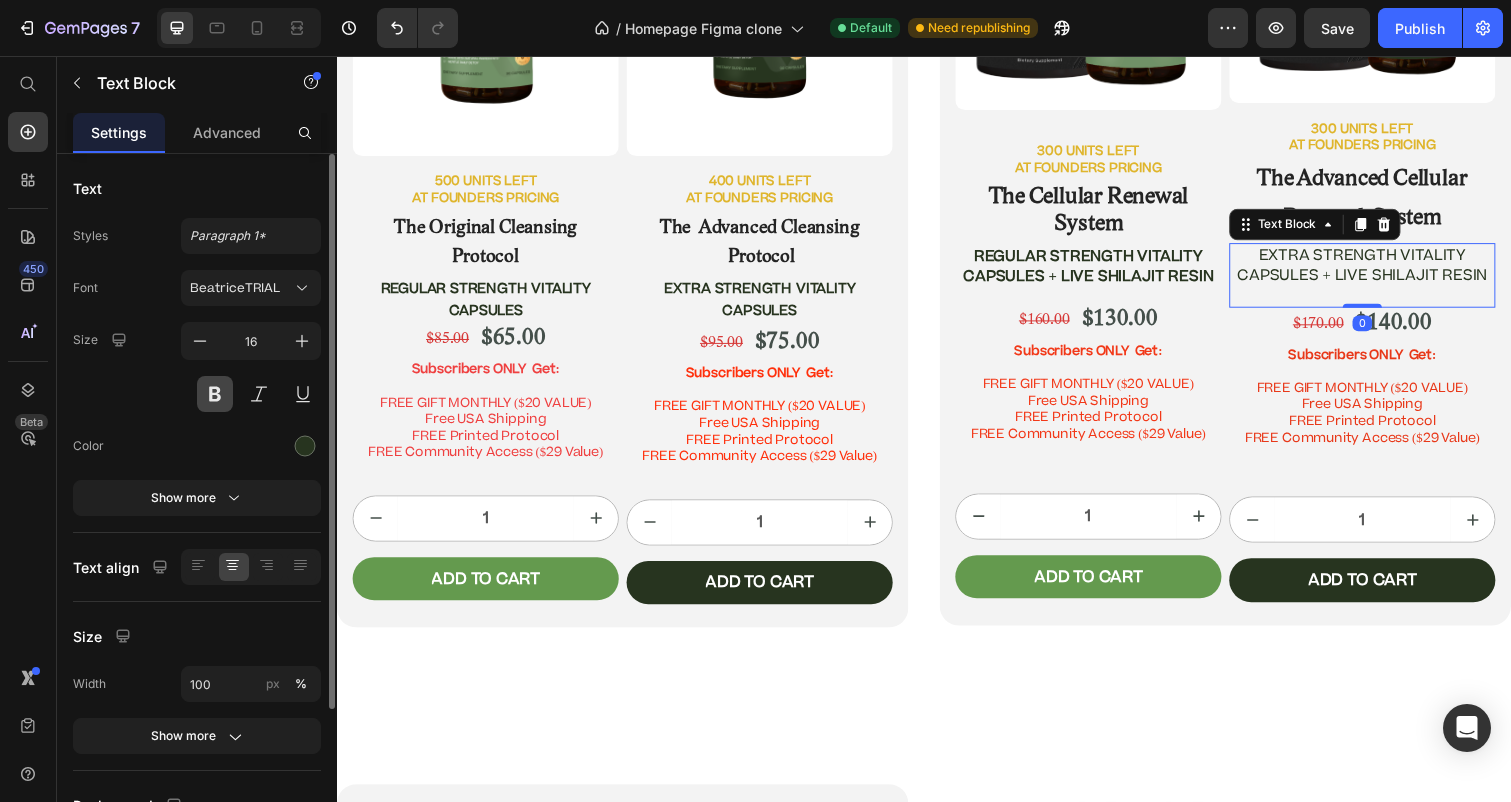 click at bounding box center (215, 394) 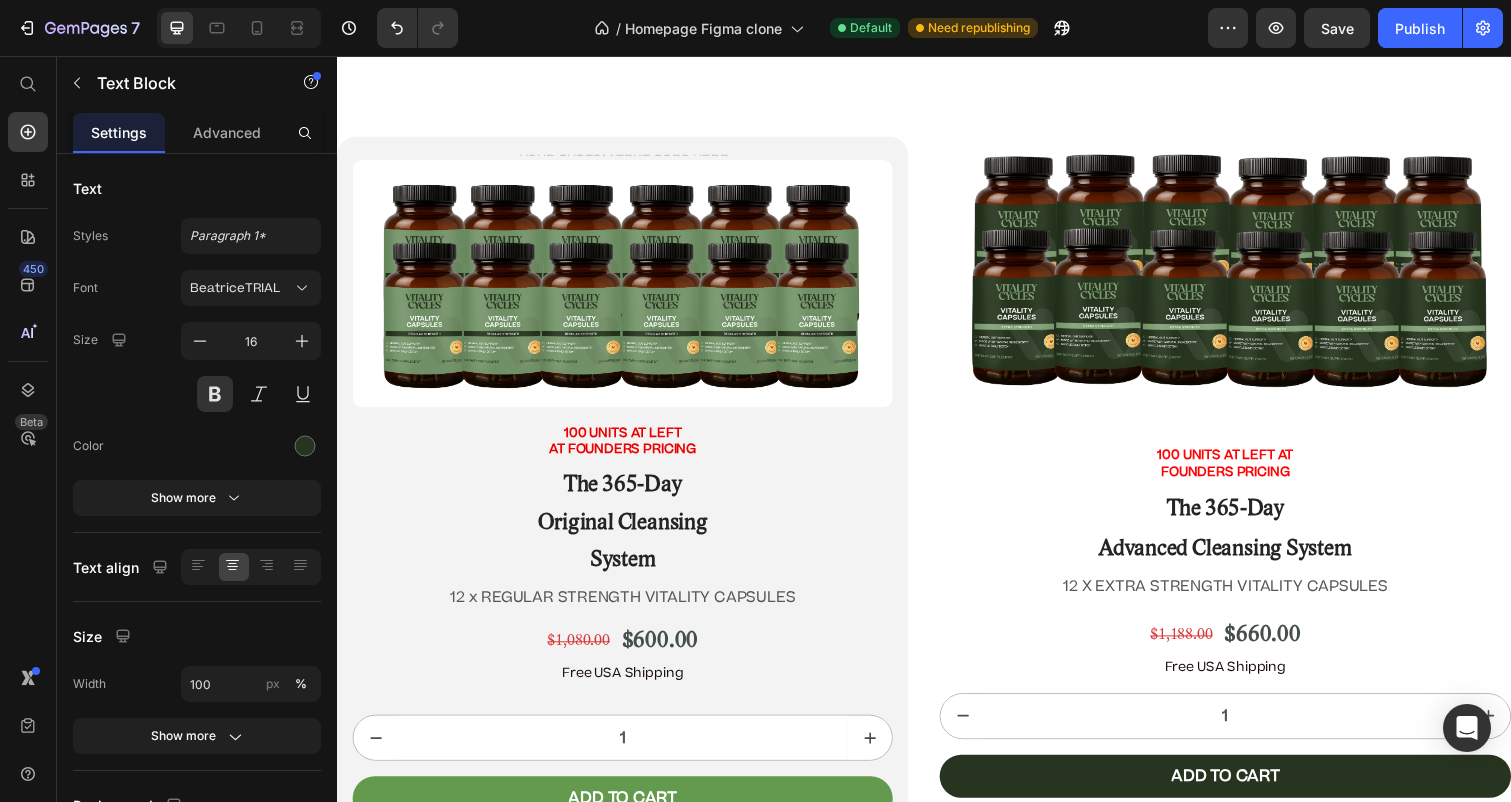 scroll, scrollTop: 11861, scrollLeft: 0, axis: vertical 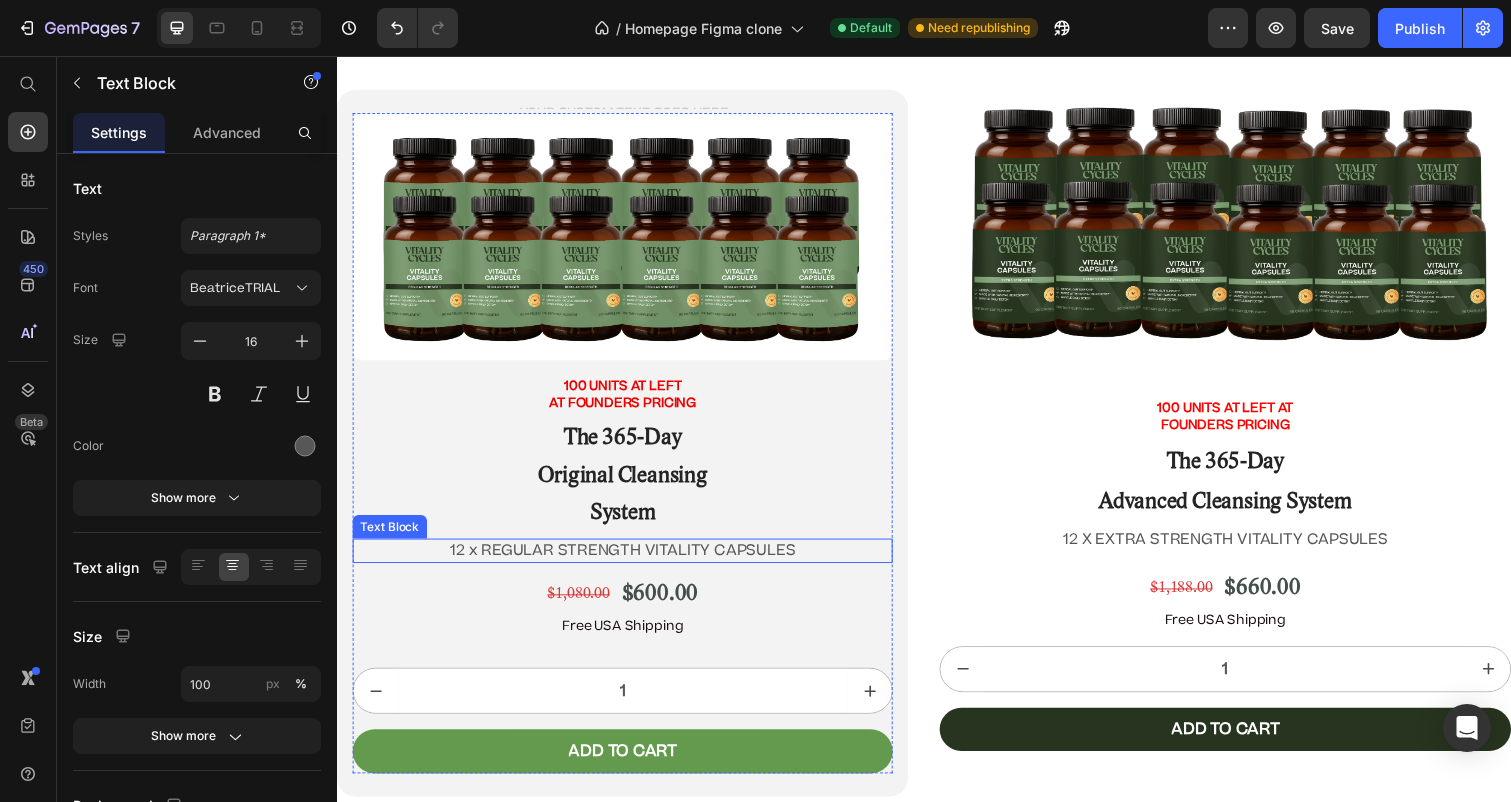 click on "12 x REGULAR STRENGTH VITALITY CAPSULES" at bounding box center (629, 561) 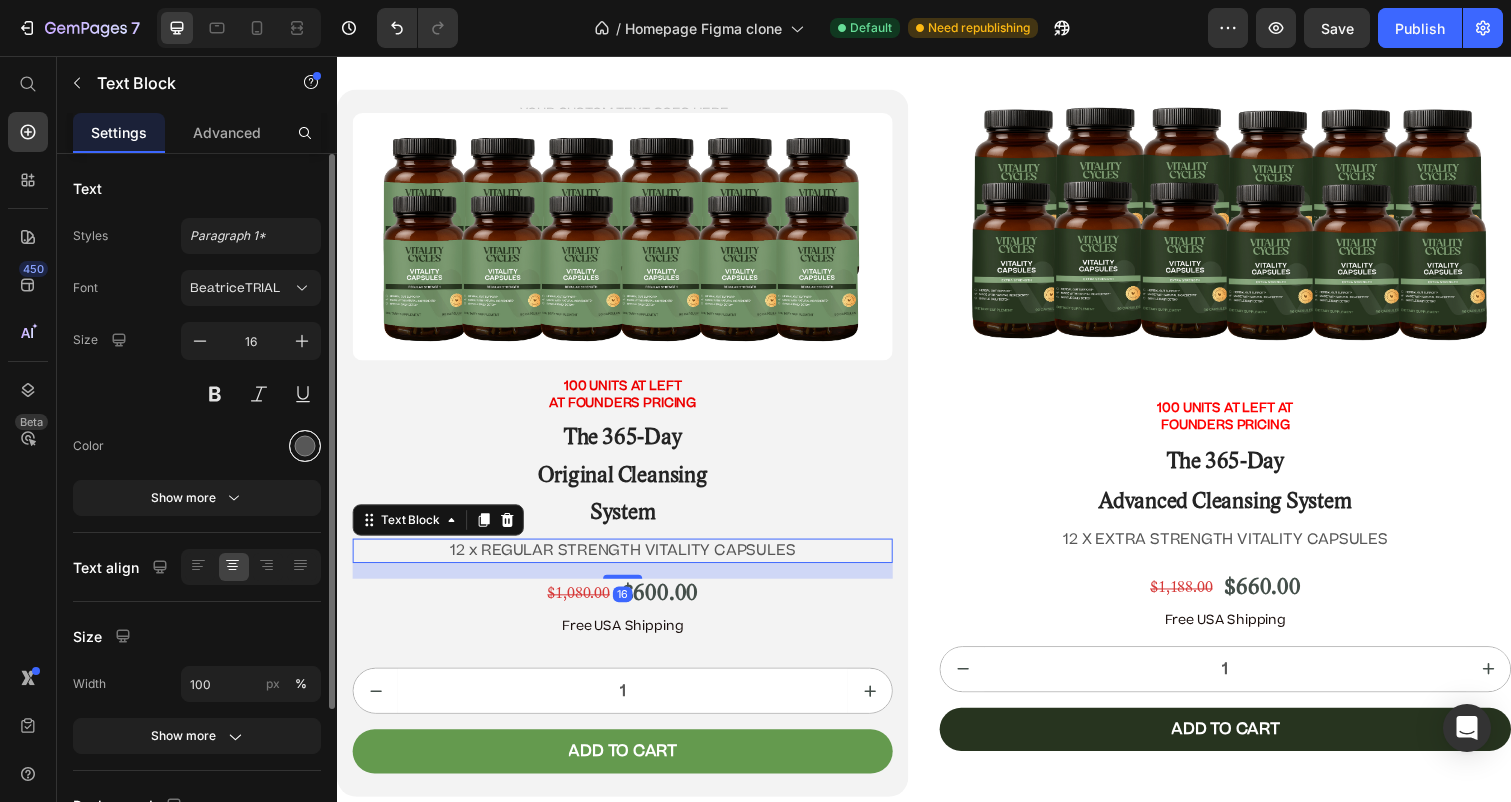 click at bounding box center (305, 446) 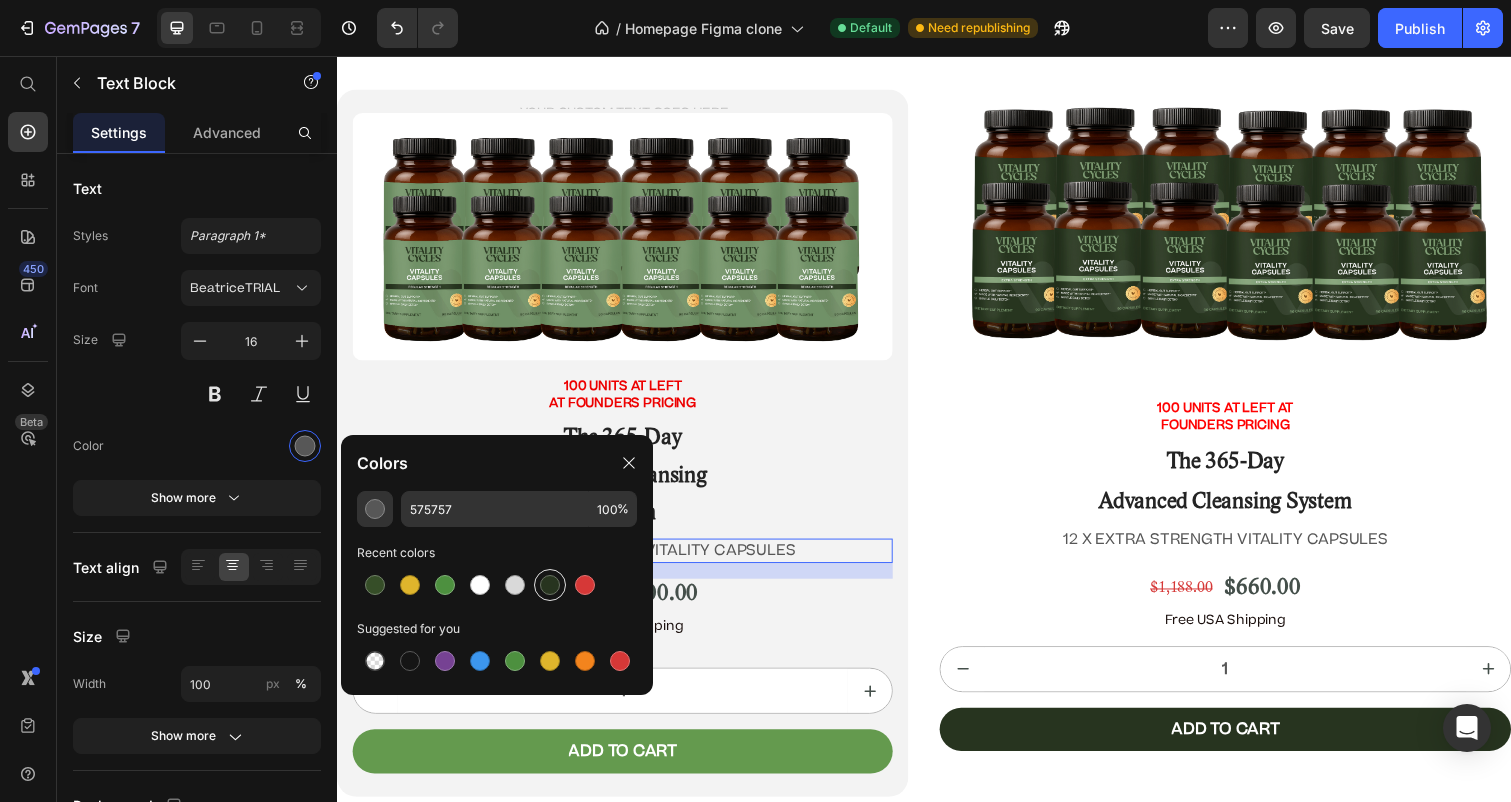 click at bounding box center (550, 585) 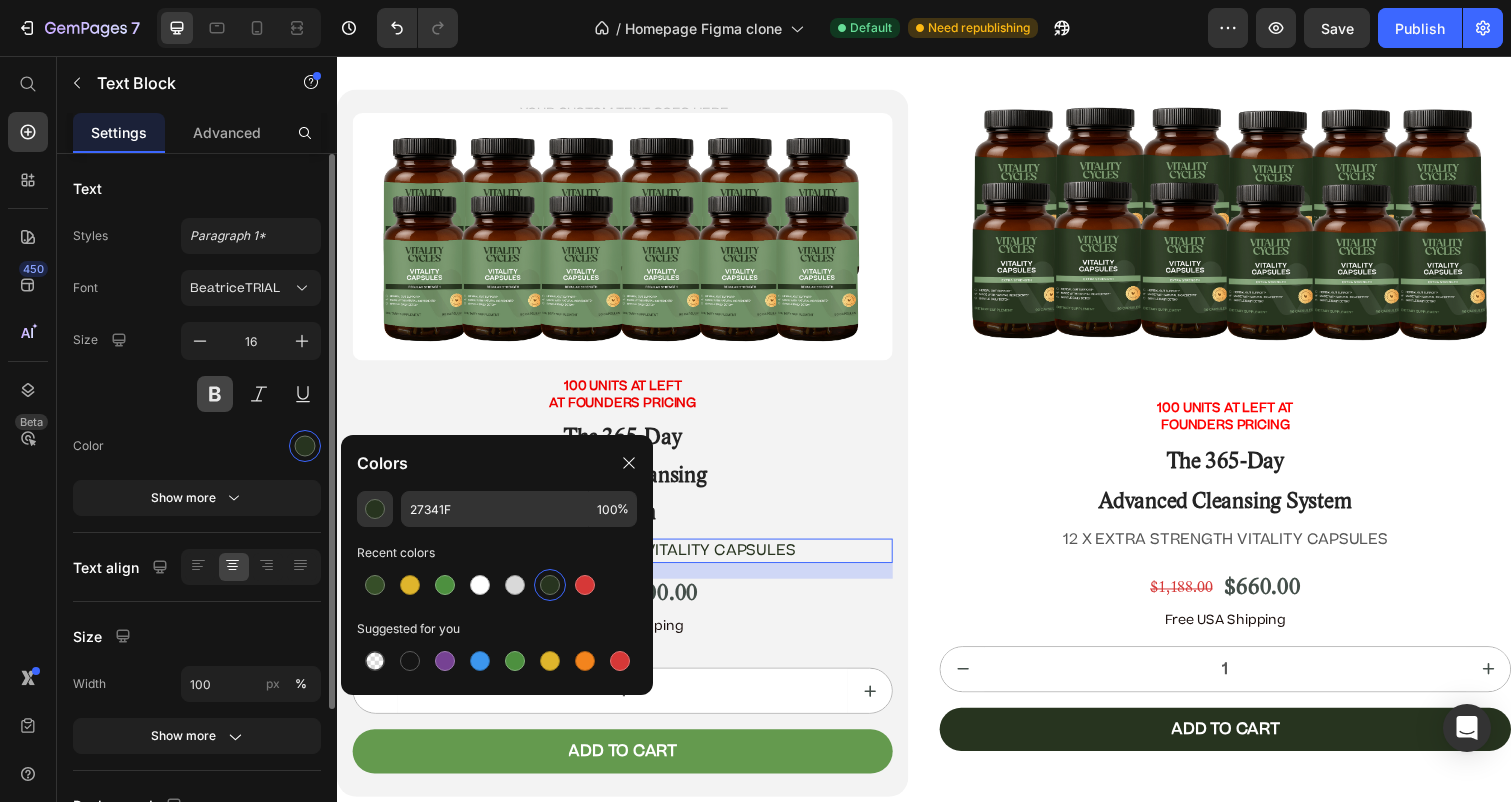 click at bounding box center (215, 394) 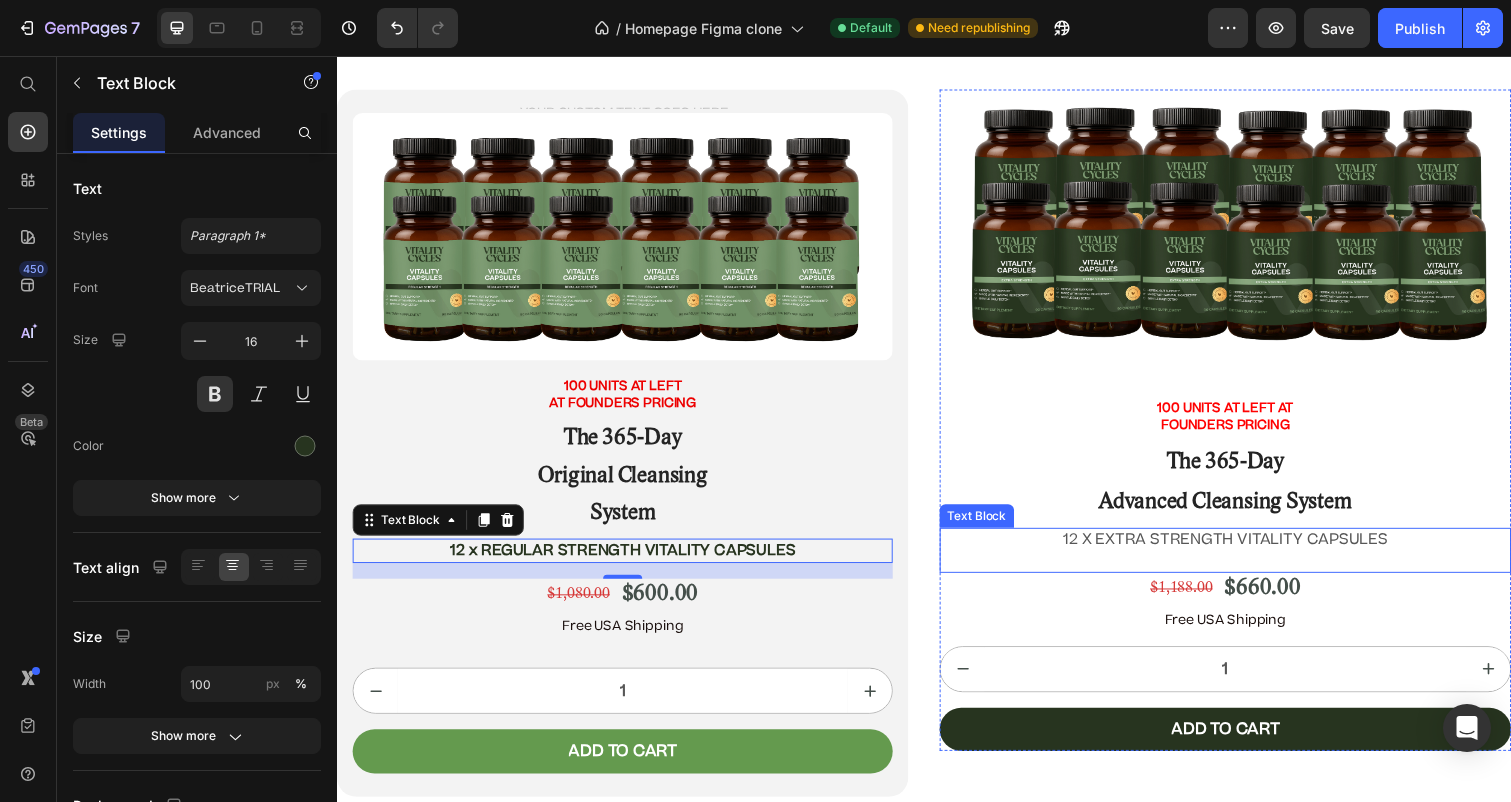 click on "12 X EXTRA STRENGTH VITALITY CAPSULES" at bounding box center (1245, 550) 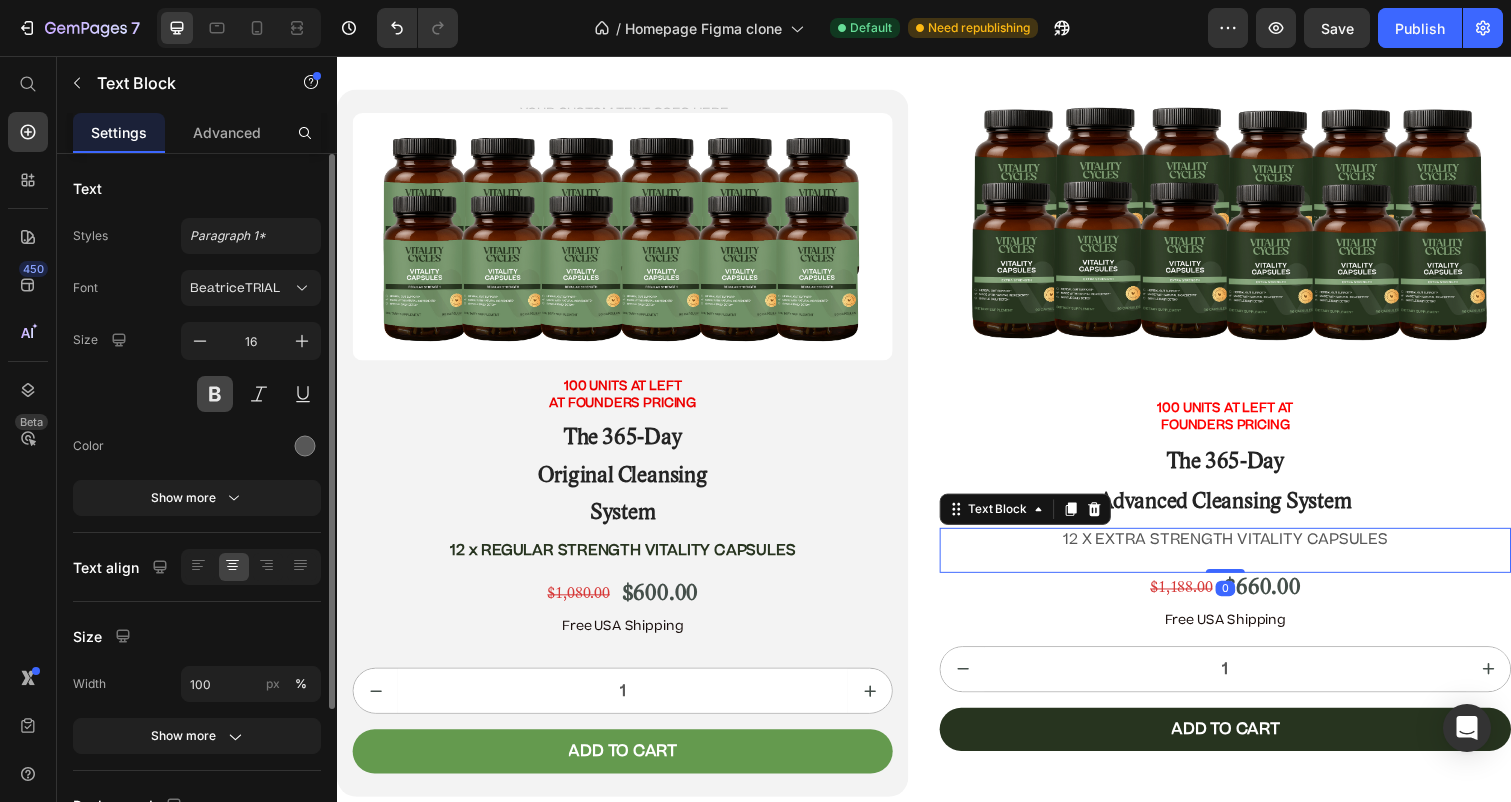 click at bounding box center [215, 394] 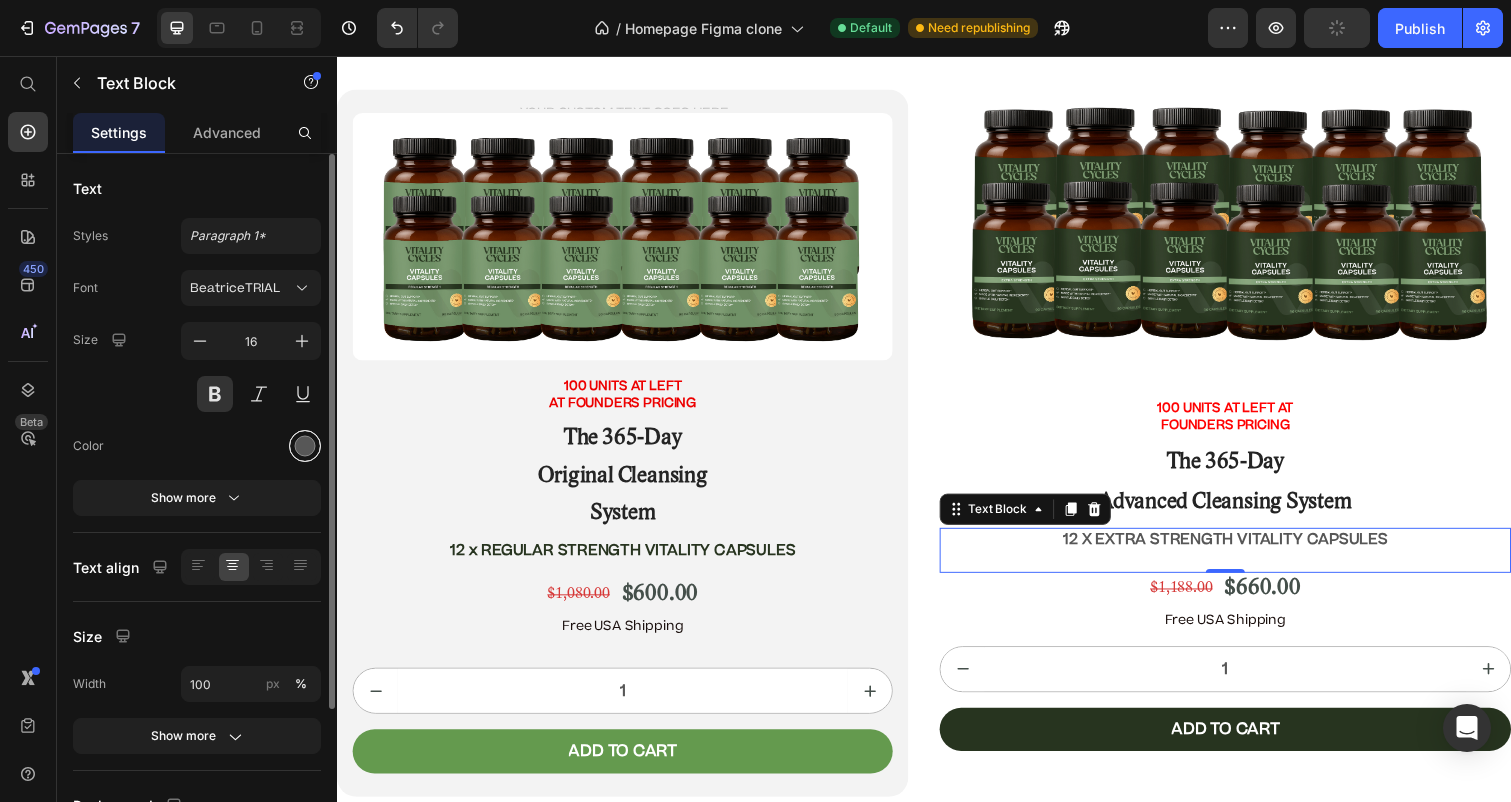 click at bounding box center (305, 446) 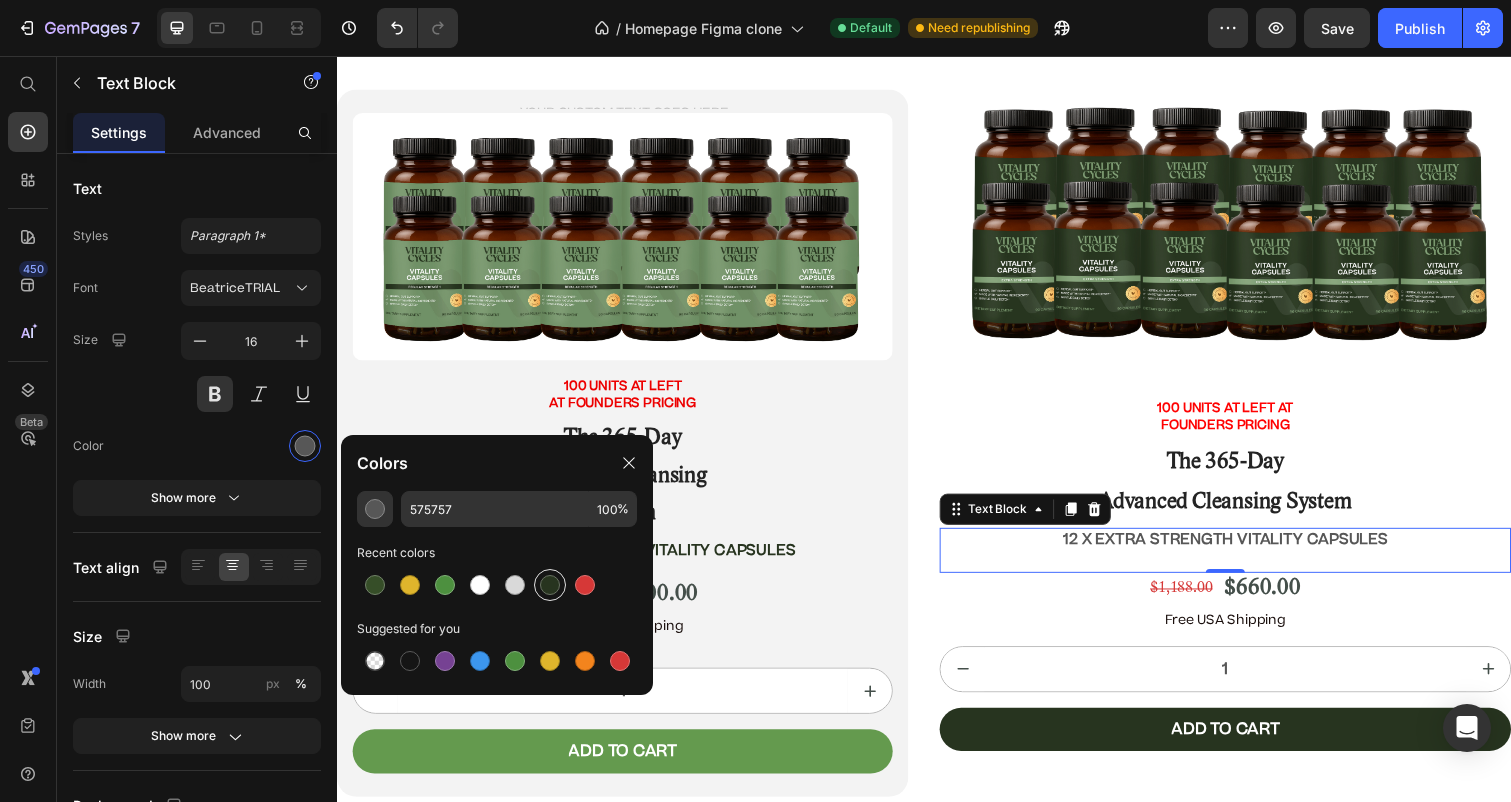 click at bounding box center [550, 585] 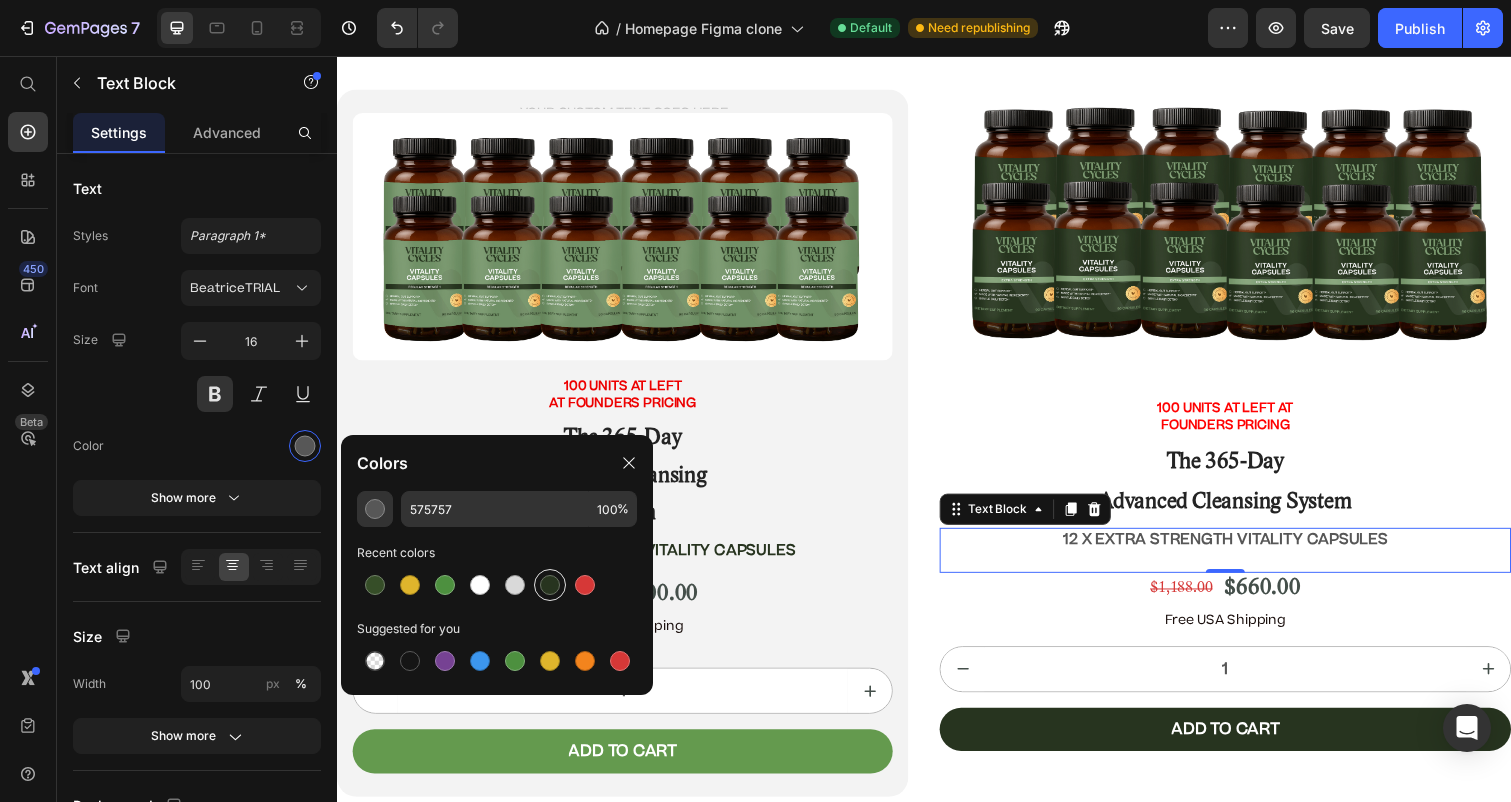 type on "27341F" 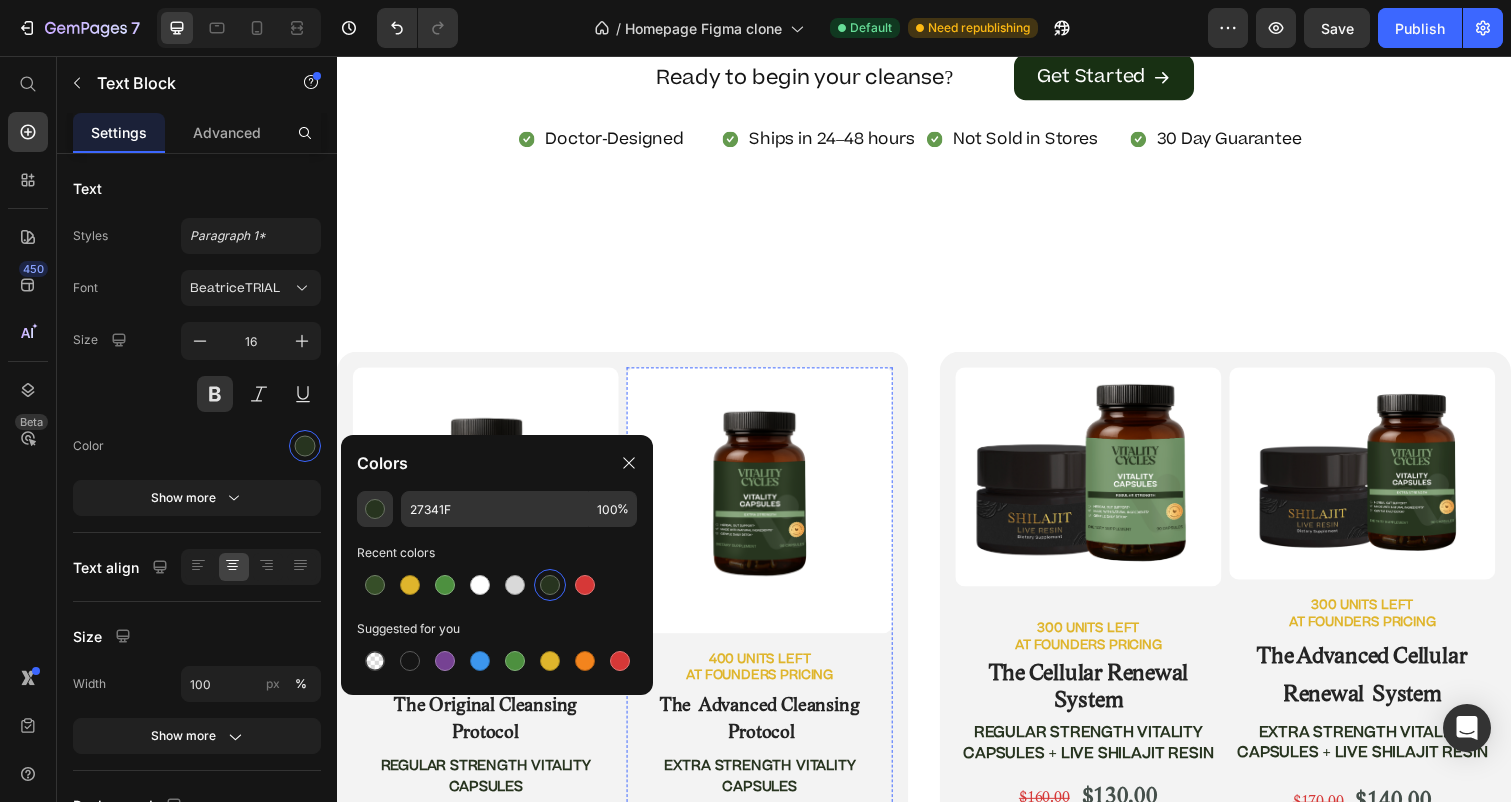 scroll, scrollTop: 10309, scrollLeft: 0, axis: vertical 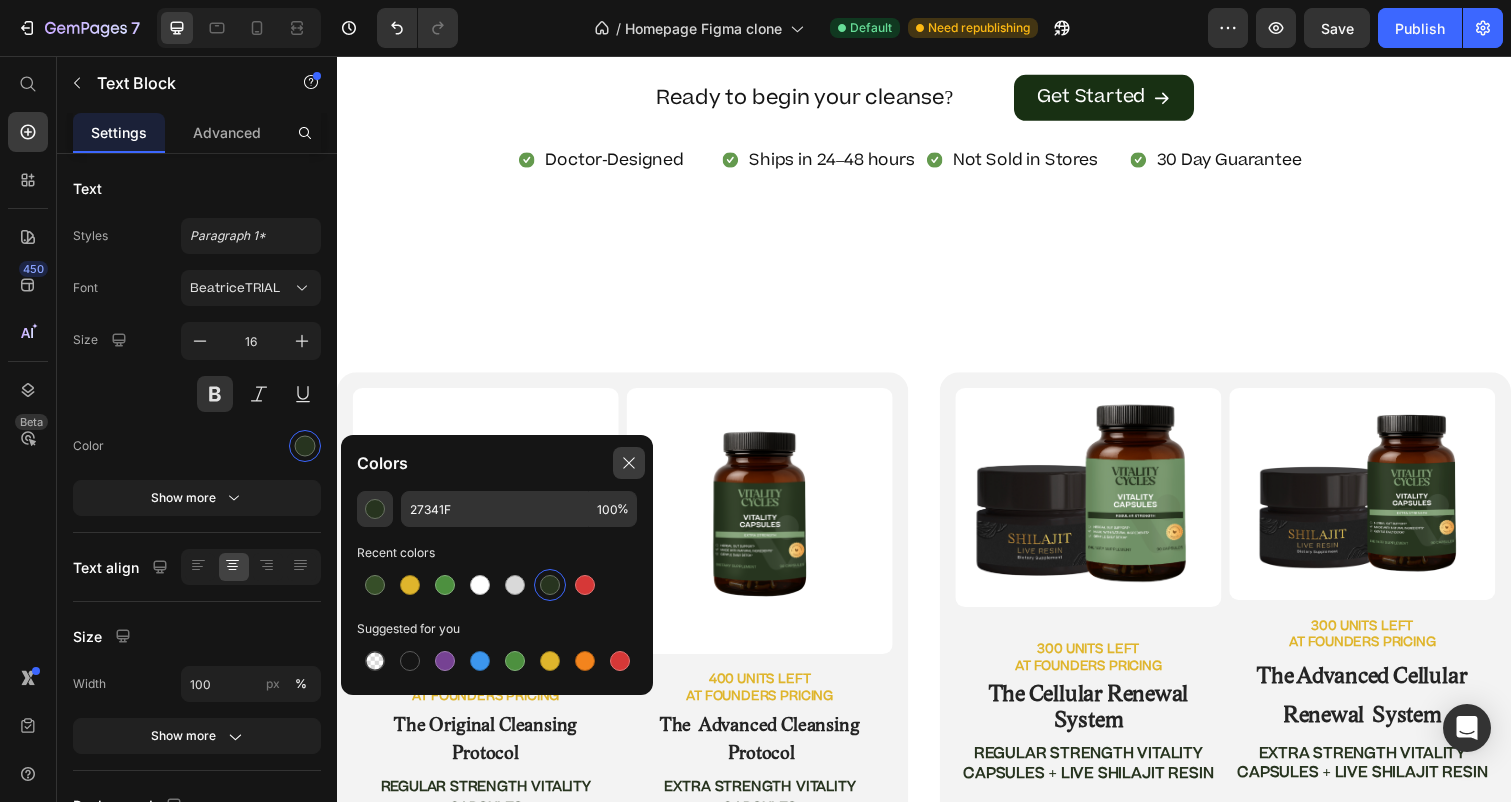 click at bounding box center (629, 463) 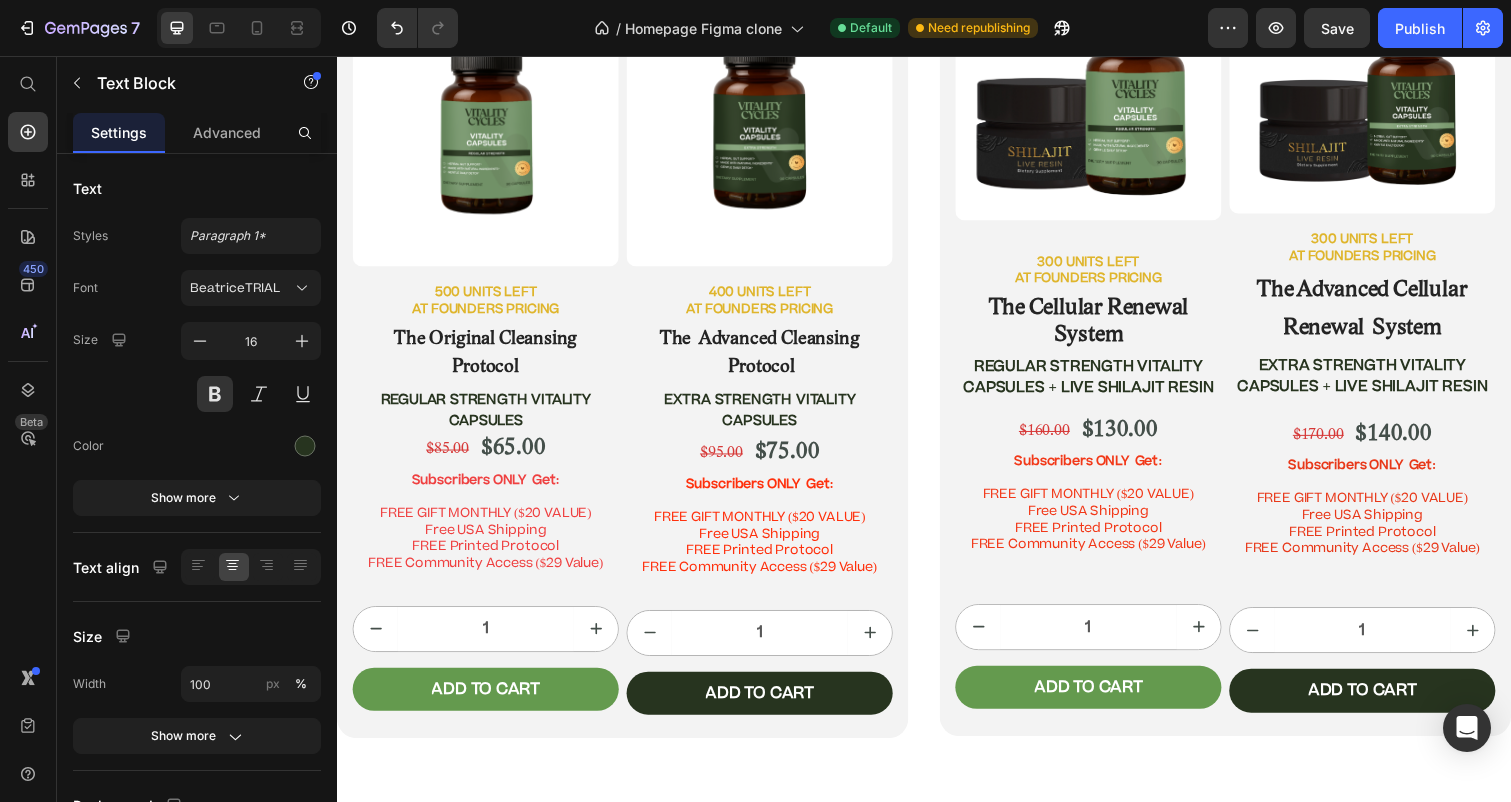 scroll, scrollTop: 10964, scrollLeft: 0, axis: vertical 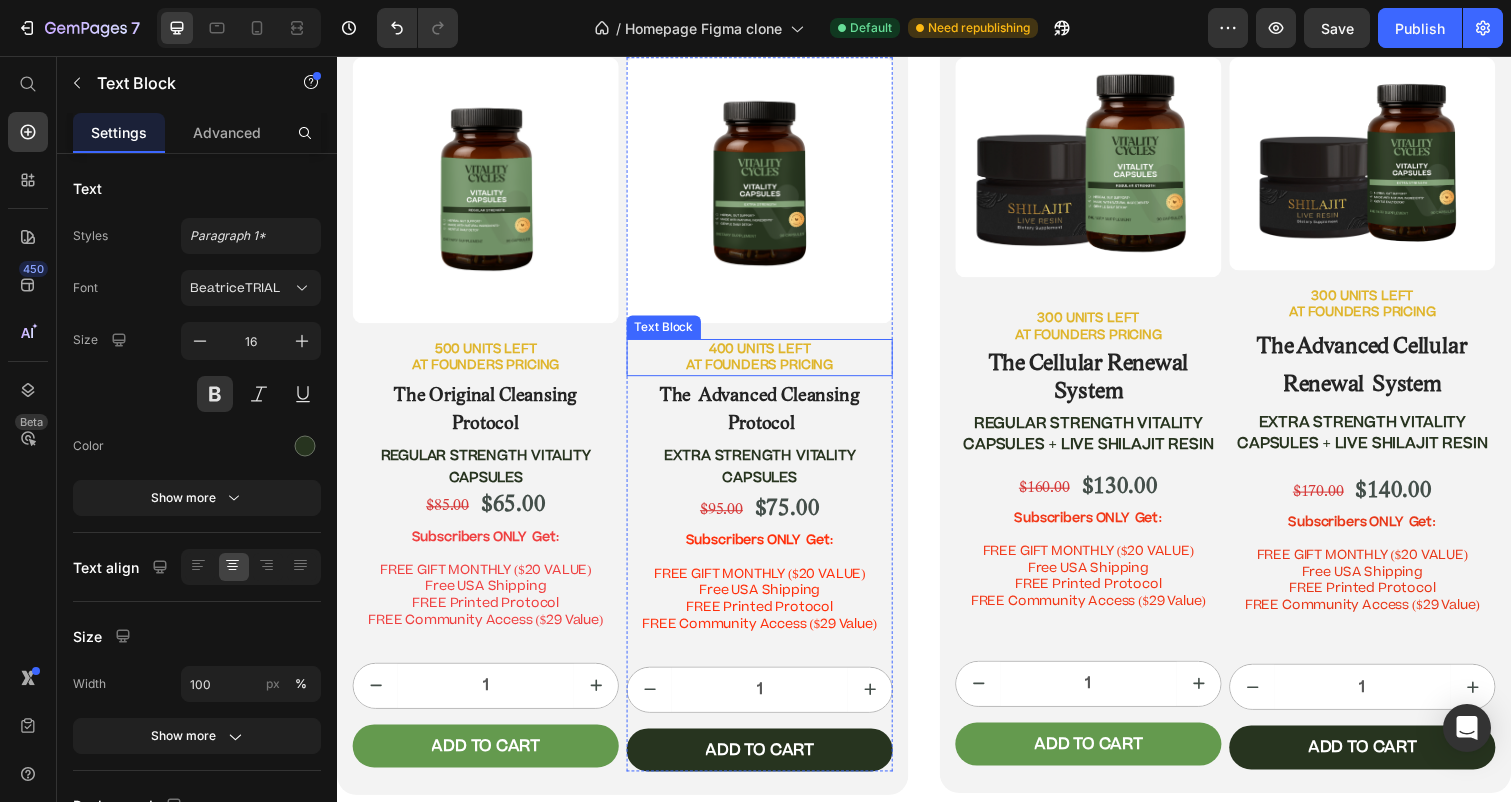 click on "400 UNITS LEFT  AT FOUNDERS PRICING" at bounding box center (769, 364) 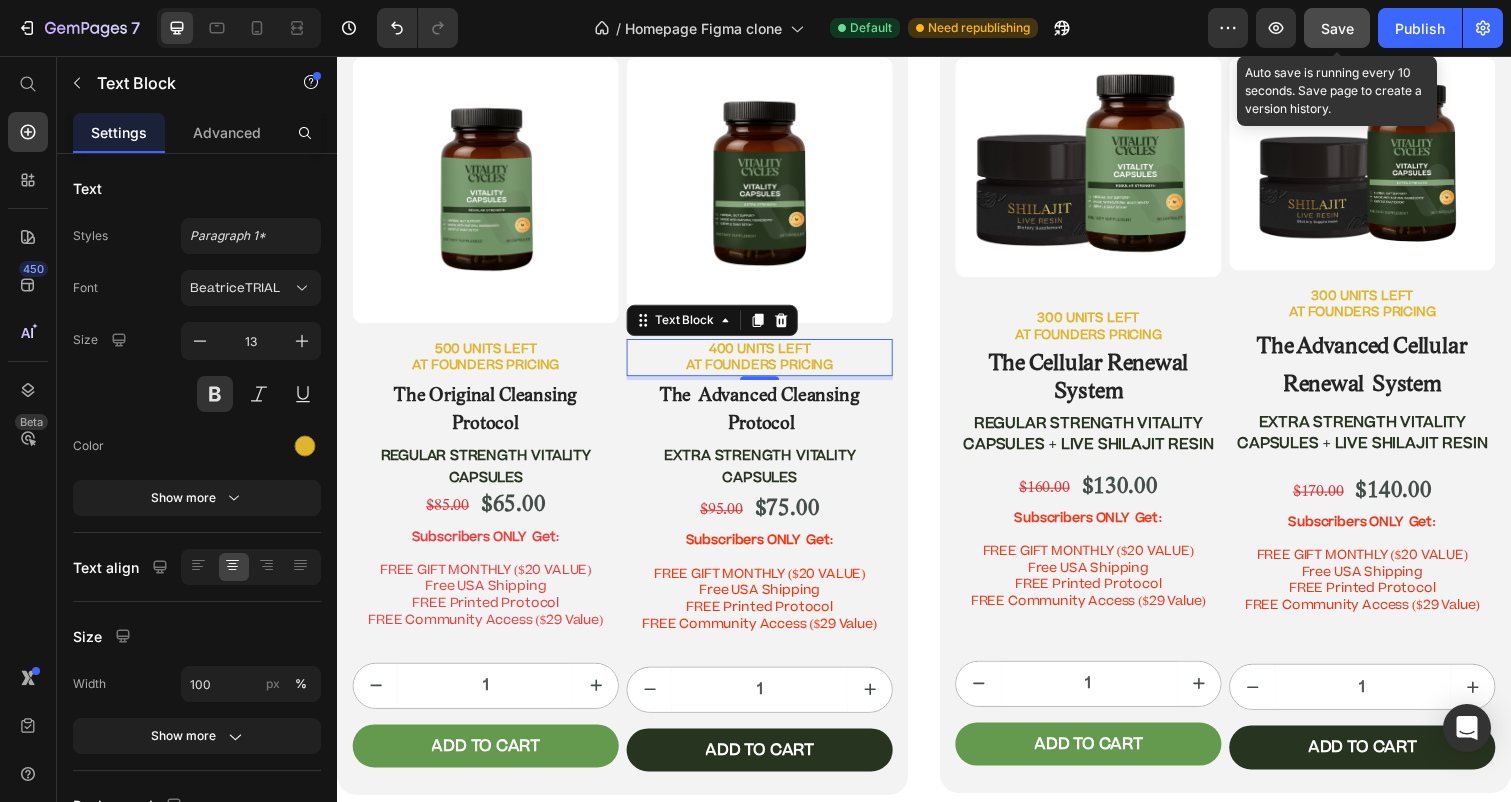 click on "Save" at bounding box center [1337, 28] 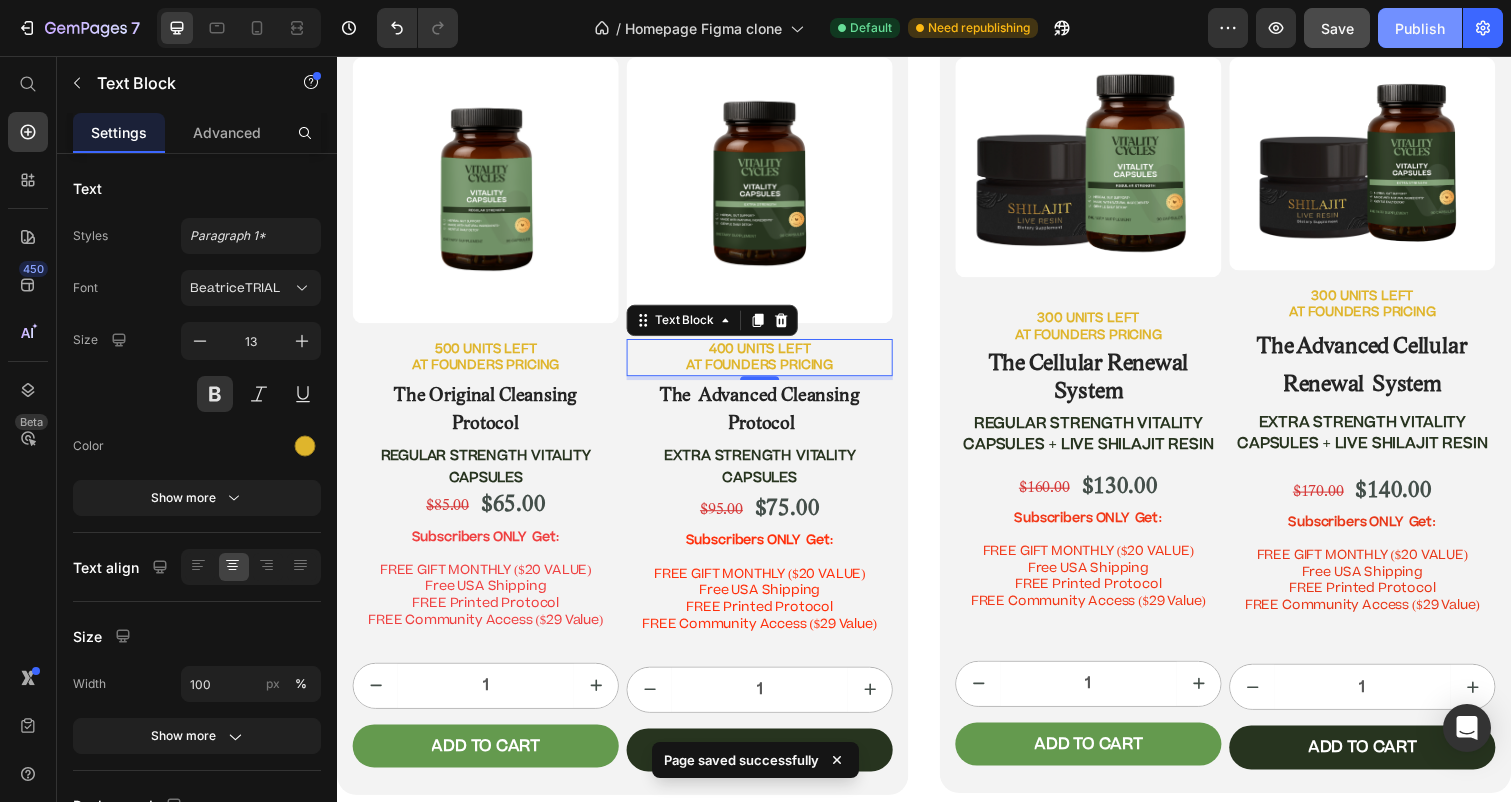 click on "Publish" at bounding box center [1420, 28] 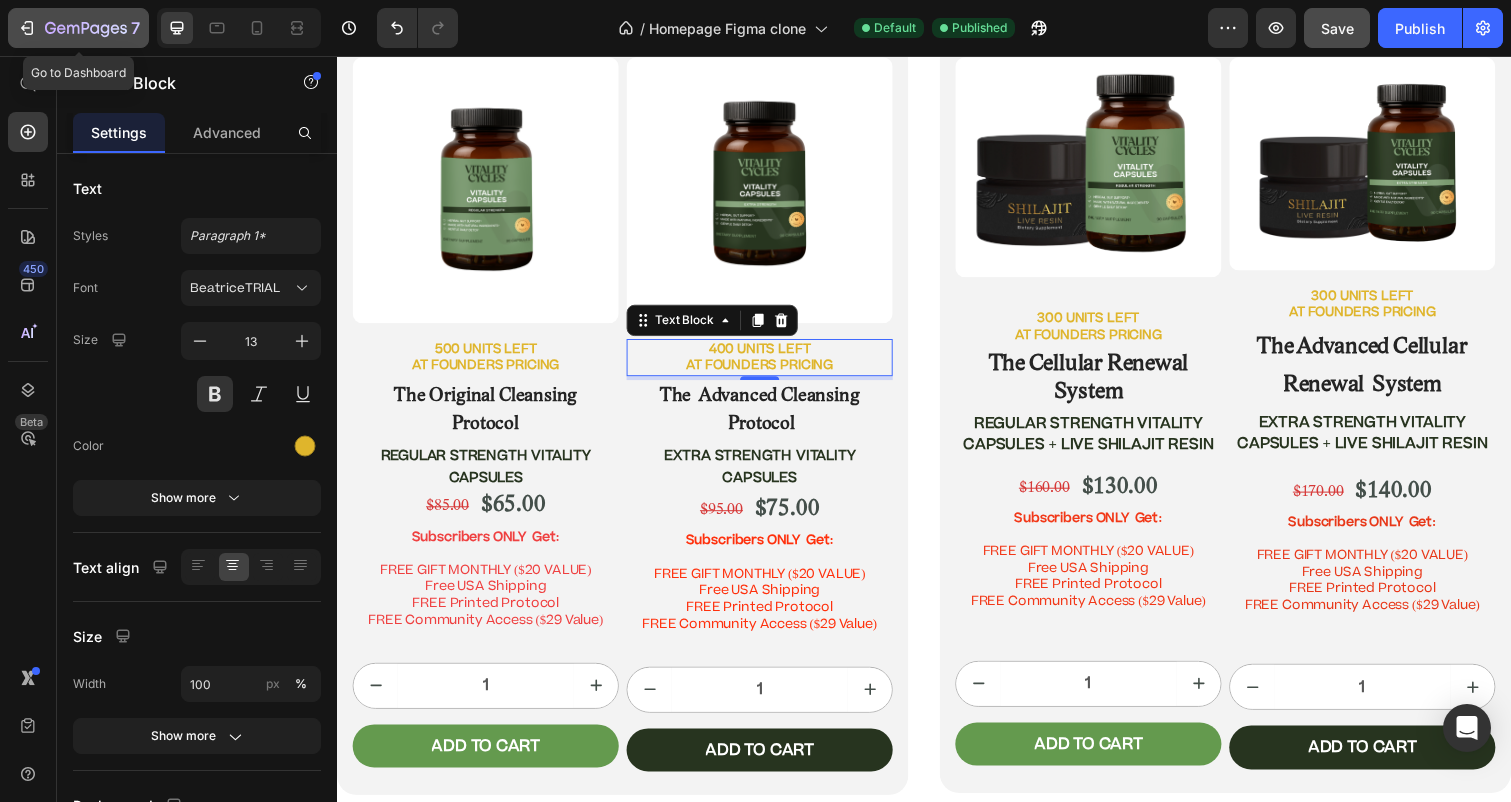 click 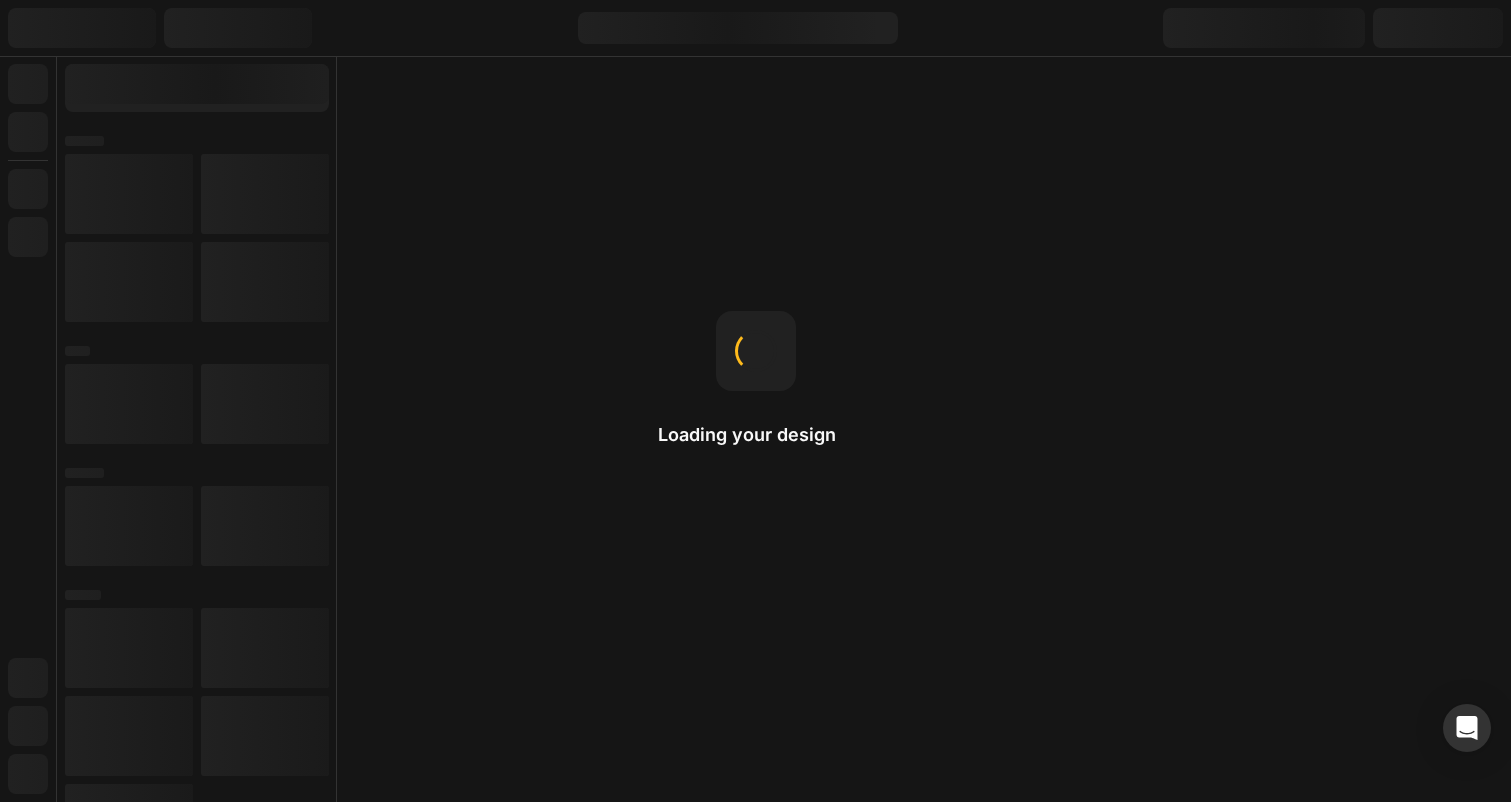 scroll, scrollTop: 0, scrollLeft: 0, axis: both 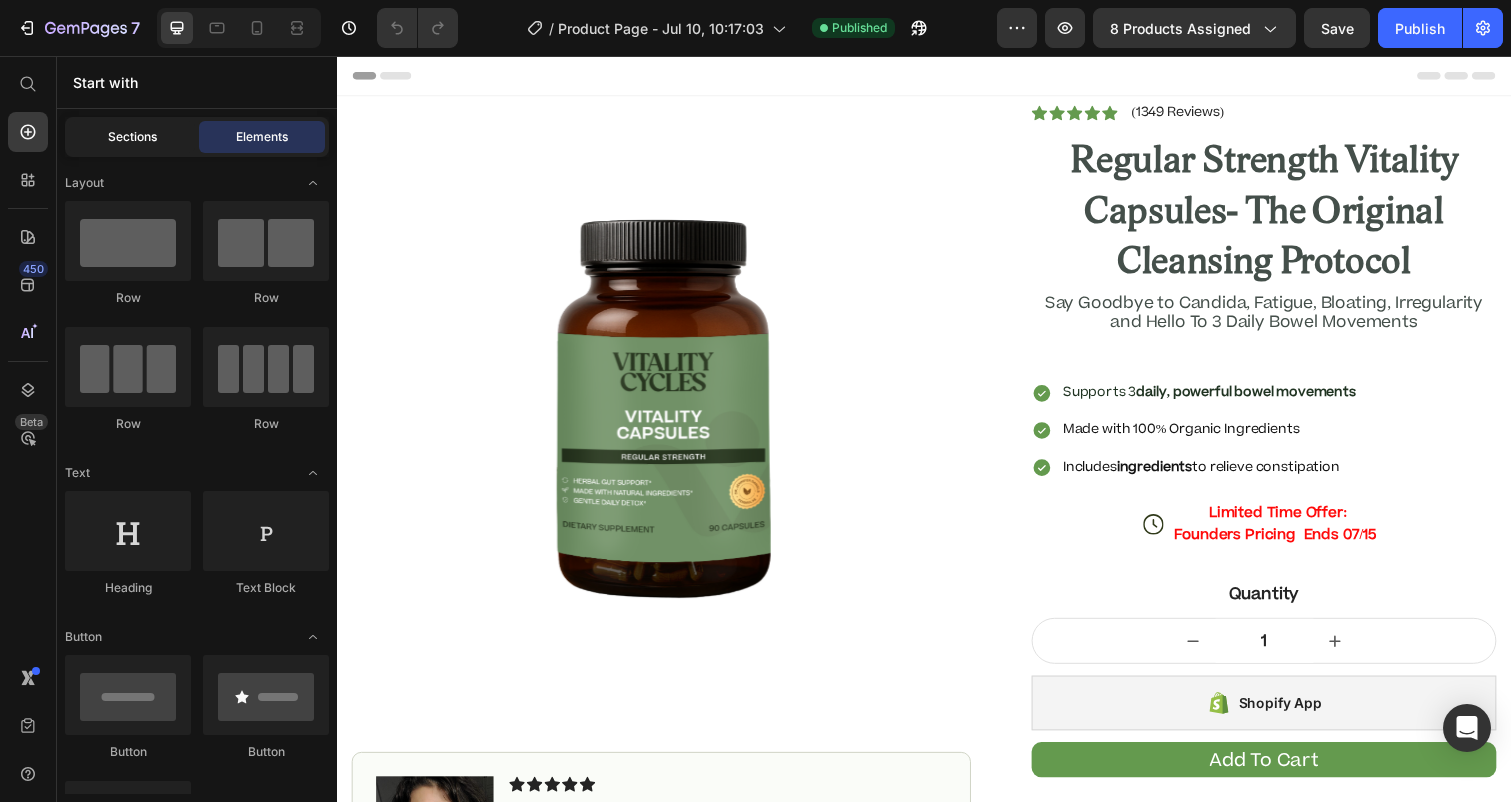 click on "Sections" 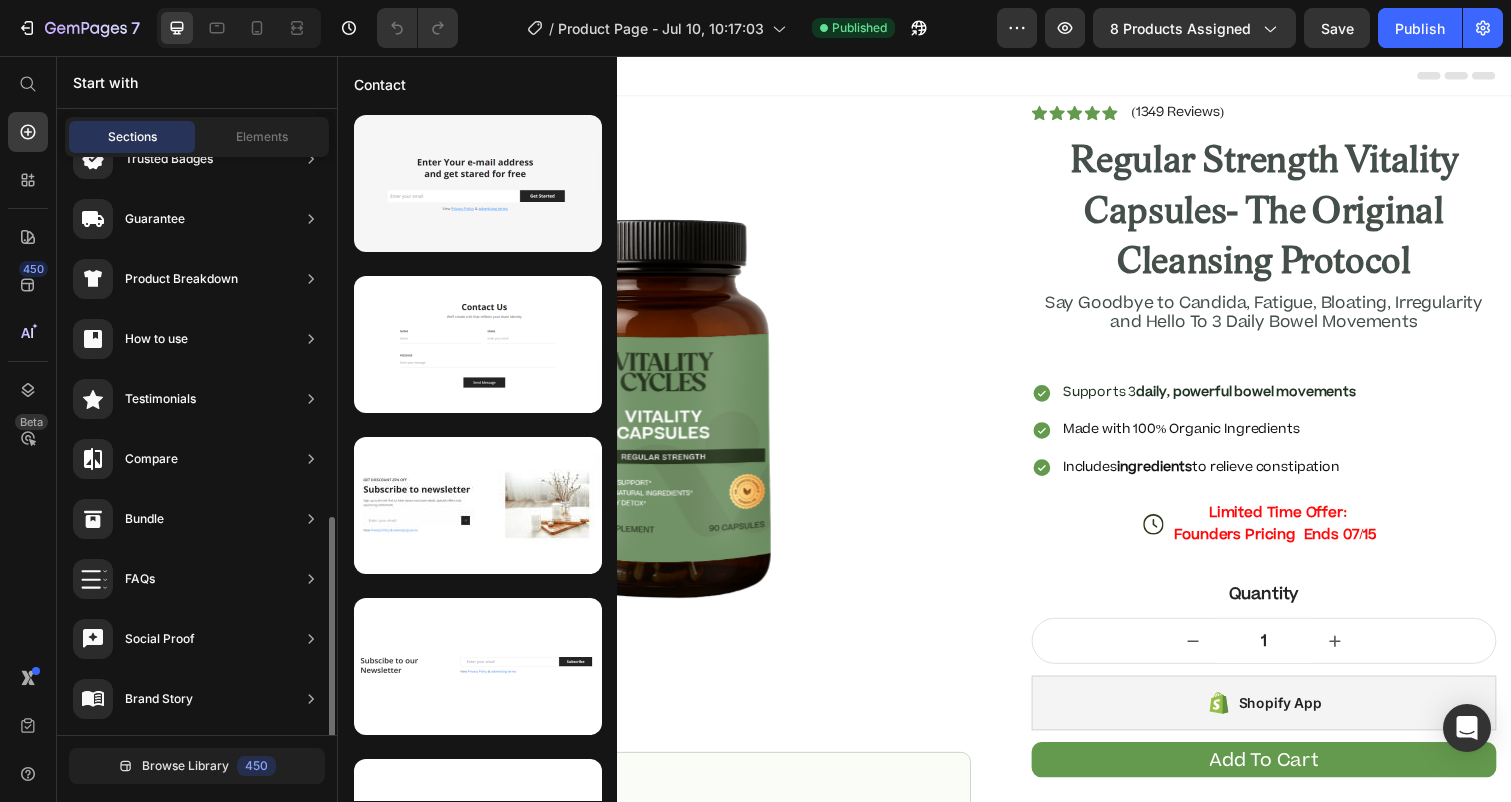 scroll, scrollTop: 0, scrollLeft: 0, axis: both 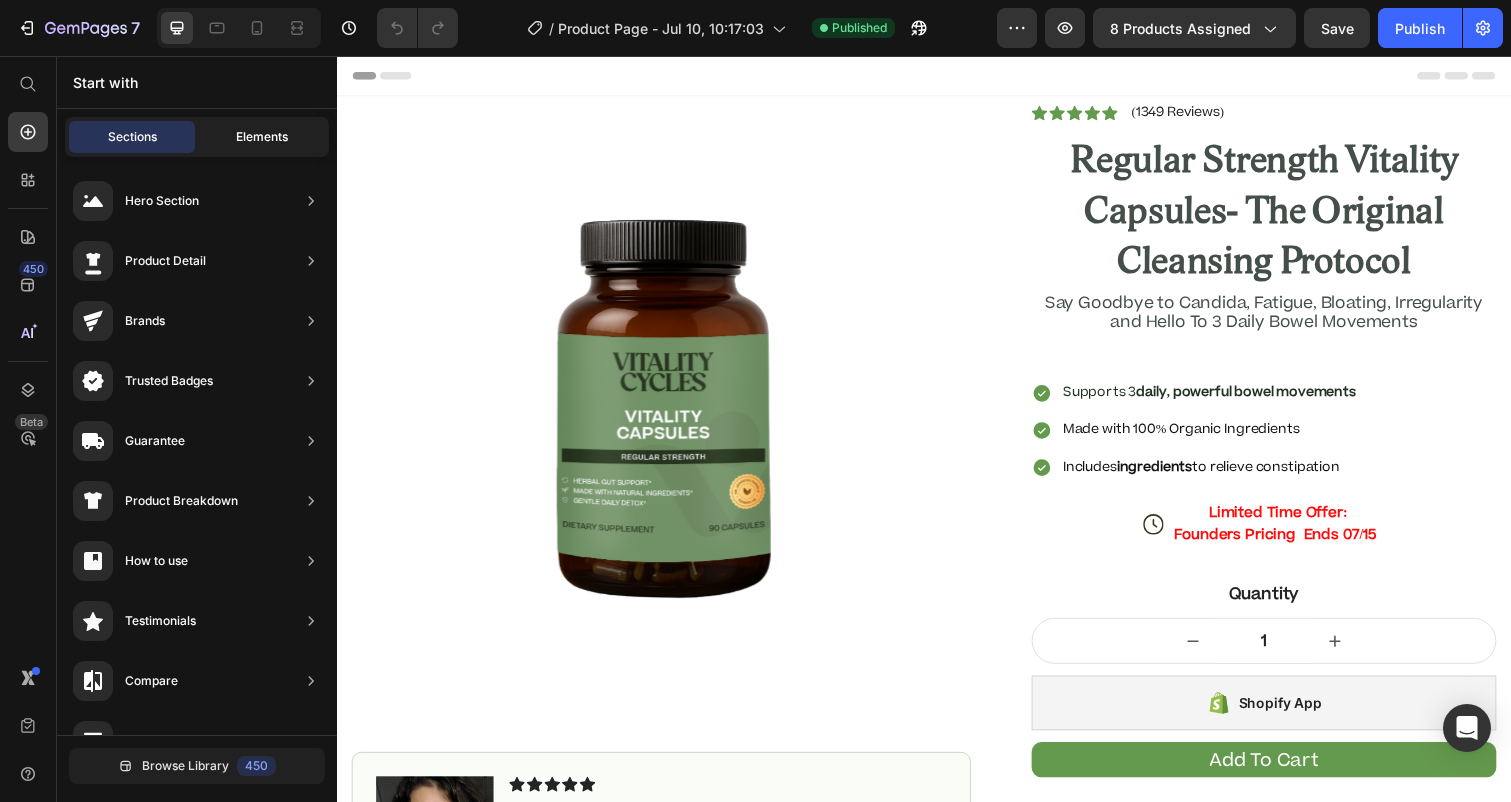 click on "Elements" at bounding box center [262, 137] 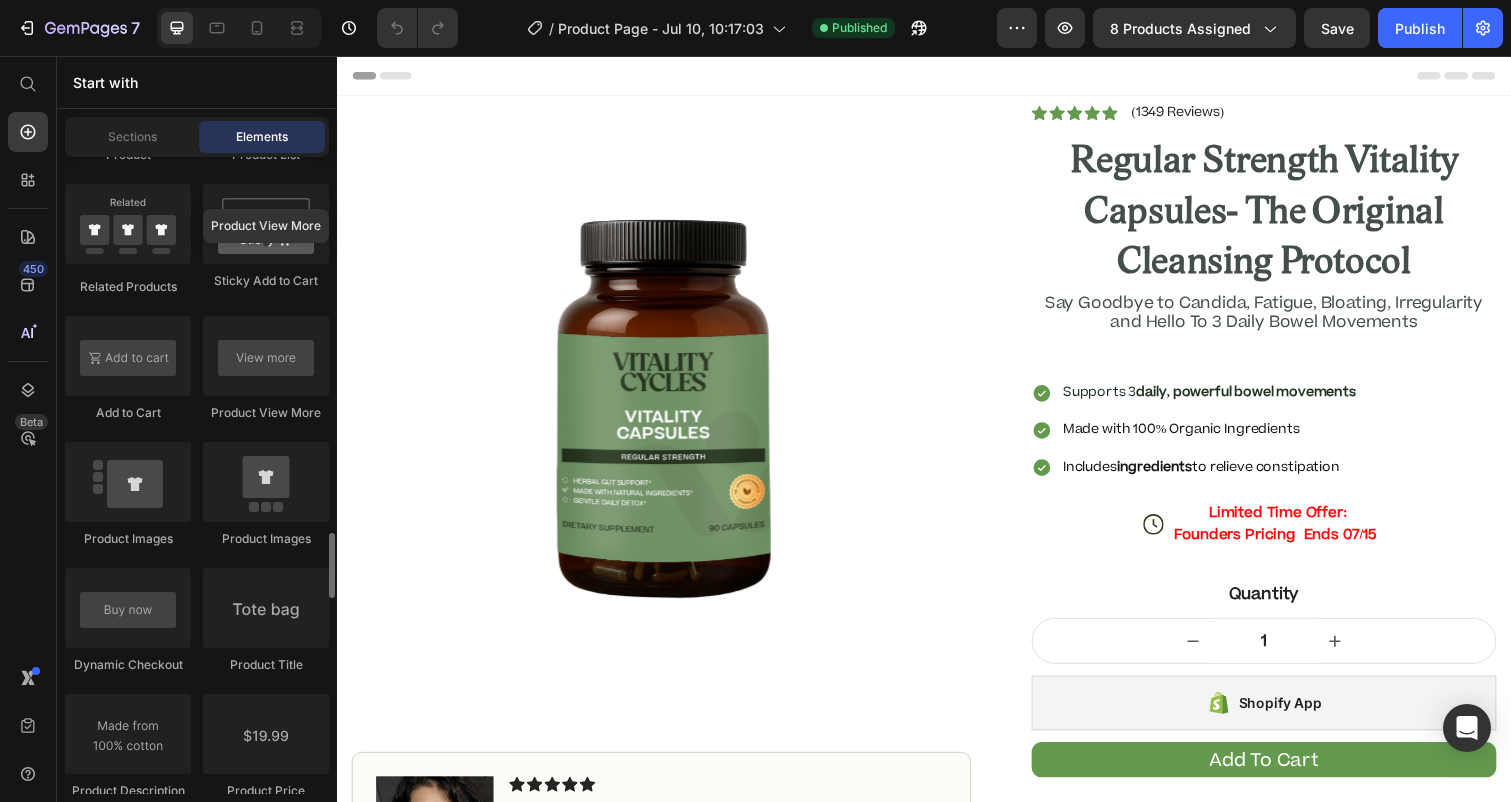 scroll, scrollTop: 3007, scrollLeft: 0, axis: vertical 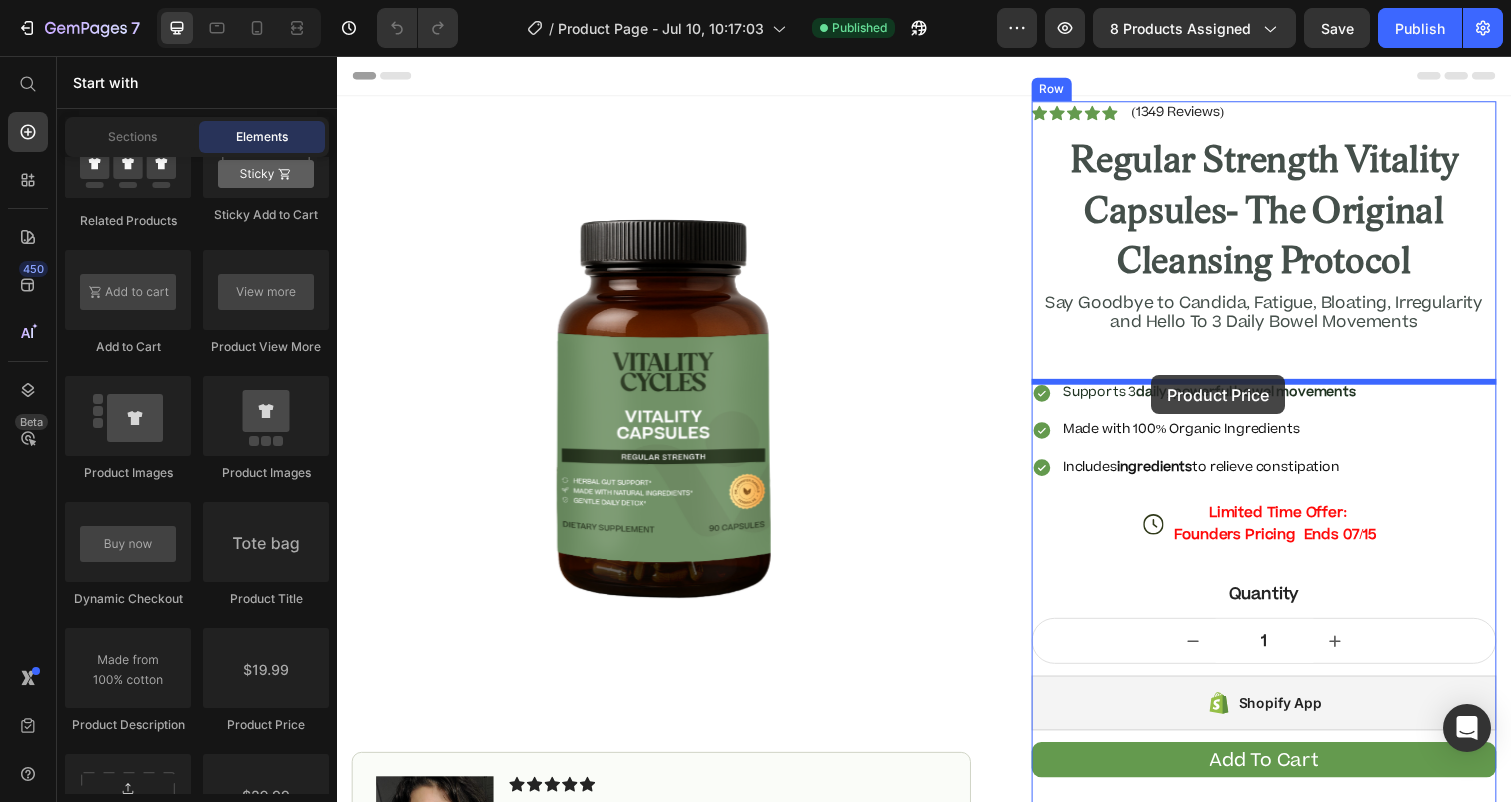 drag, startPoint x: 572, startPoint y: 724, endPoint x: 1151, endPoint y: 375, distance: 676.0488 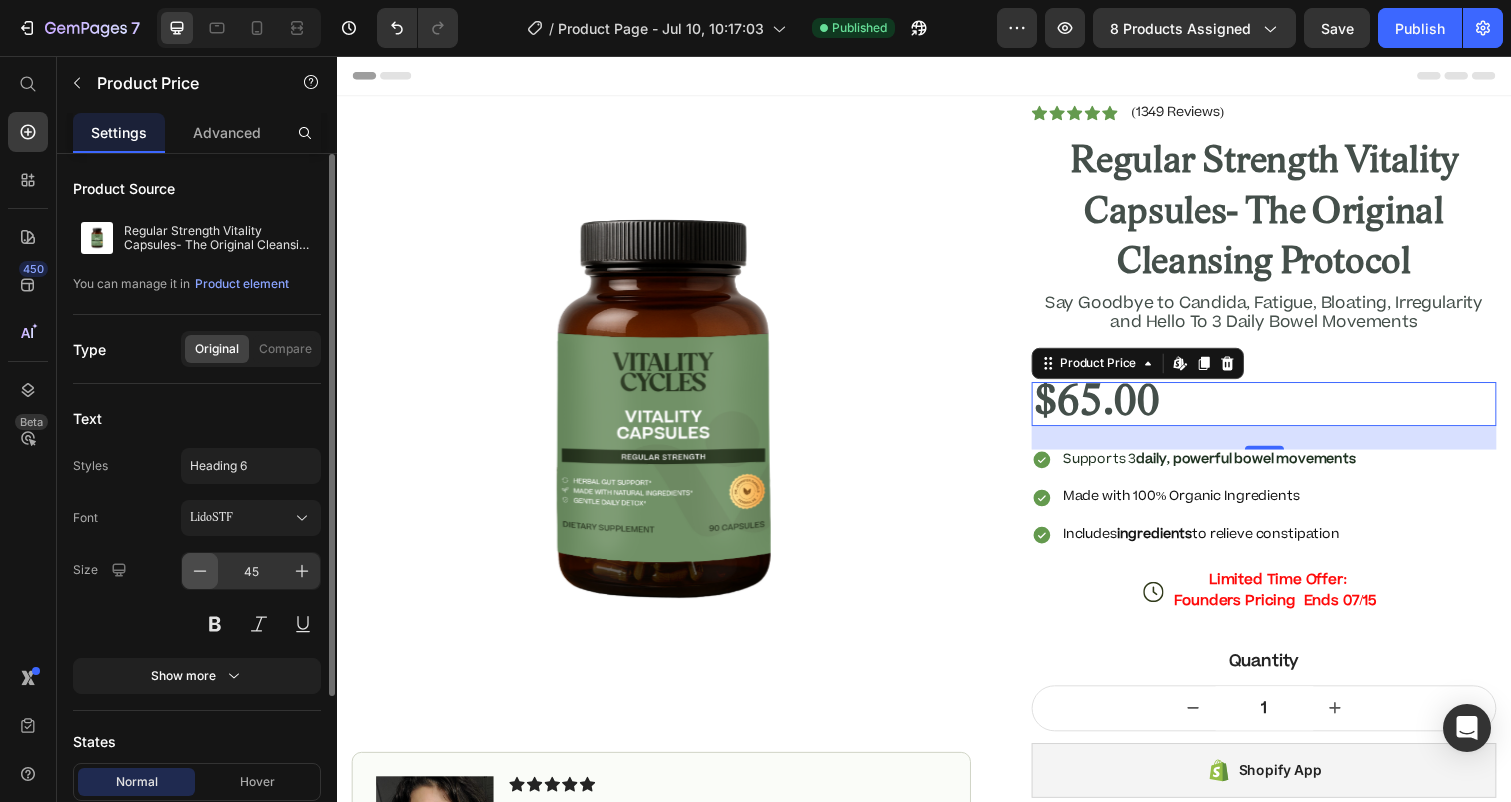 click 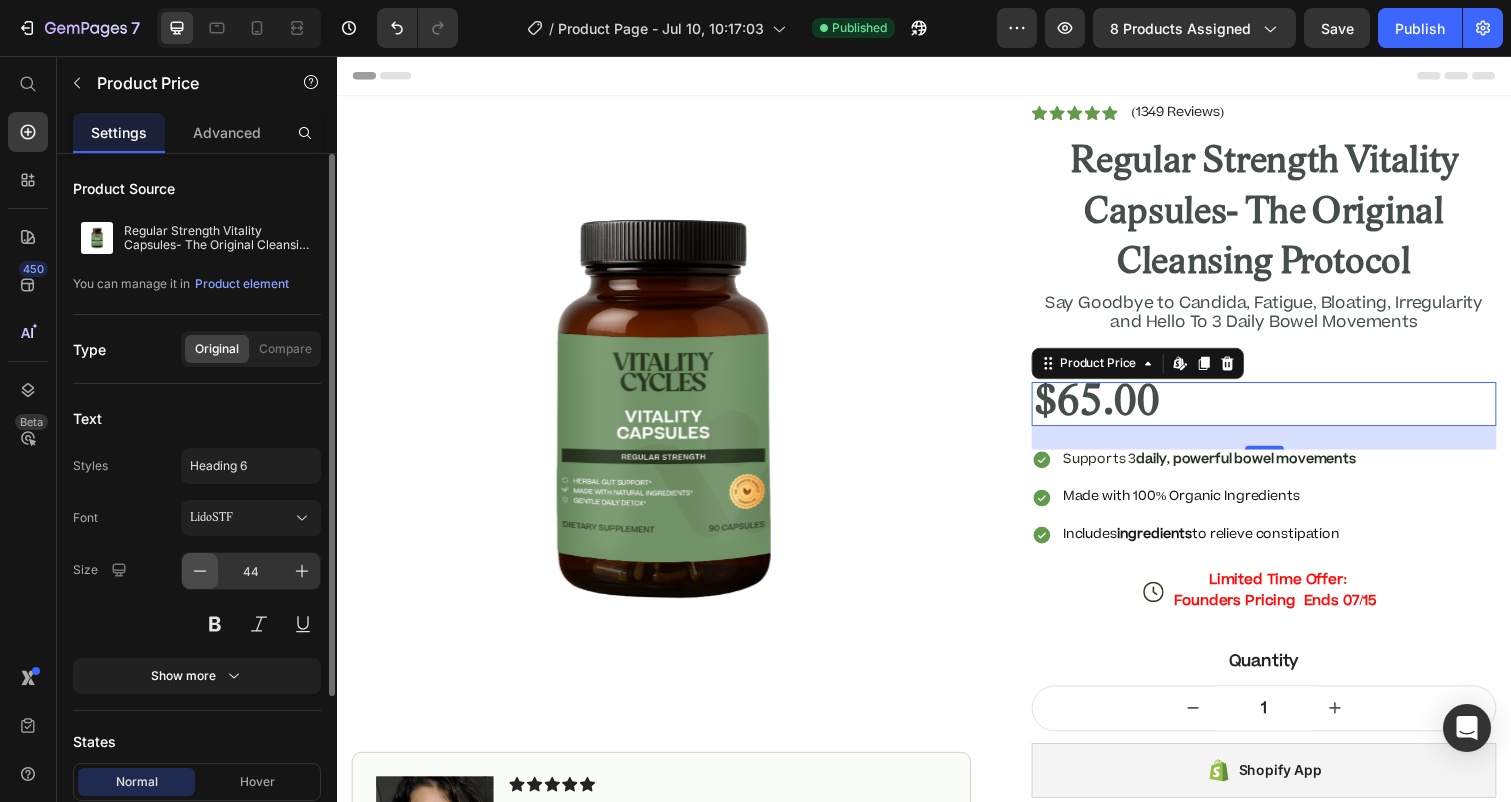 click 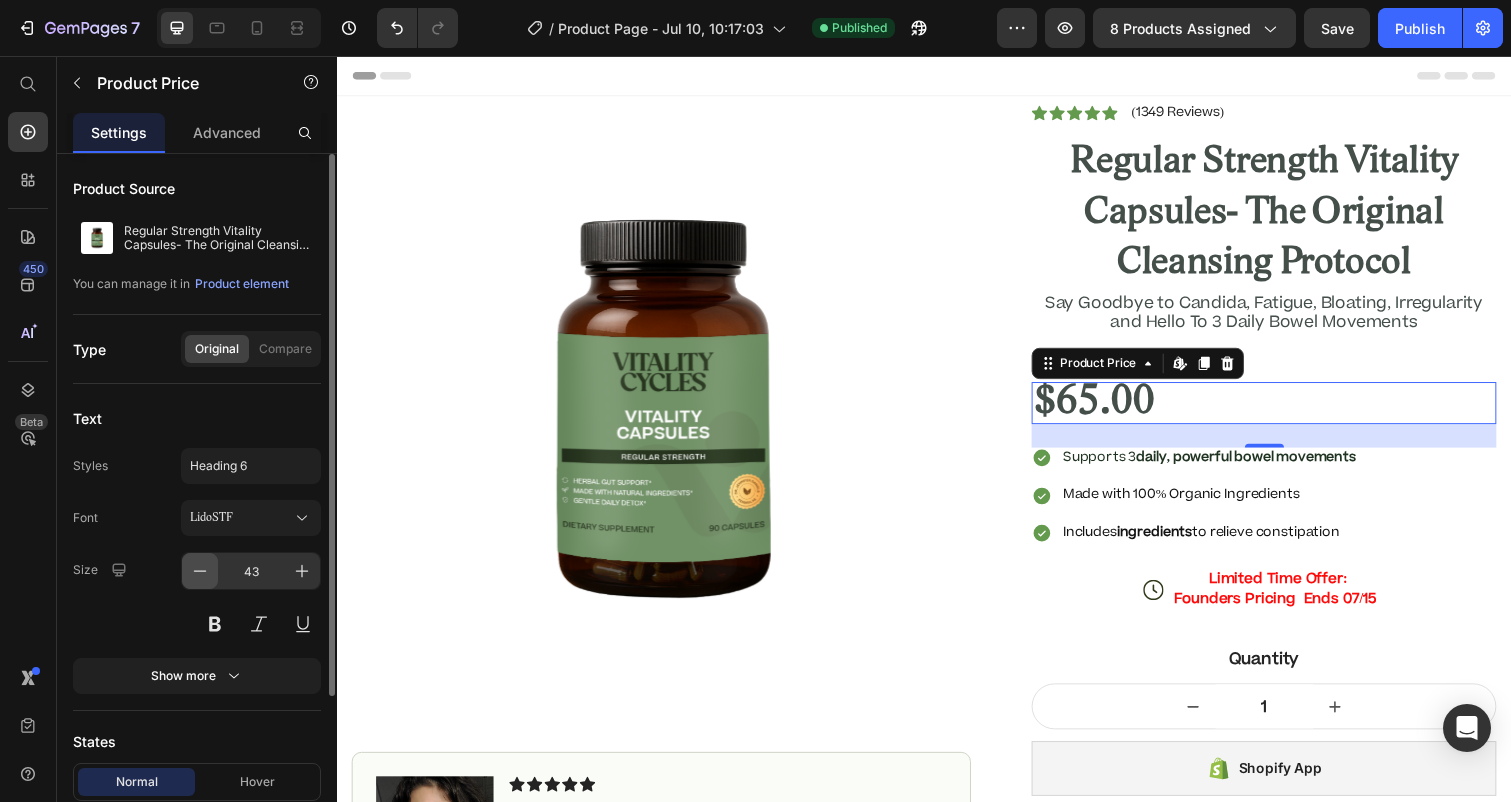 click 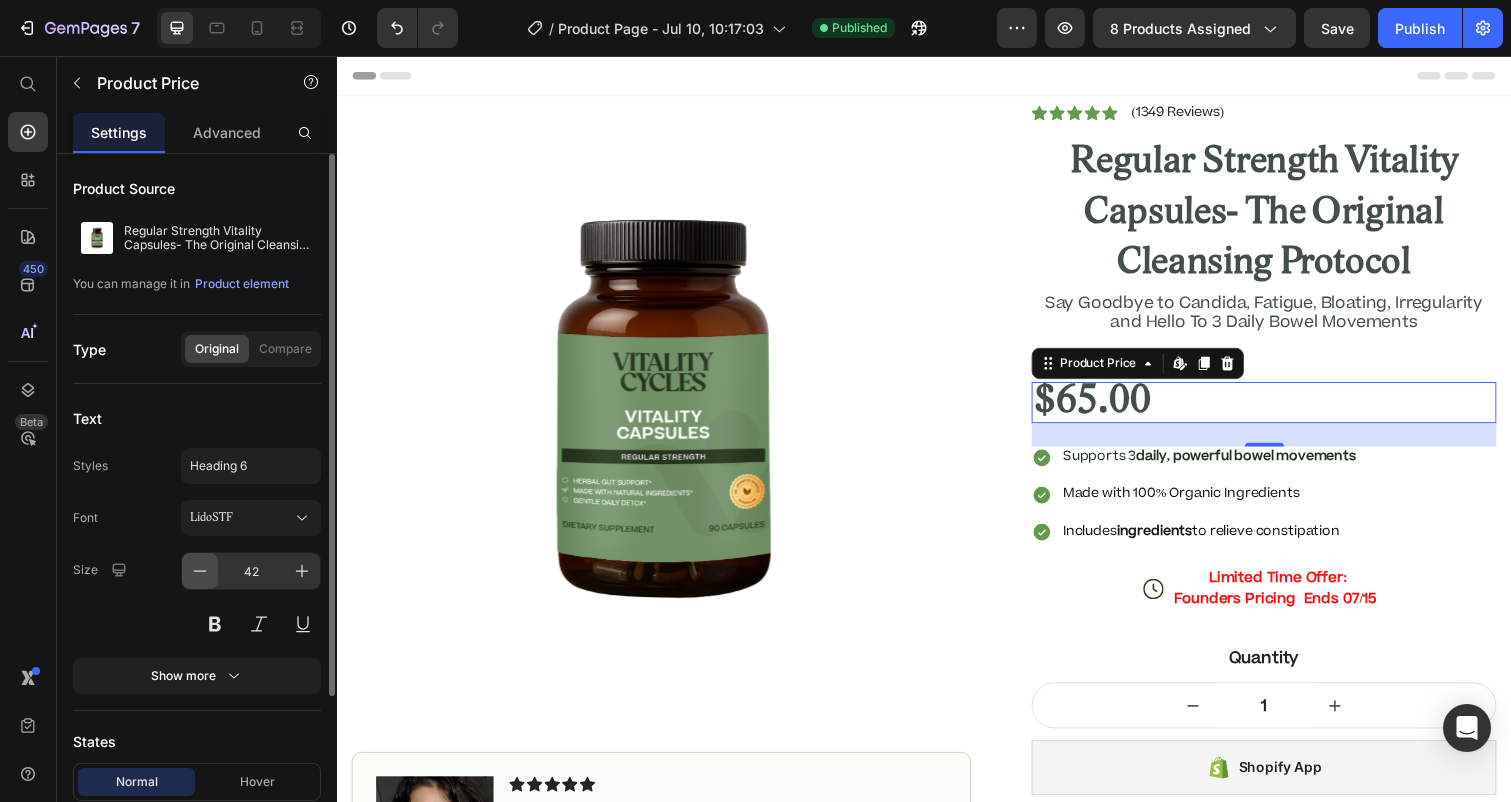 click 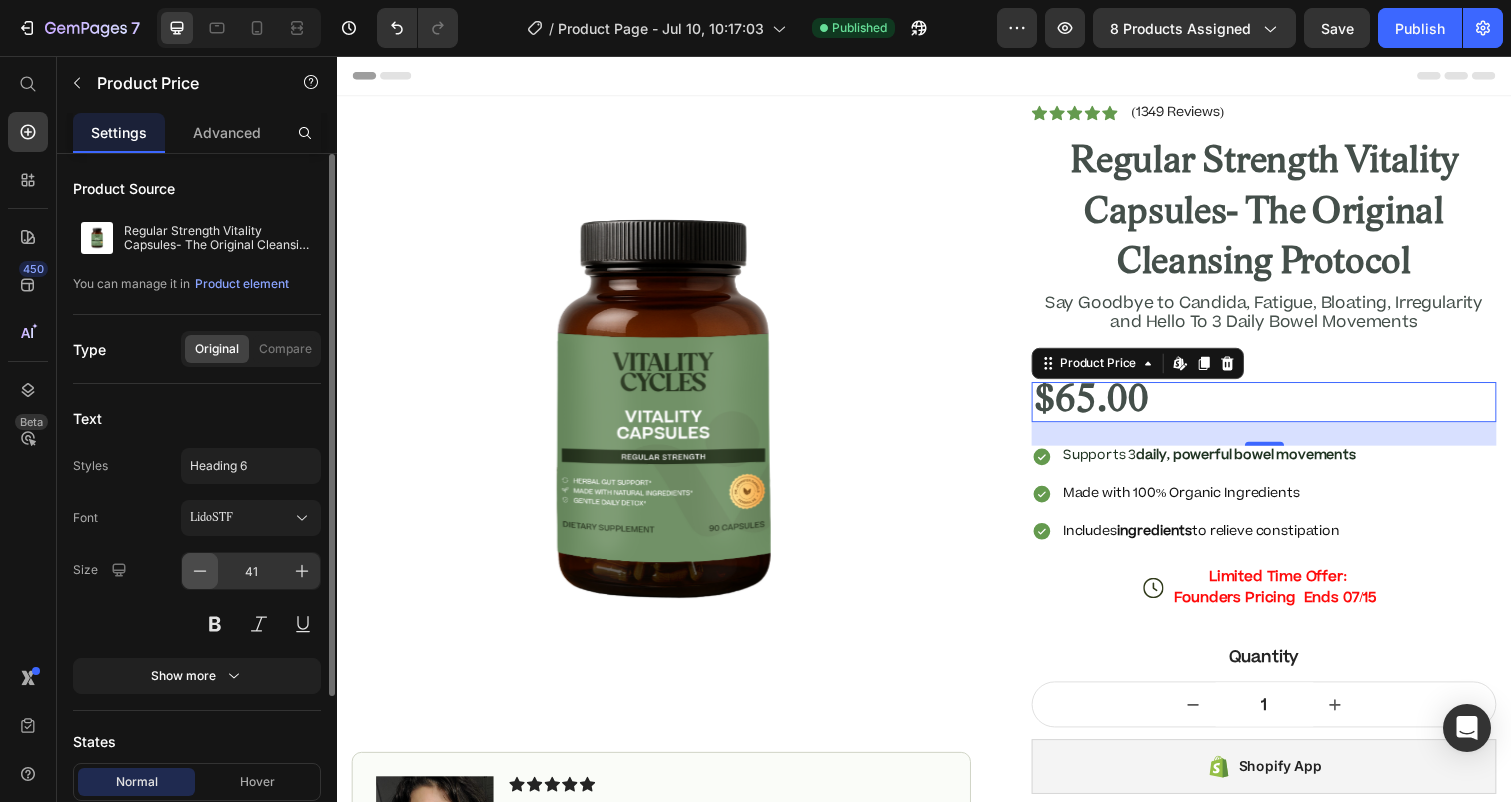 click 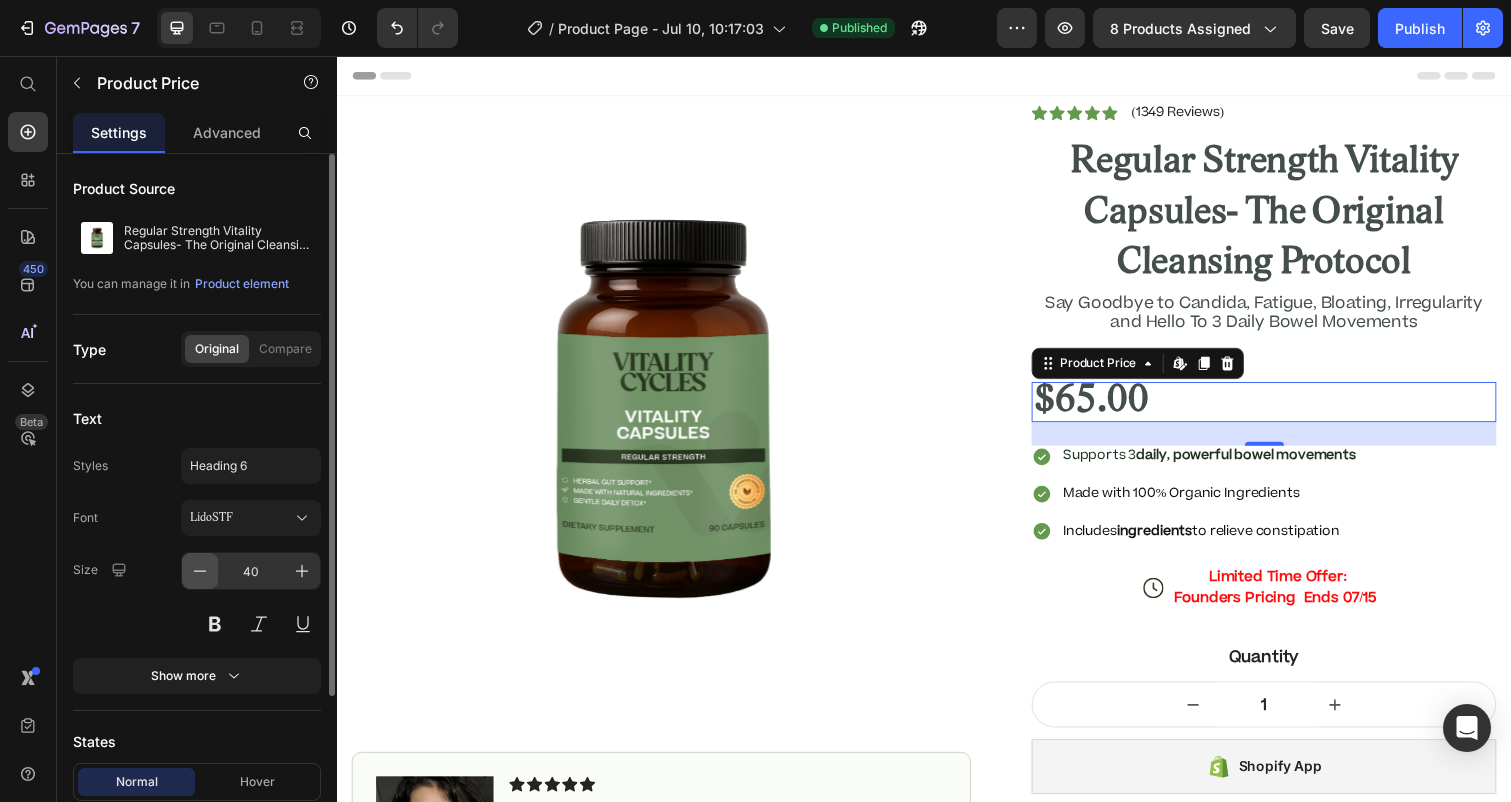 click 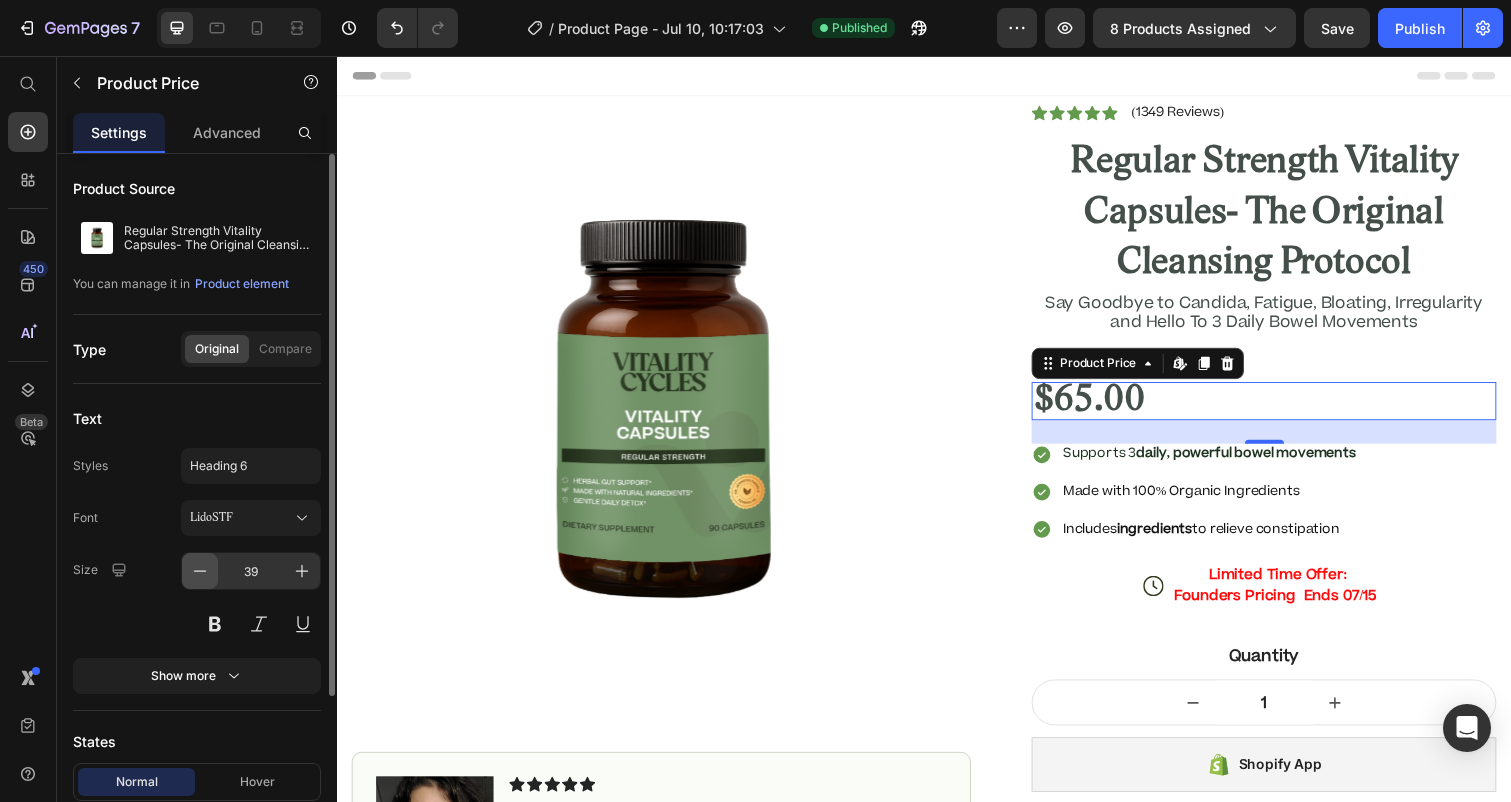 click 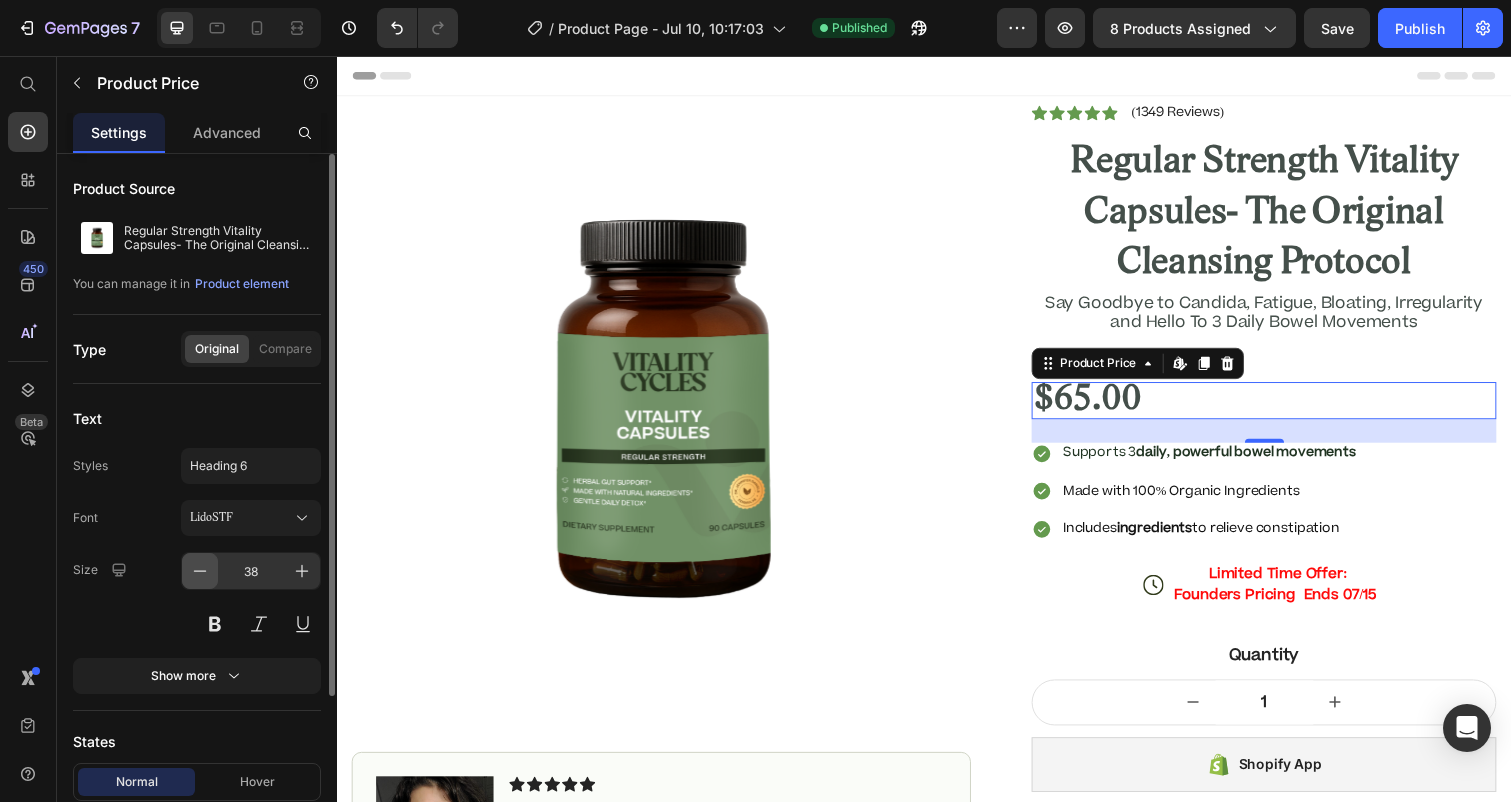 click 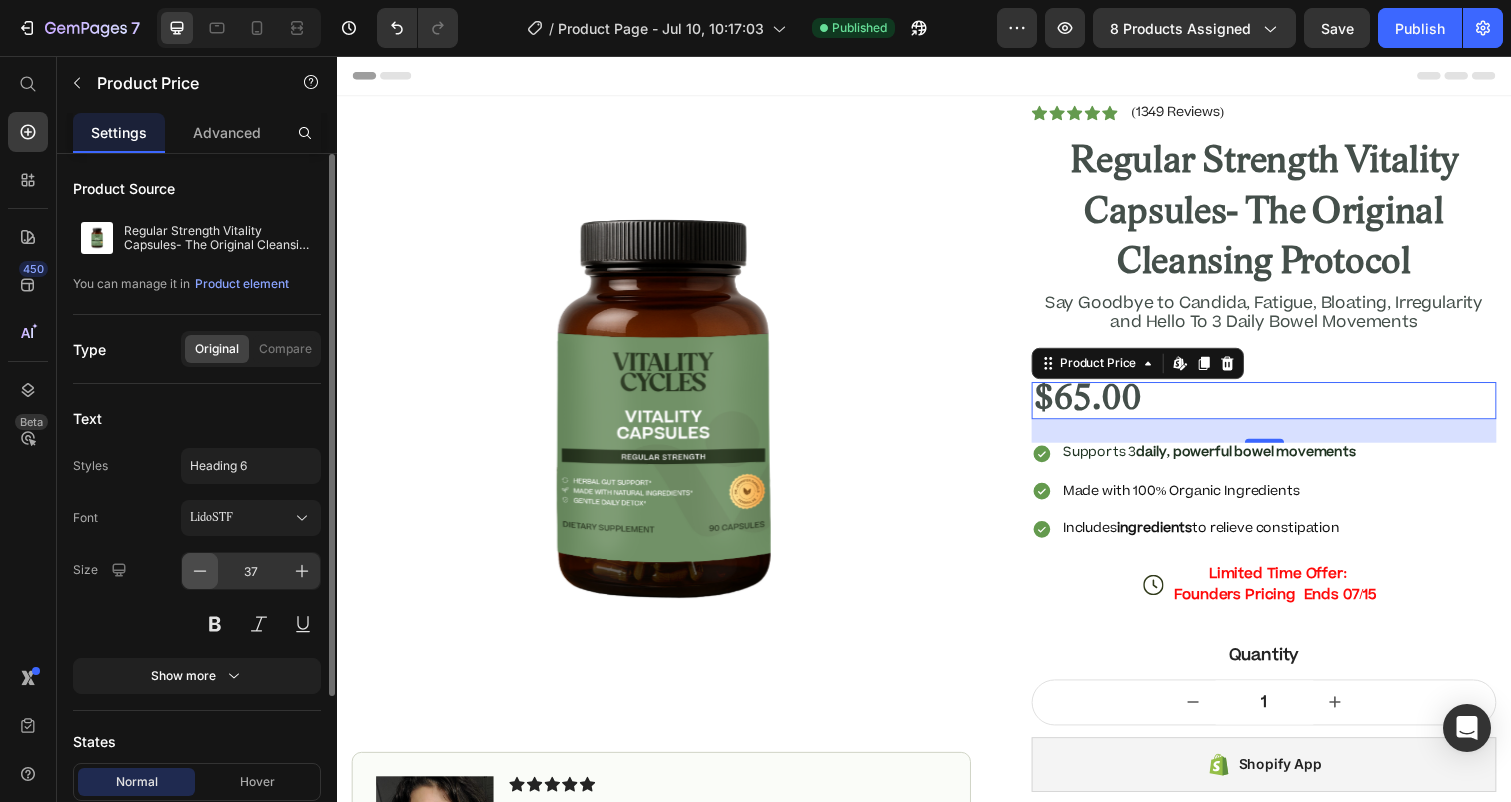 click 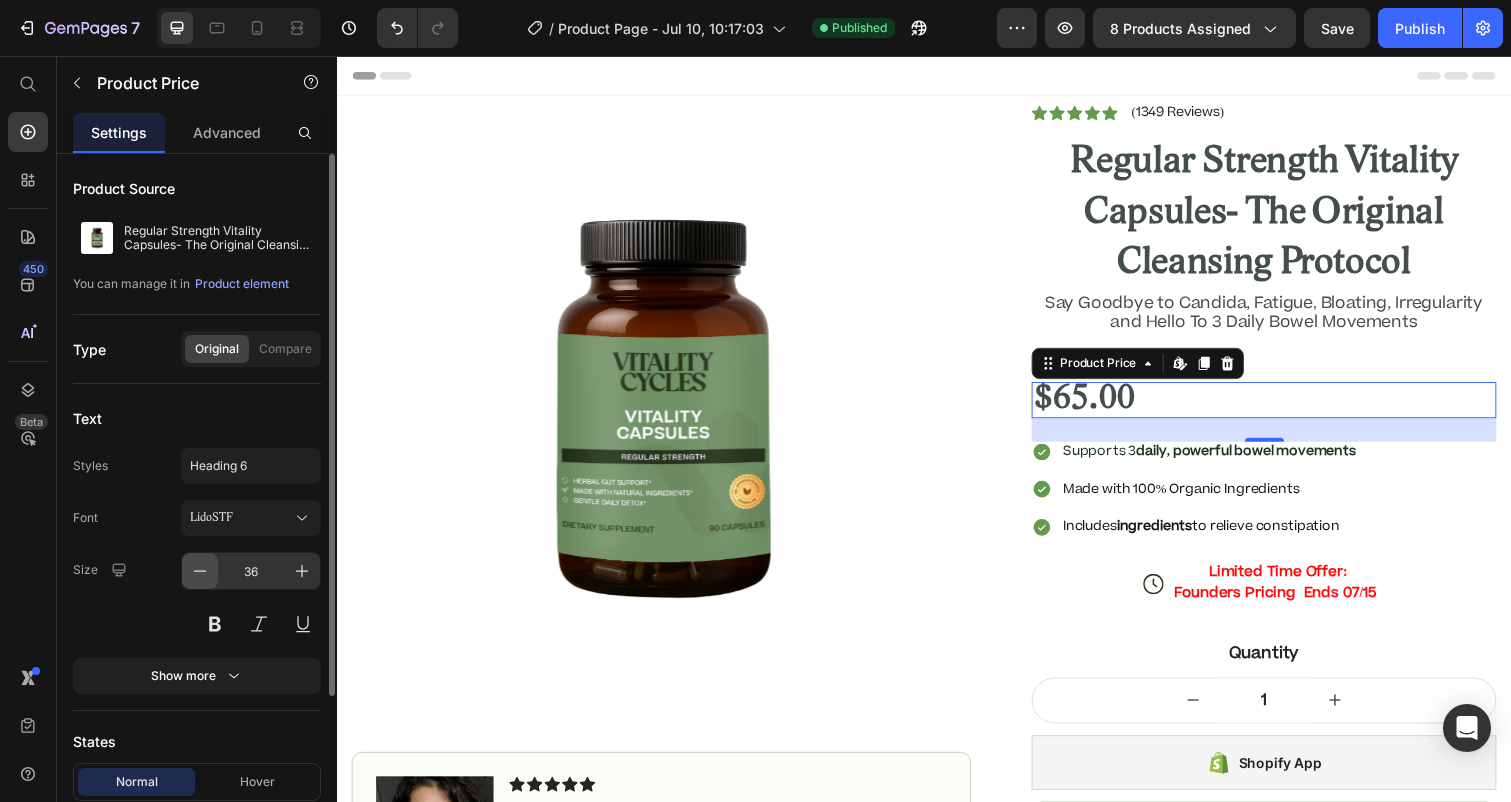 click 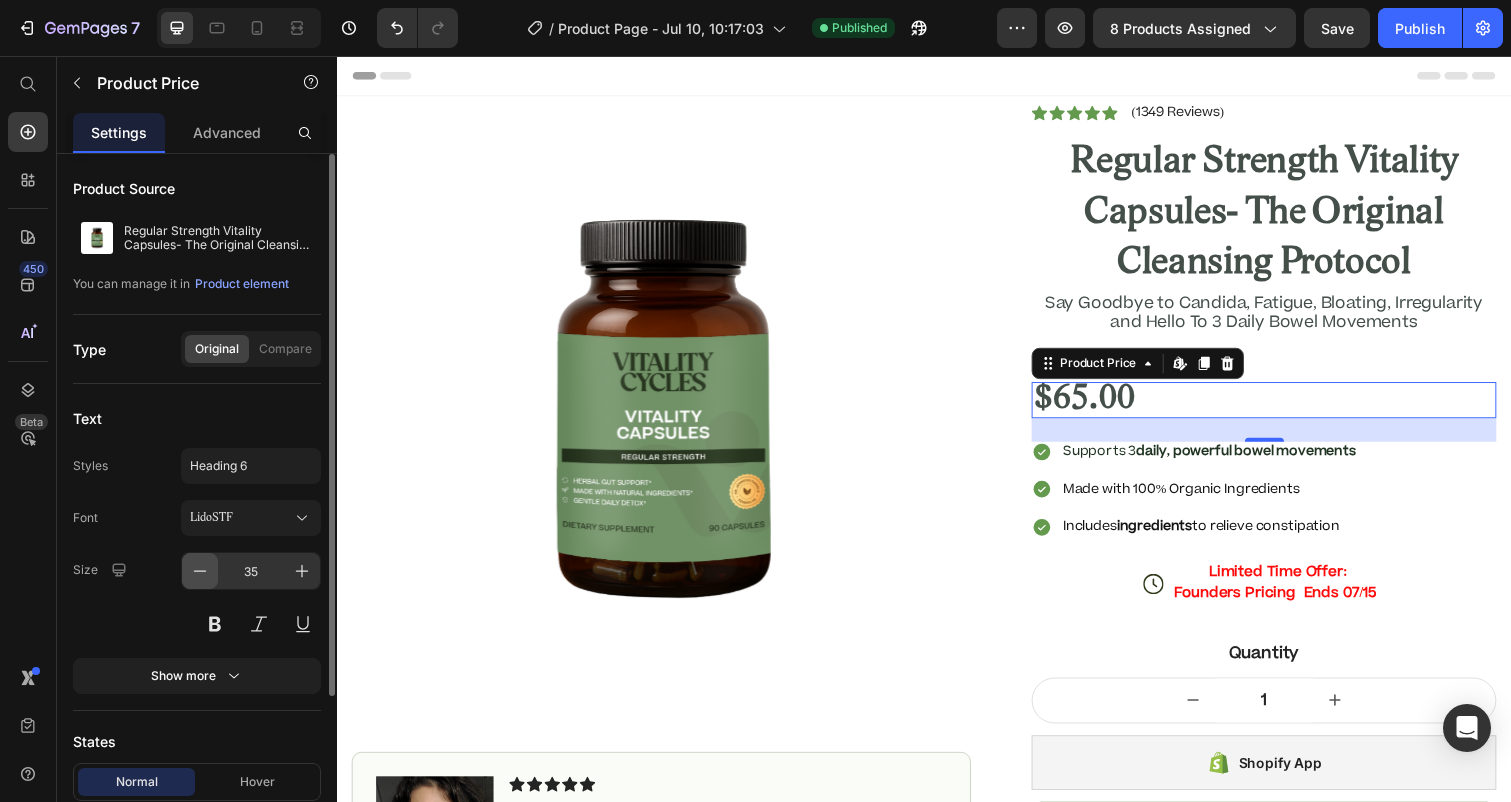 click 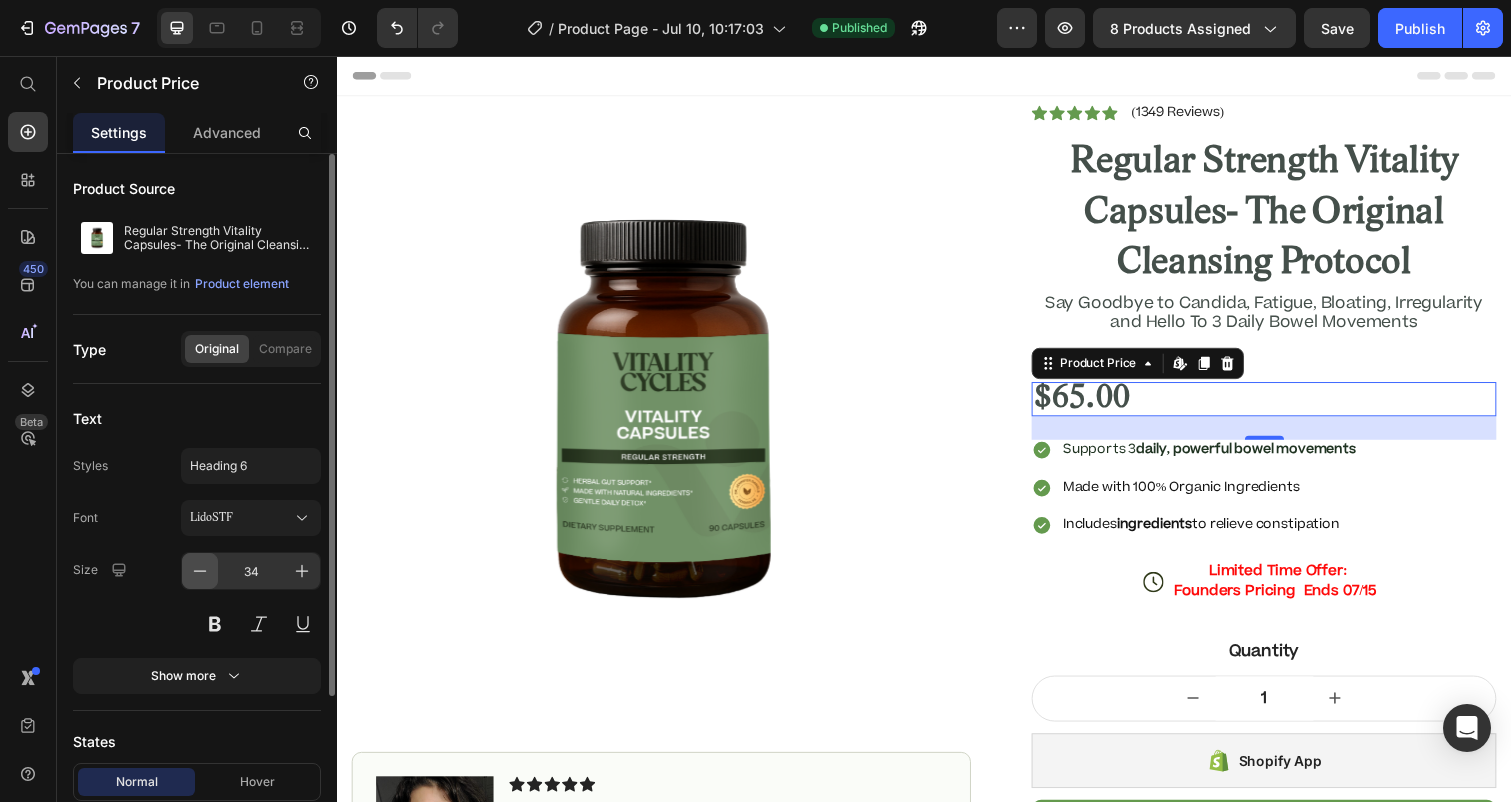 click 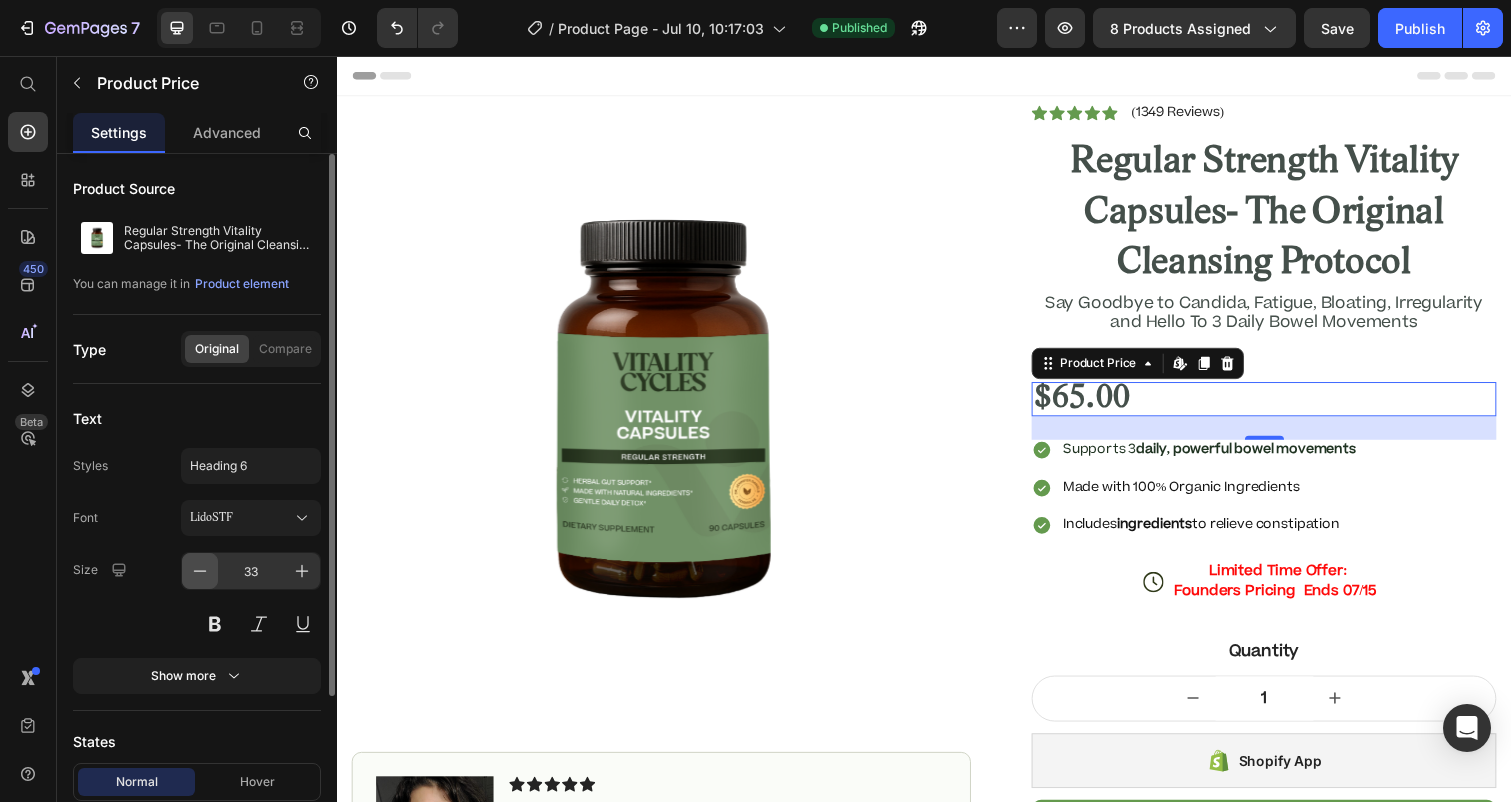 click 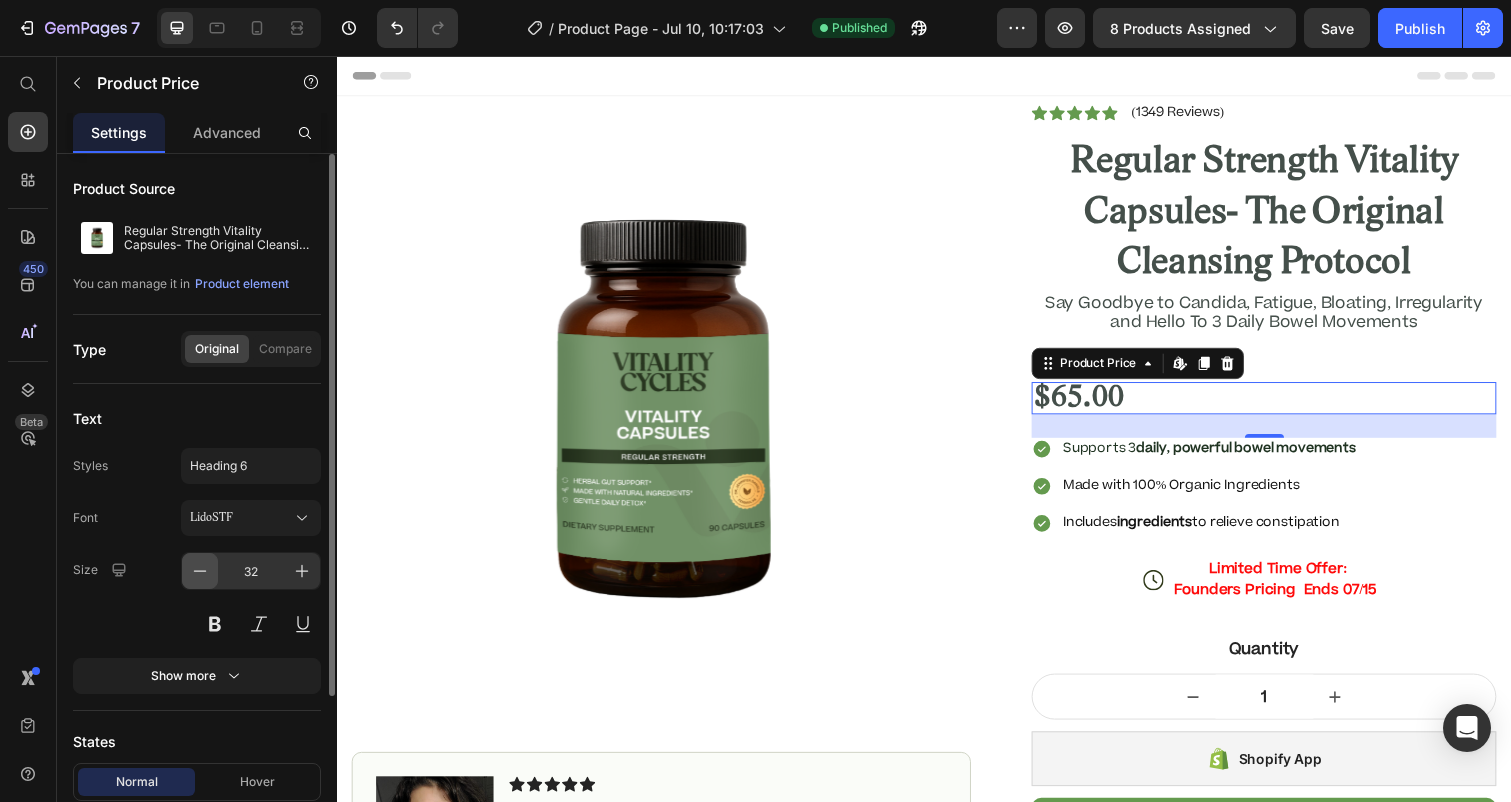 click 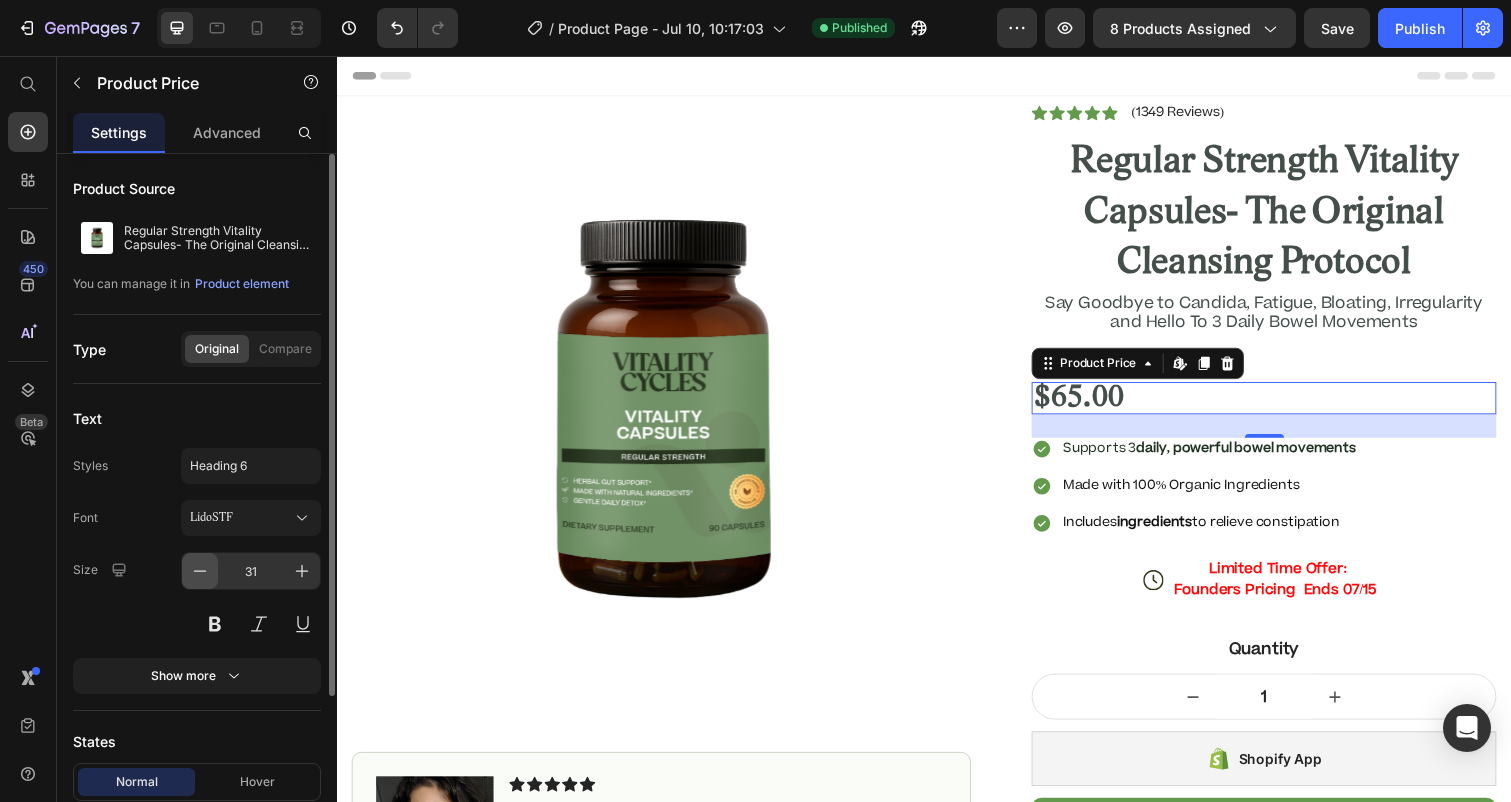 click 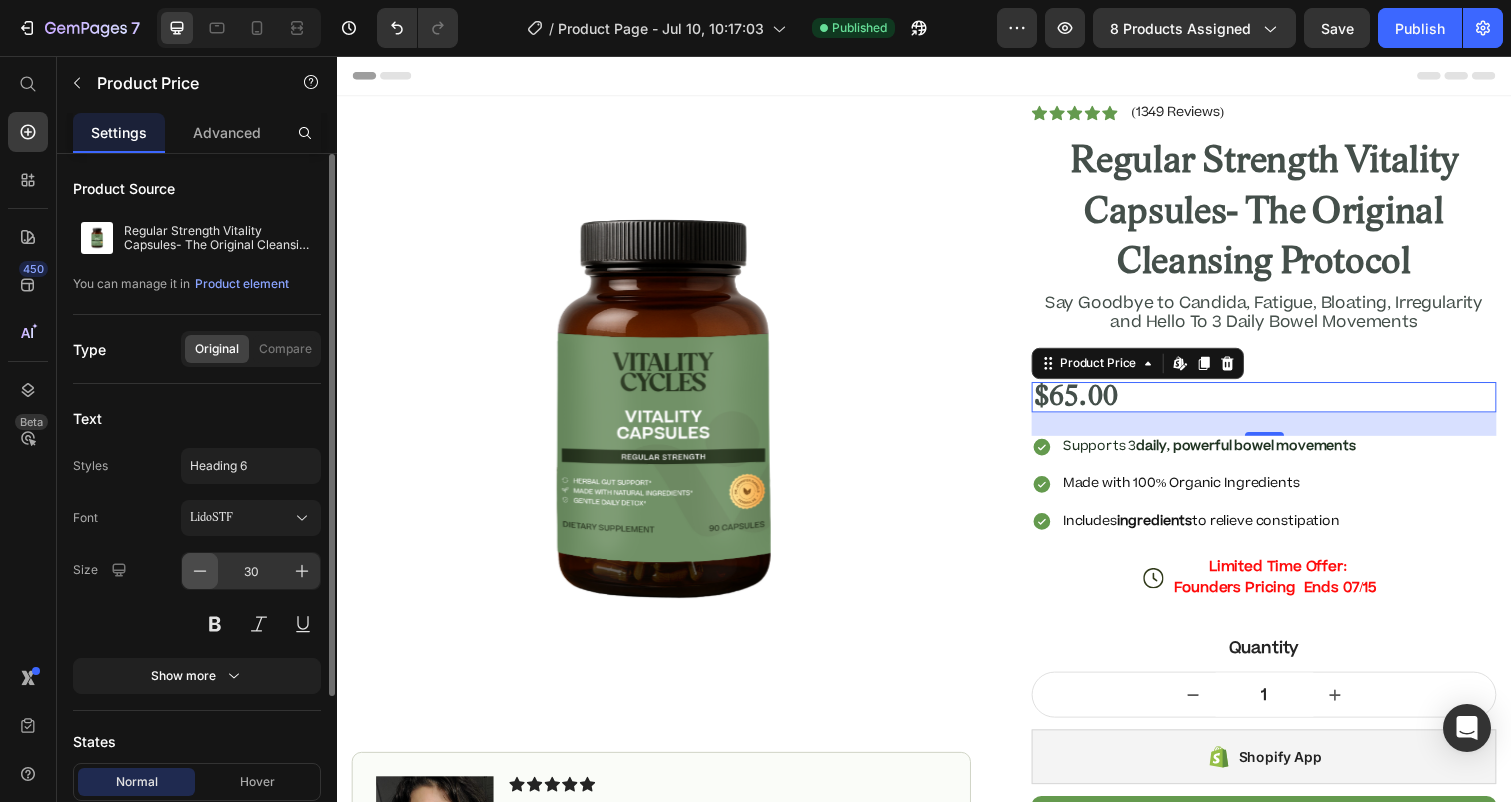 click 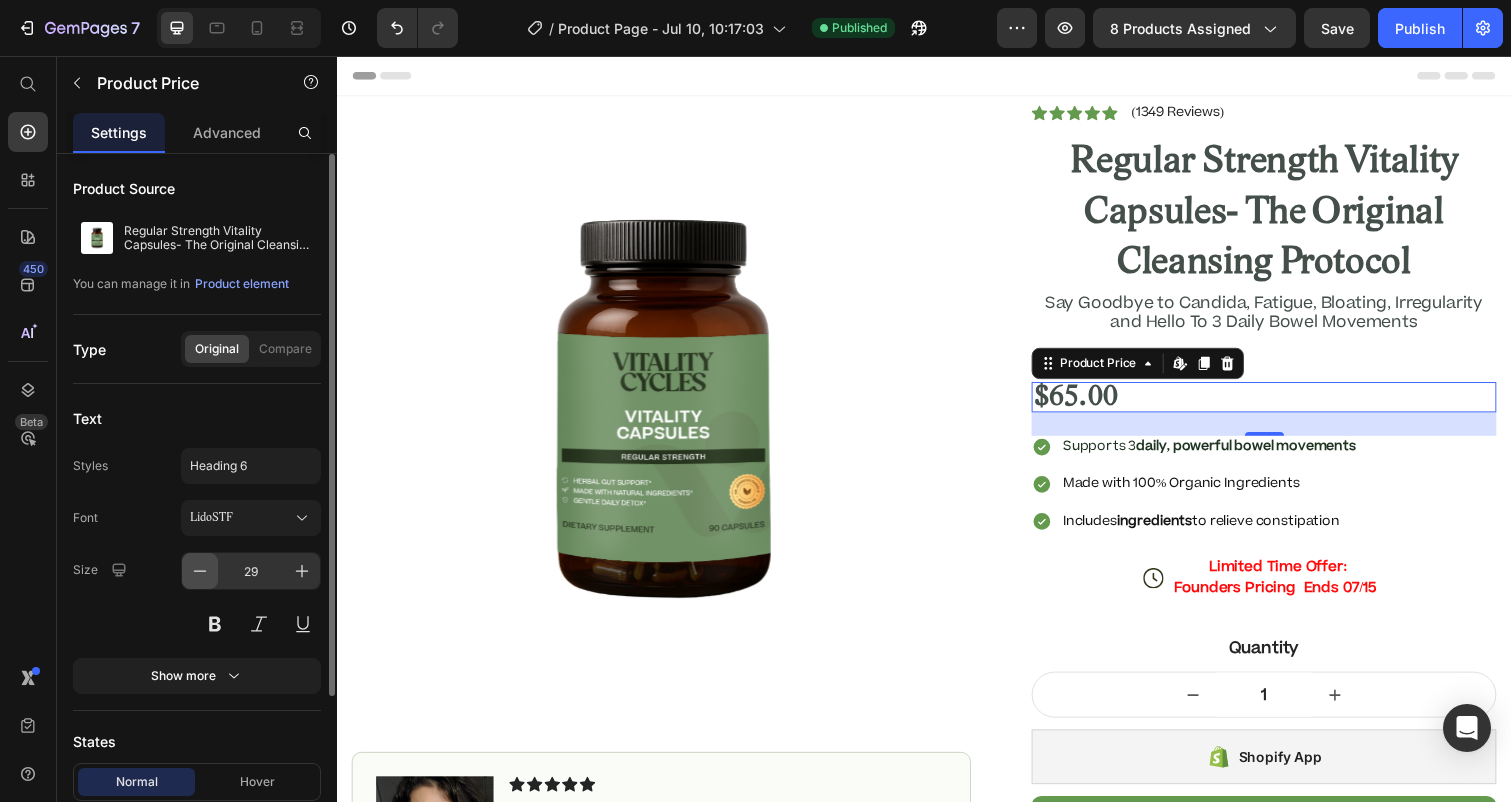 click 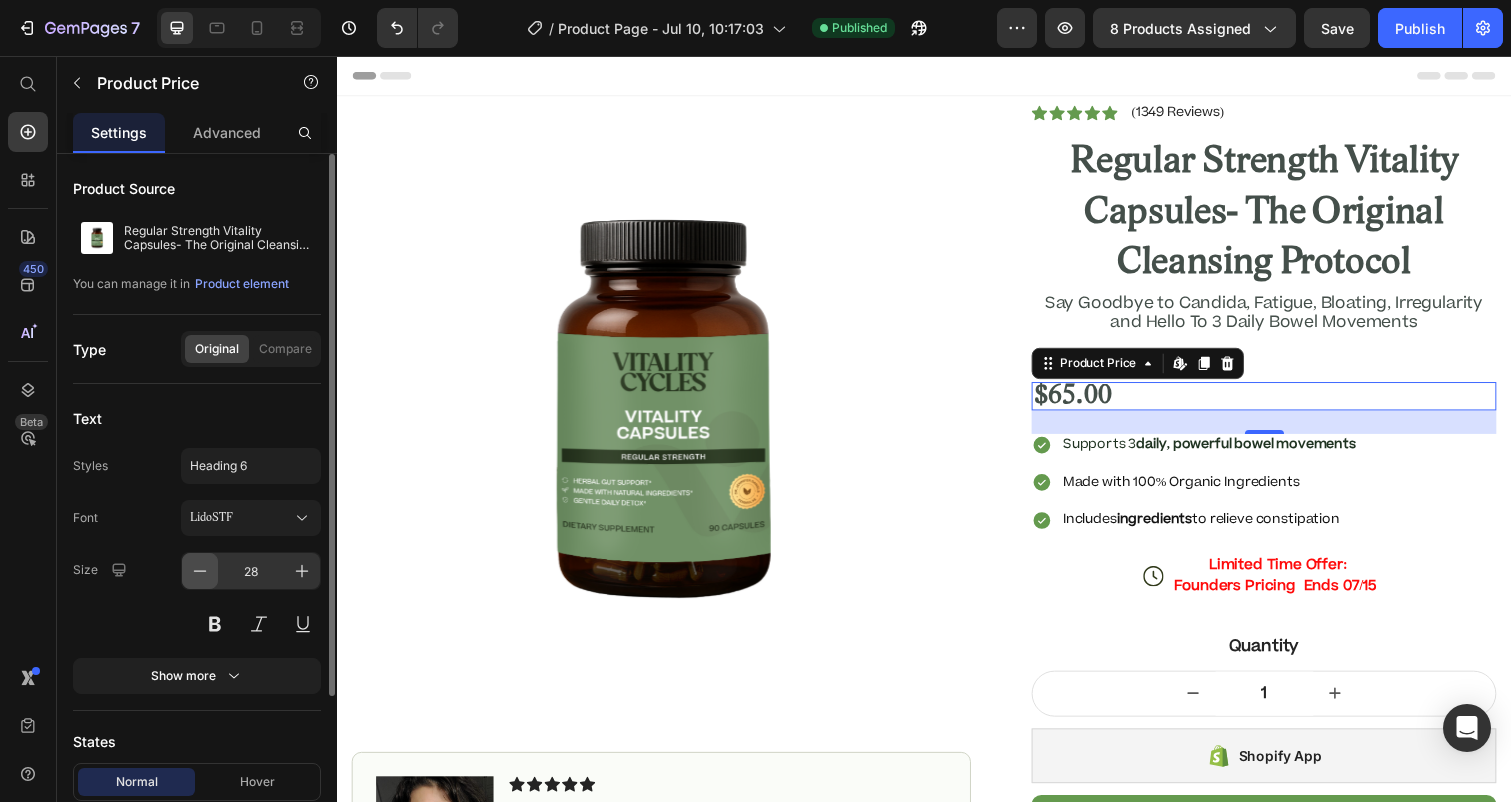 click 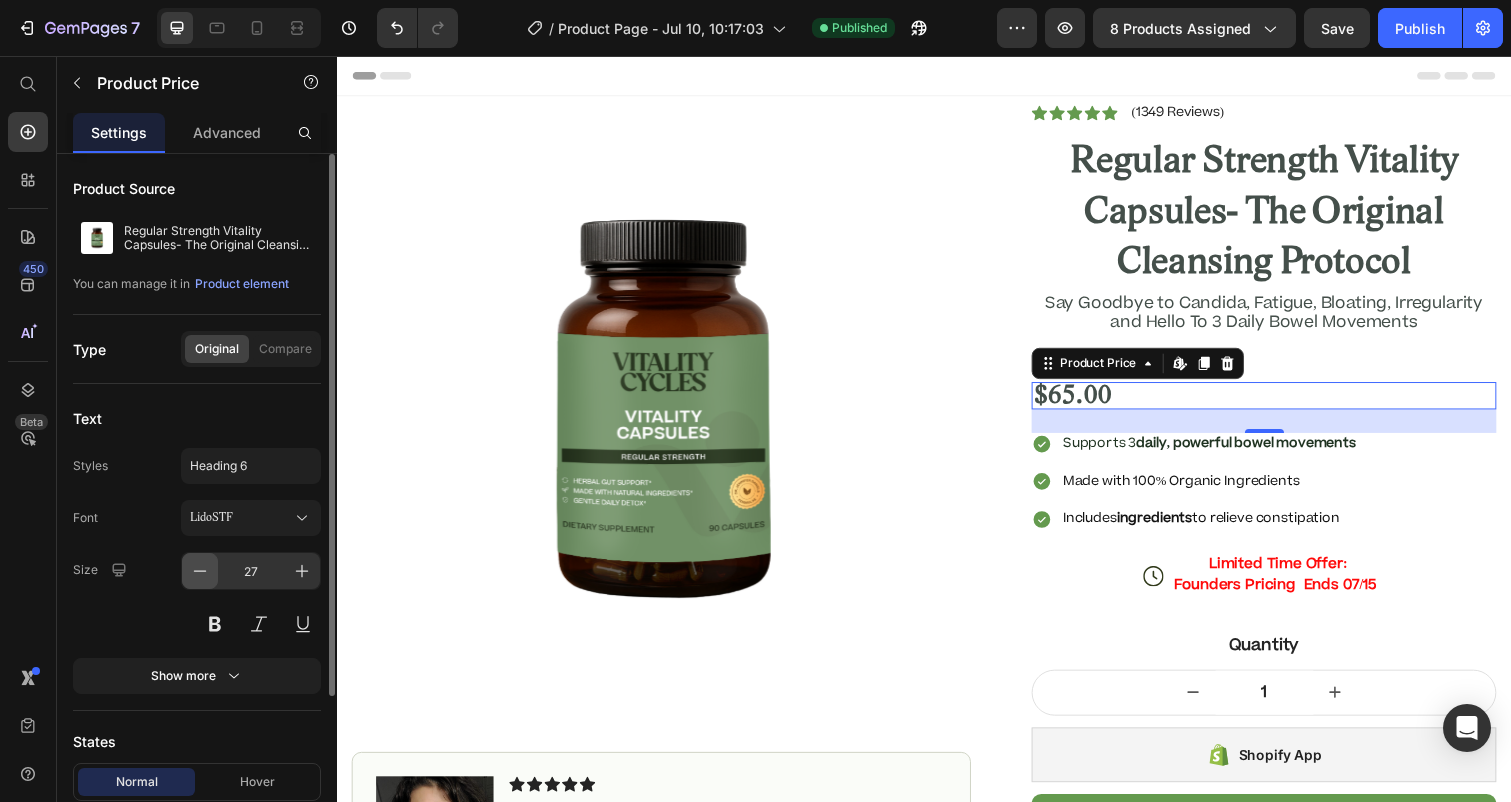 click 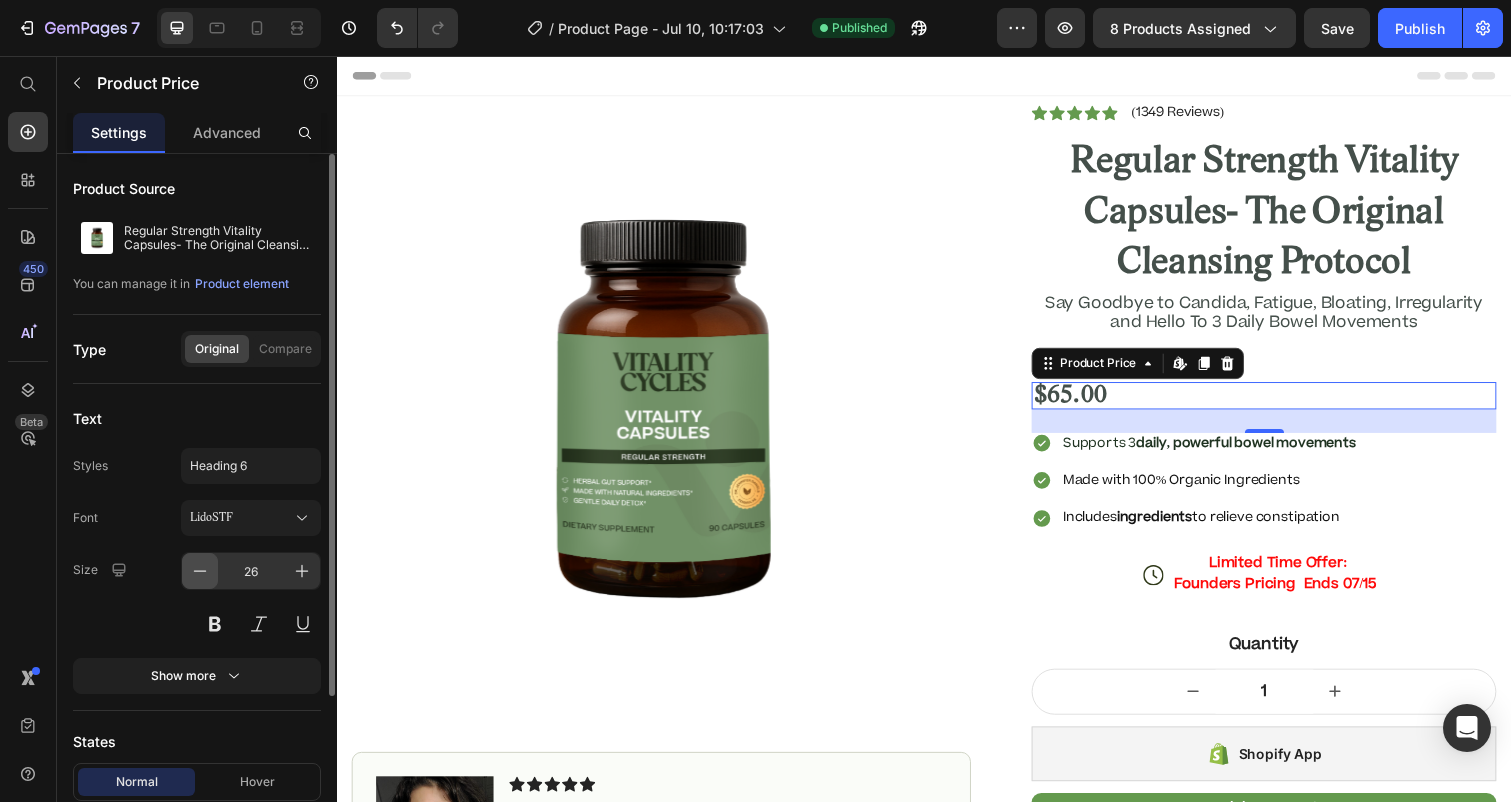 click 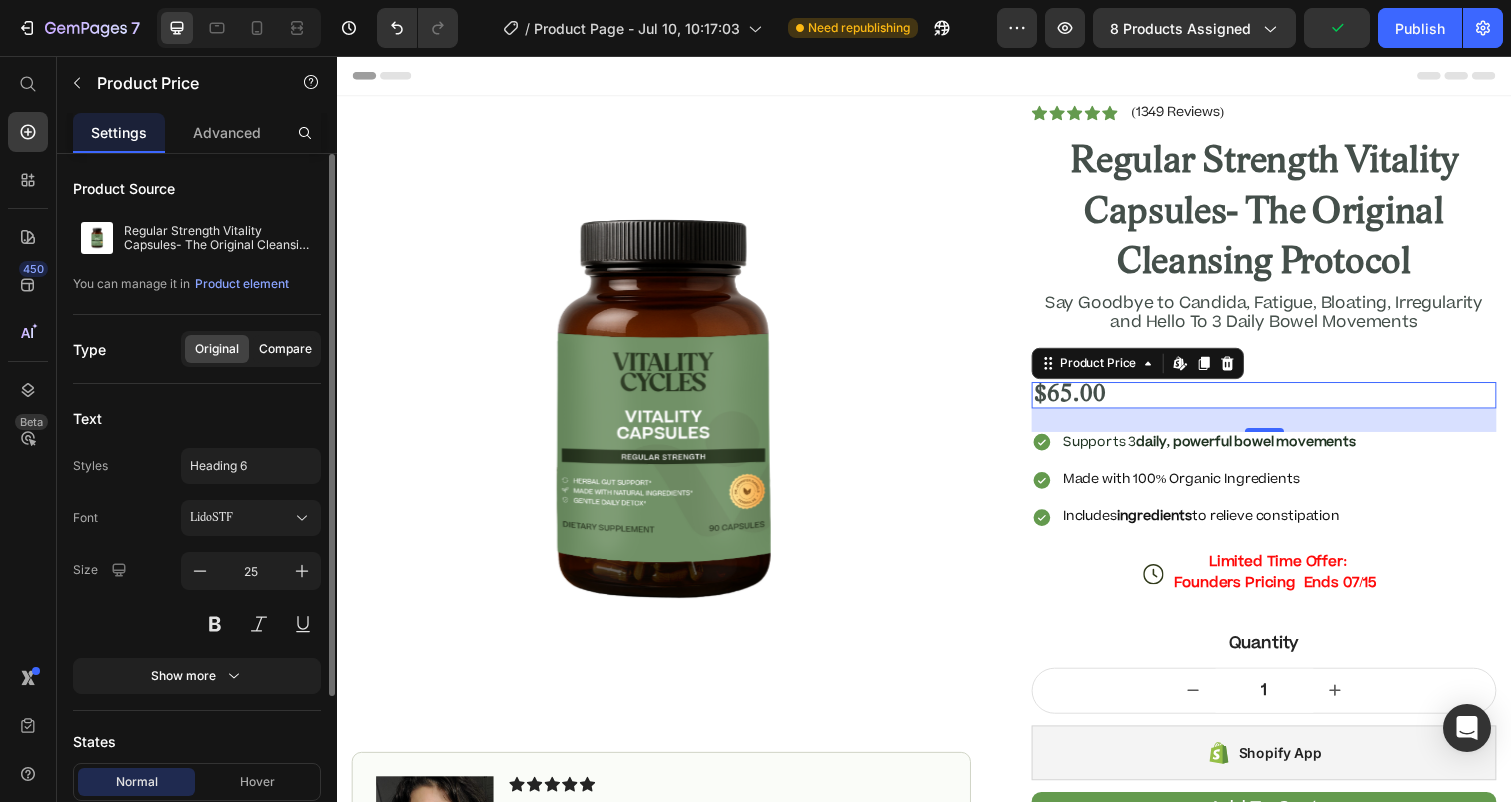 click on "Compare" 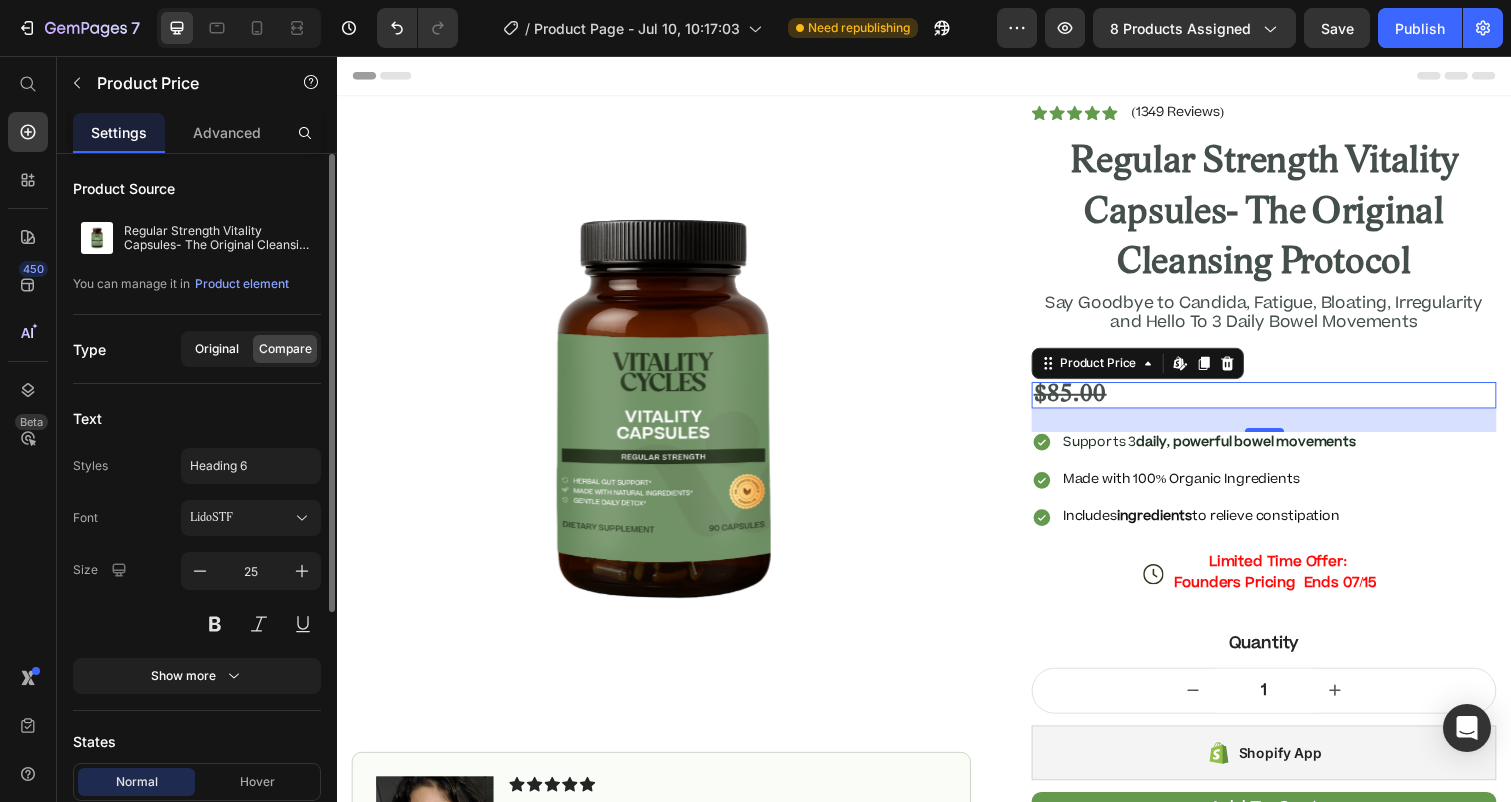 click on "Original" 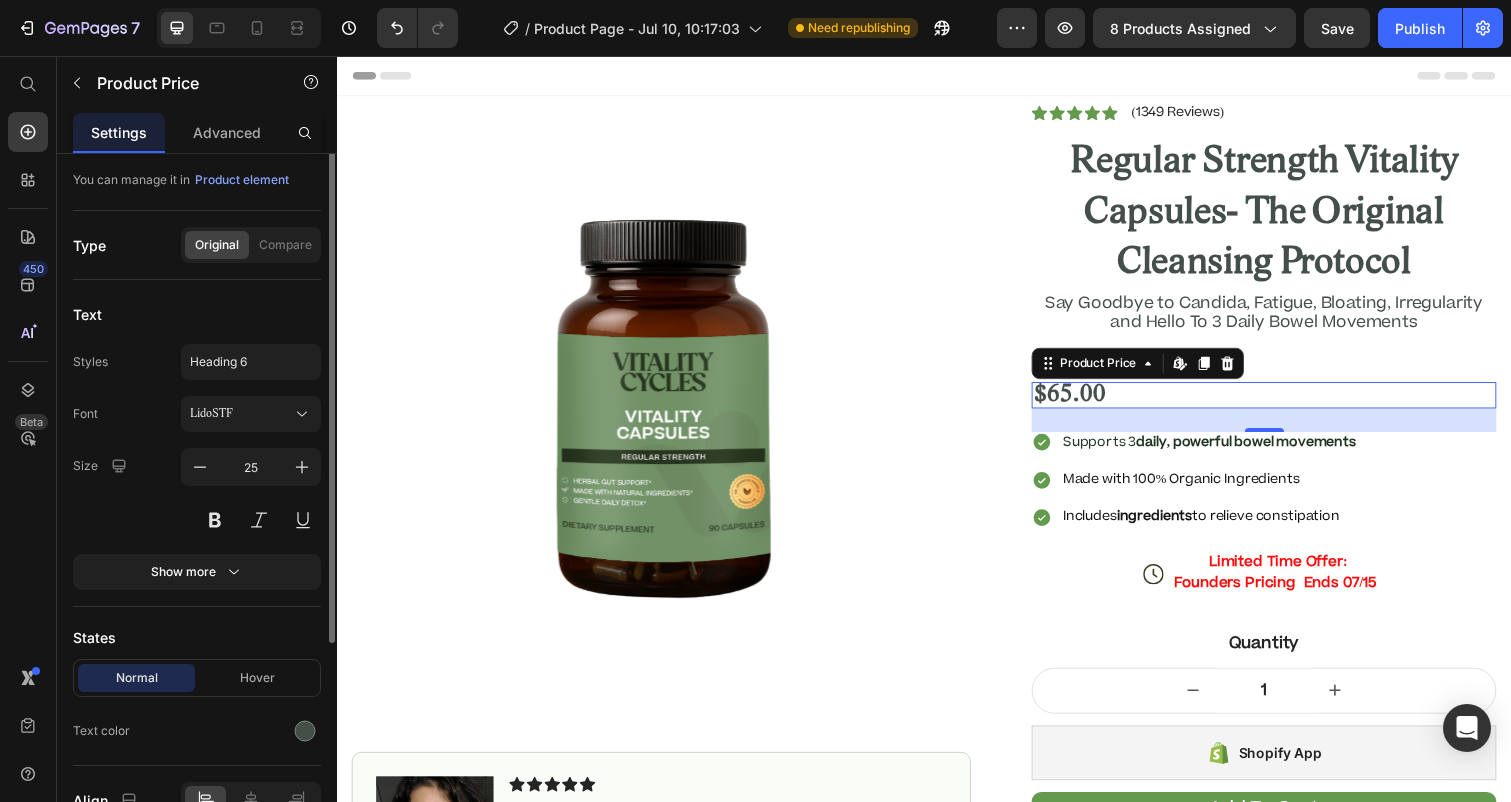 scroll, scrollTop: 107, scrollLeft: 0, axis: vertical 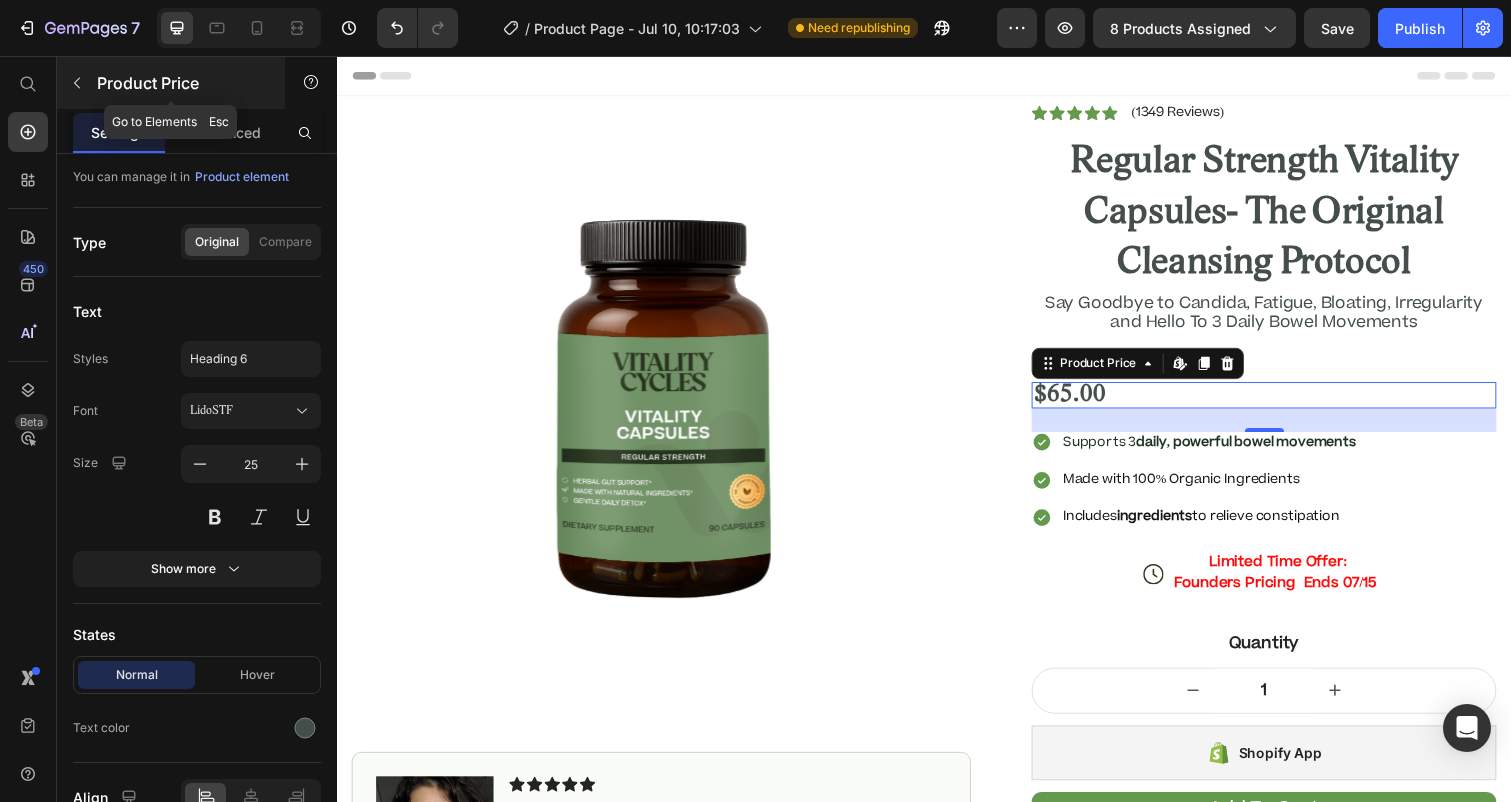 click 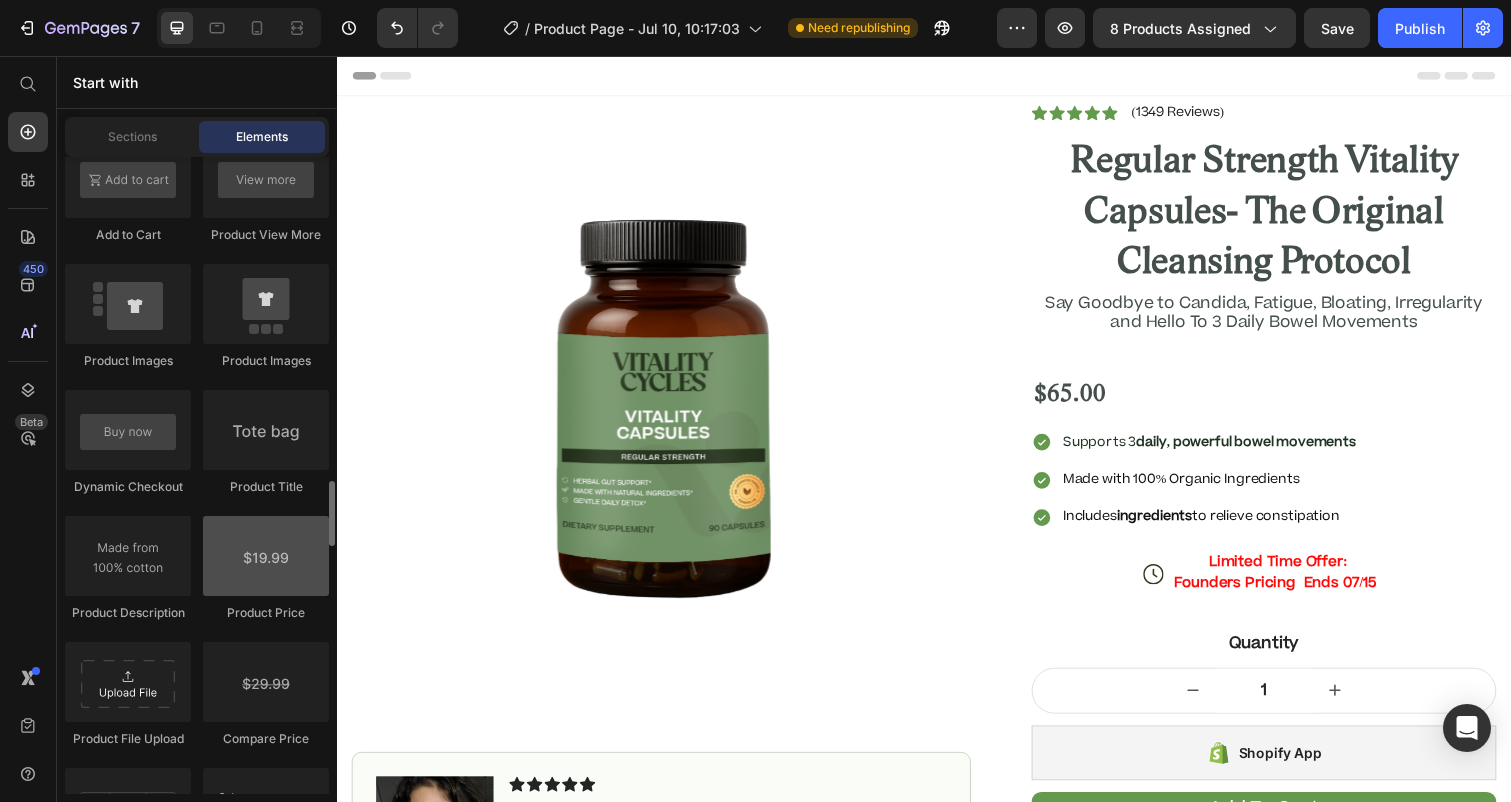 scroll, scrollTop: 3122, scrollLeft: 0, axis: vertical 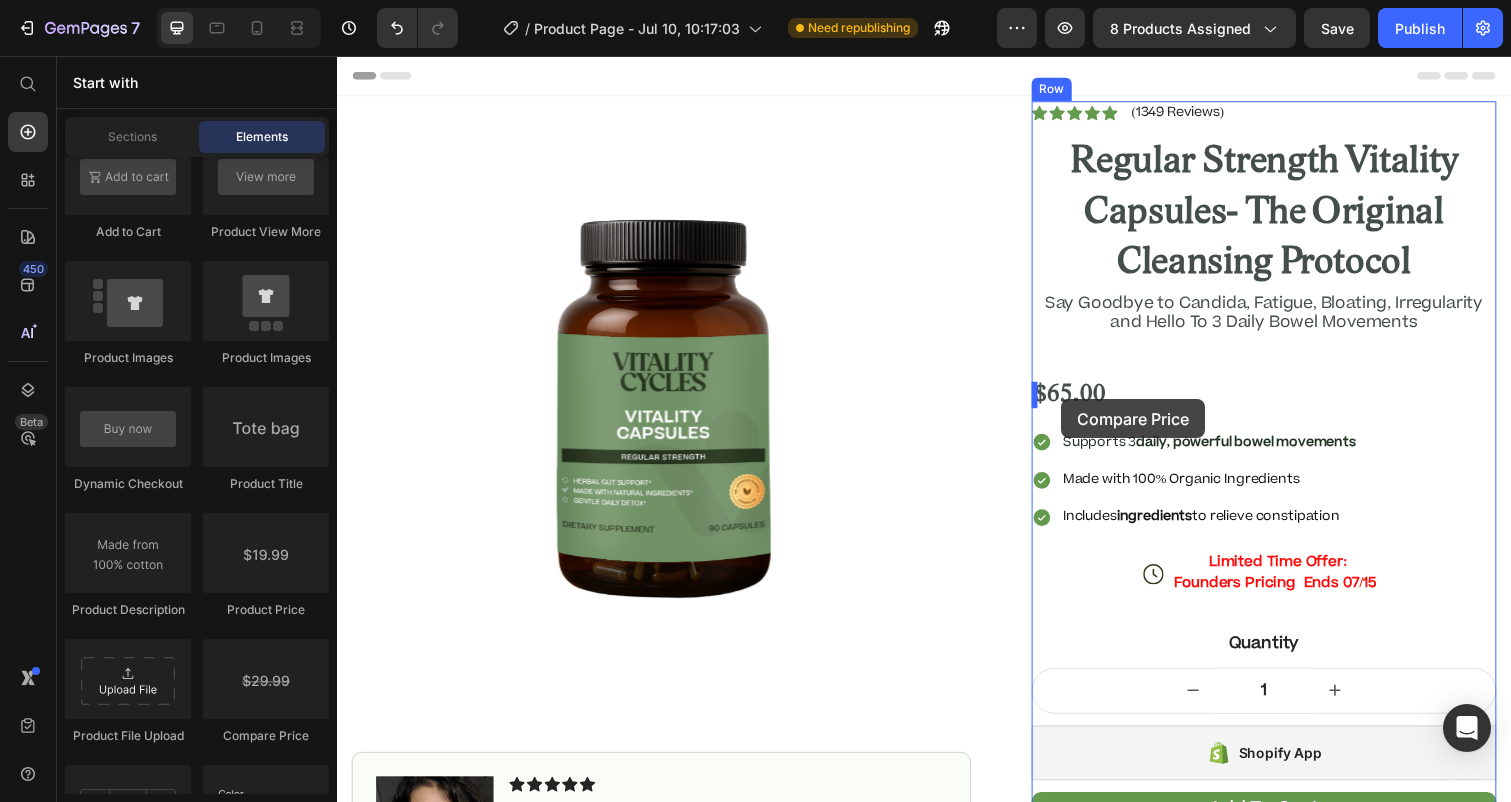 drag, startPoint x: 603, startPoint y: 732, endPoint x: 1061, endPoint y: 399, distance: 566.2623 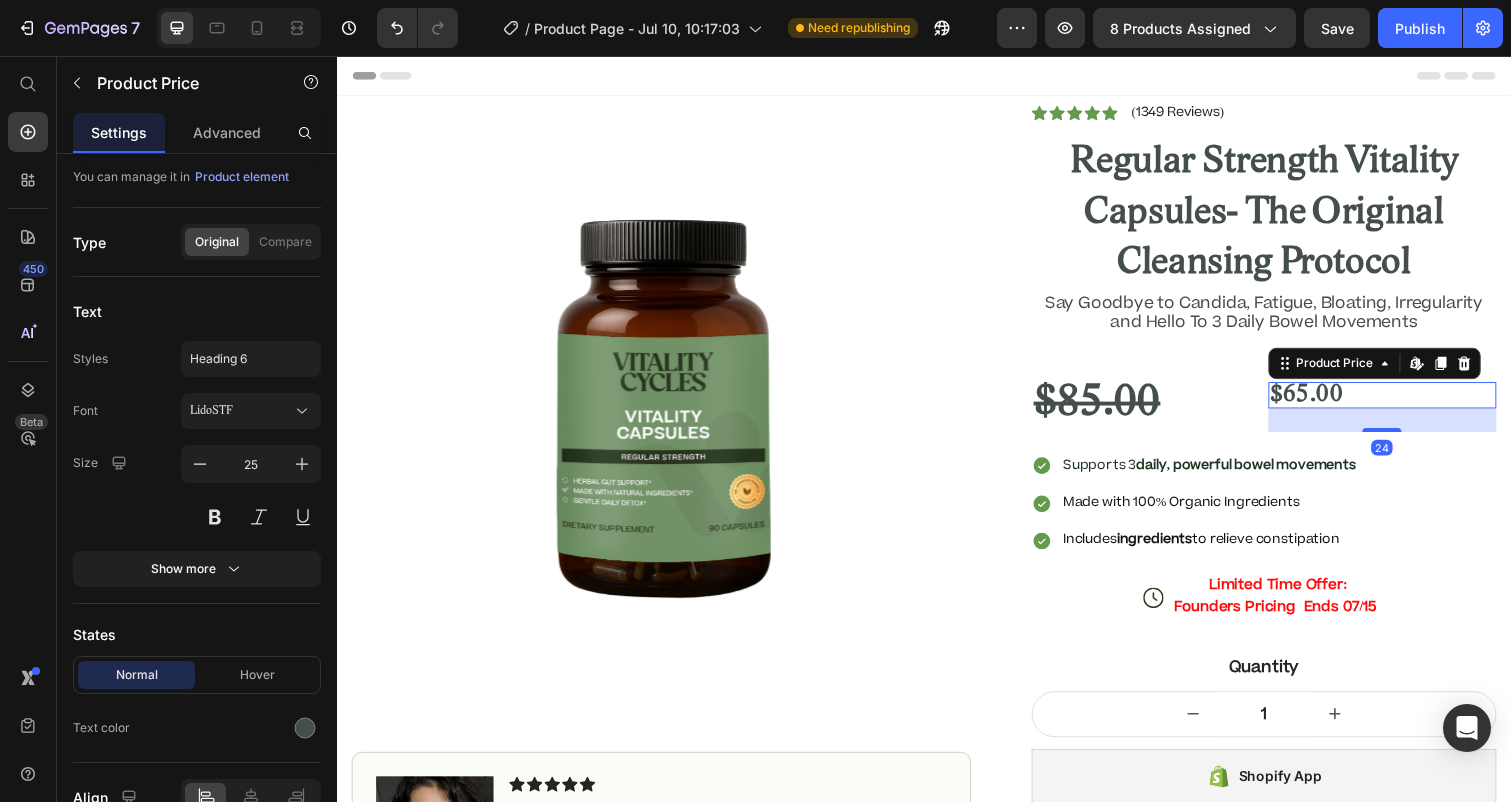 click on "$65.00" at bounding box center (1406, 402) 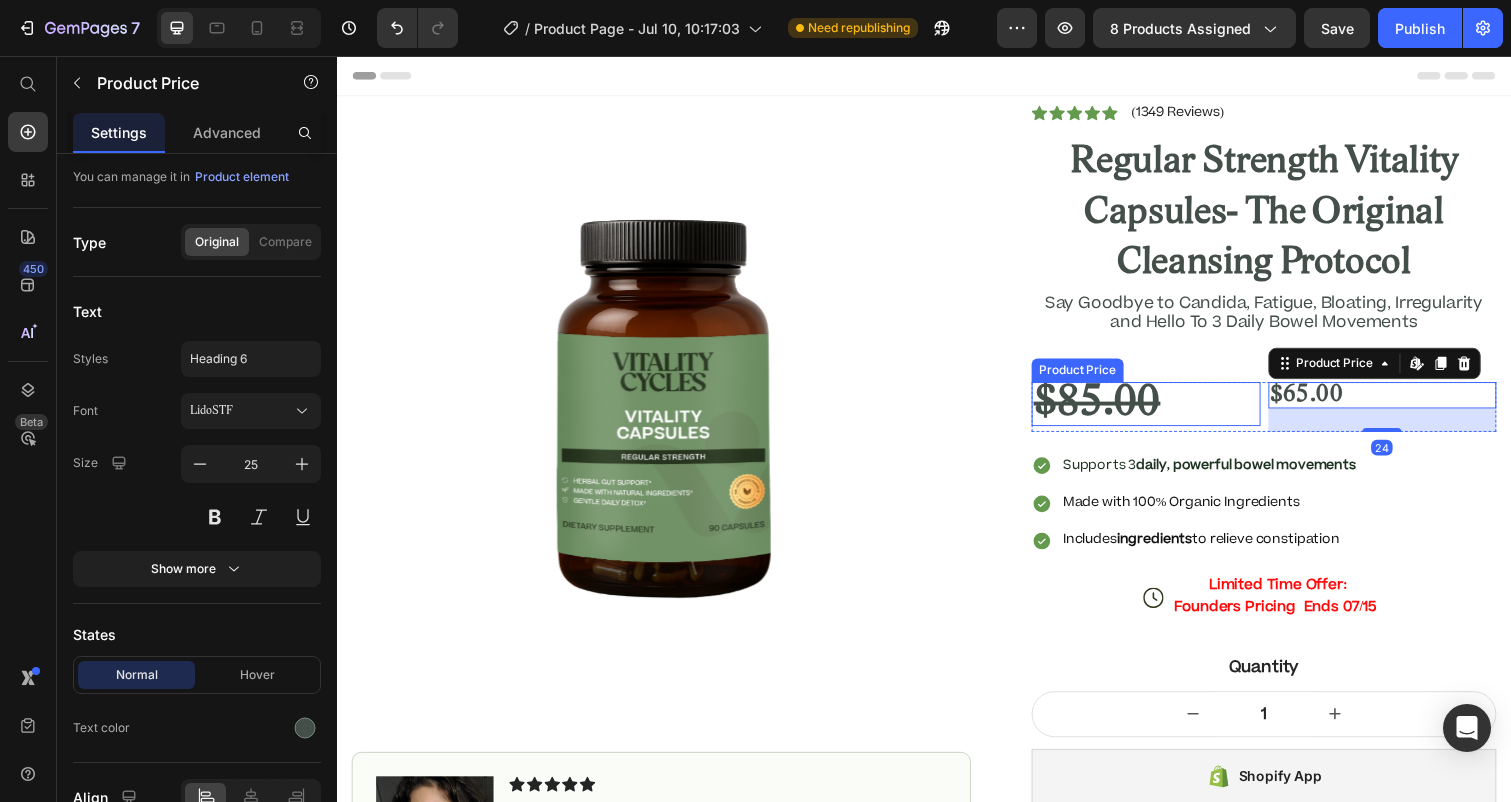 click on "$85.00" at bounding box center (1164, 411) 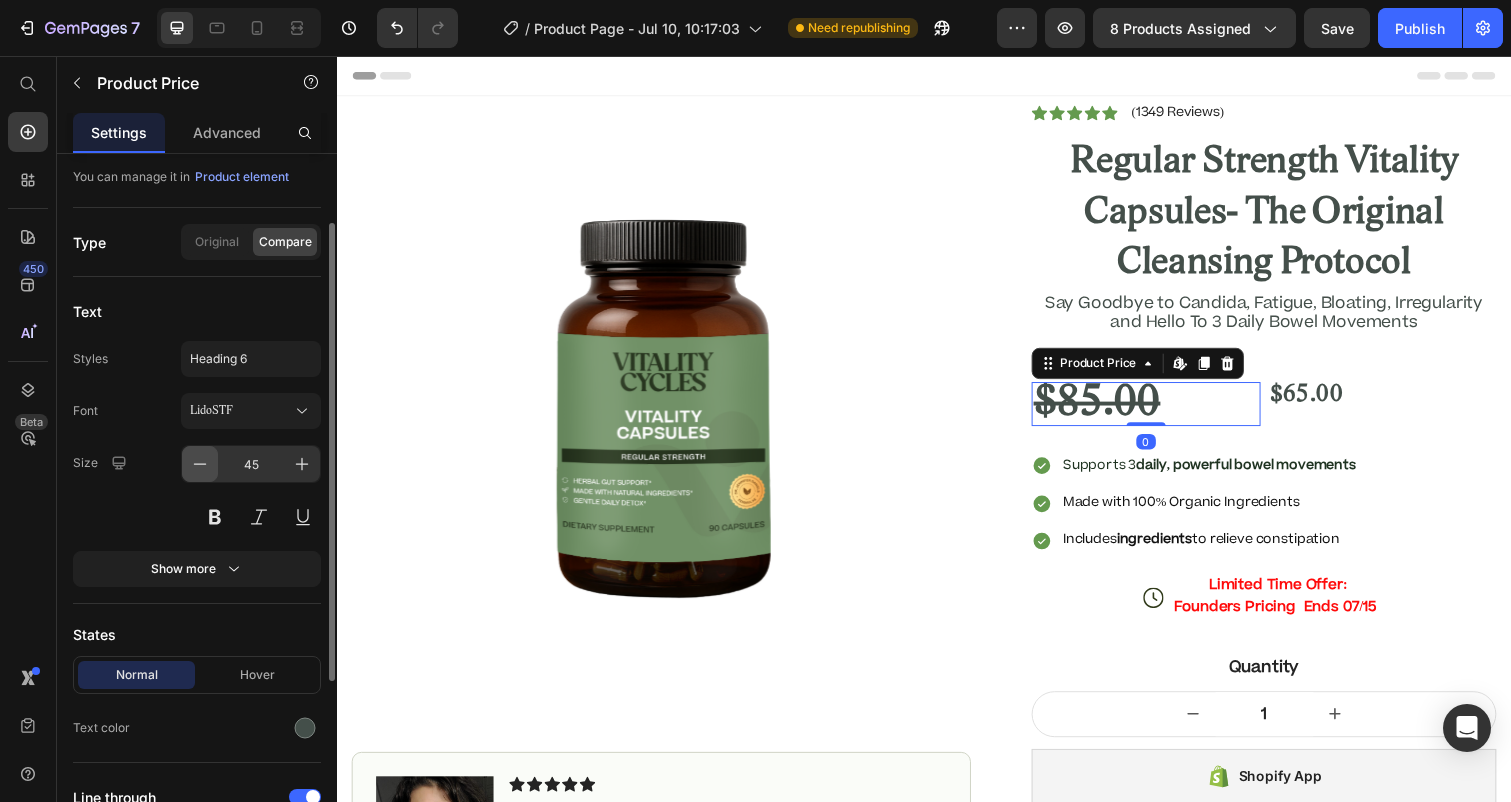 click at bounding box center (200, 464) 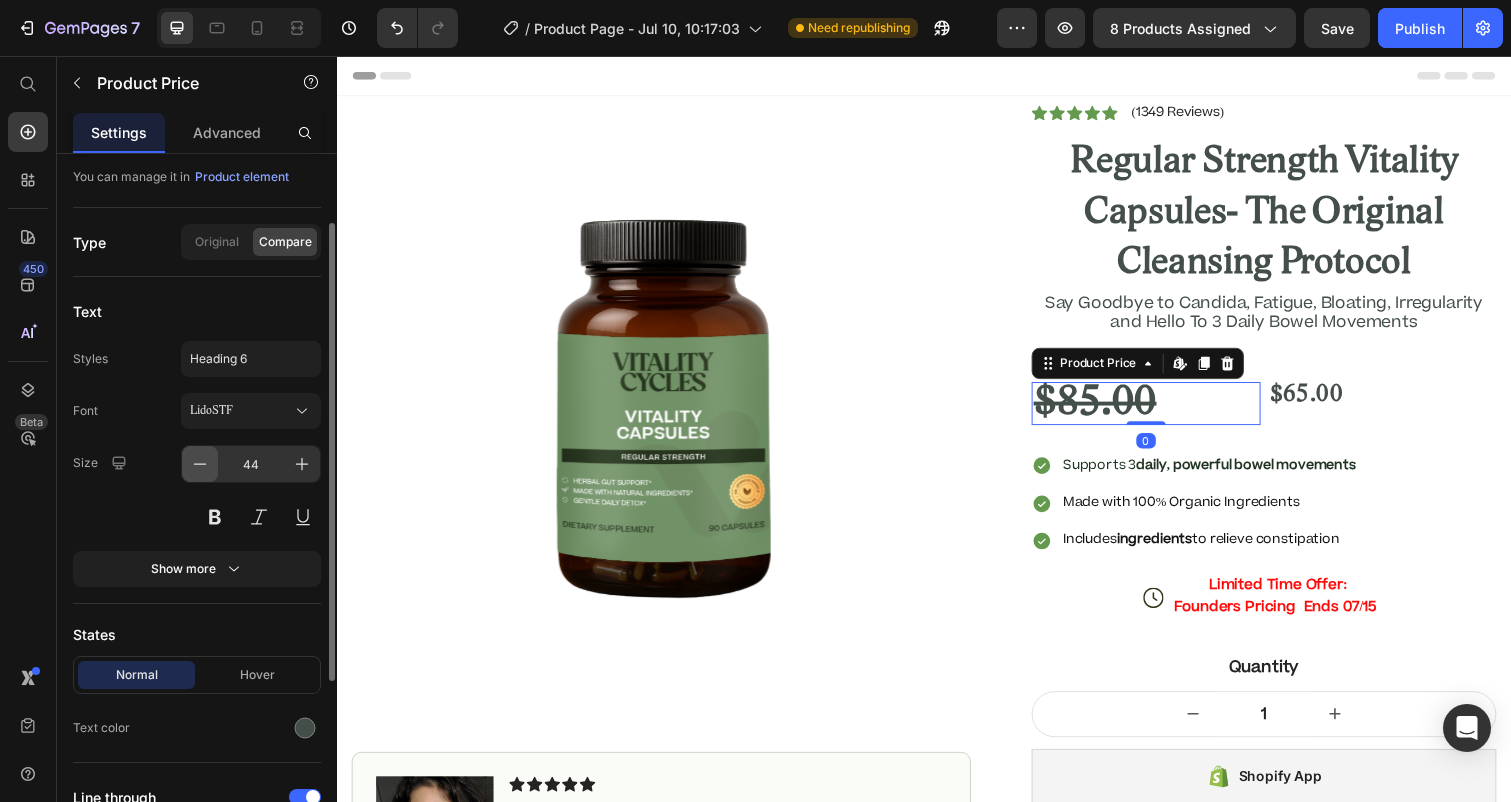 click at bounding box center [200, 464] 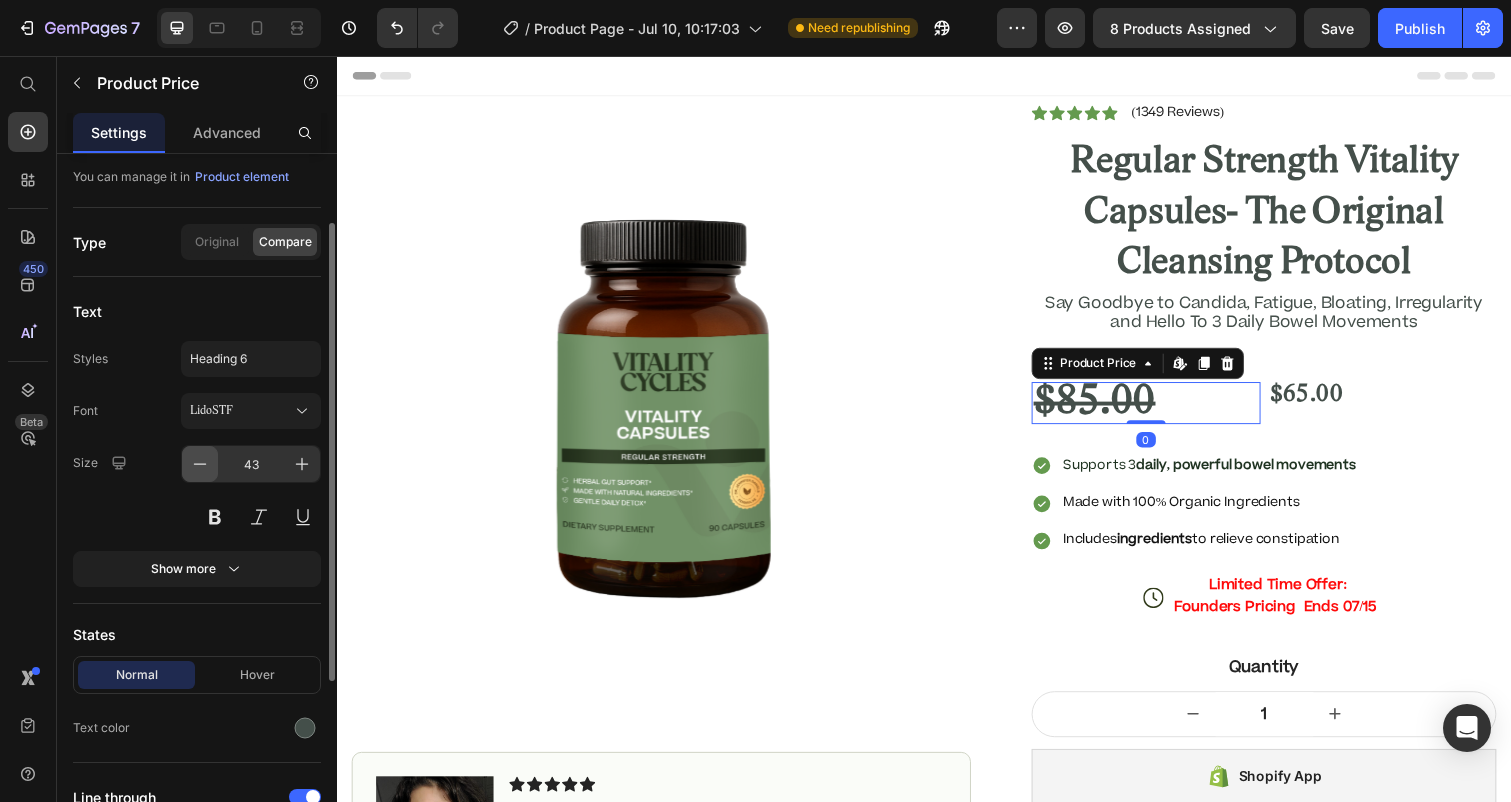 click at bounding box center (200, 464) 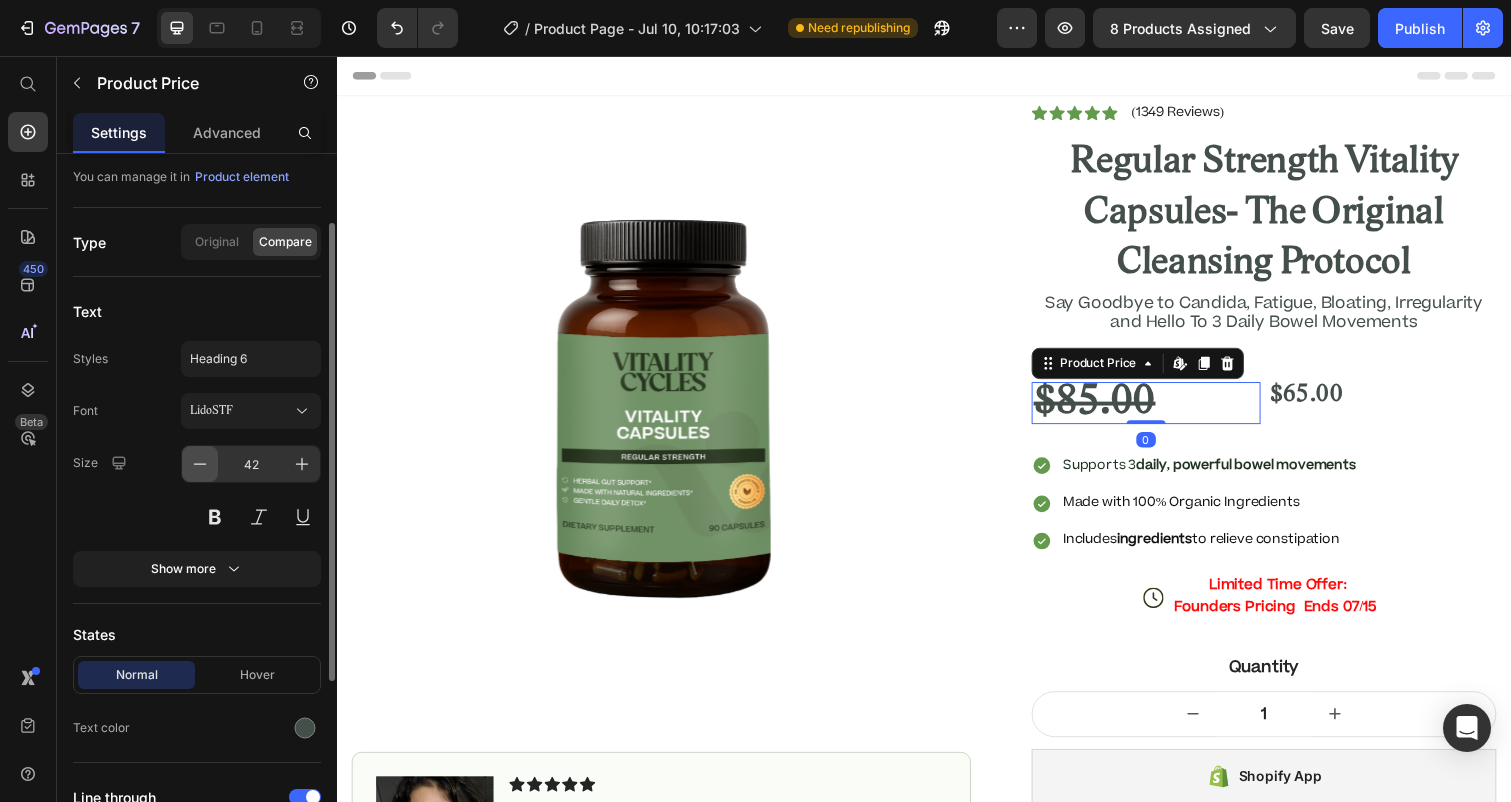 click at bounding box center (200, 464) 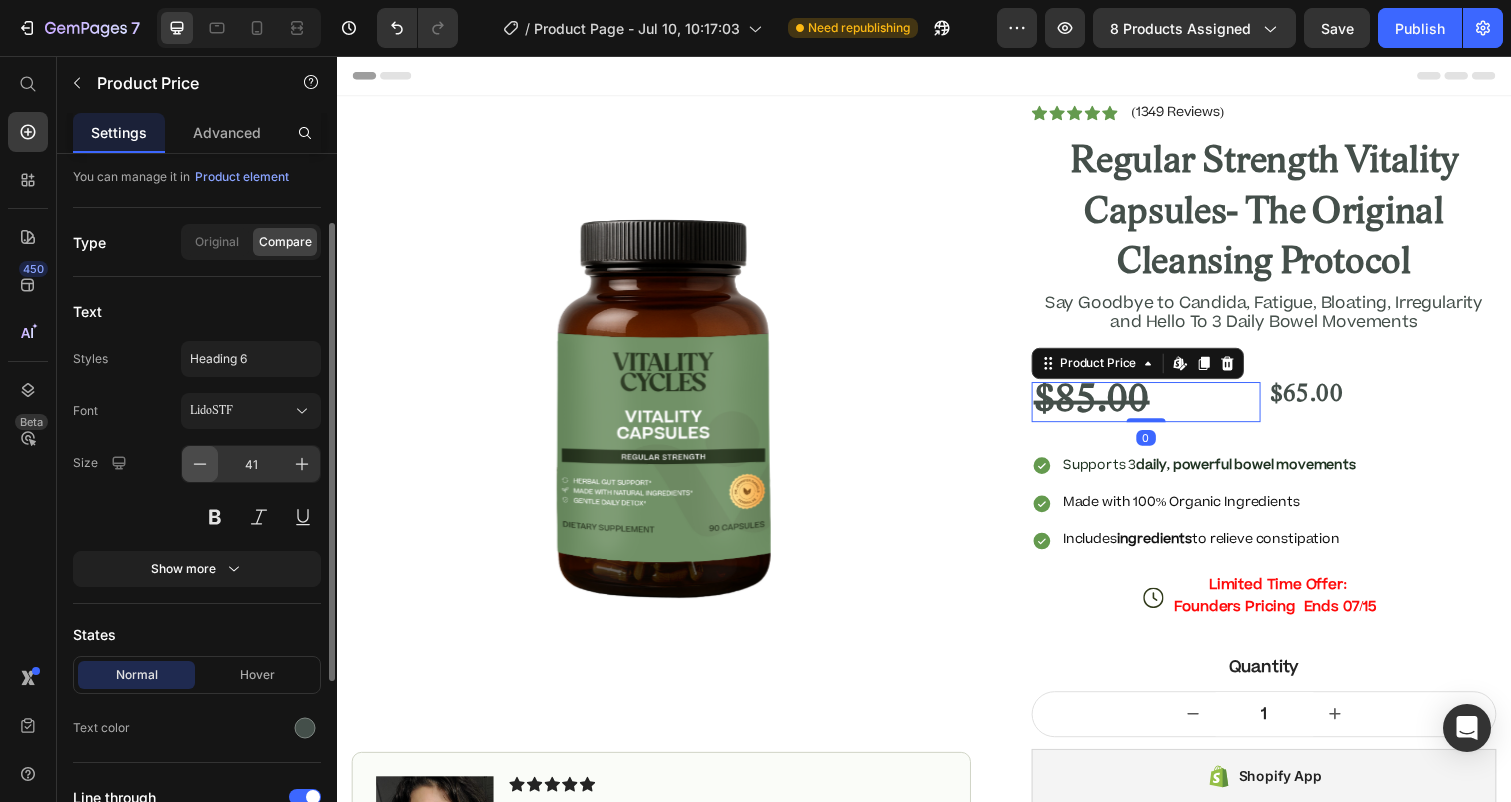 click at bounding box center [200, 464] 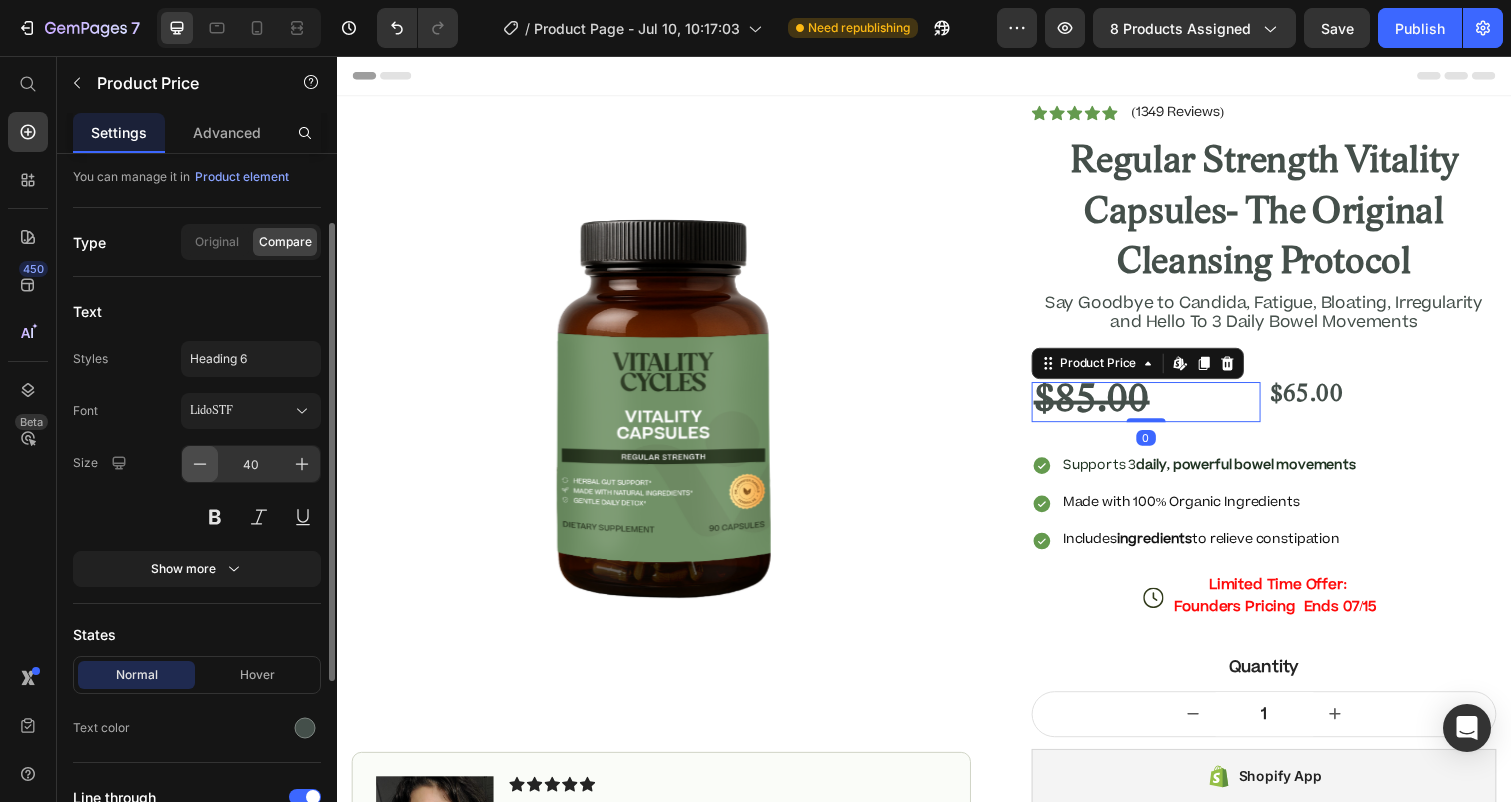 click at bounding box center [200, 464] 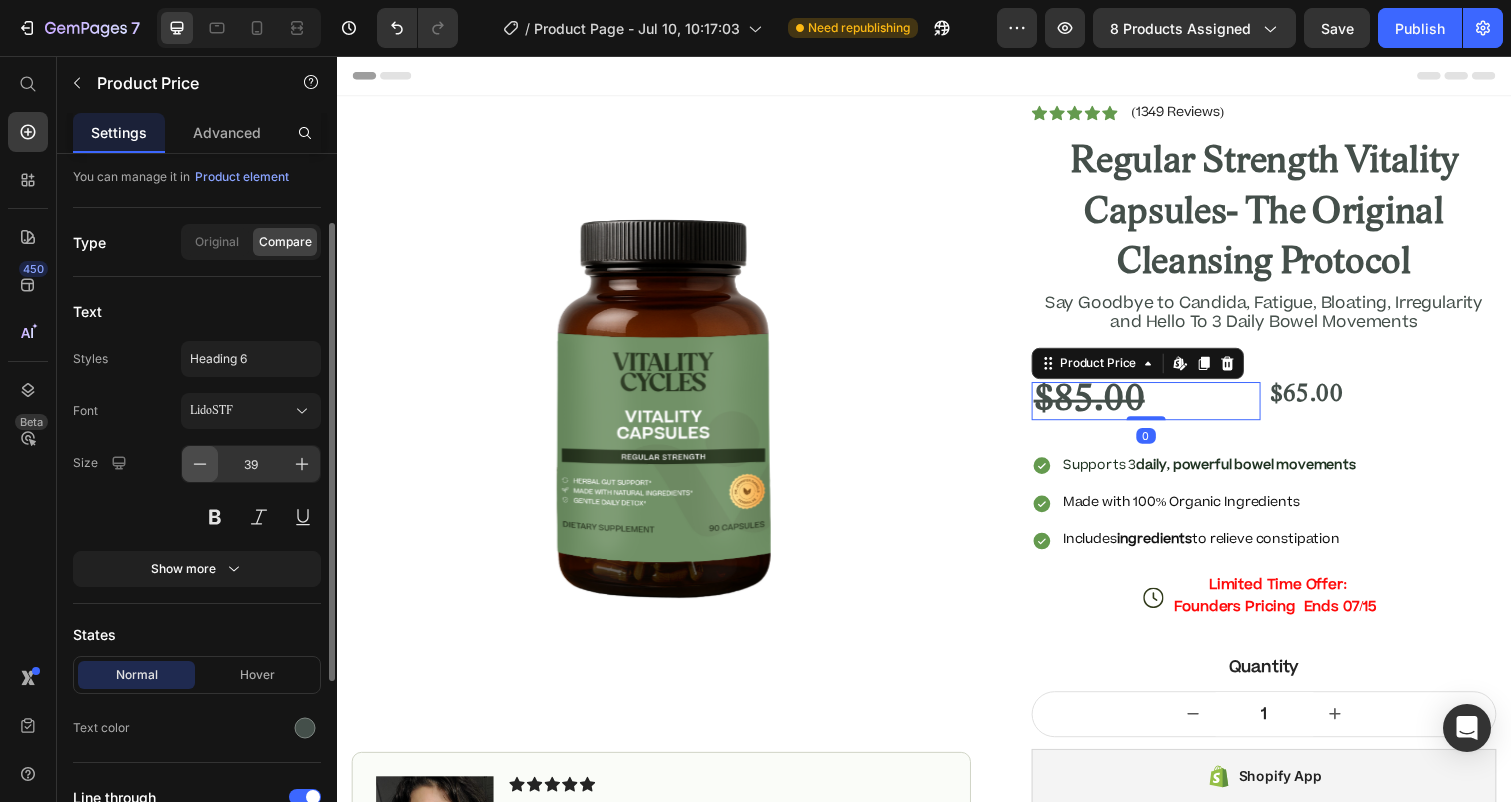 click at bounding box center [200, 464] 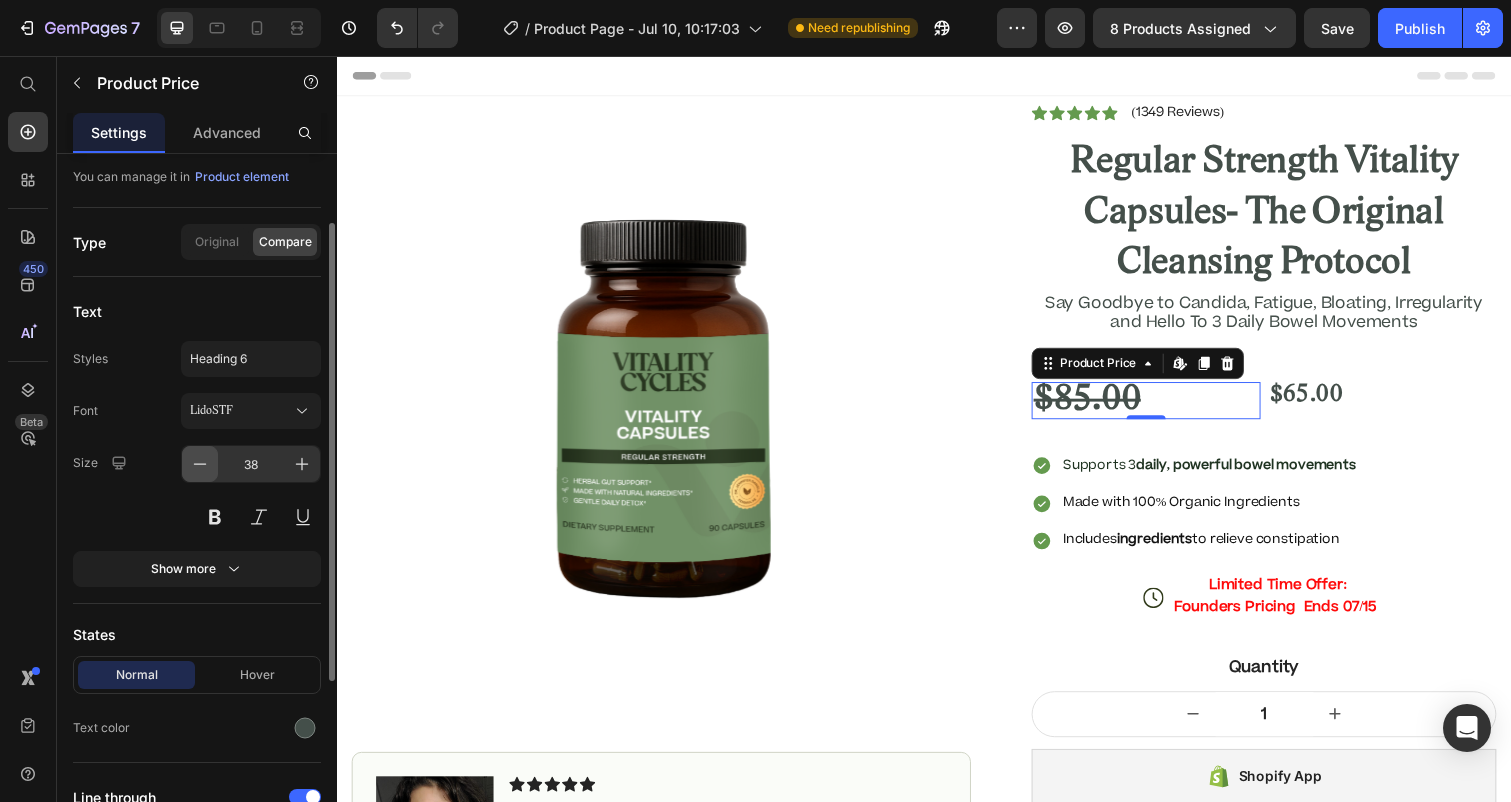 click at bounding box center [200, 464] 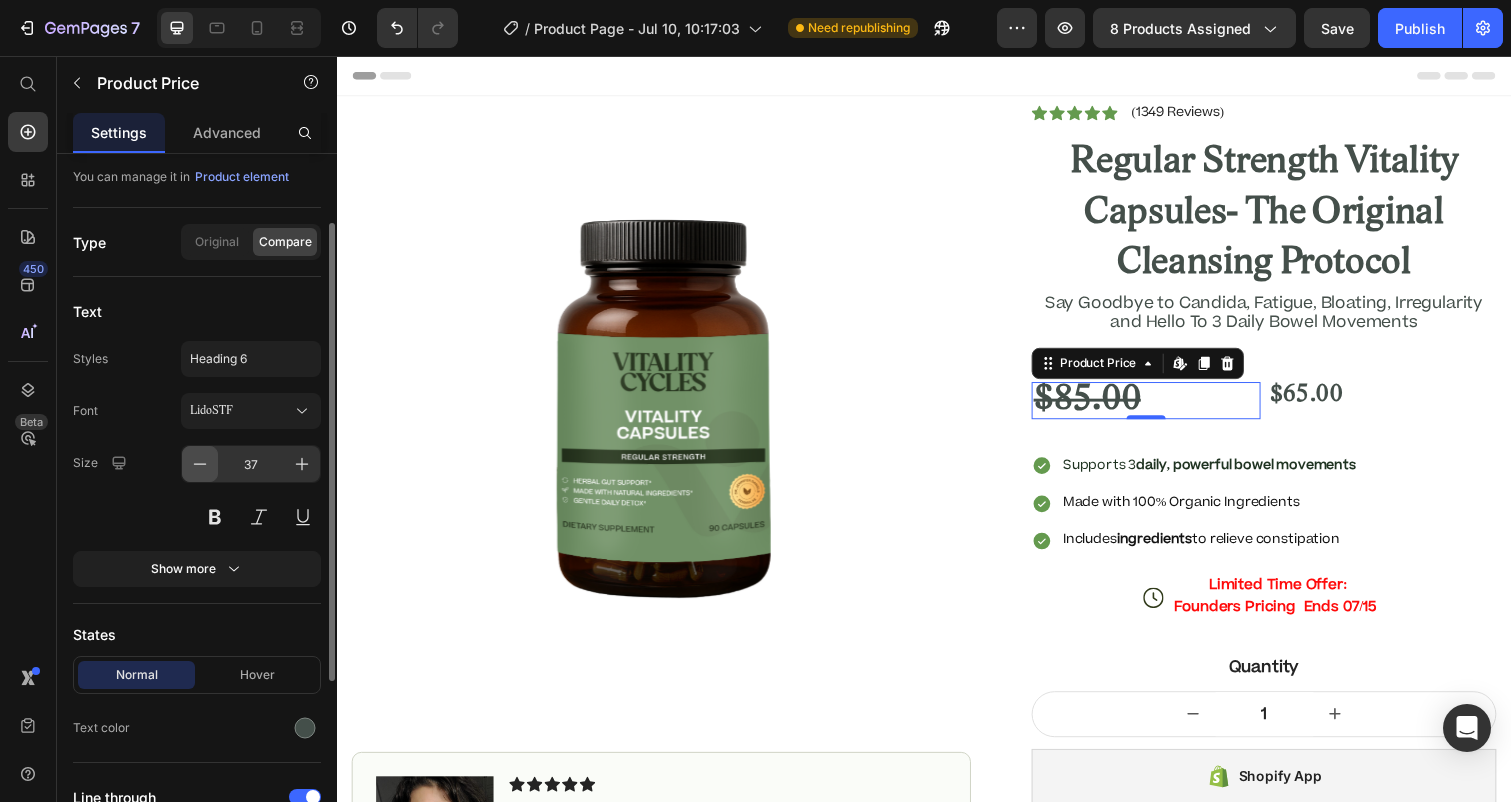 click at bounding box center (200, 464) 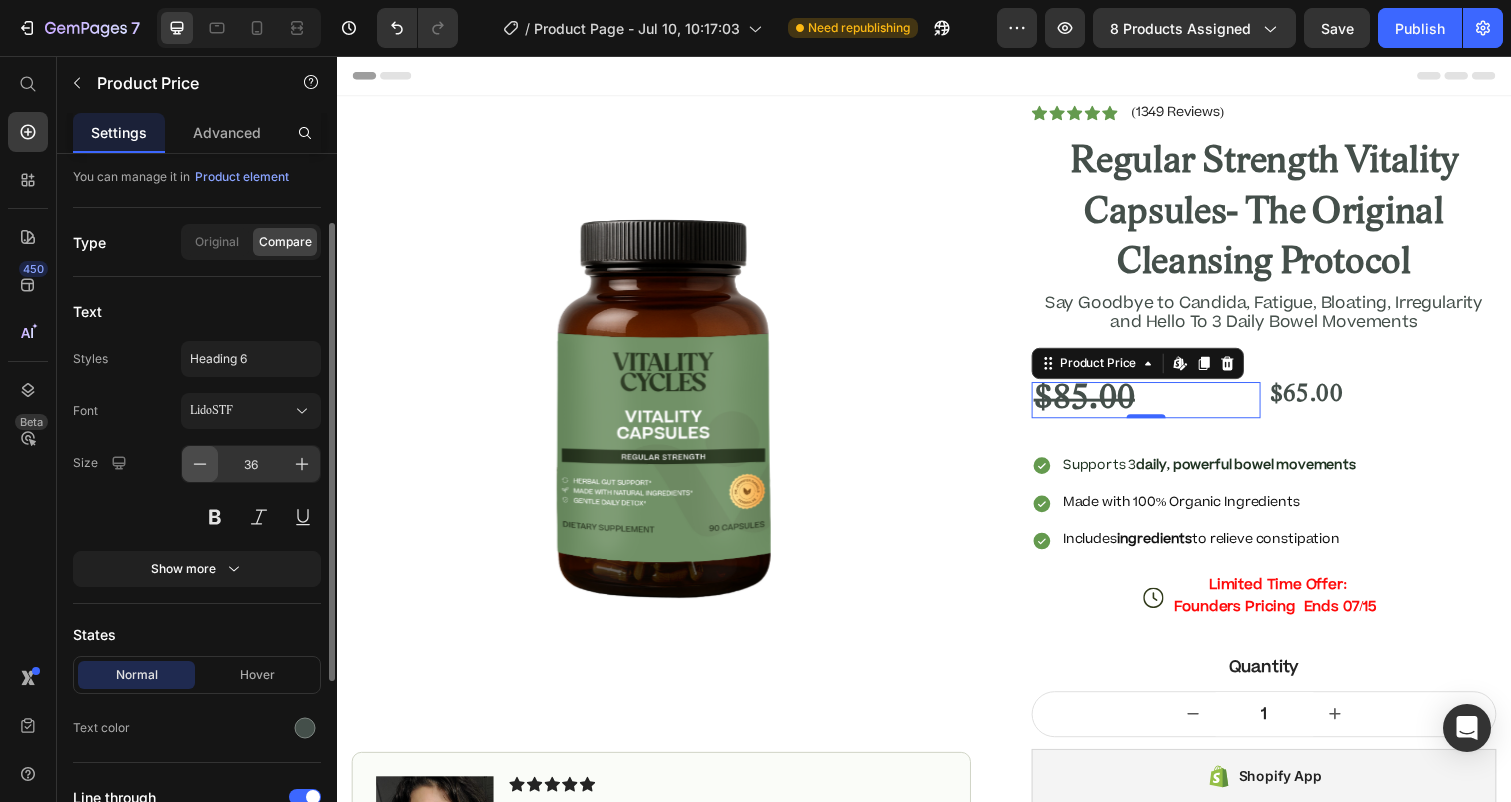 click at bounding box center (200, 464) 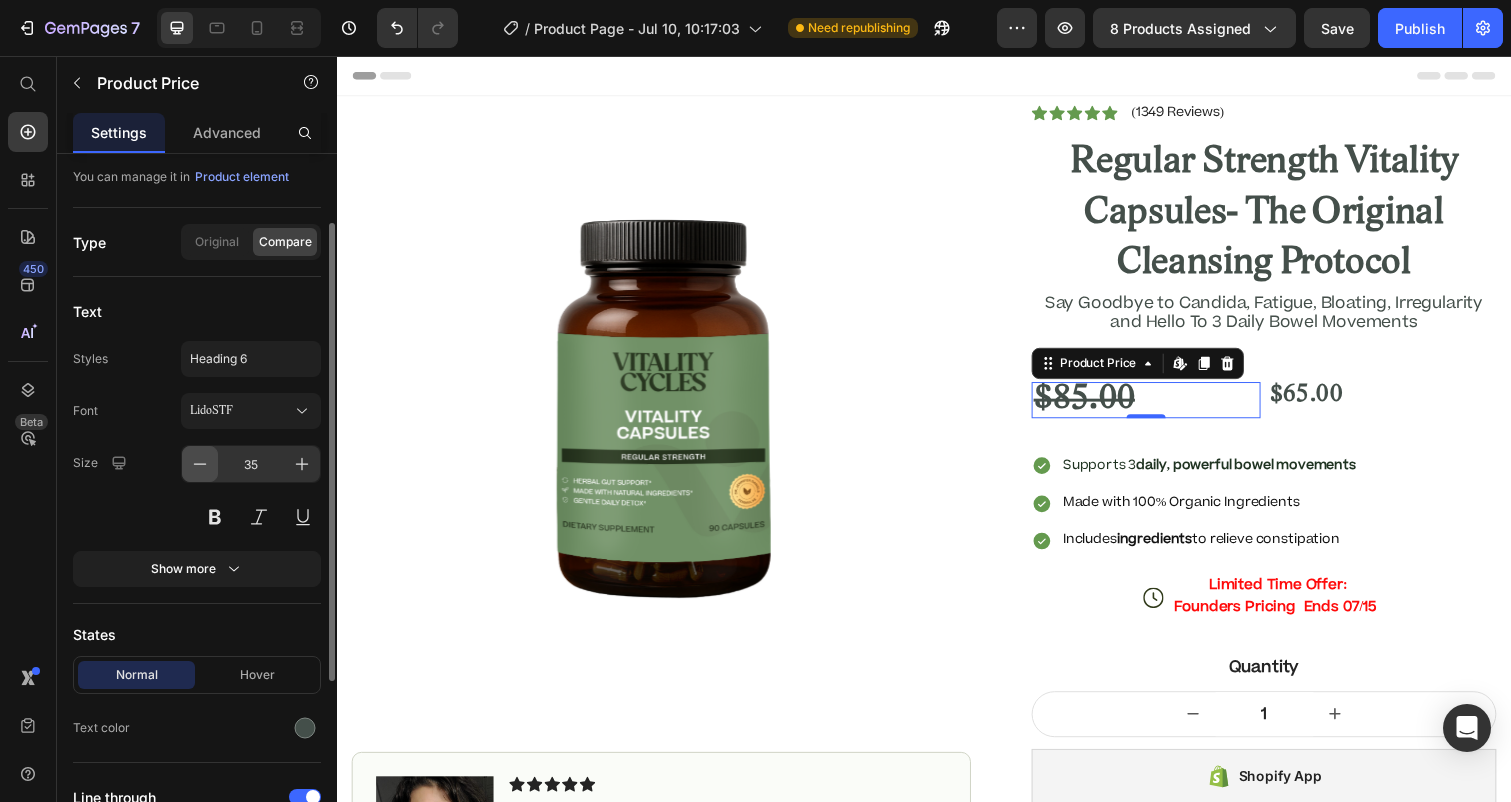 click at bounding box center [200, 464] 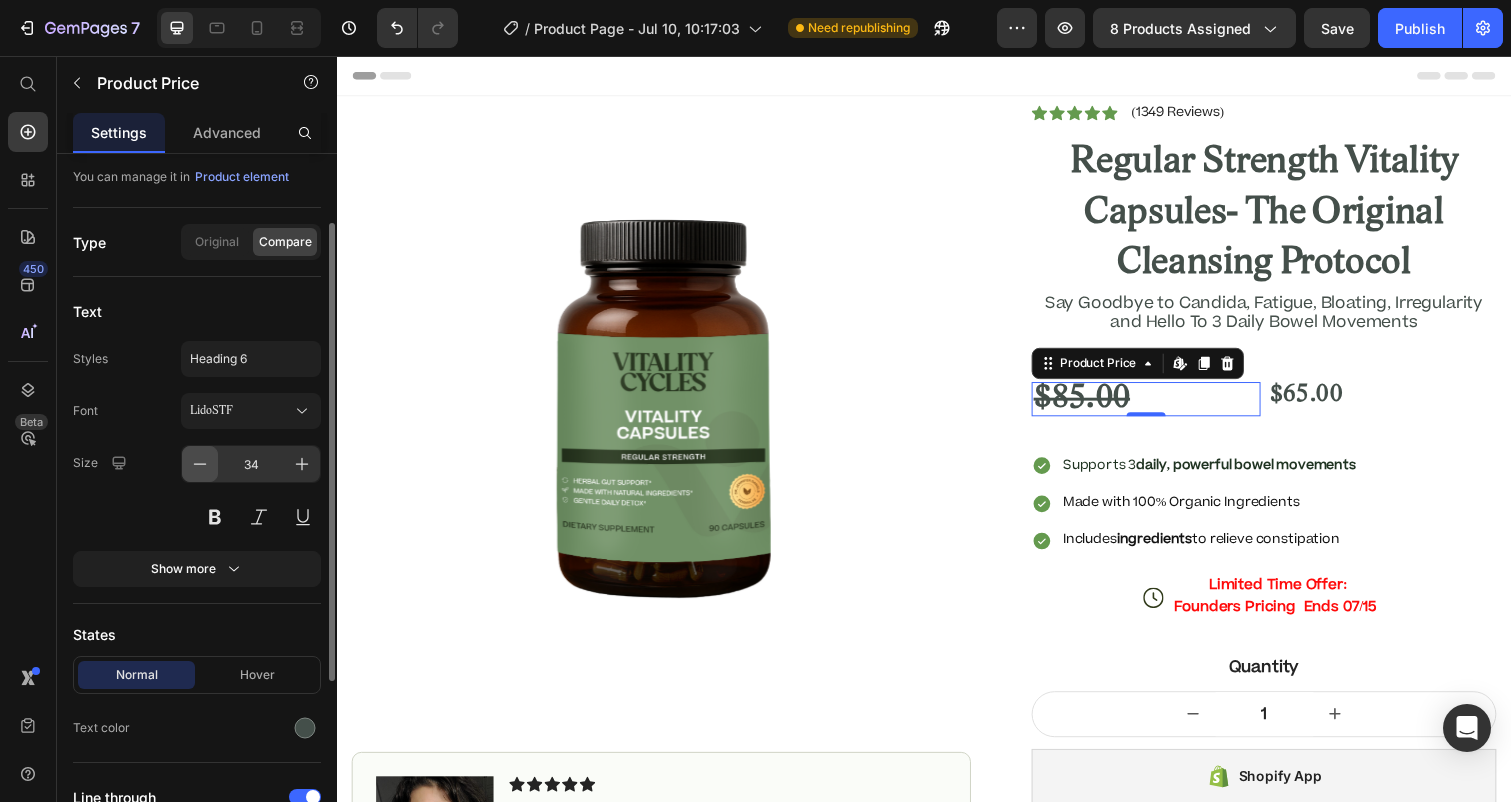 click at bounding box center [200, 464] 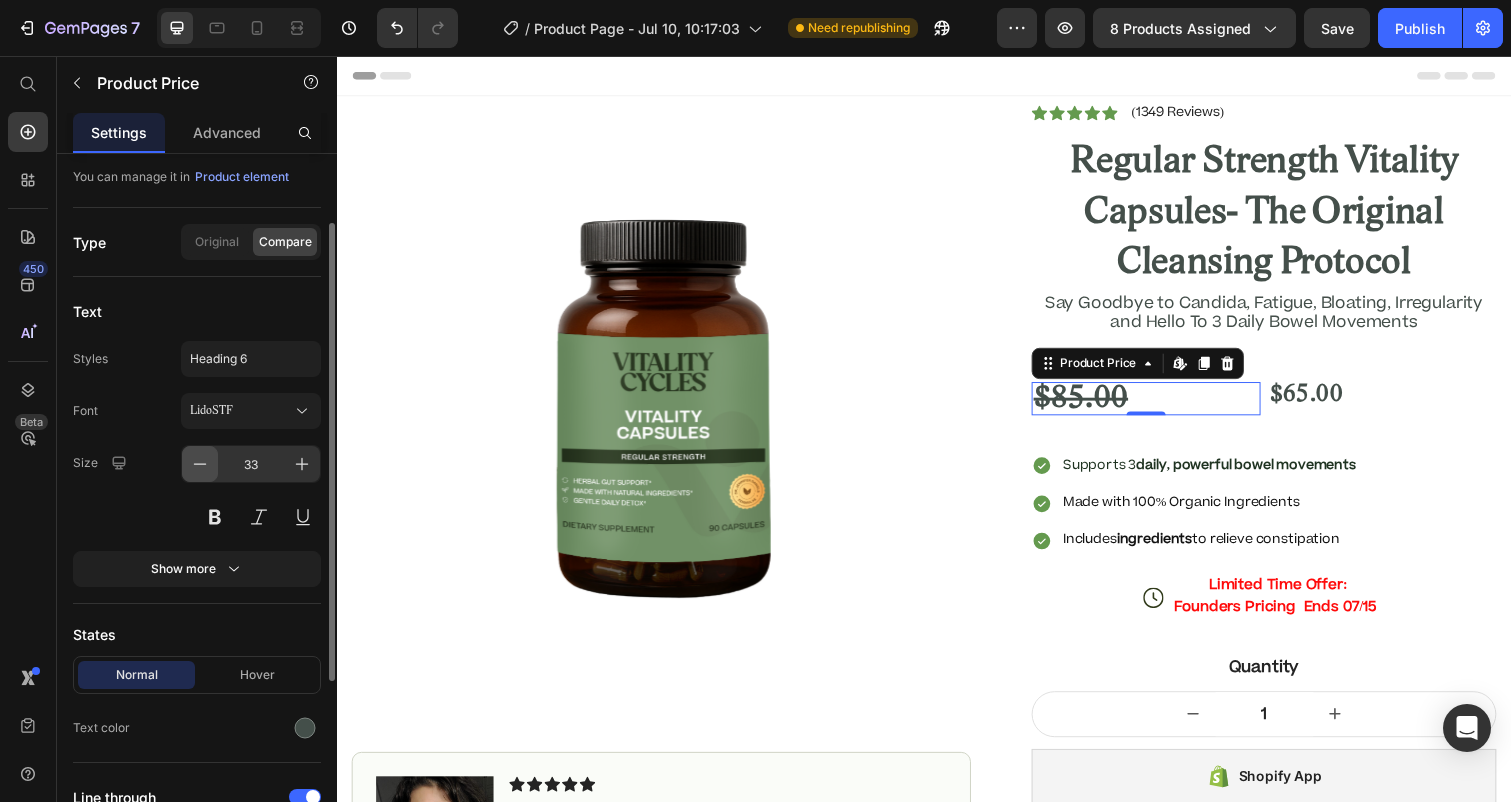 click at bounding box center (200, 464) 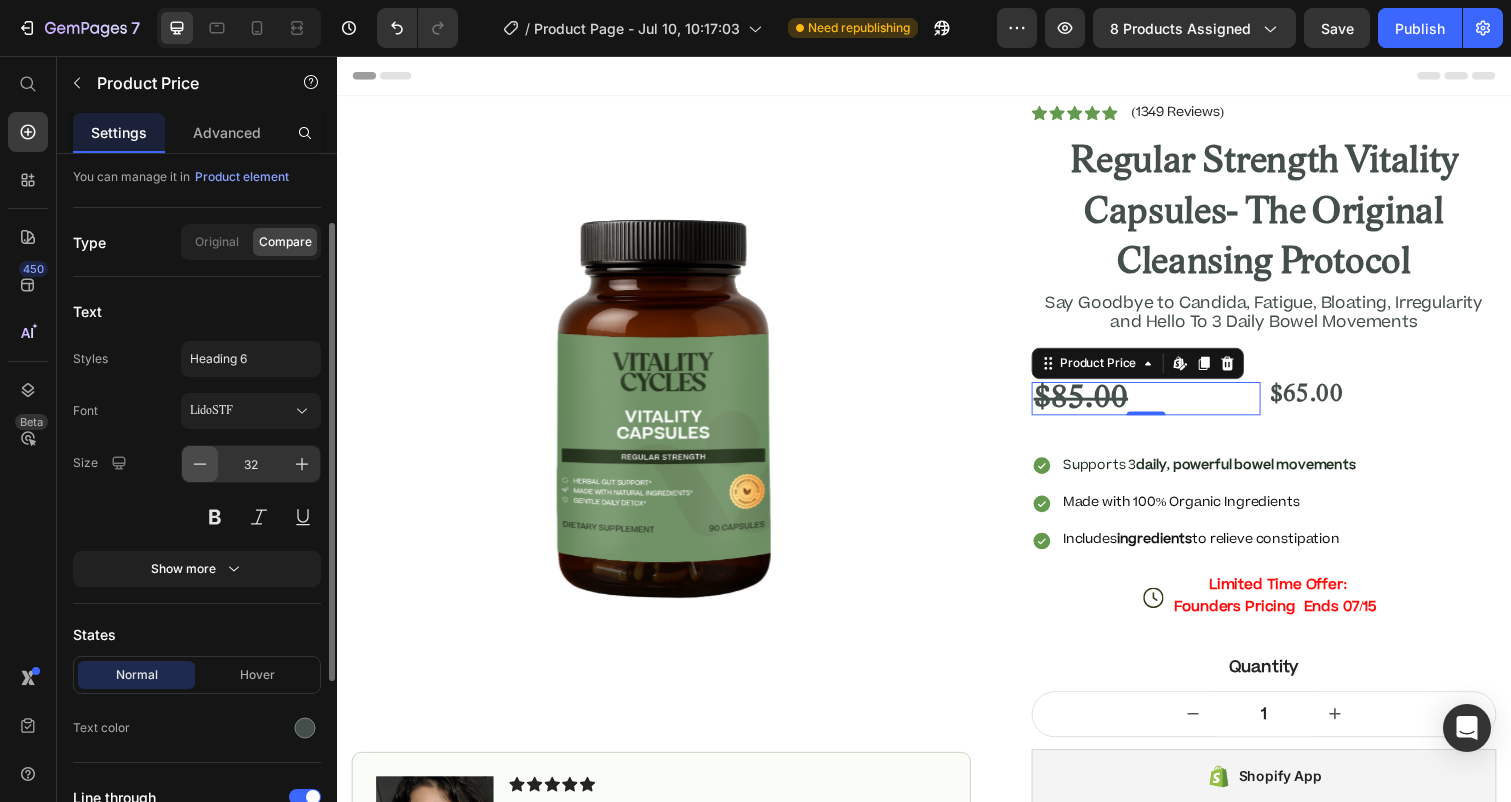 click at bounding box center (200, 464) 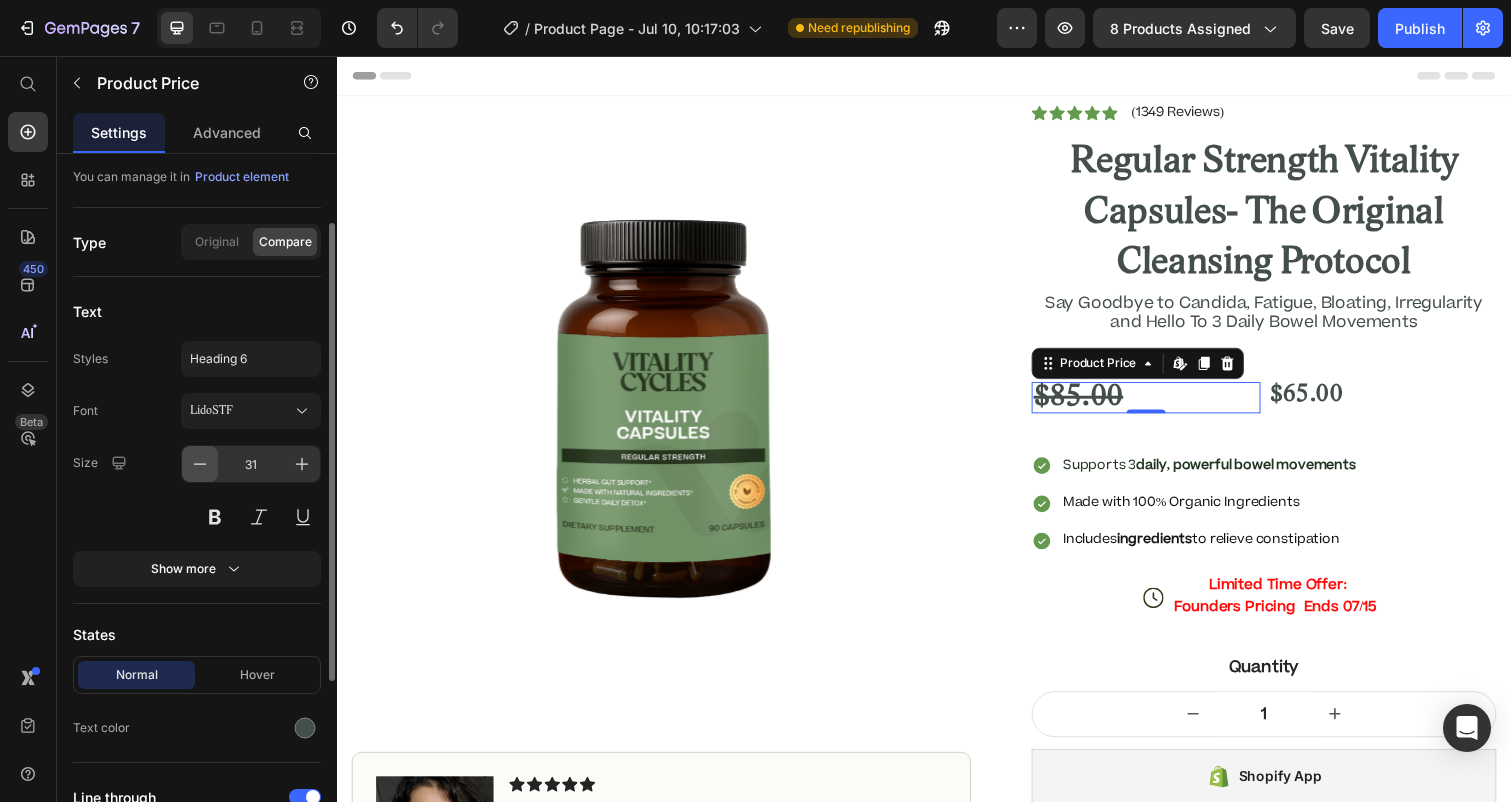 click at bounding box center (200, 464) 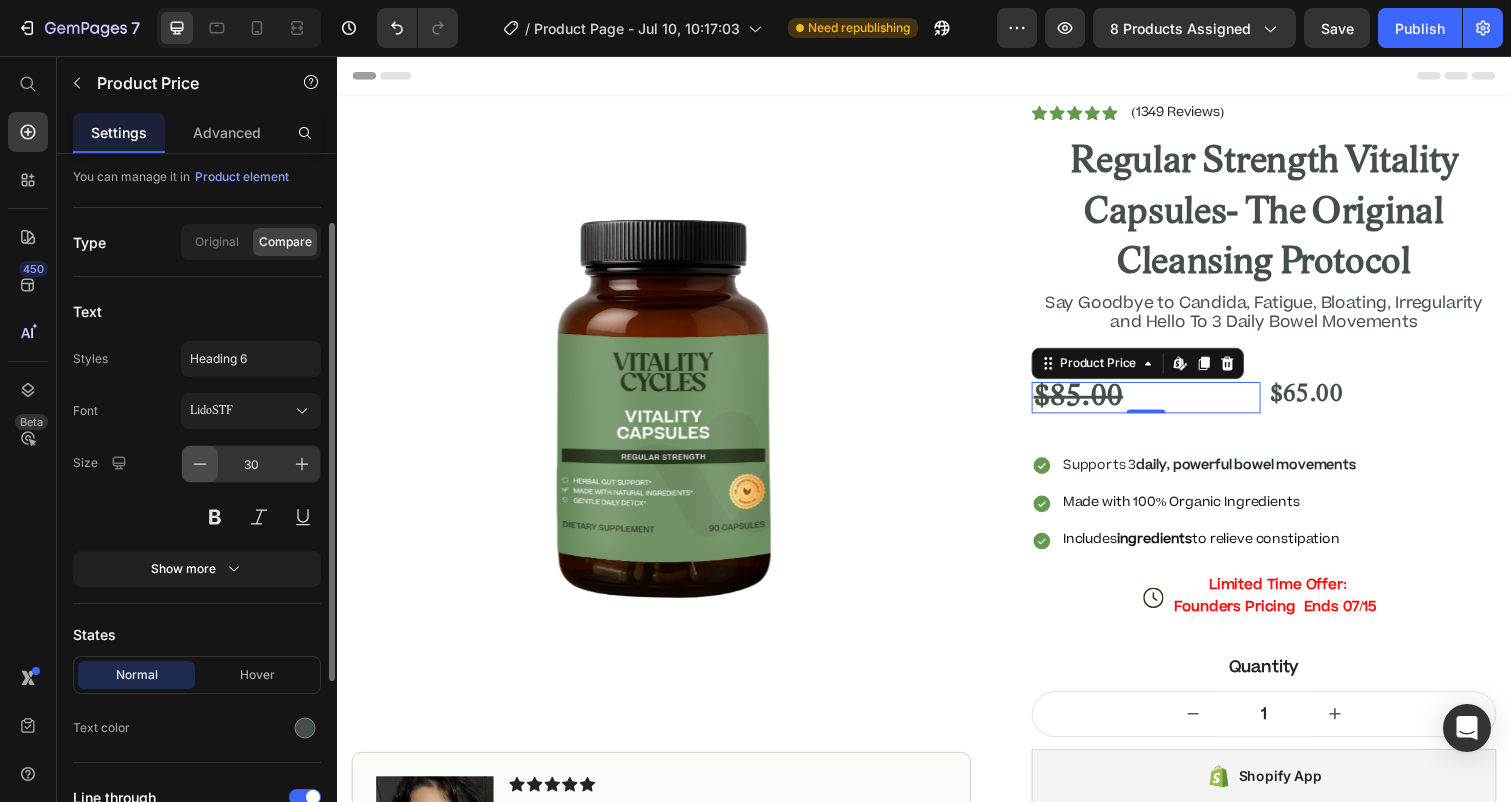 click at bounding box center [200, 464] 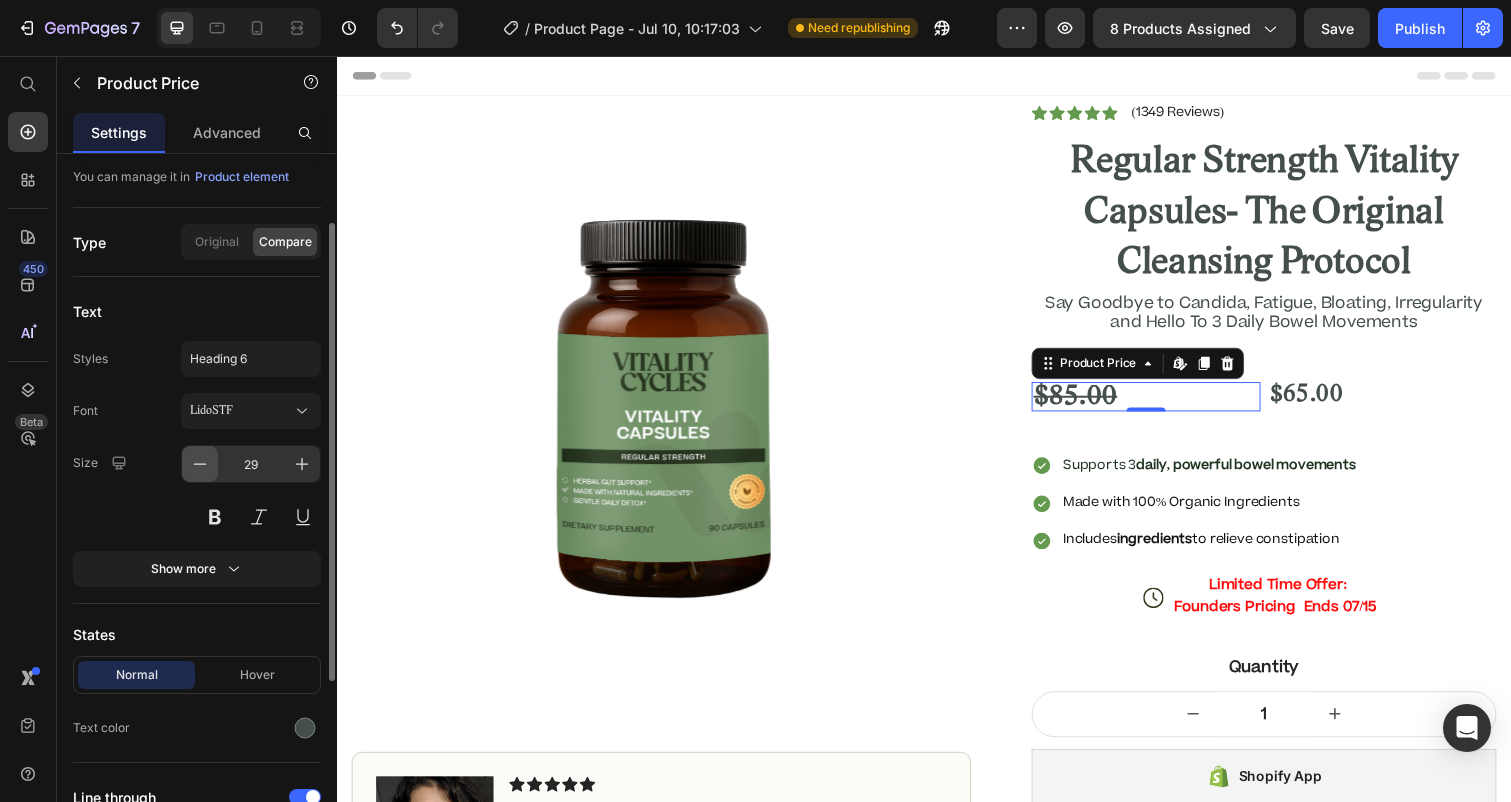 click at bounding box center [200, 464] 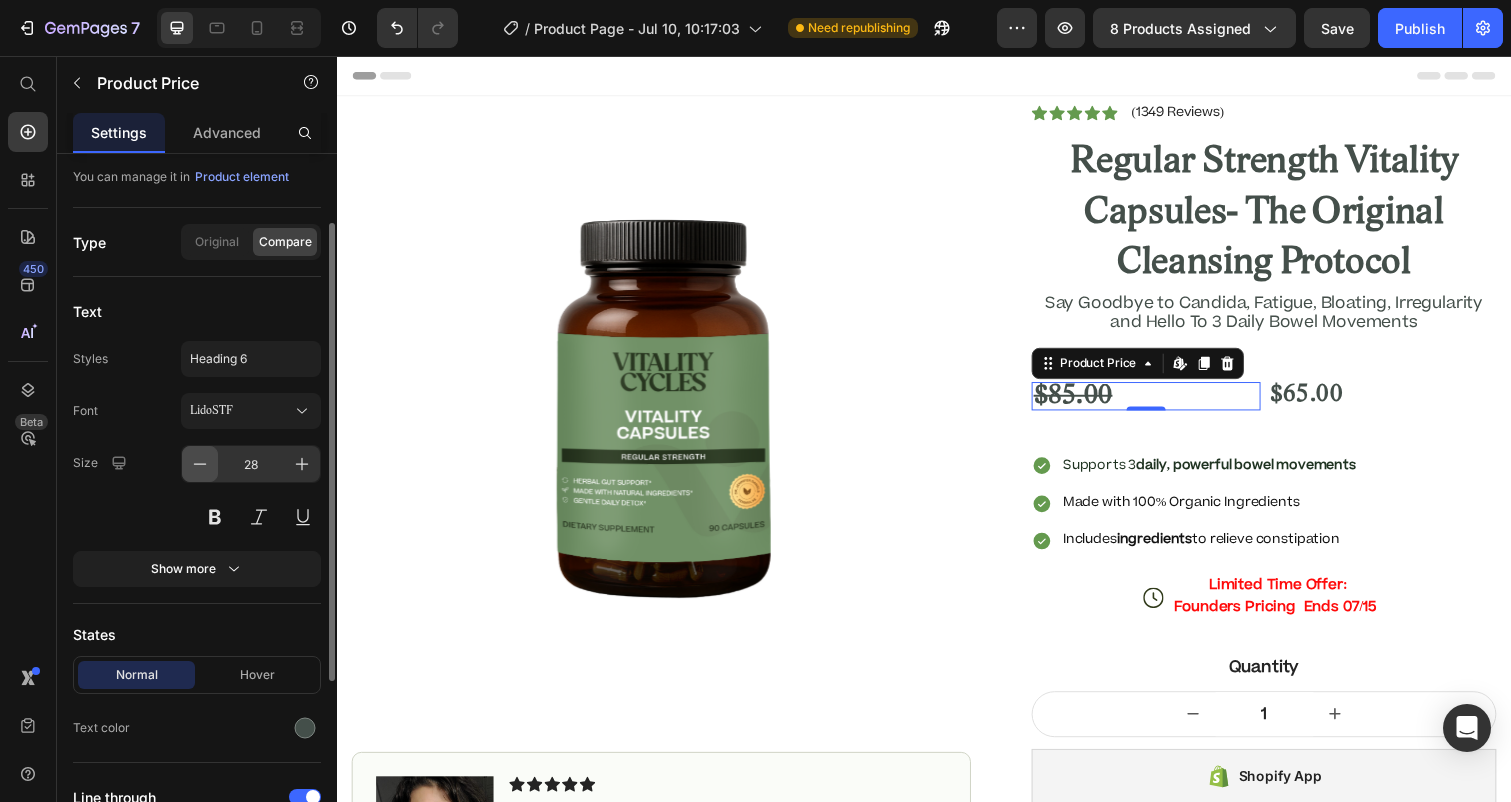 click at bounding box center [200, 464] 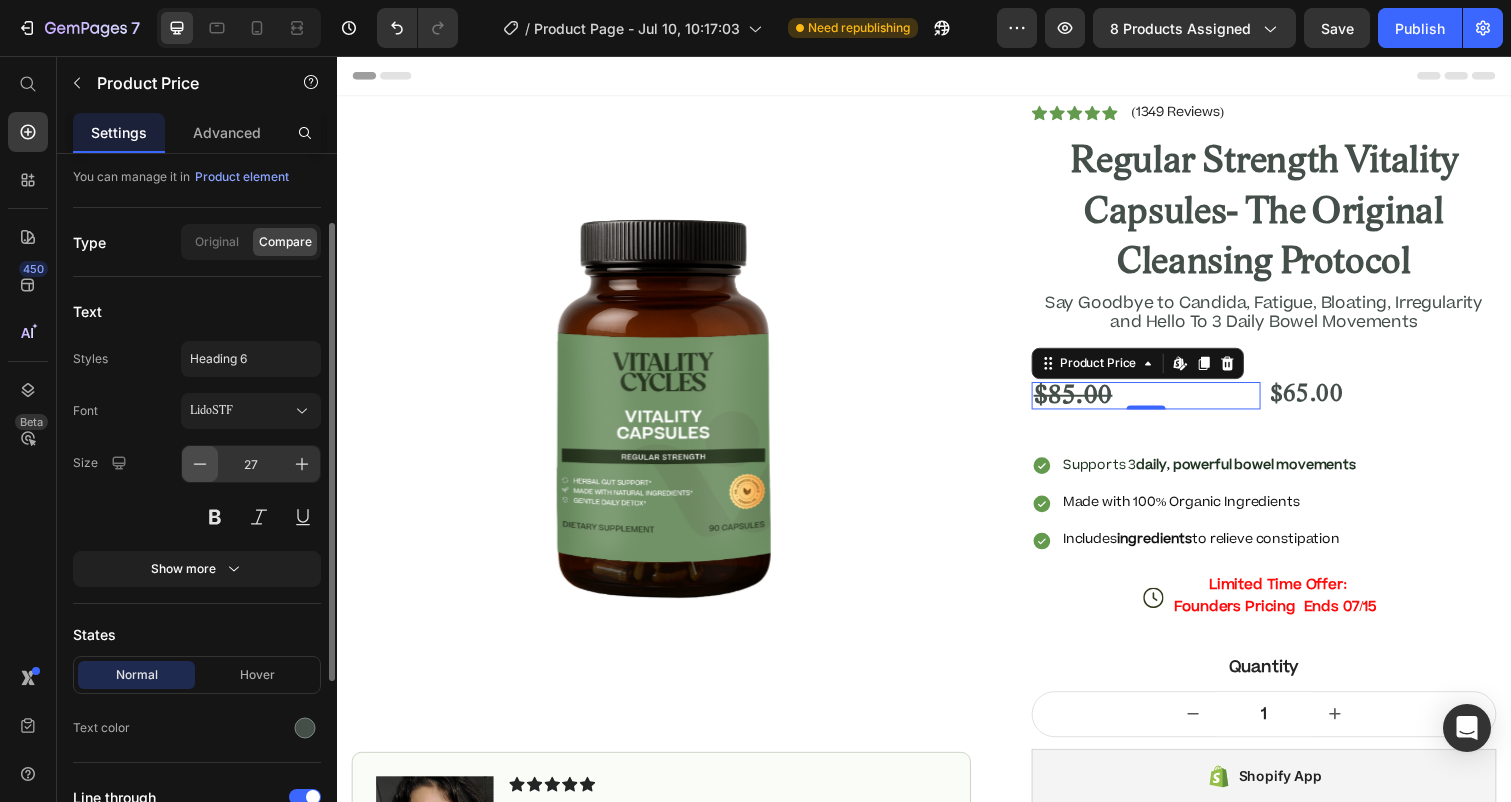 click at bounding box center (200, 464) 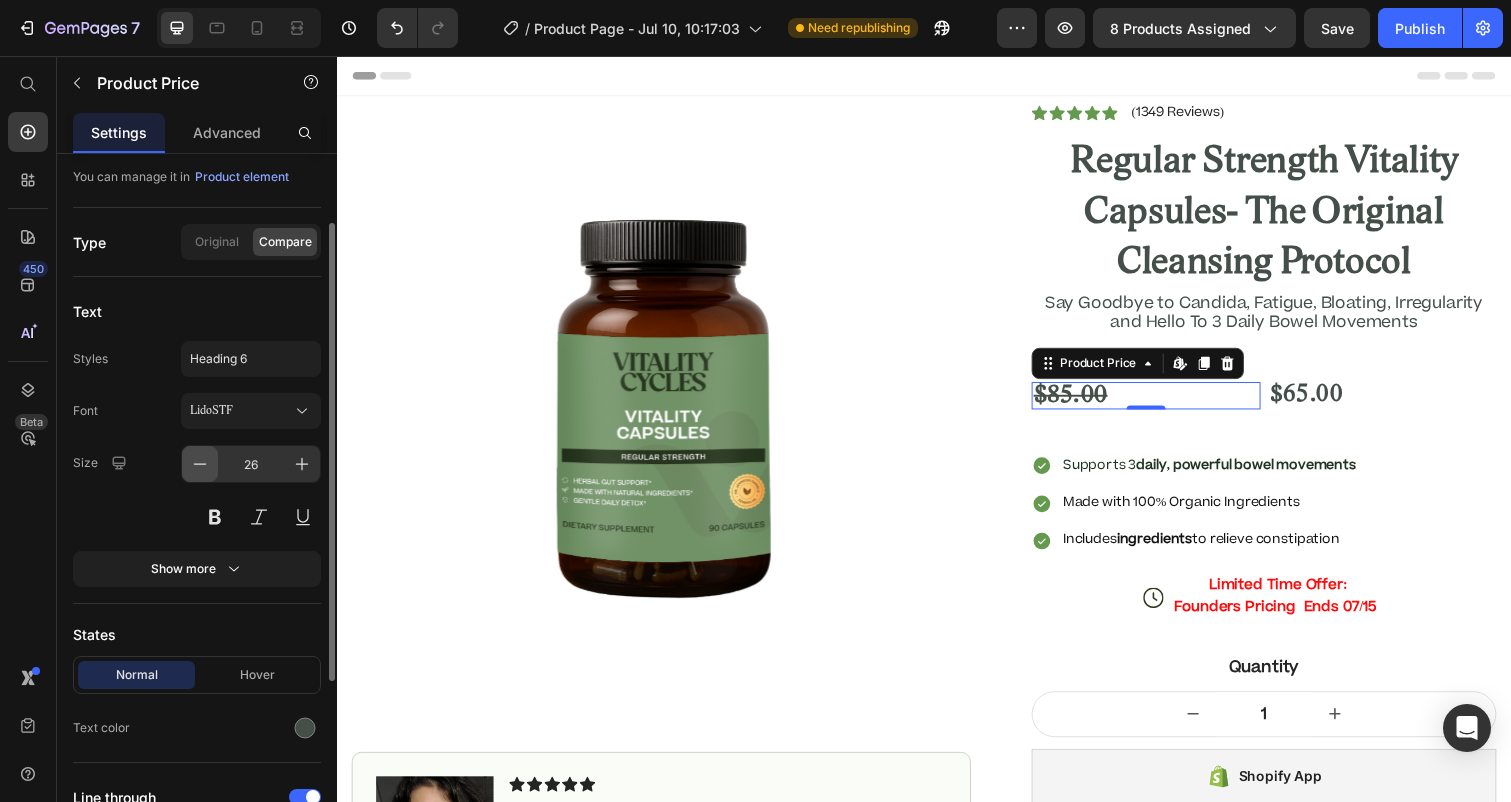 click at bounding box center (200, 464) 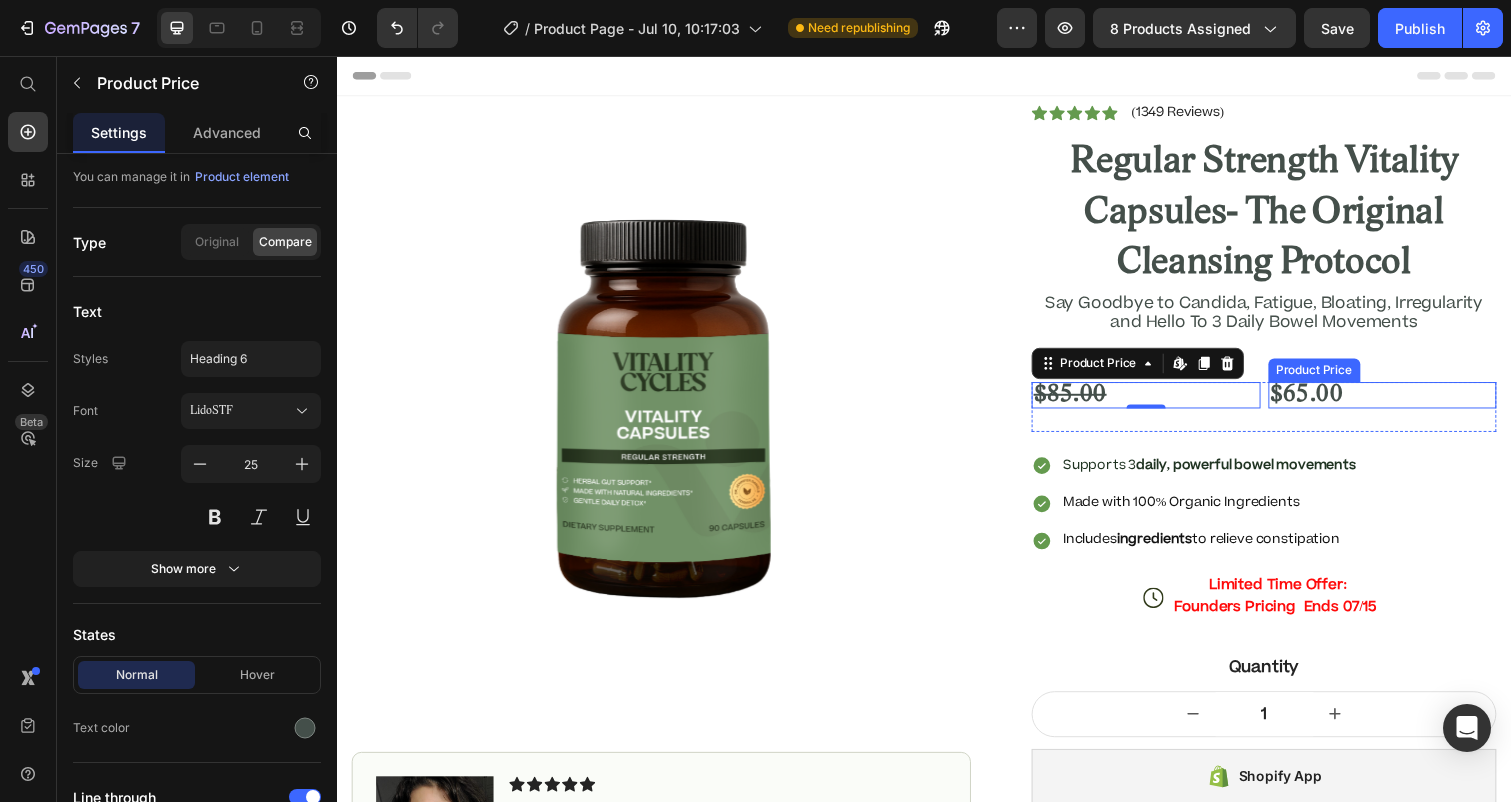 click on "$65.00" at bounding box center [1406, 402] 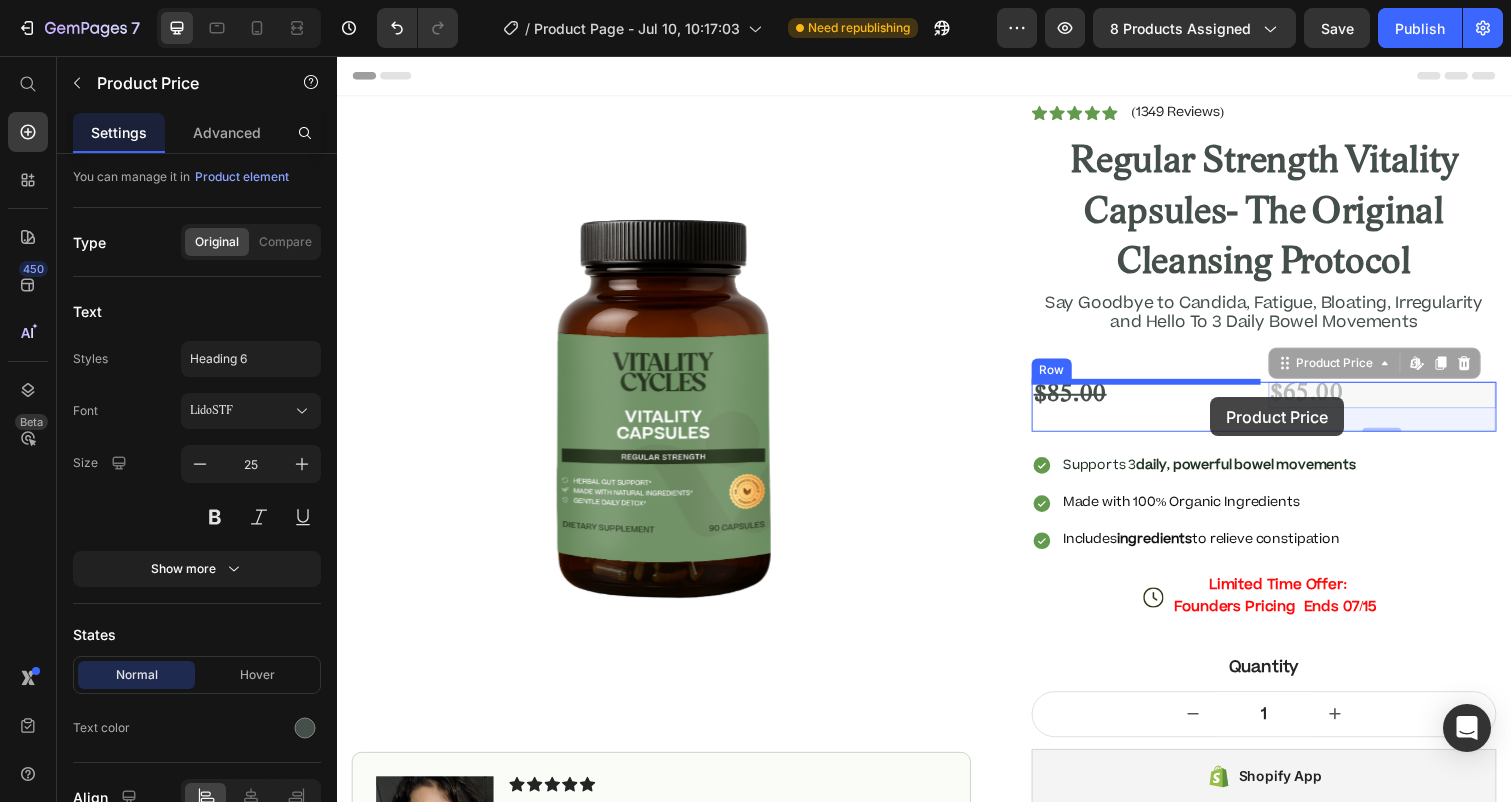drag, startPoint x: 1386, startPoint y: 390, endPoint x: 1208, endPoint y: 397, distance: 178.13759 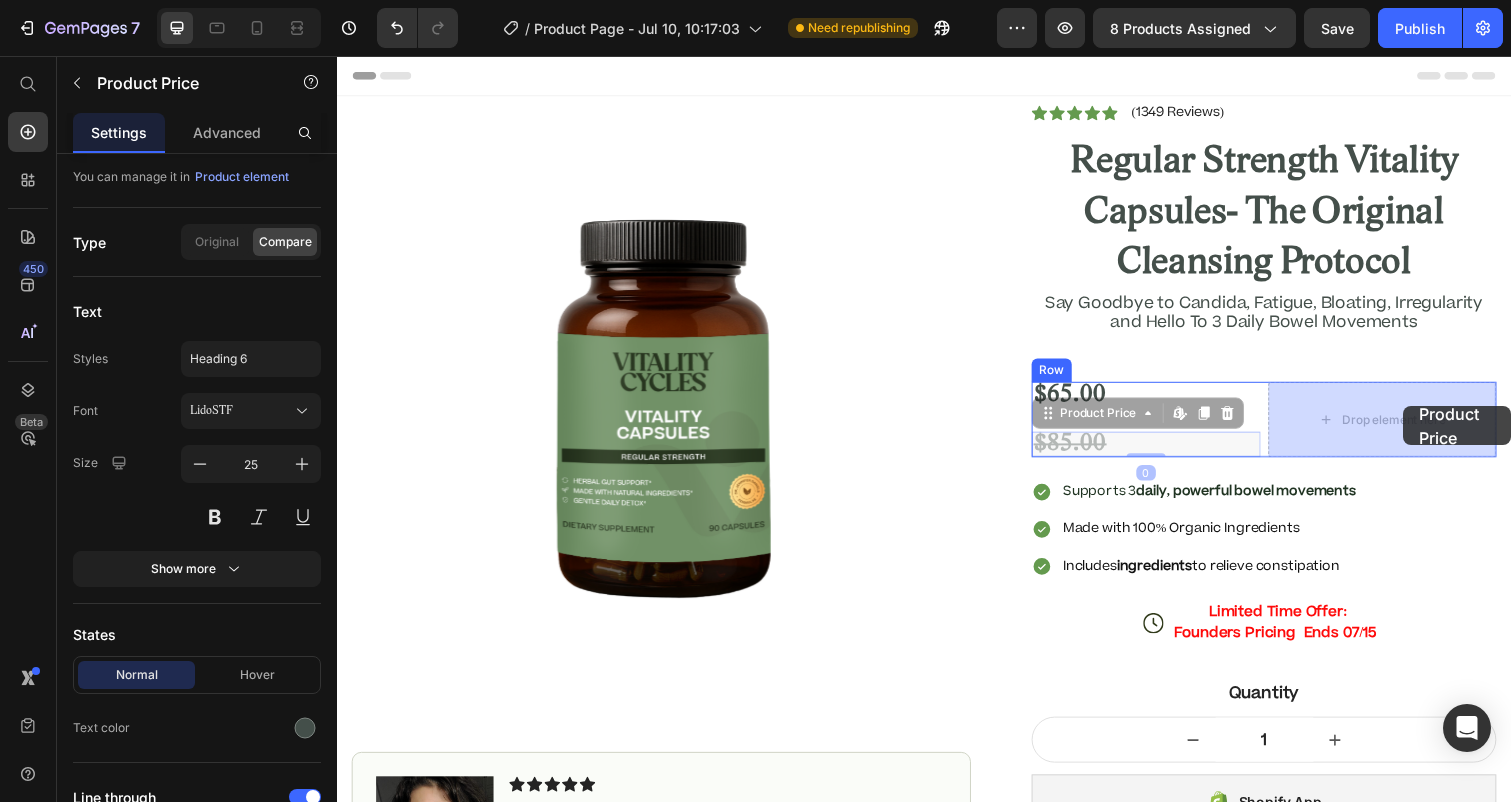drag, startPoint x: 1113, startPoint y: 446, endPoint x: 1403, endPoint y: 406, distance: 292.74564 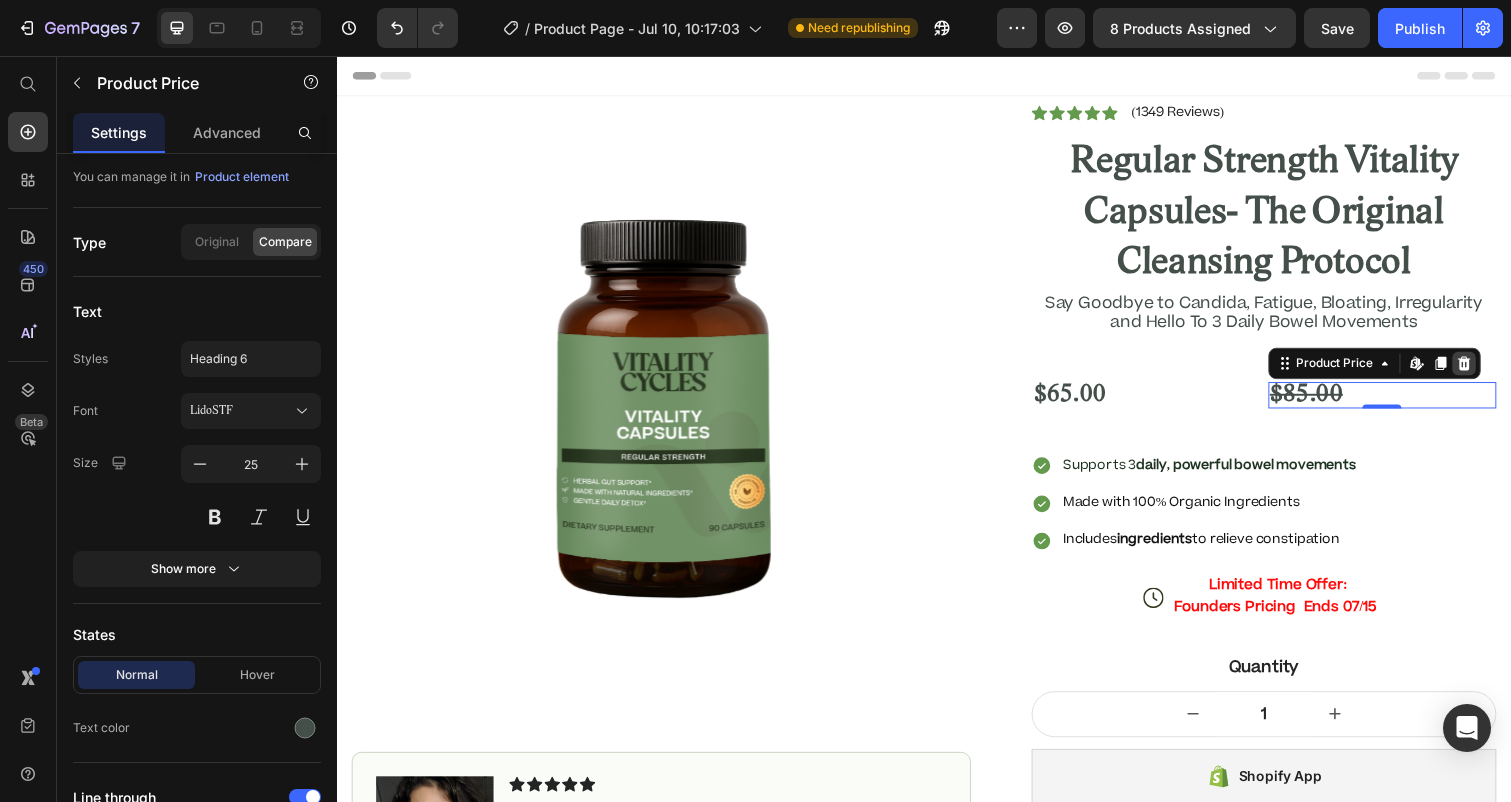 click 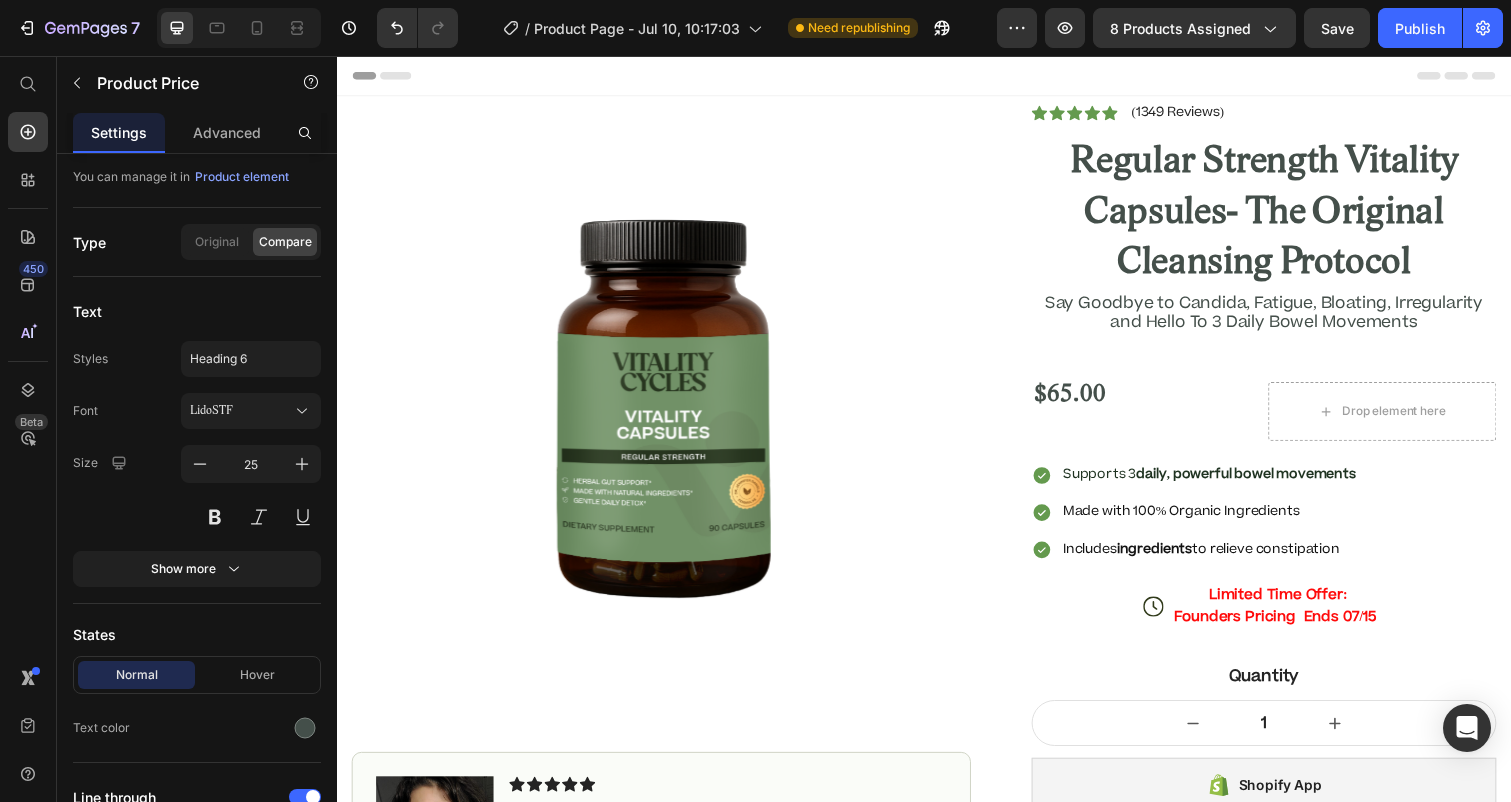 scroll, scrollTop: 3122, scrollLeft: 0, axis: vertical 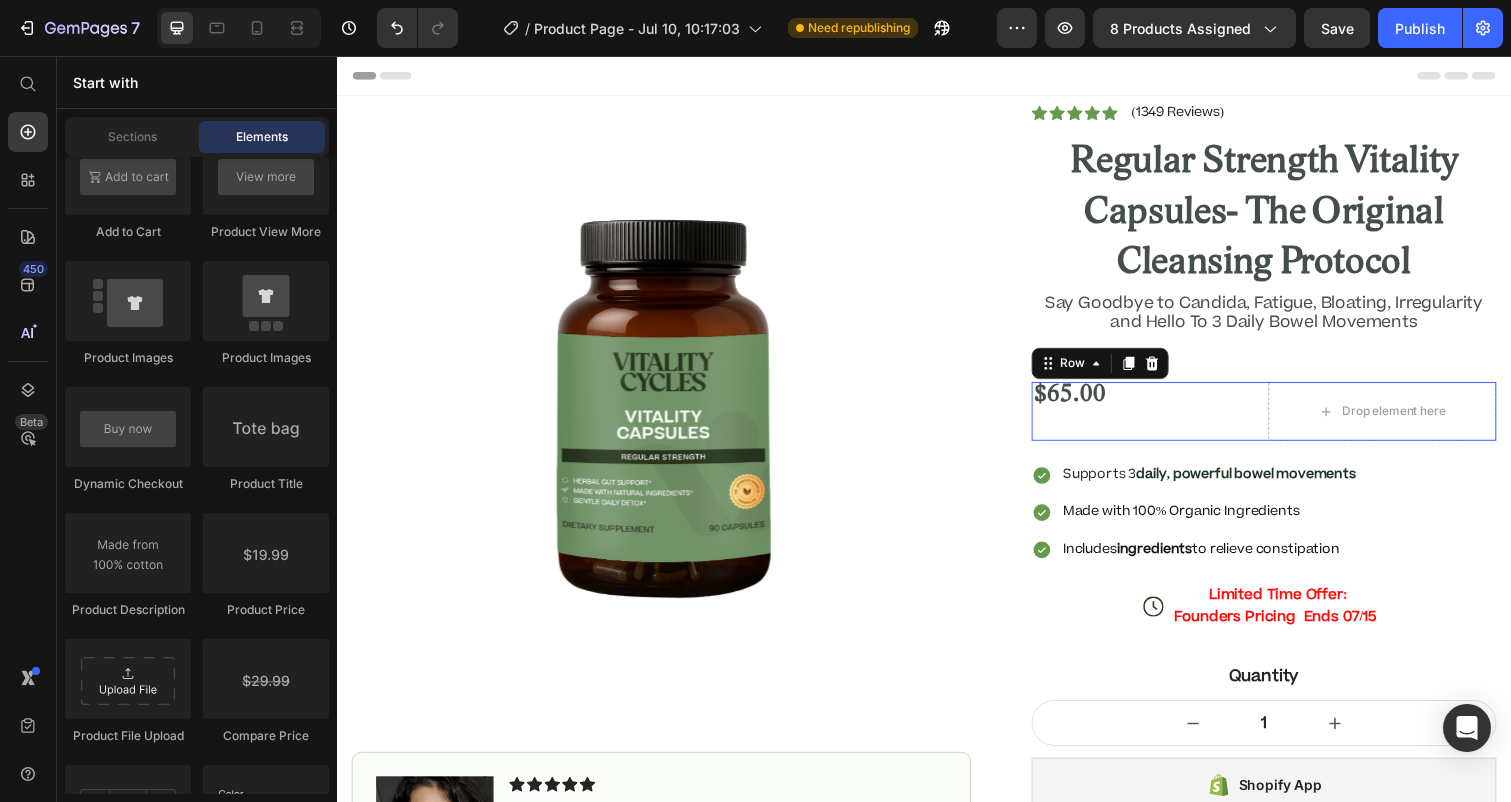 click on "$65.00 Product Price" at bounding box center [1164, 419] 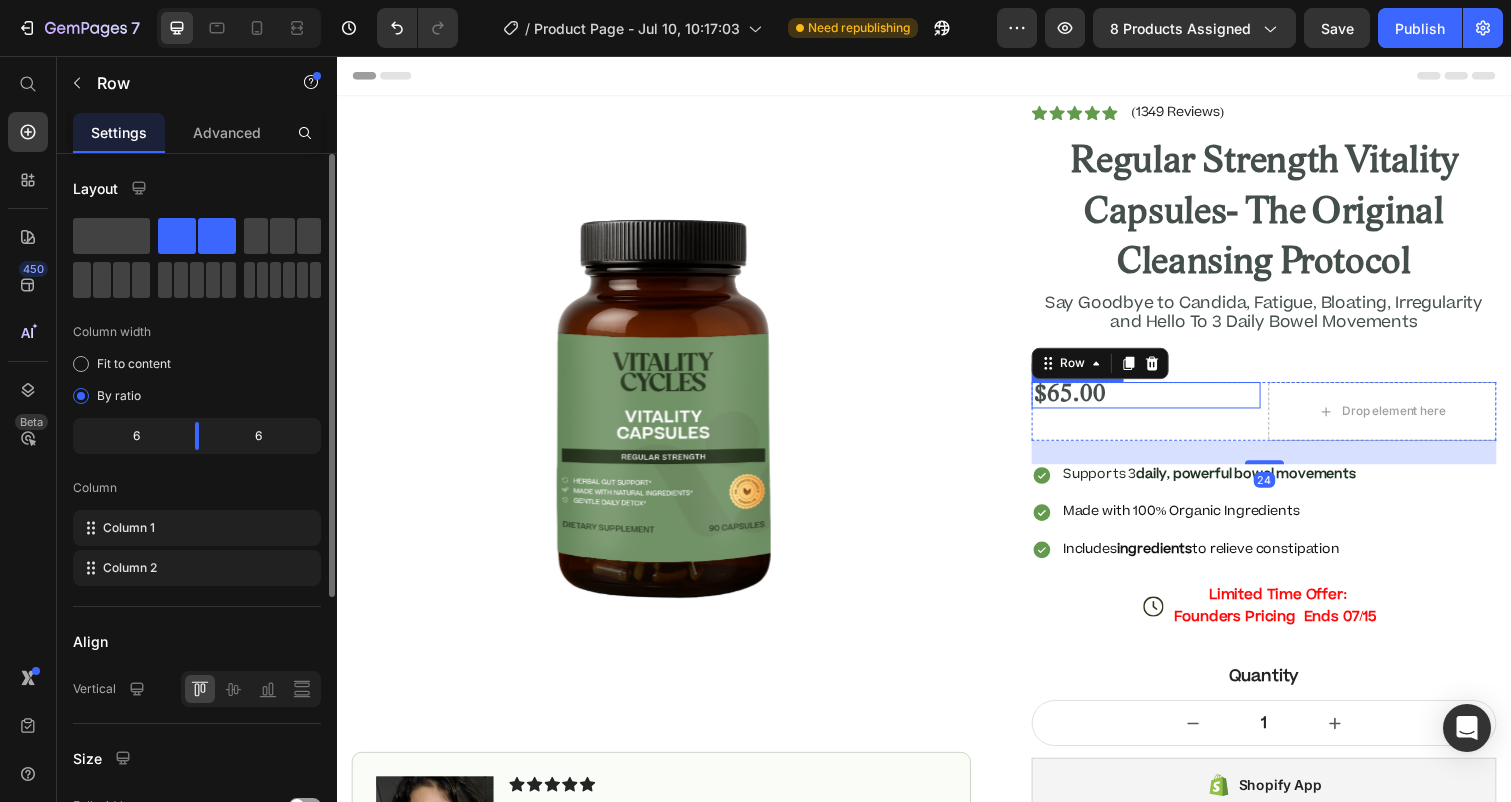 click on "$65.00" at bounding box center [1164, 402] 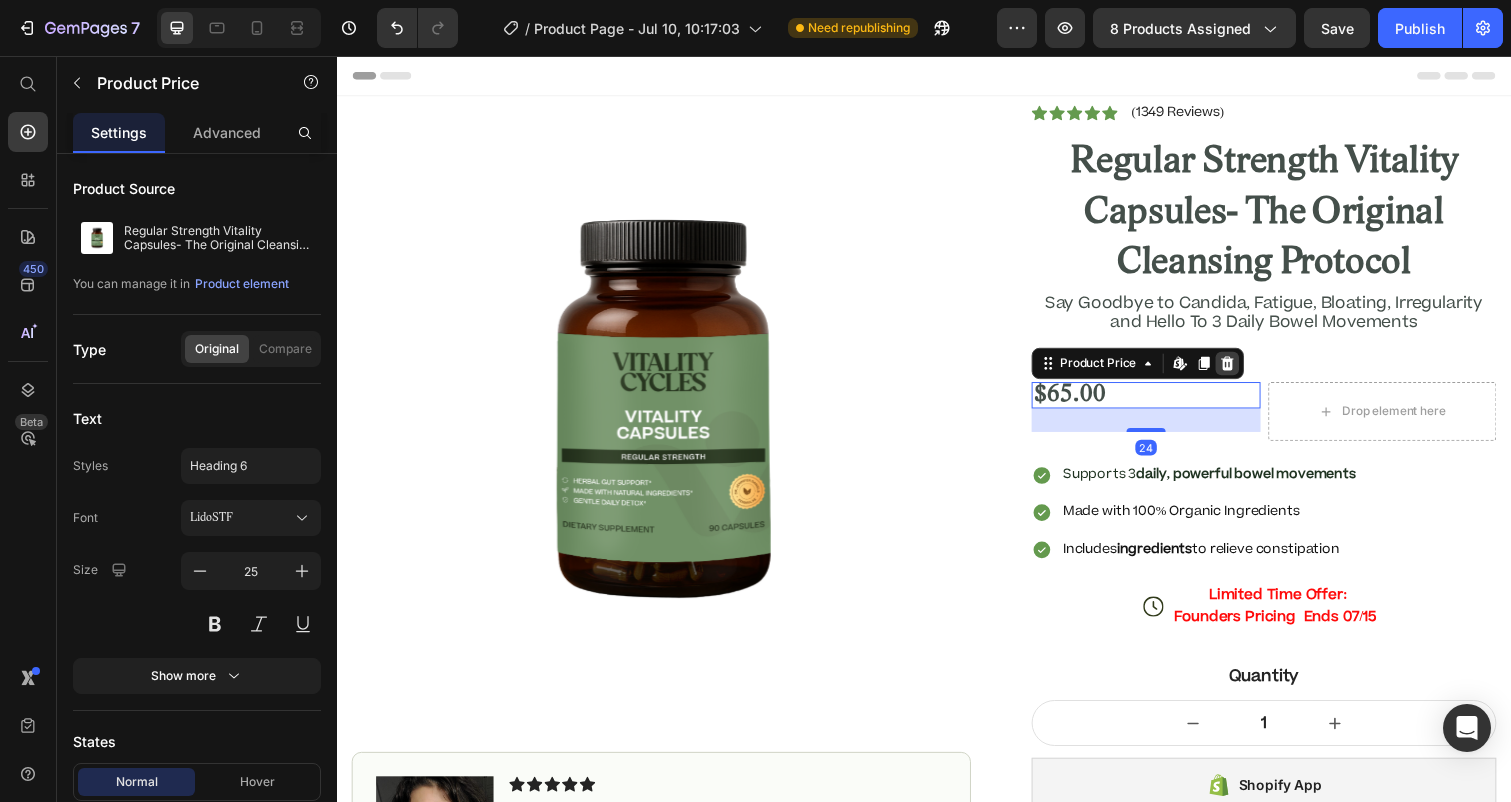 click 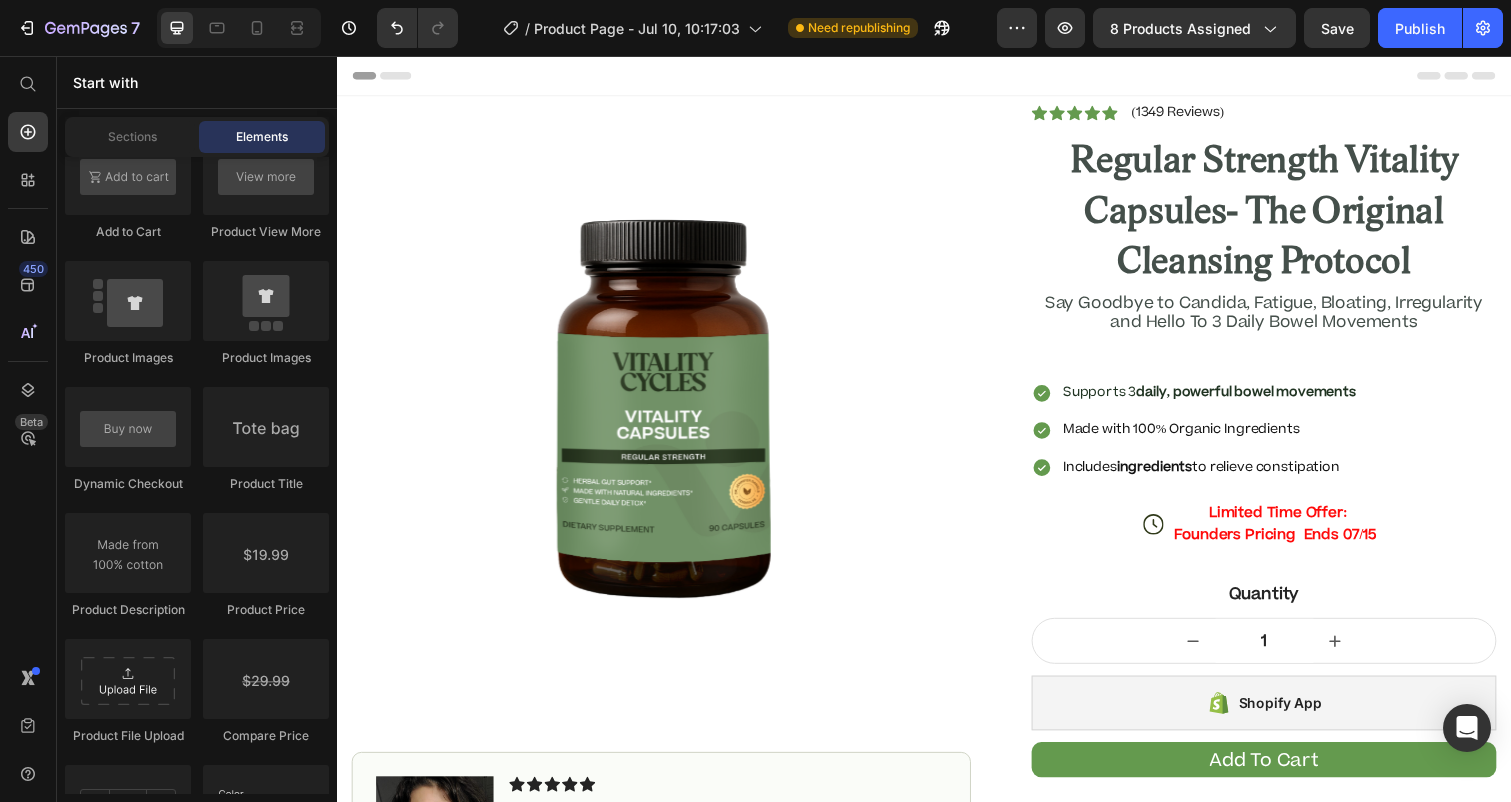 scroll, scrollTop: 3122, scrollLeft: 0, axis: vertical 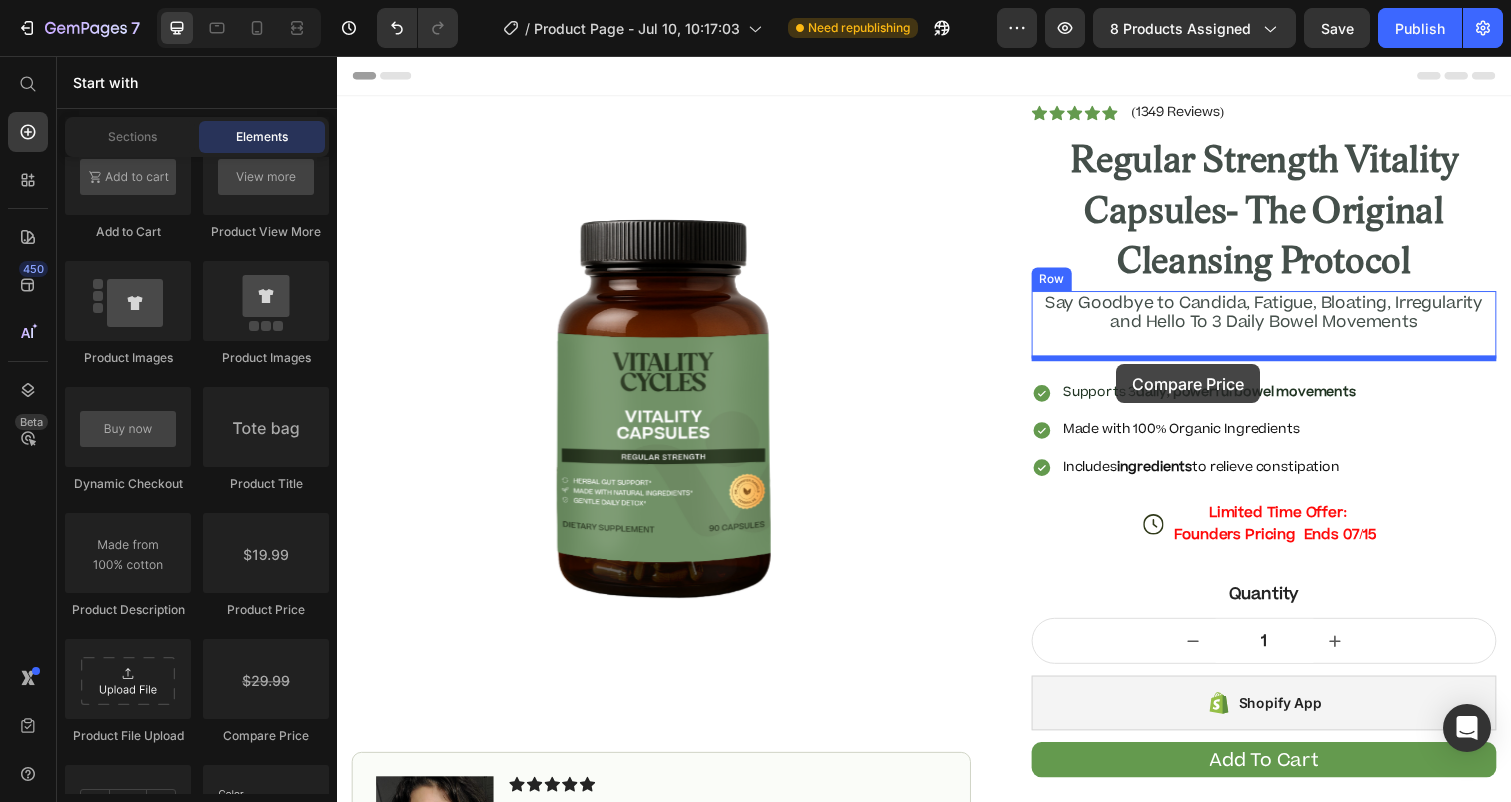 drag, startPoint x: 597, startPoint y: 725, endPoint x: 1116, endPoint y: 365, distance: 631.6336 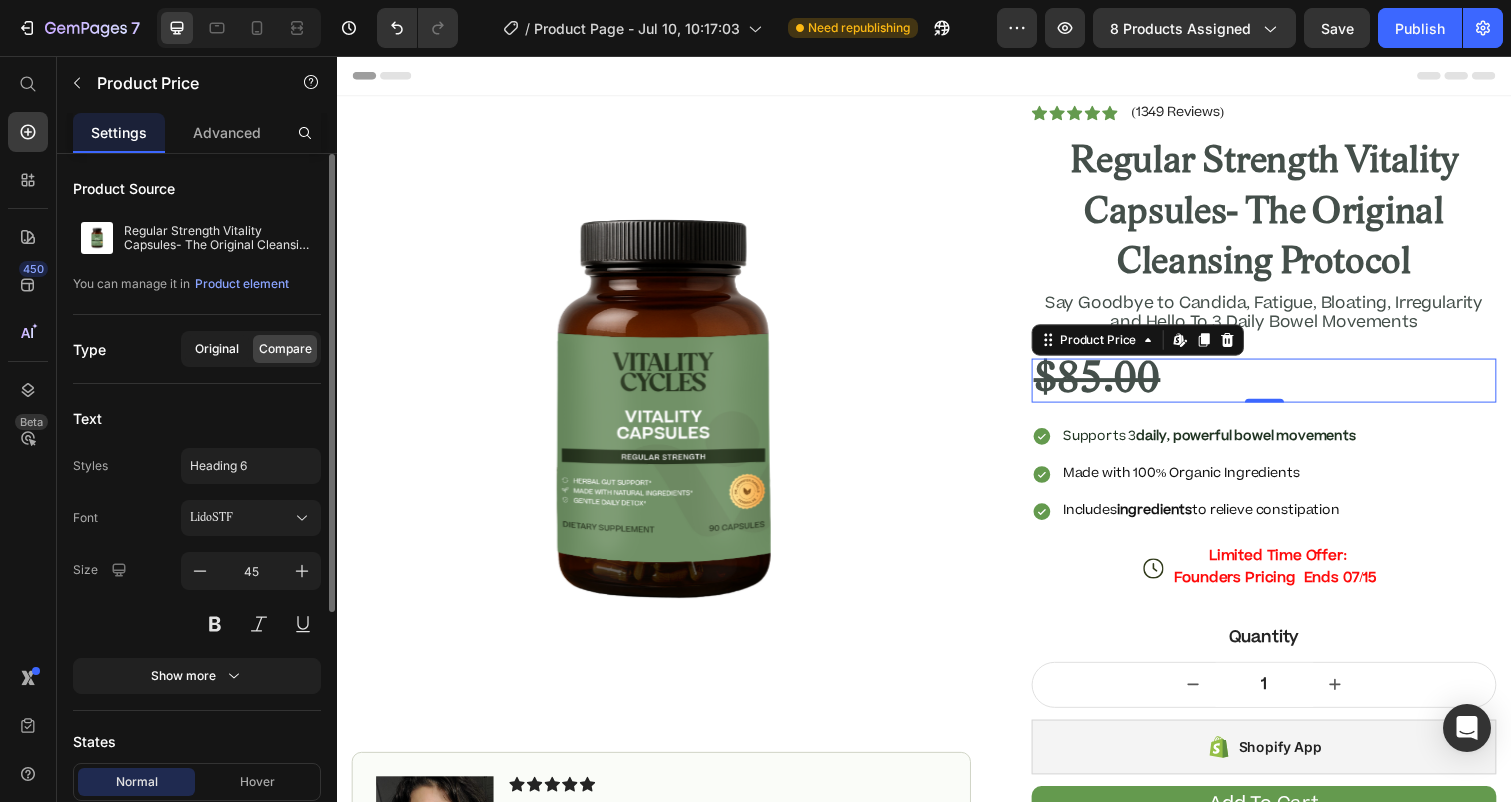 click on "Original" 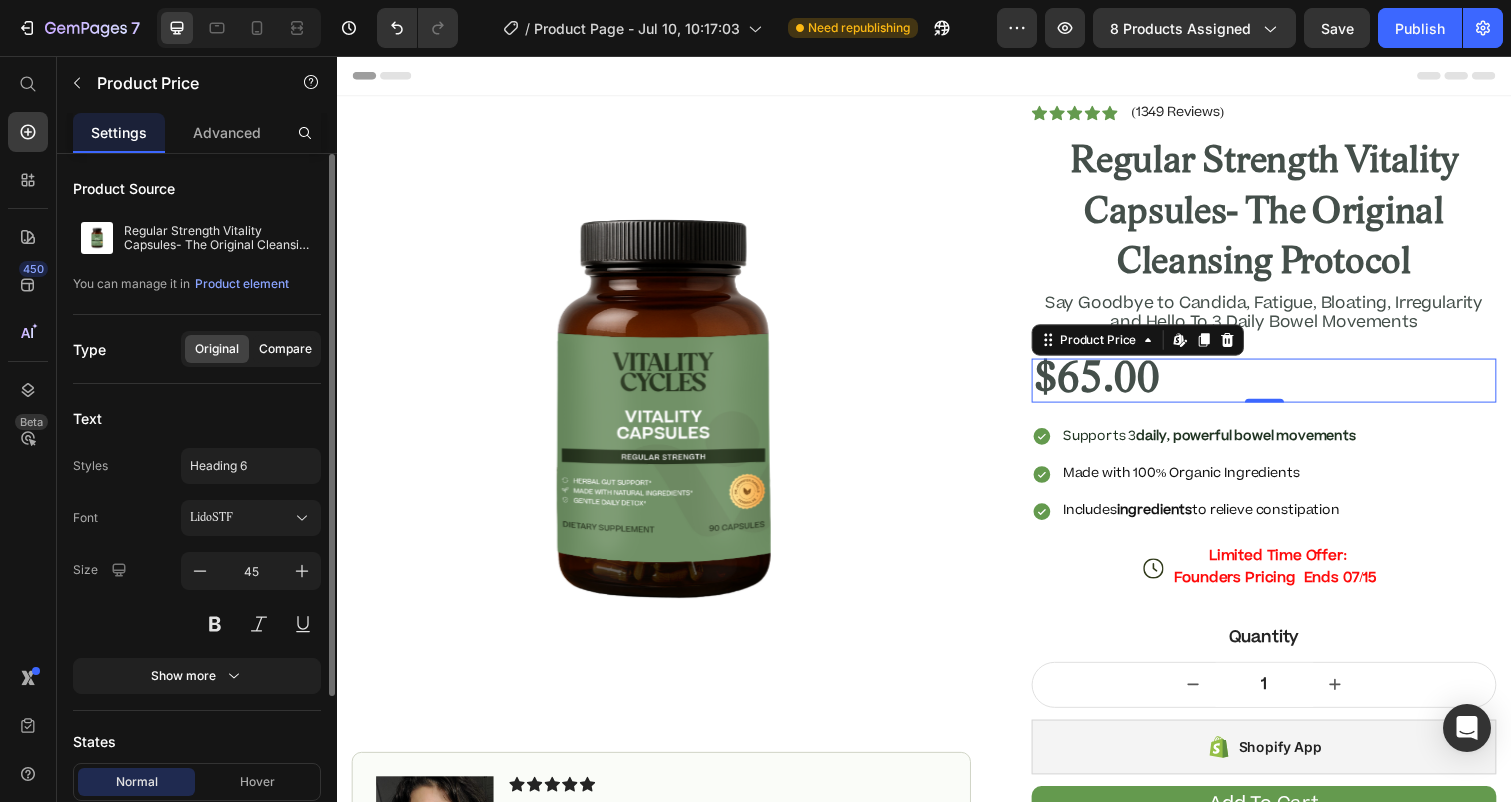 click on "Compare" 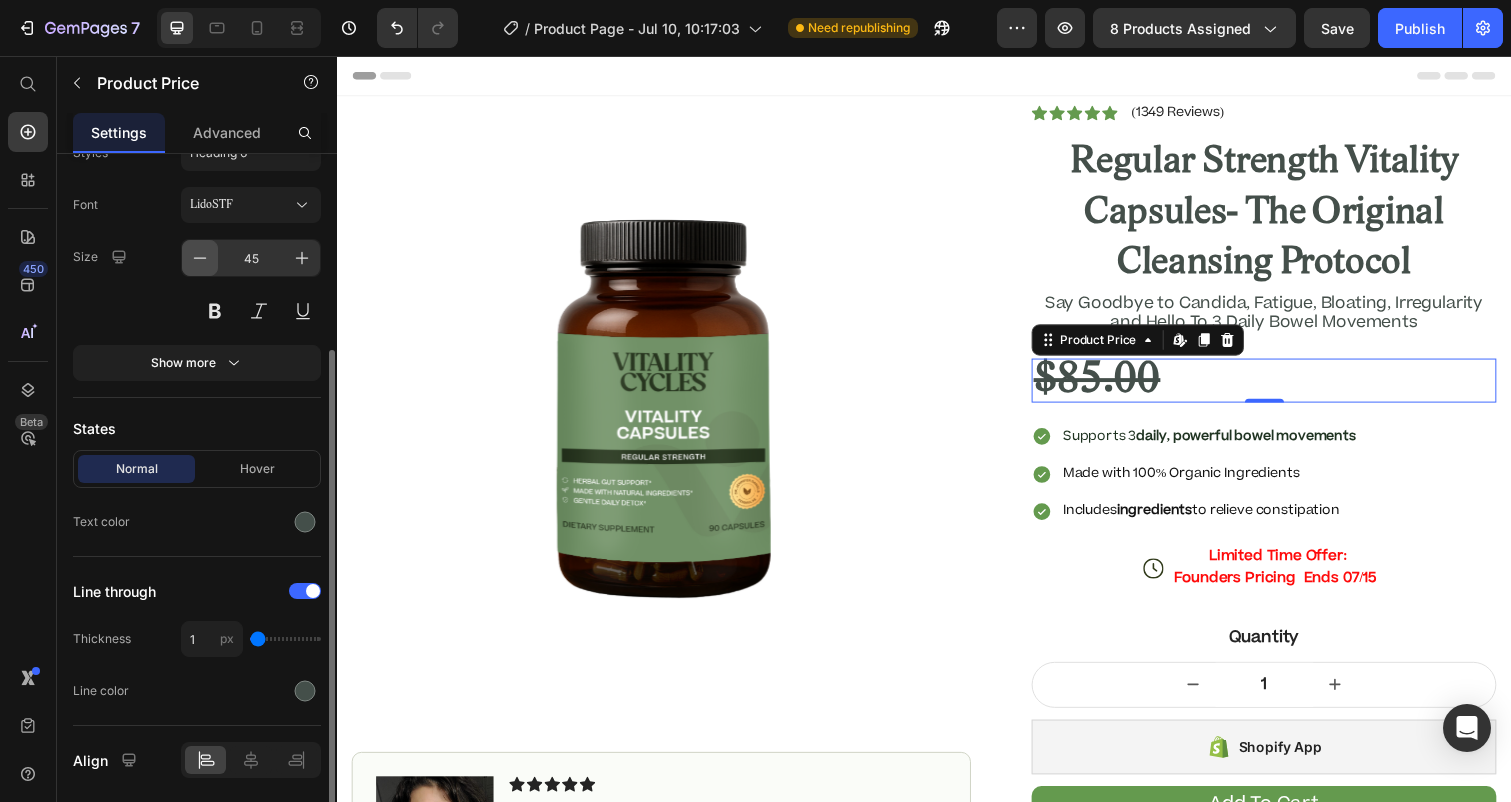 scroll, scrollTop: 294, scrollLeft: 0, axis: vertical 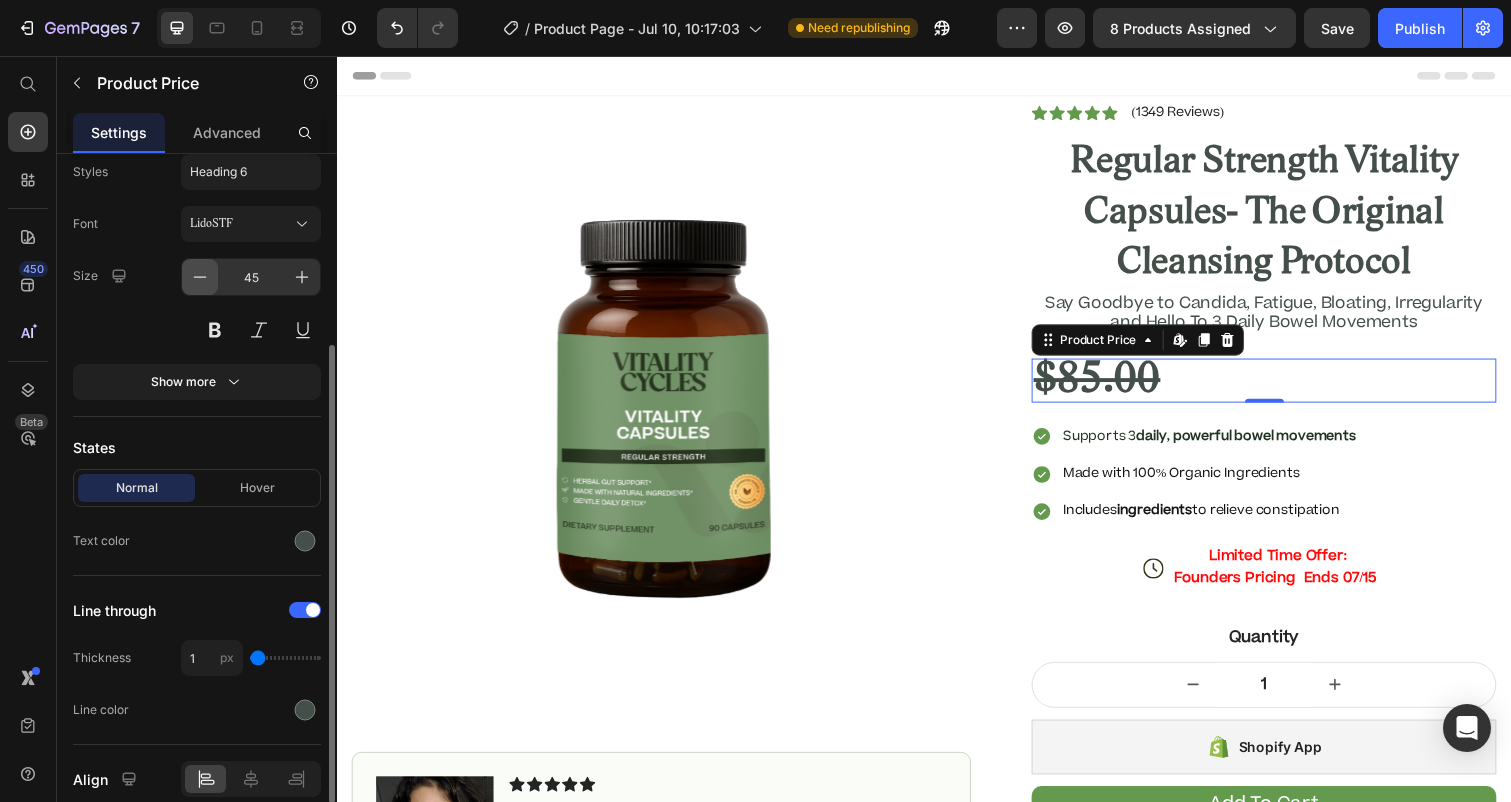 click at bounding box center (200, 277) 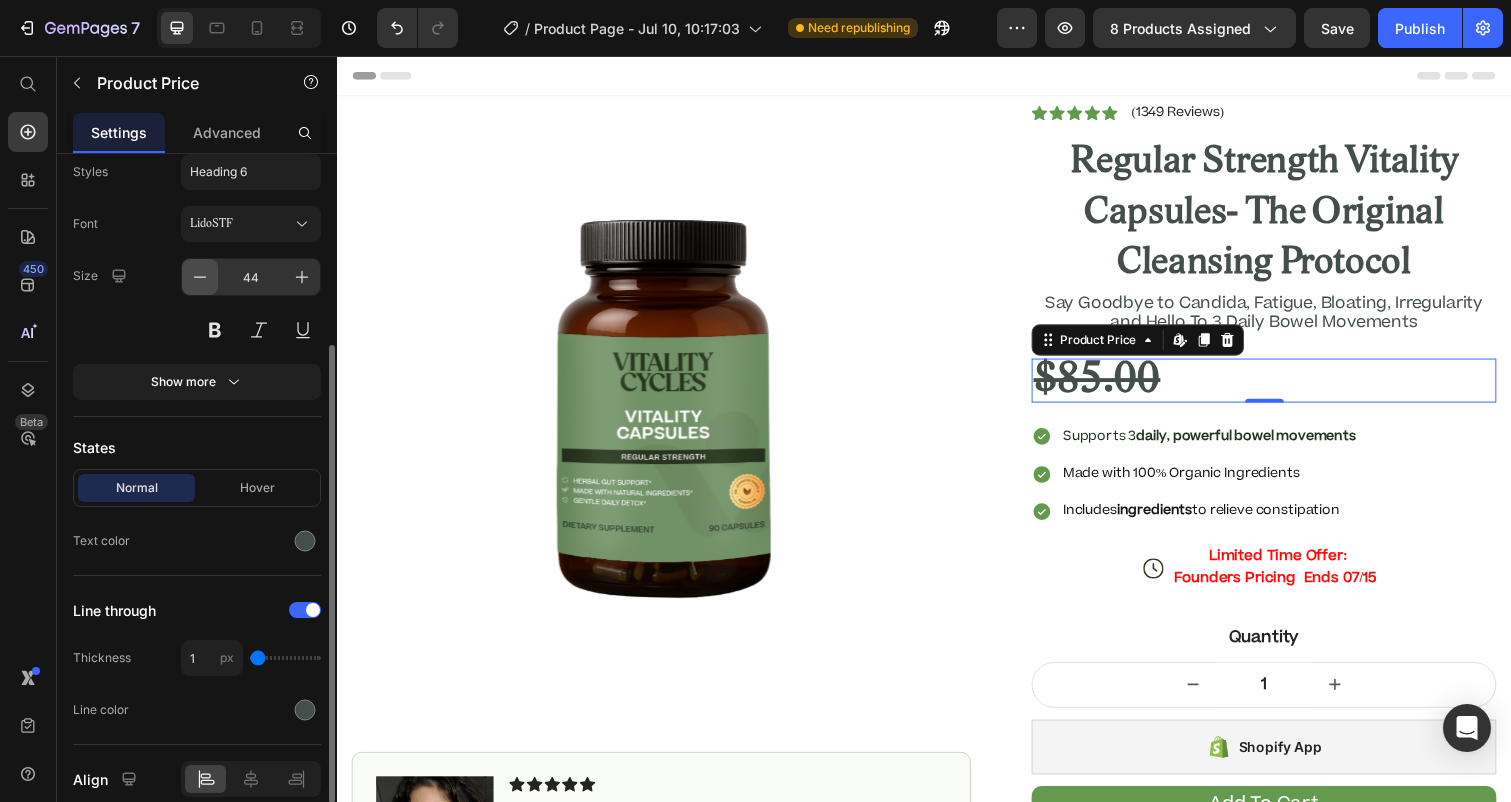 click at bounding box center (200, 277) 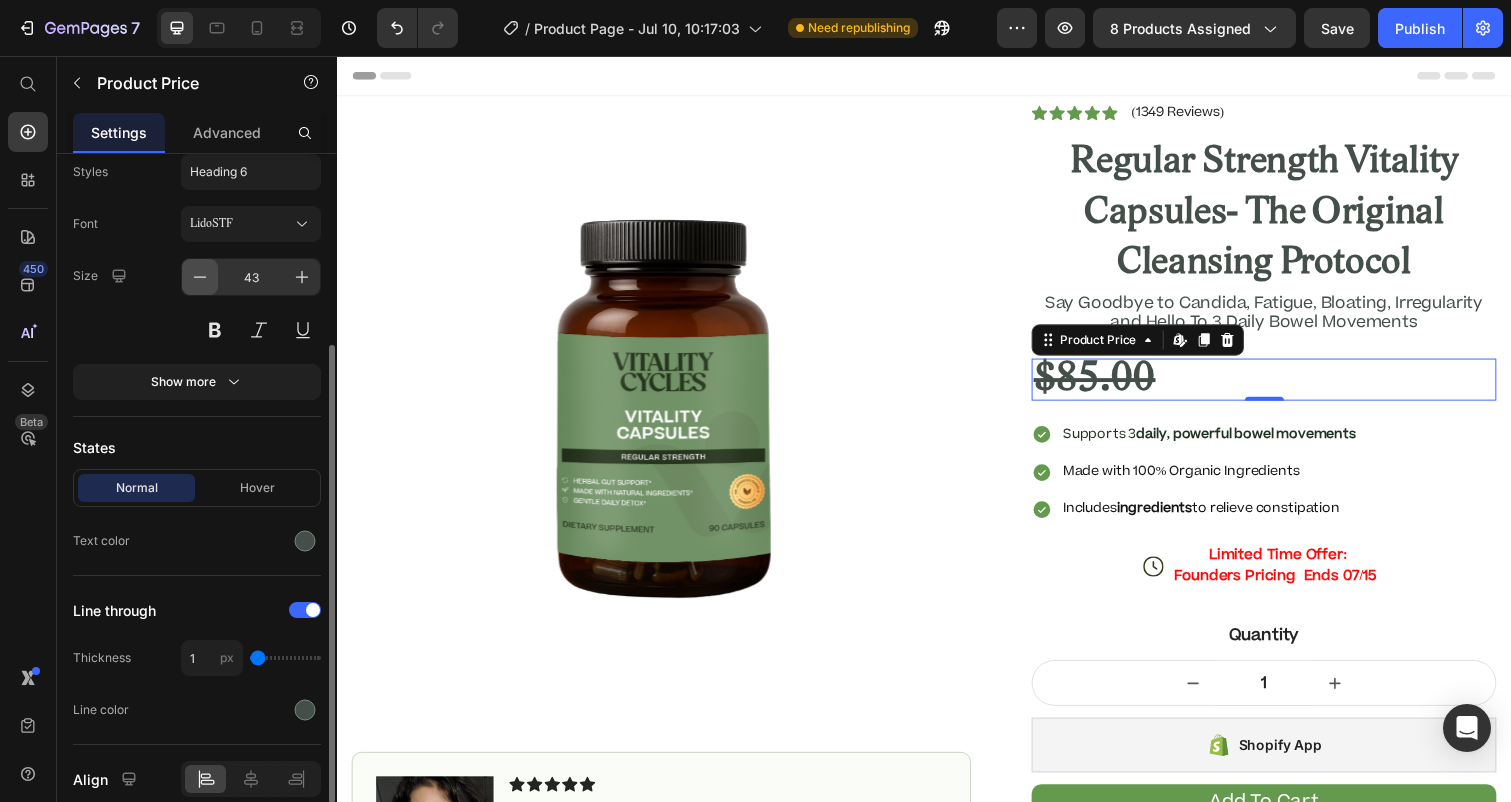 click at bounding box center [200, 277] 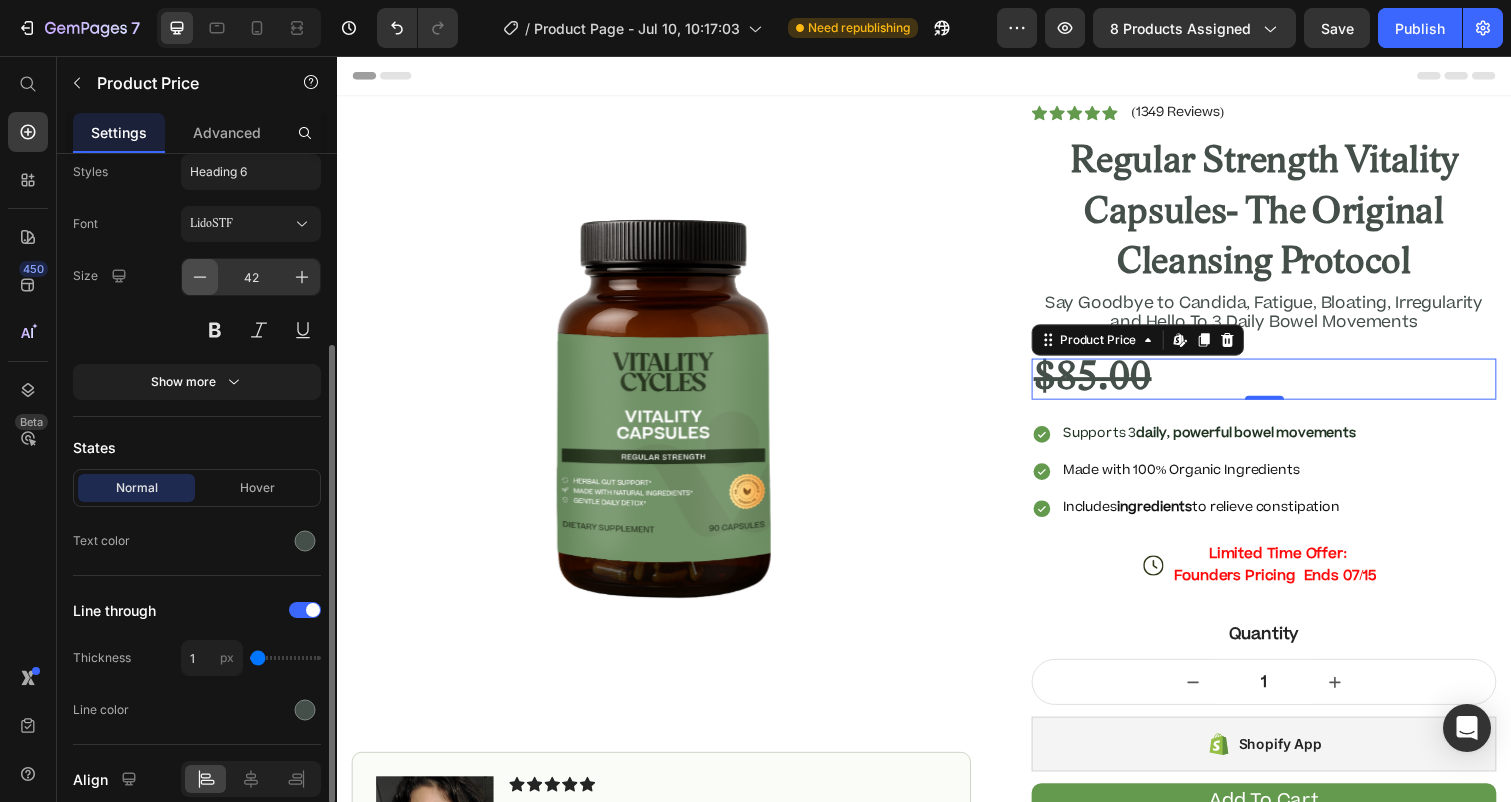 click at bounding box center [200, 277] 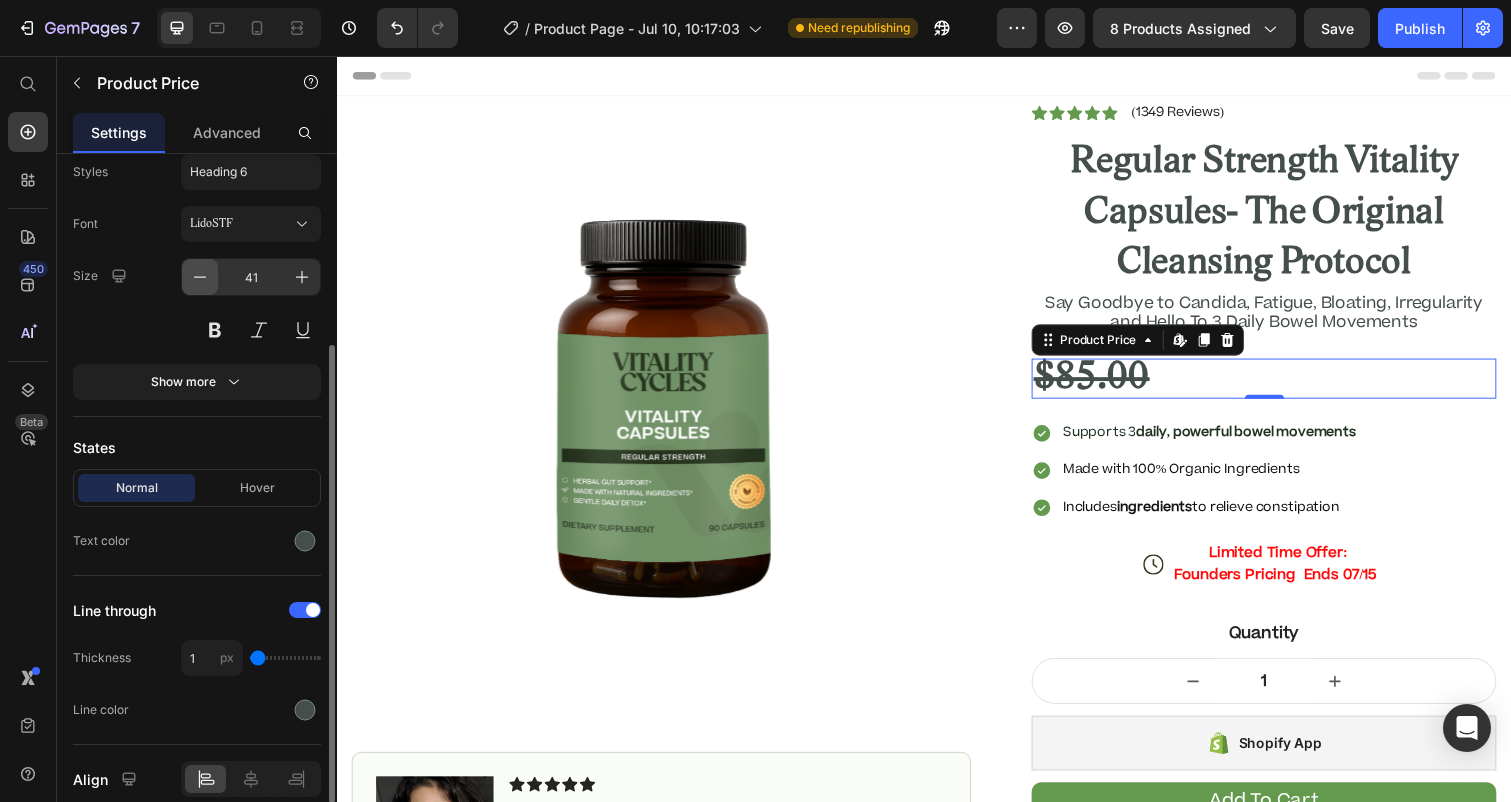 click at bounding box center [200, 277] 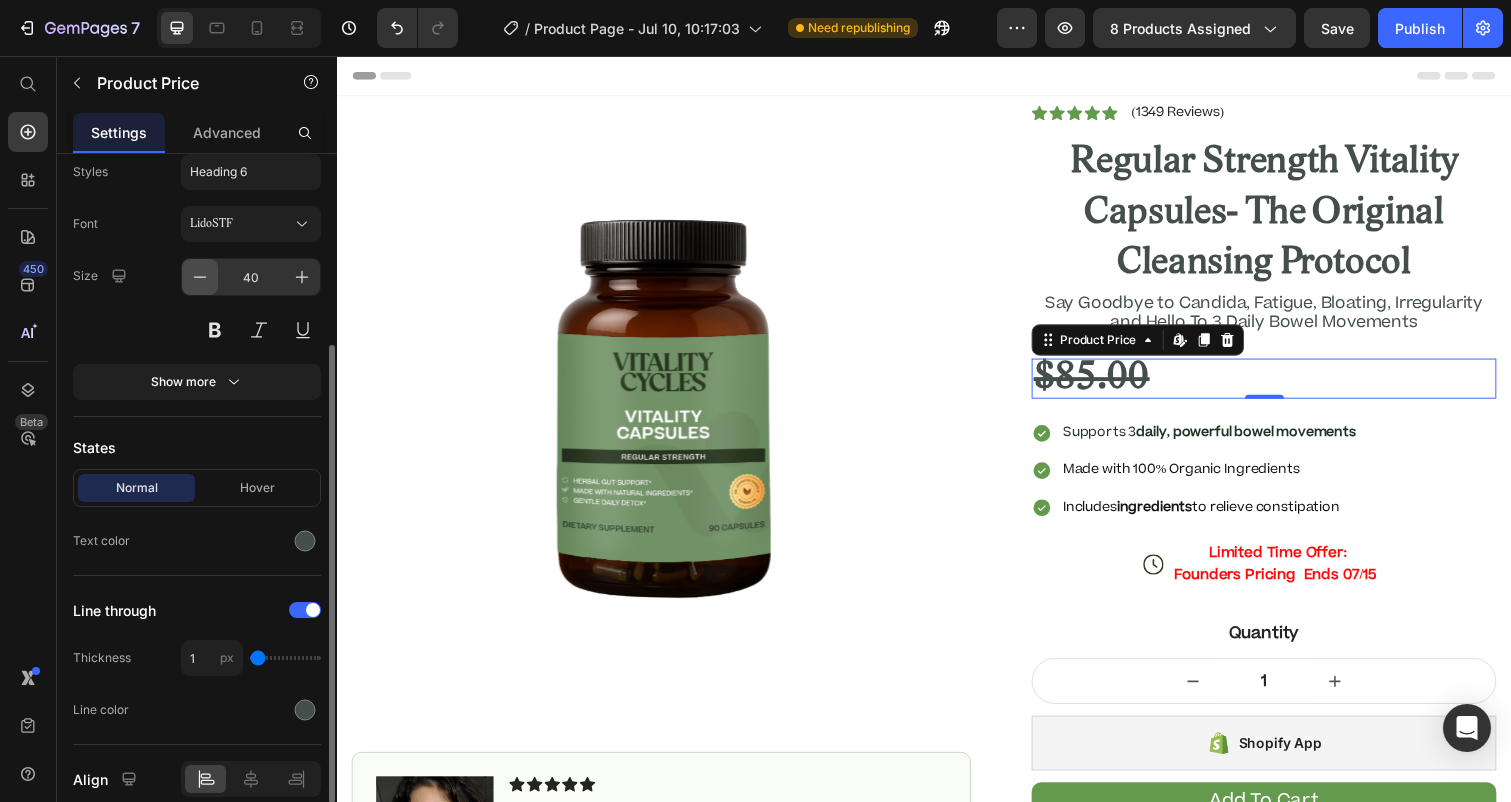 click at bounding box center (200, 277) 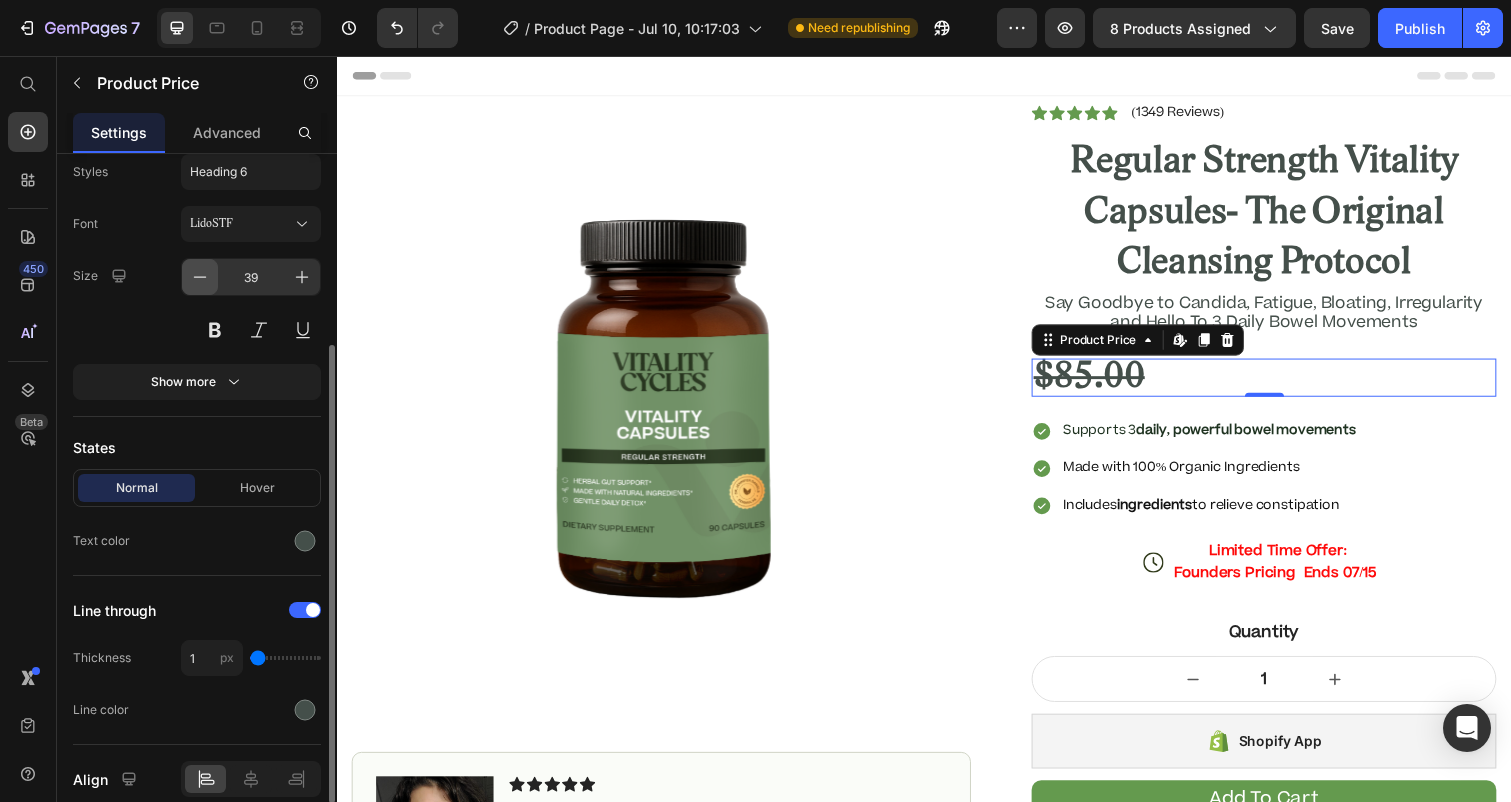 click at bounding box center [200, 277] 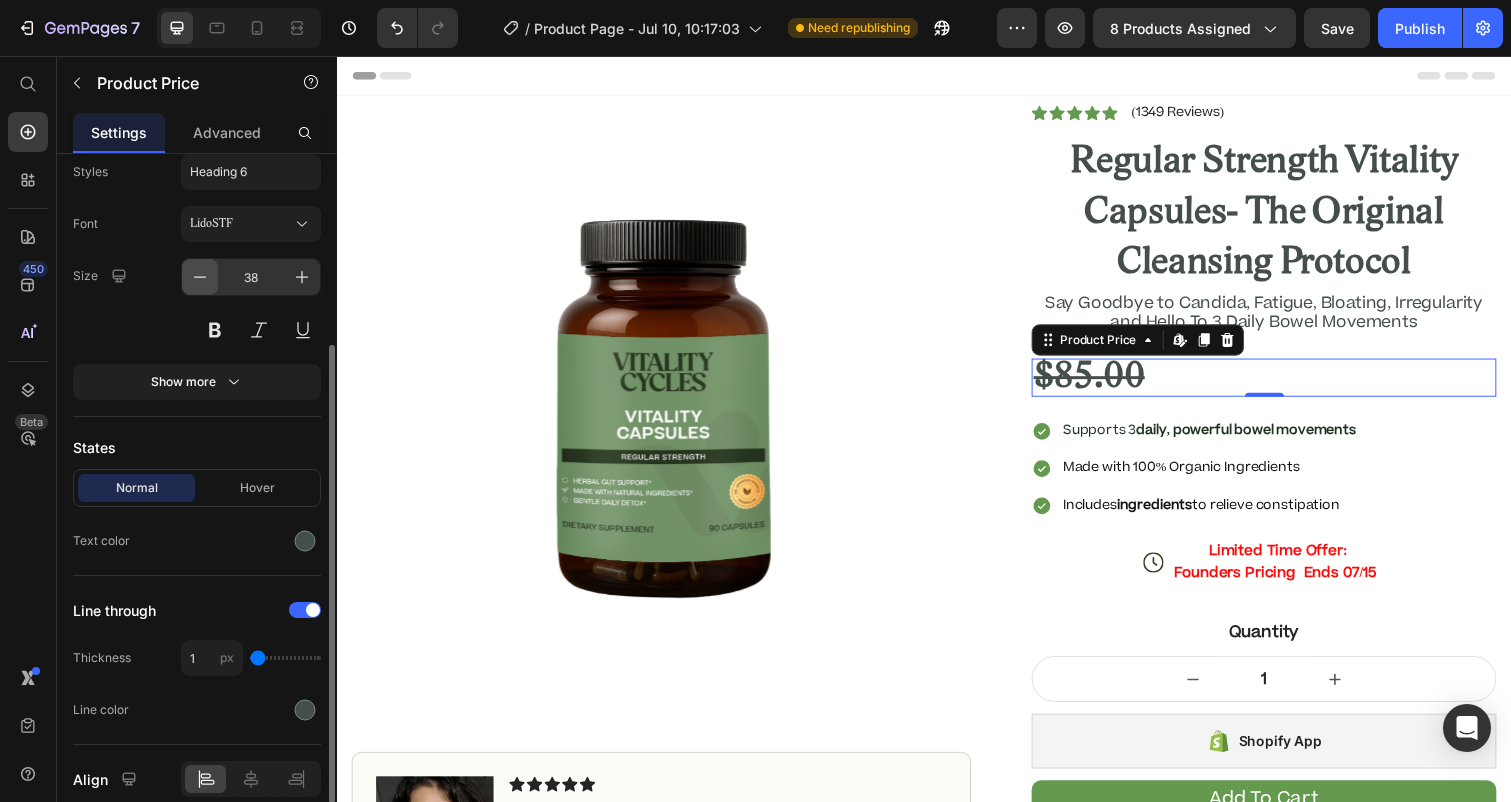 click at bounding box center (200, 277) 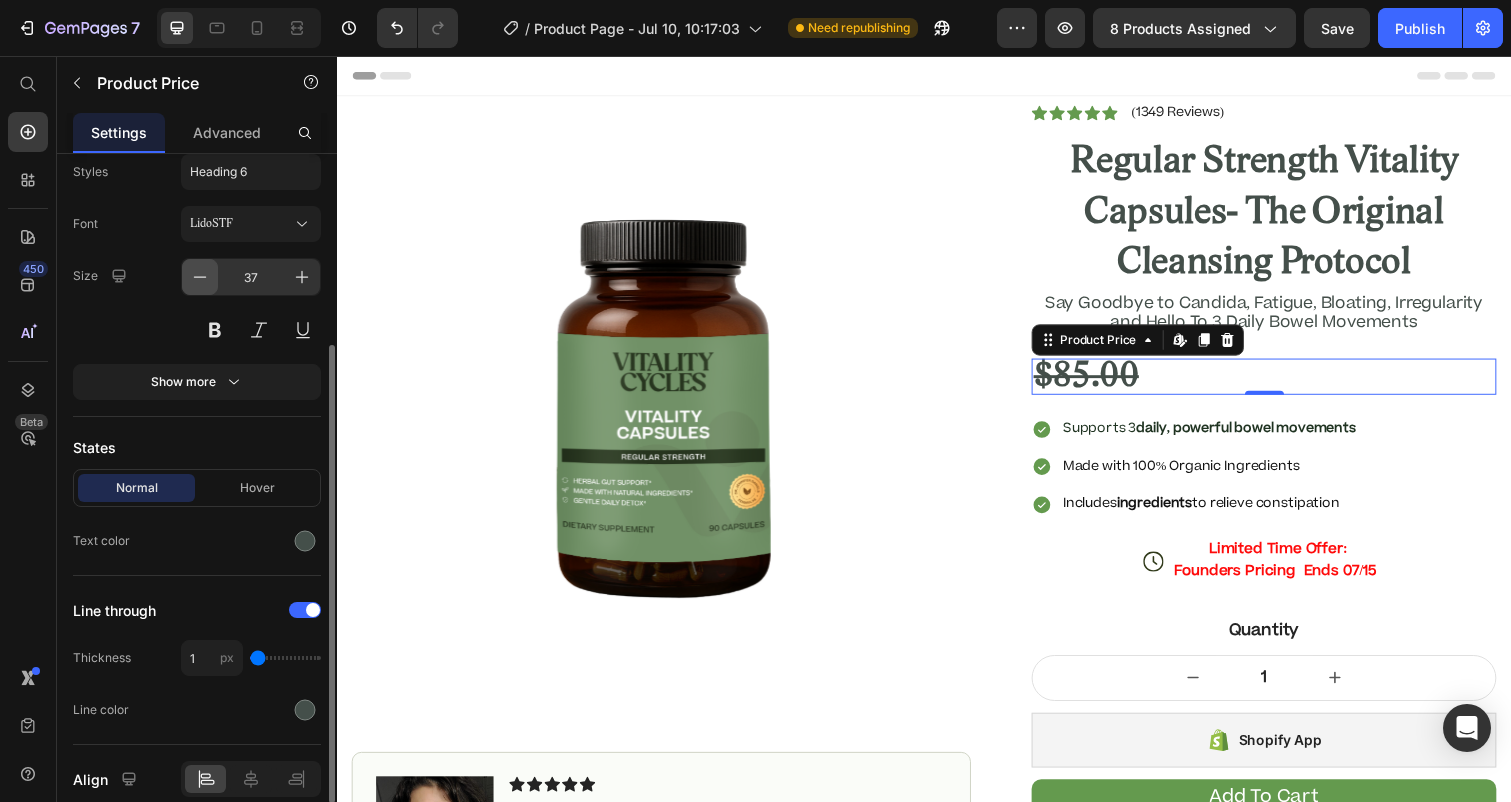 click at bounding box center (200, 277) 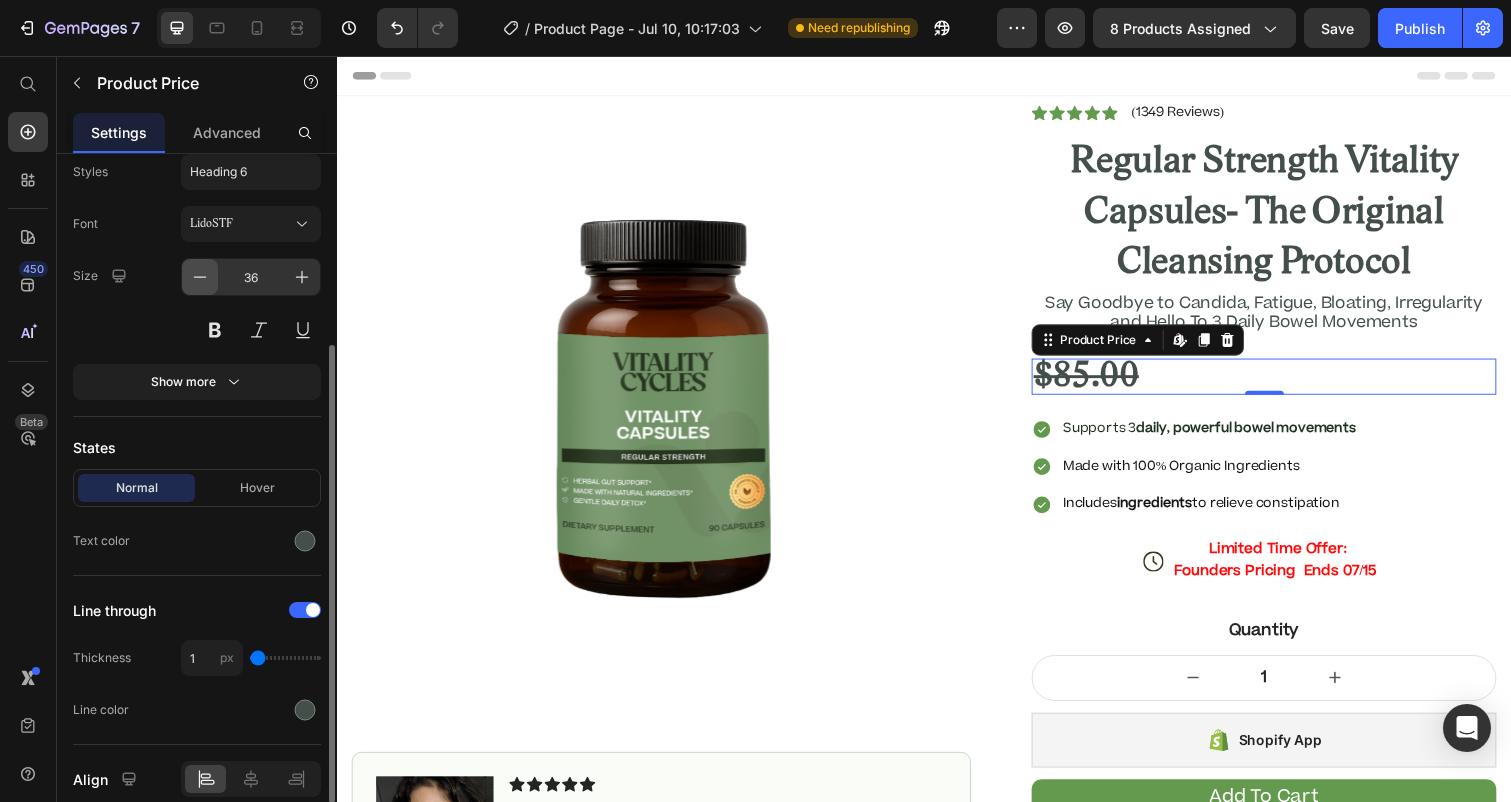 click at bounding box center (200, 277) 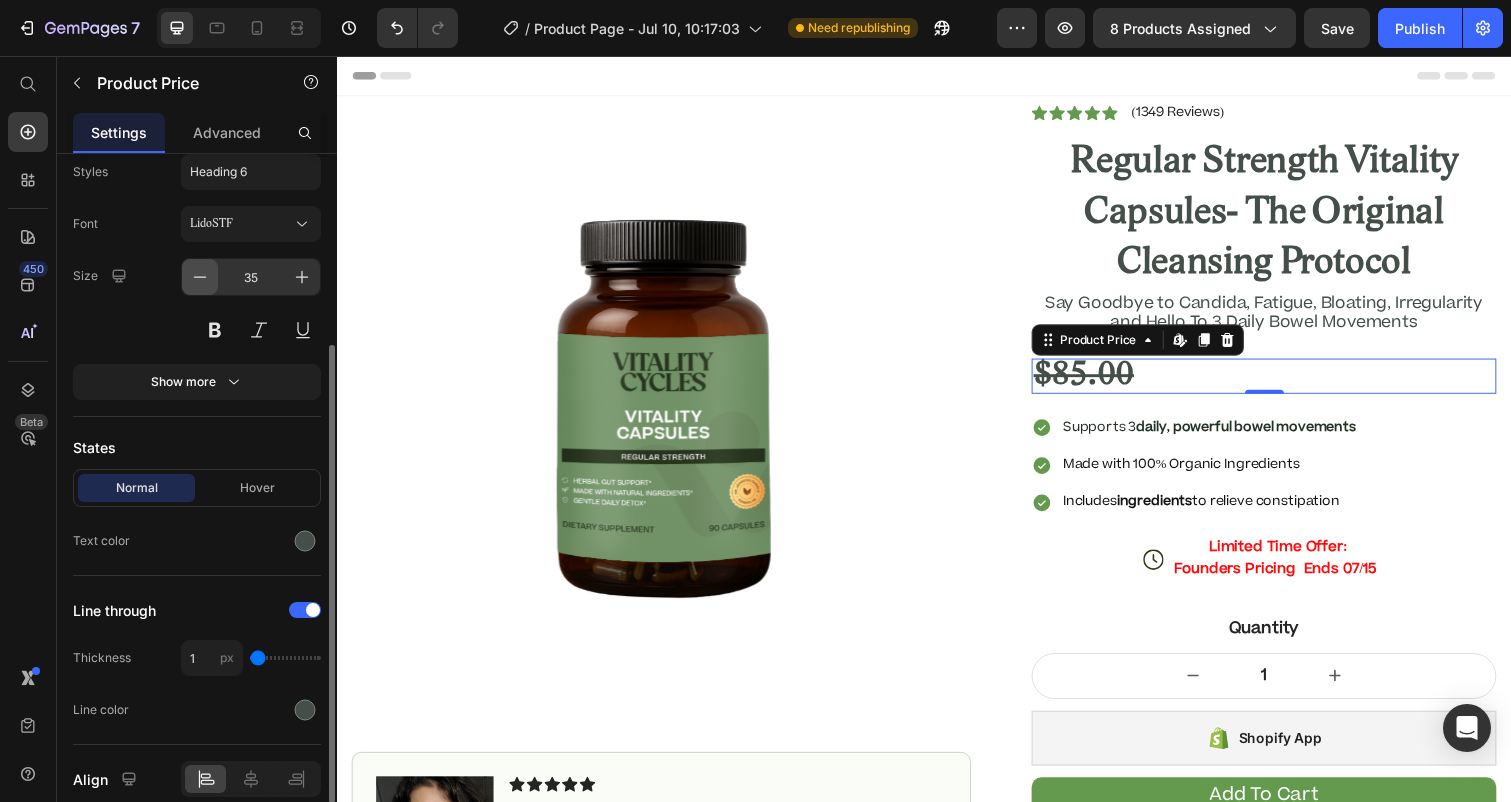 click at bounding box center [200, 277] 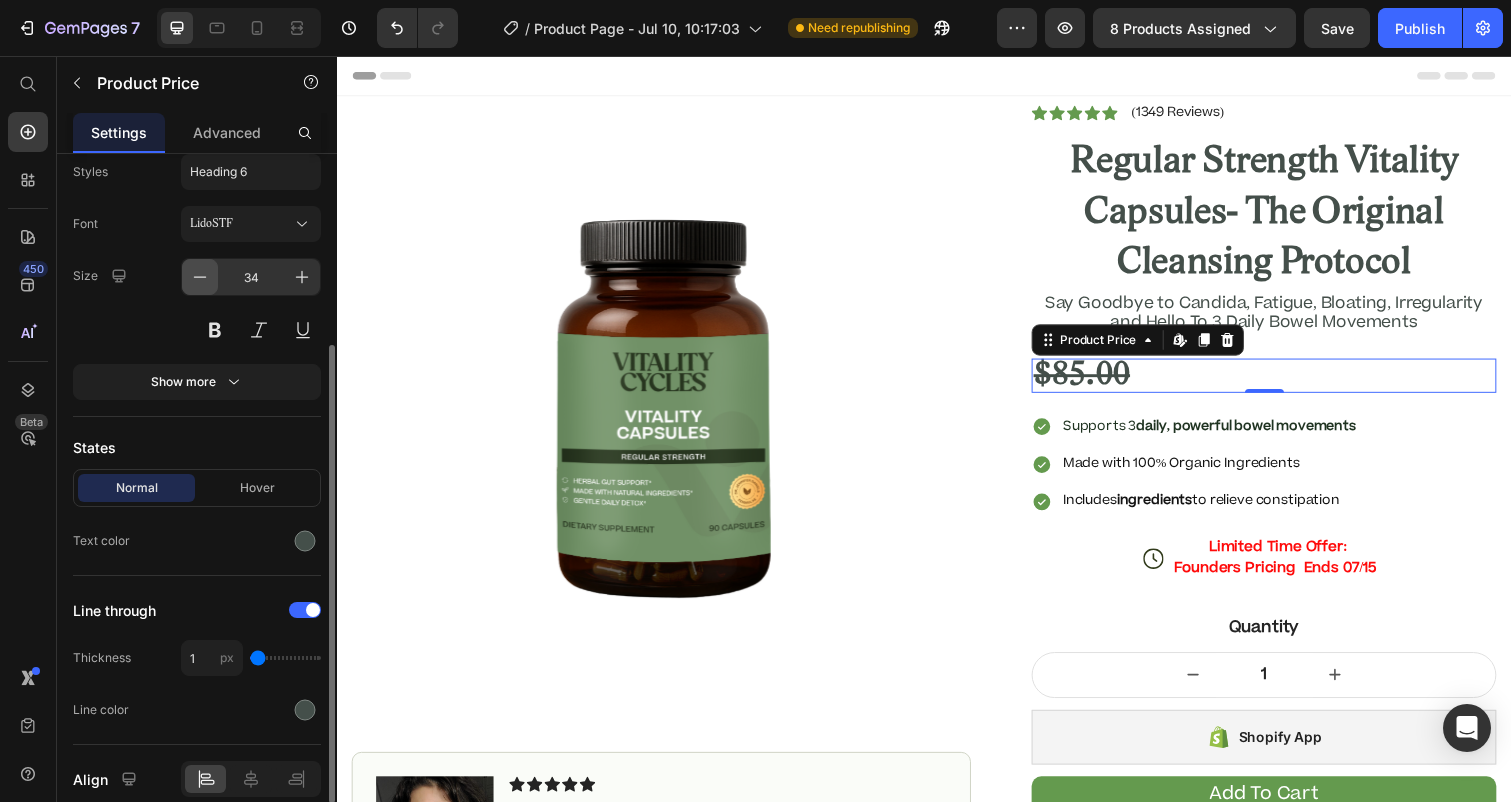 click at bounding box center [200, 277] 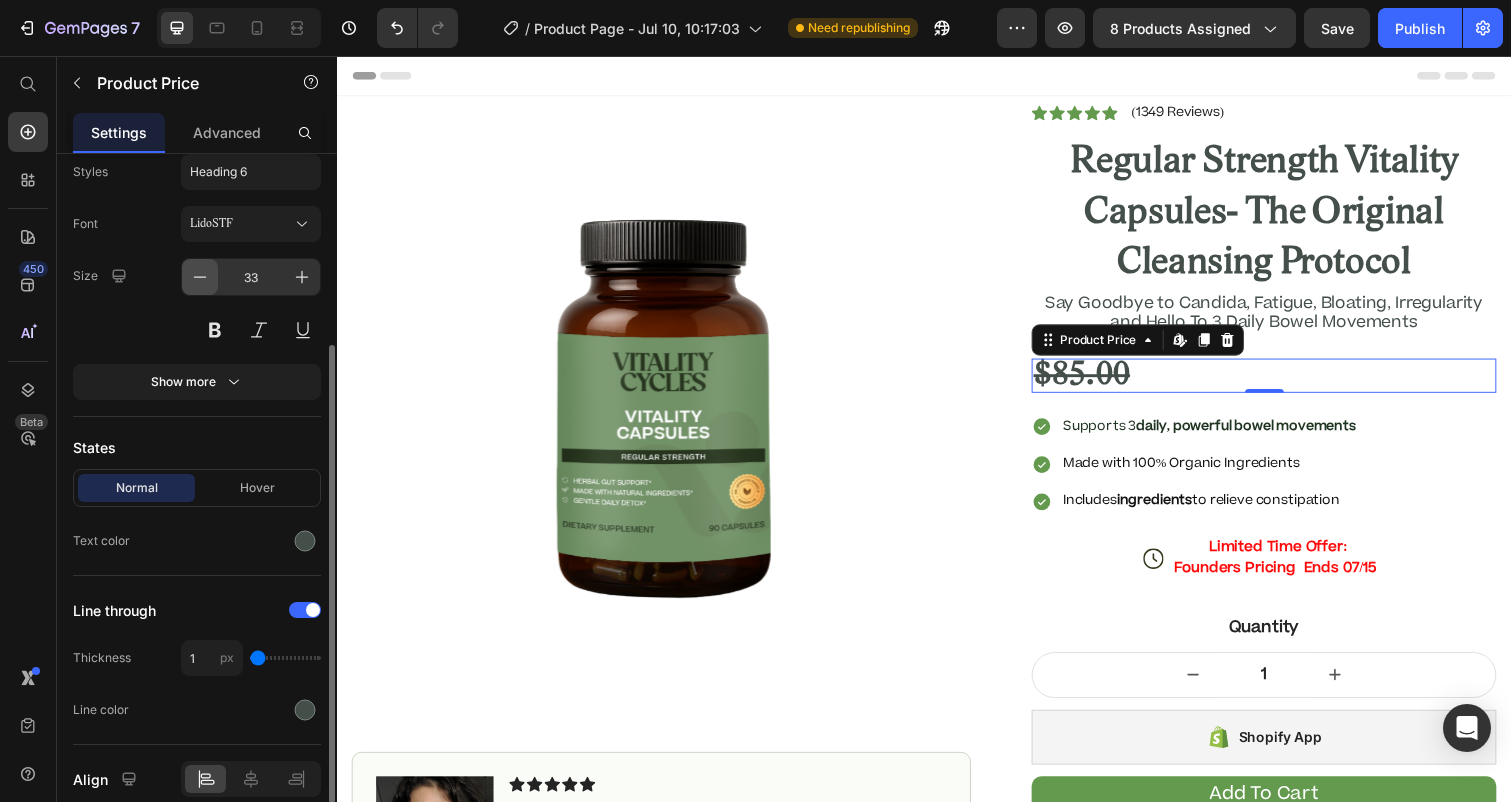 click at bounding box center (200, 277) 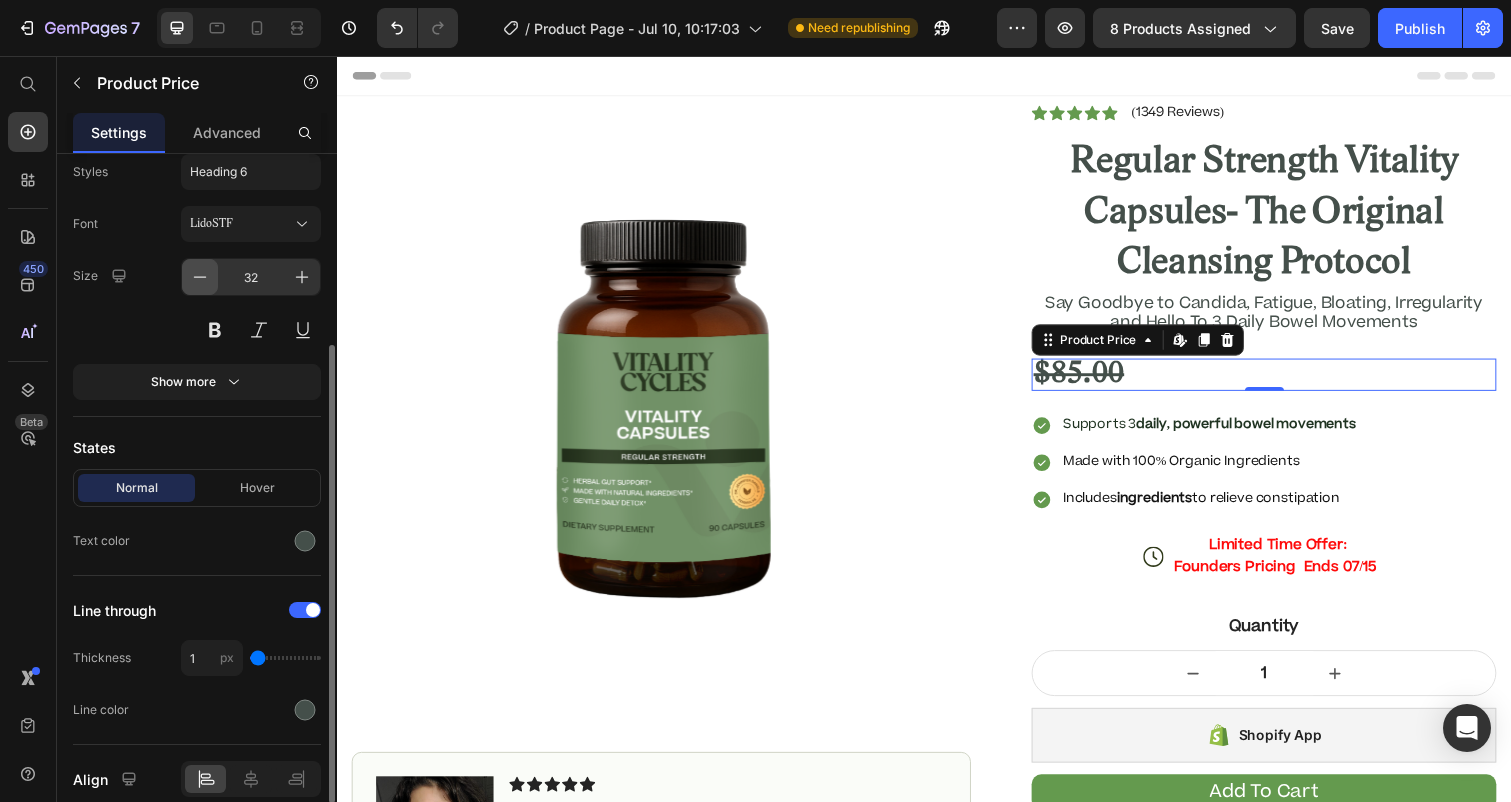 click at bounding box center (200, 277) 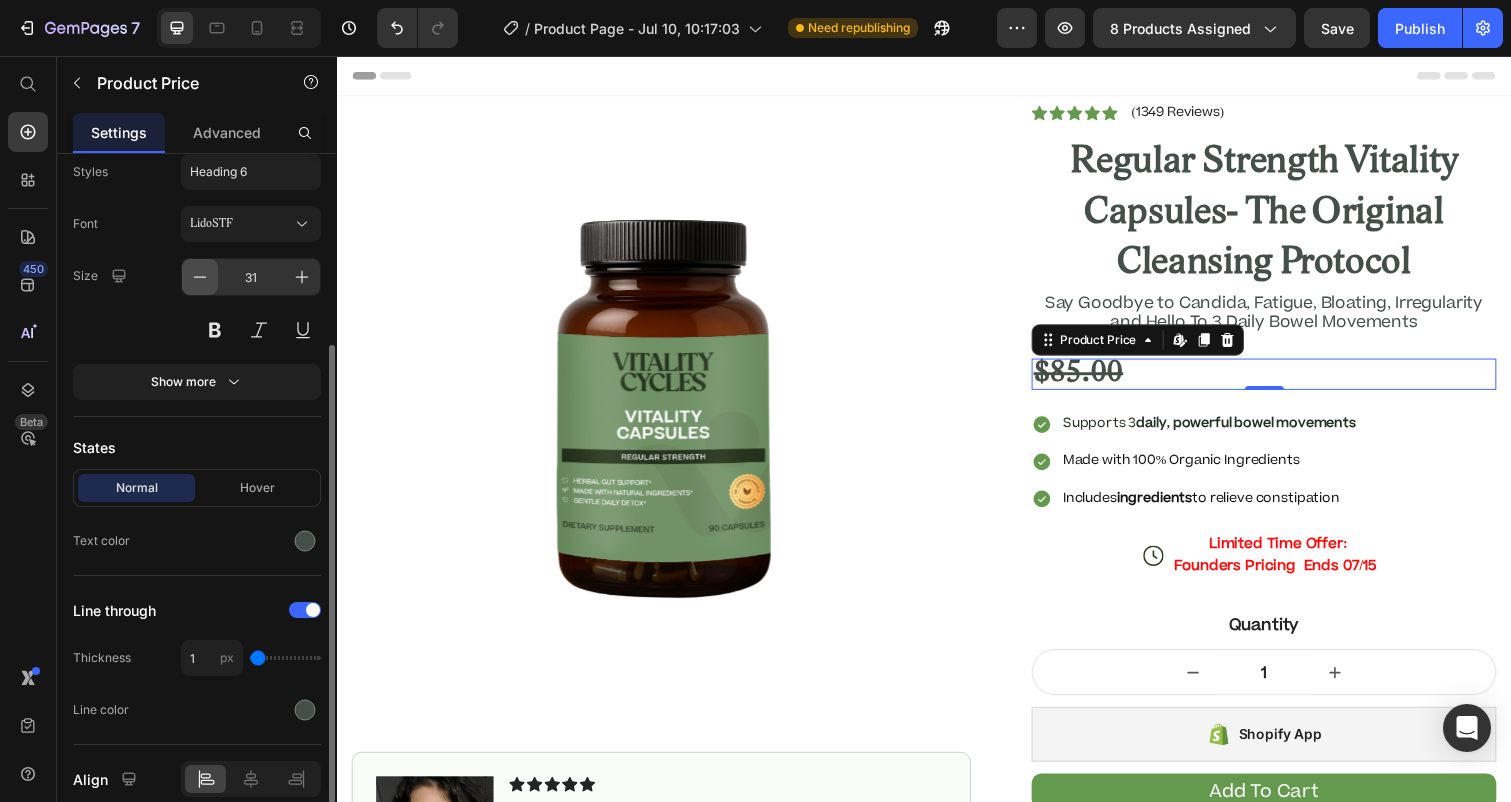 click at bounding box center [200, 277] 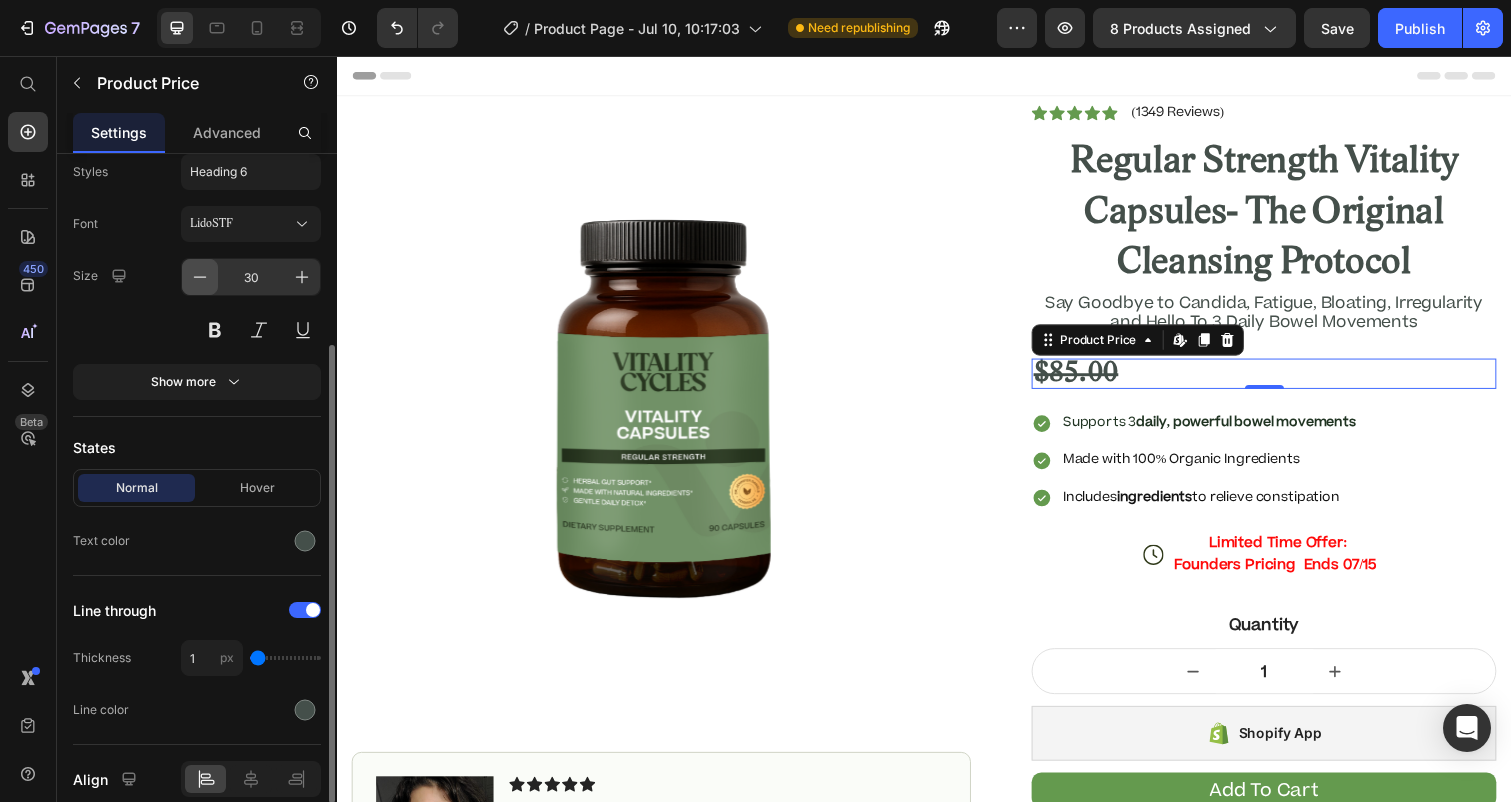 click at bounding box center (200, 277) 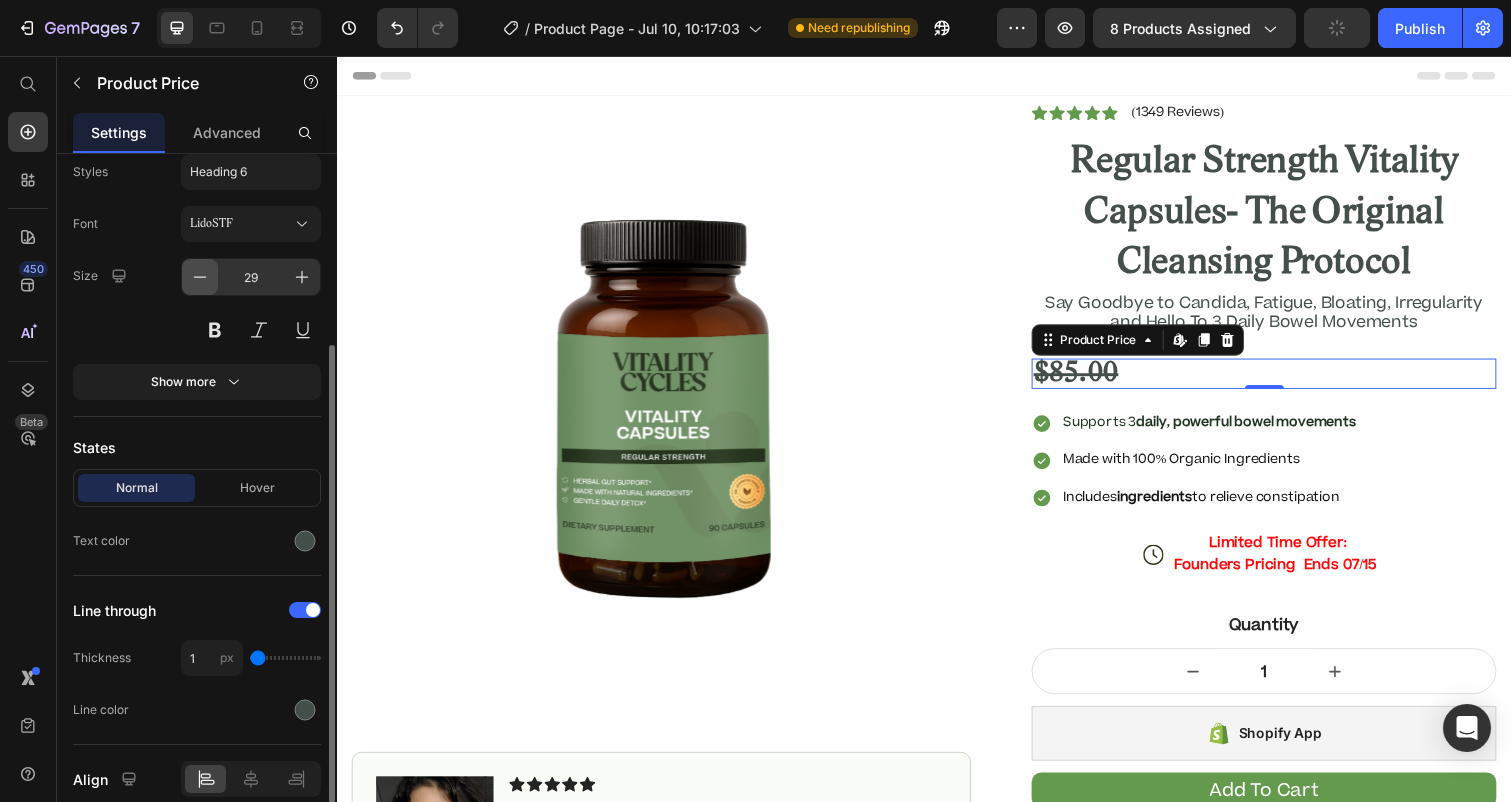 click at bounding box center (200, 277) 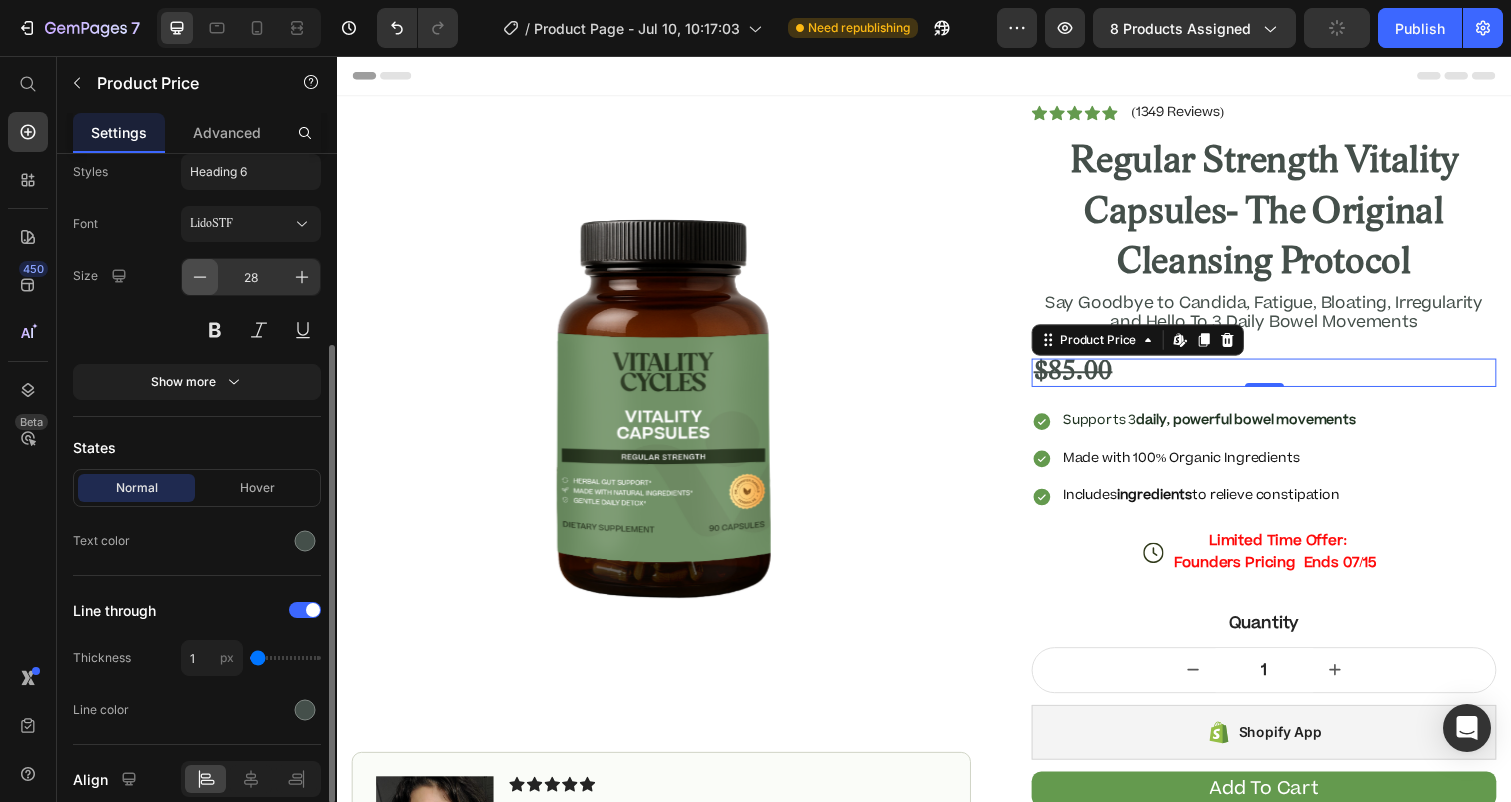click at bounding box center [200, 277] 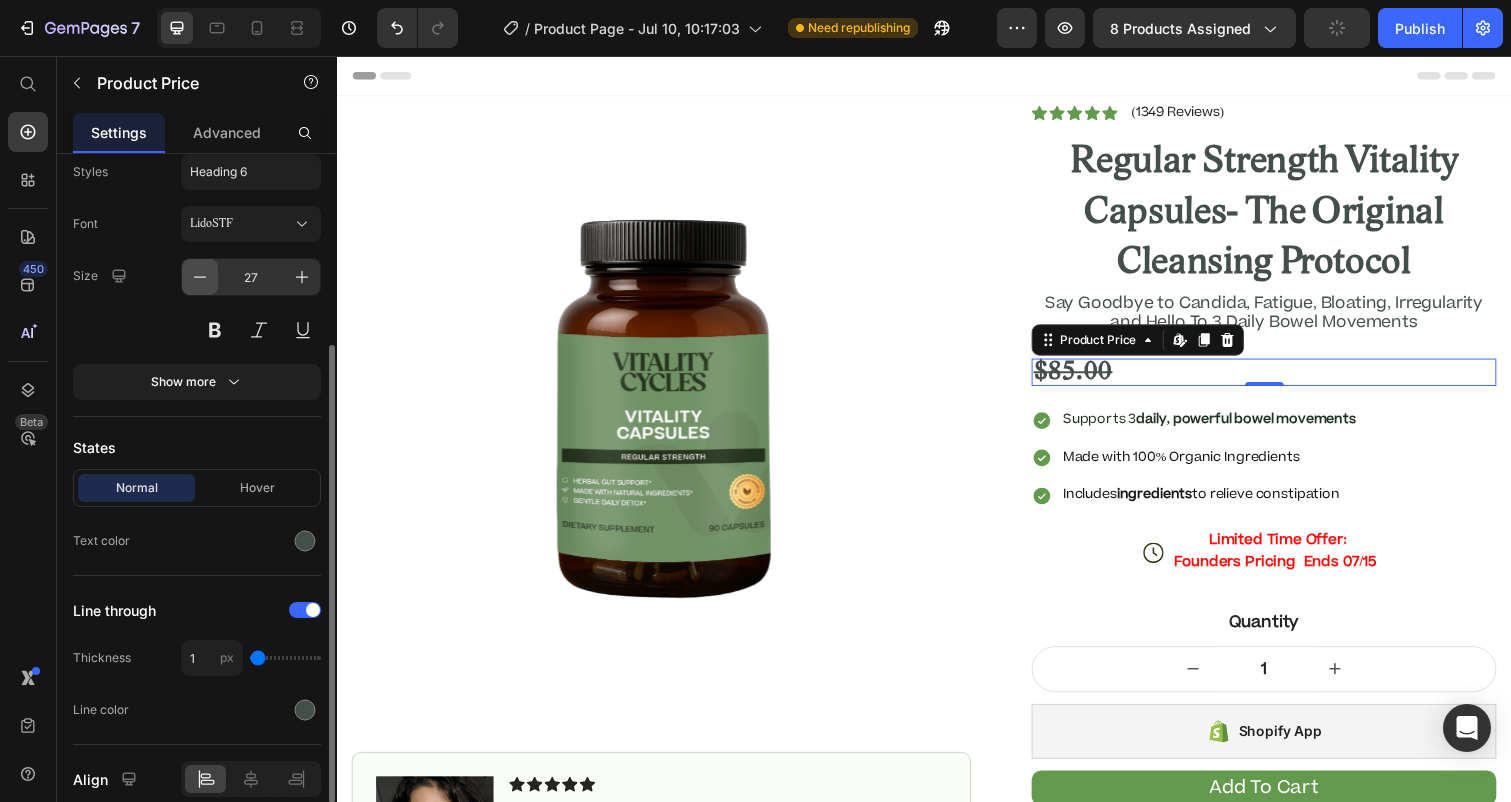 click at bounding box center [200, 277] 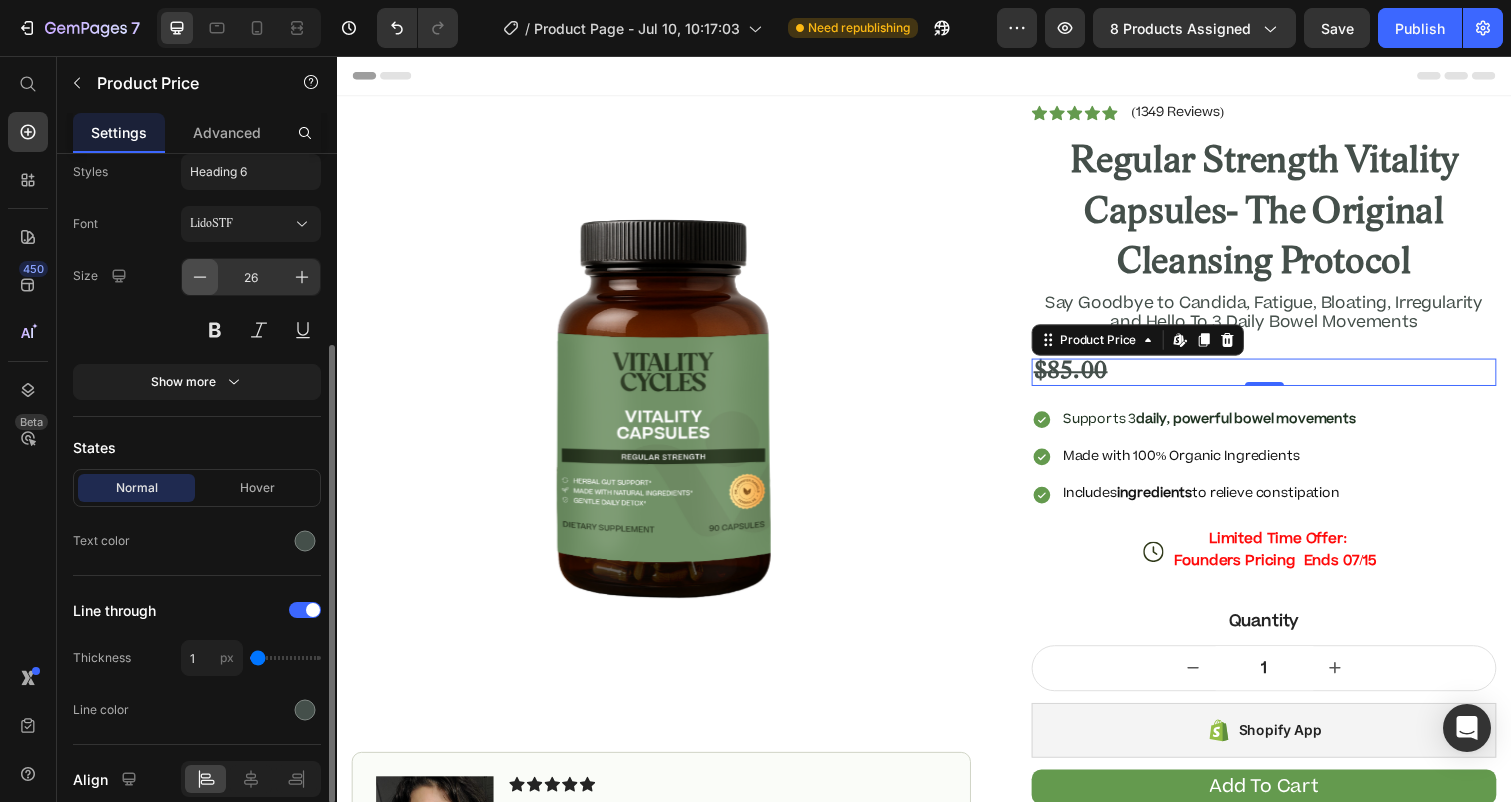 click at bounding box center [200, 277] 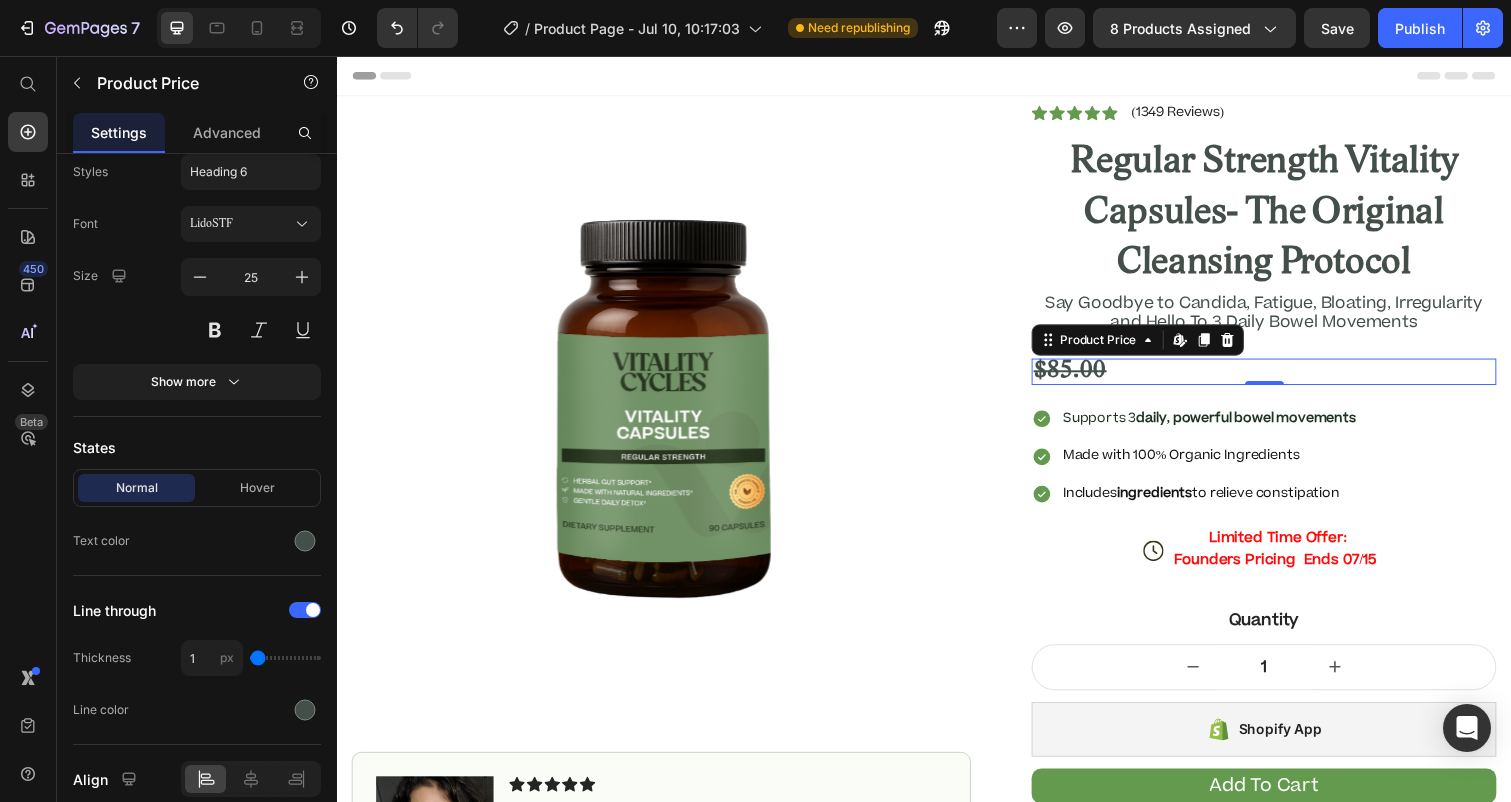 click on "$85.00" at bounding box center [1284, 378] 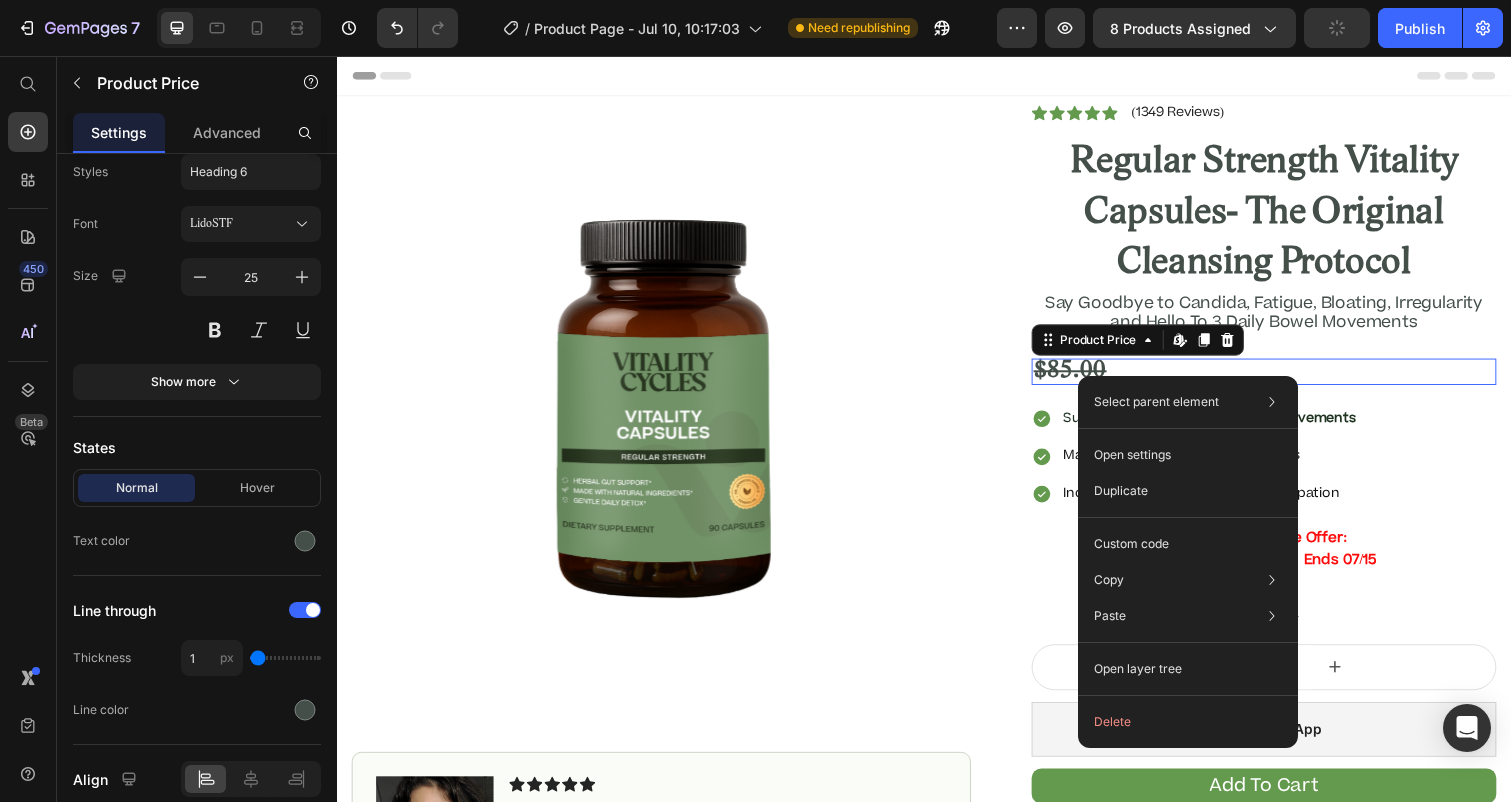 scroll, scrollTop: 294, scrollLeft: 0, axis: vertical 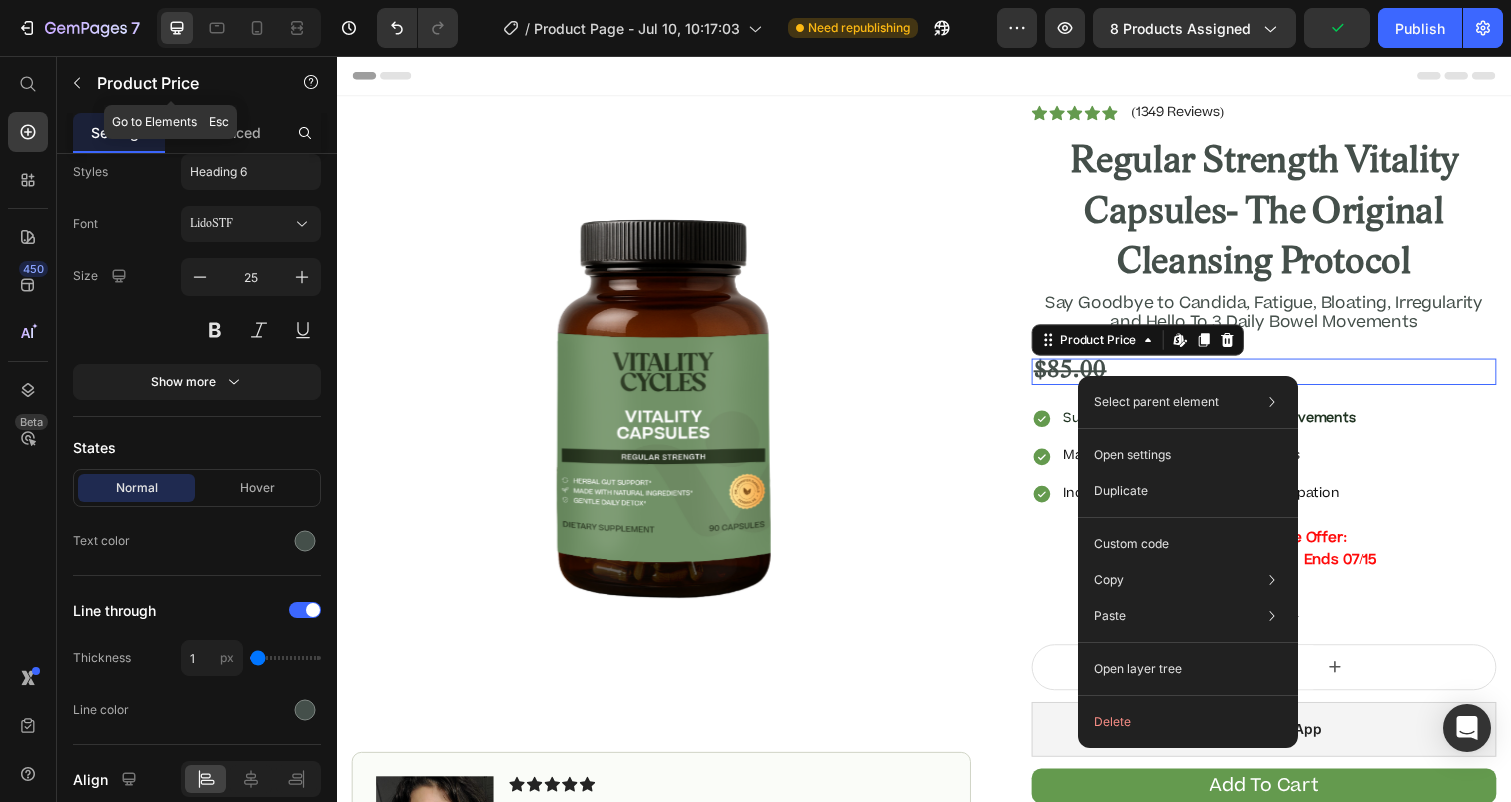 click on "Product Price" 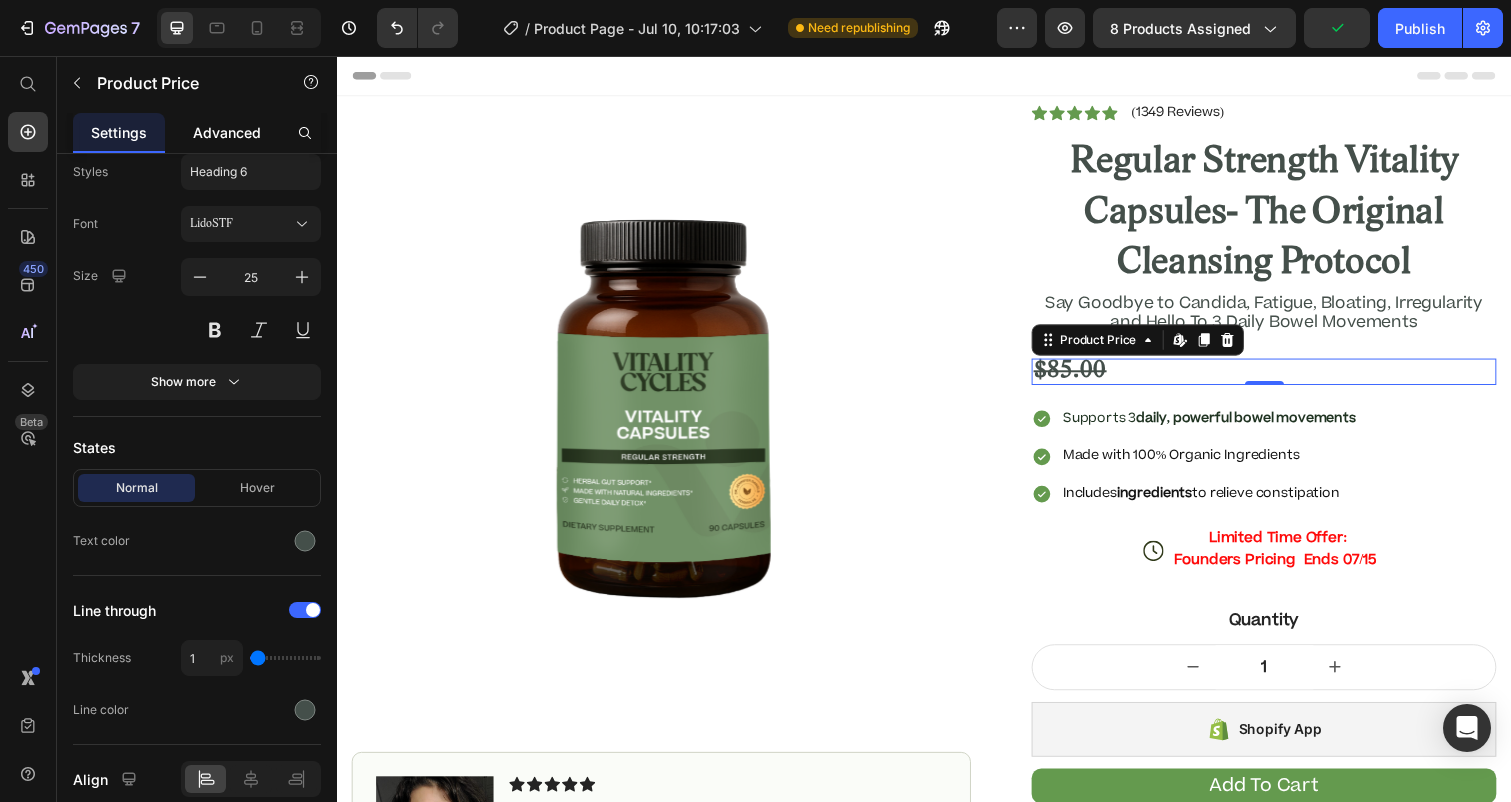 click on "Advanced" 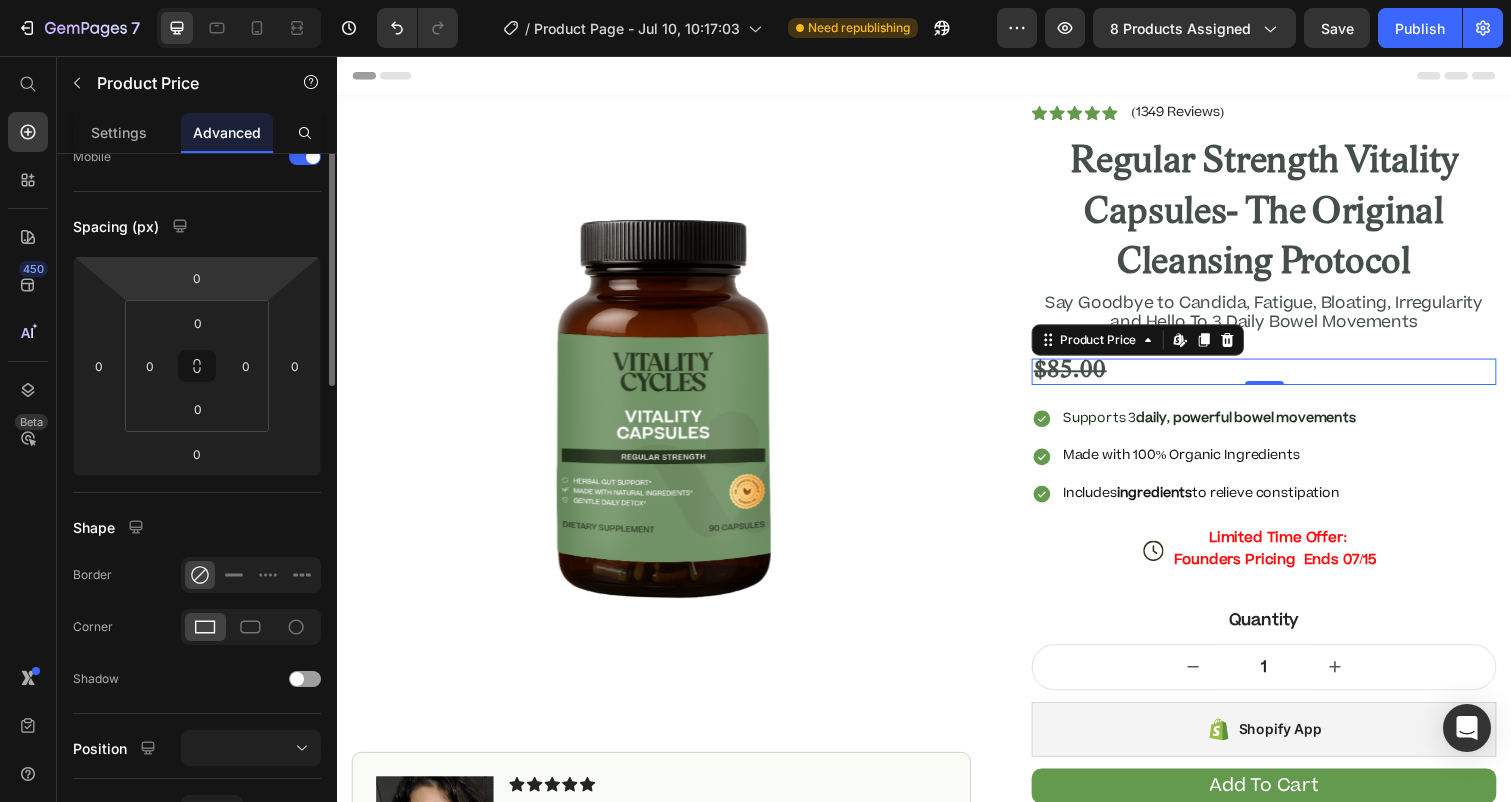 scroll, scrollTop: 0, scrollLeft: 0, axis: both 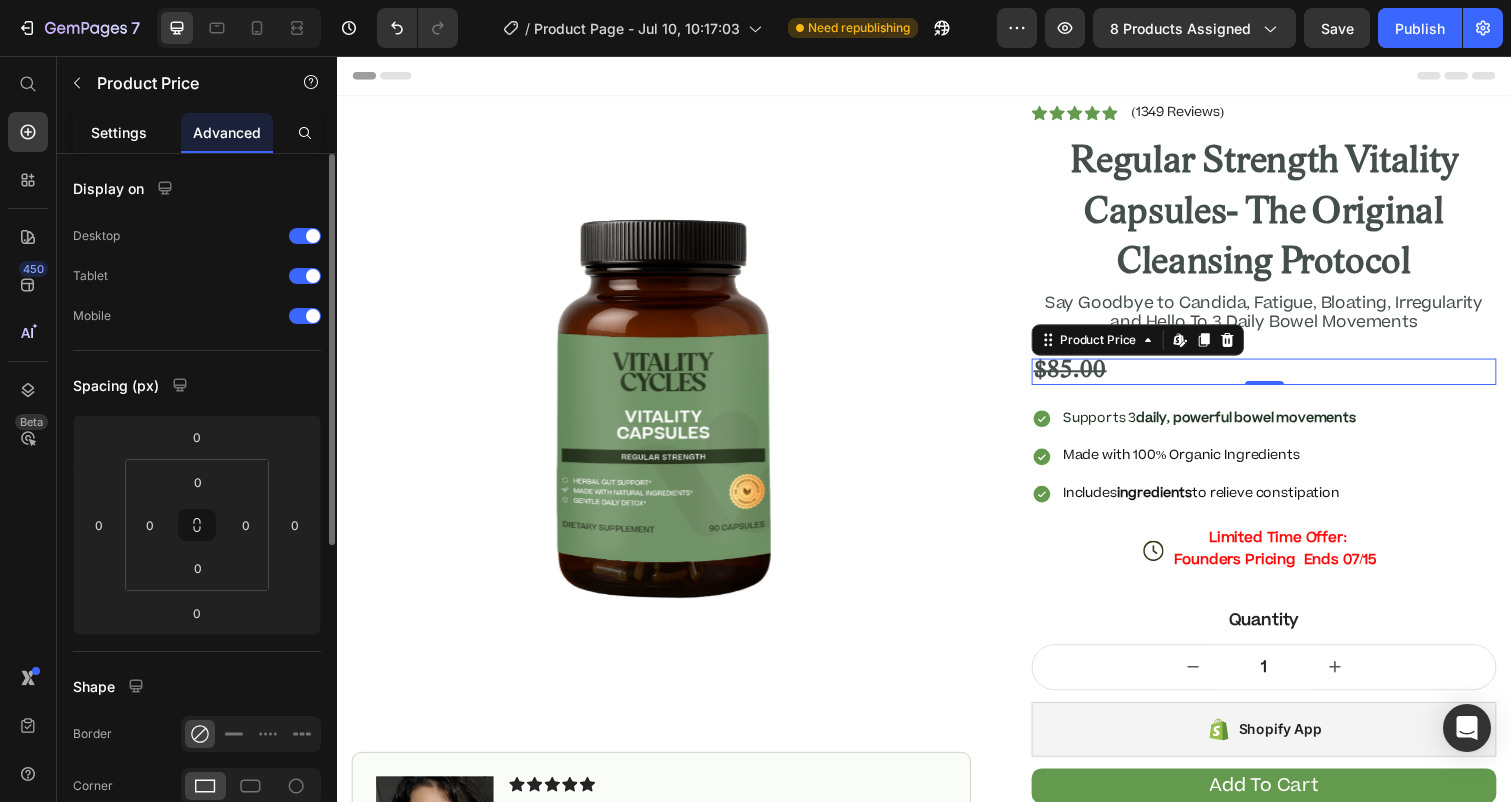 click on "Settings" at bounding box center (119, 132) 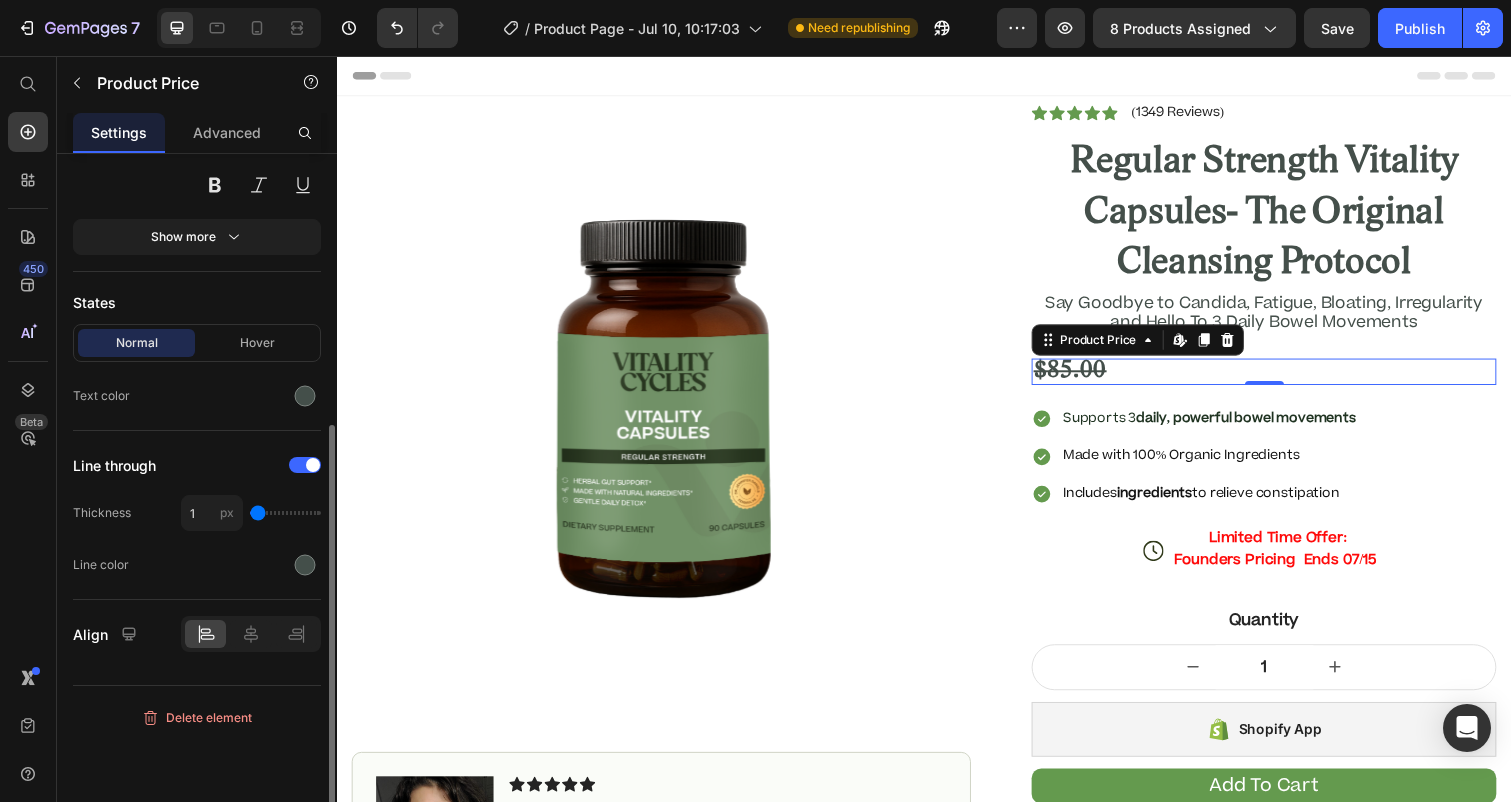 scroll, scrollTop: 0, scrollLeft: 0, axis: both 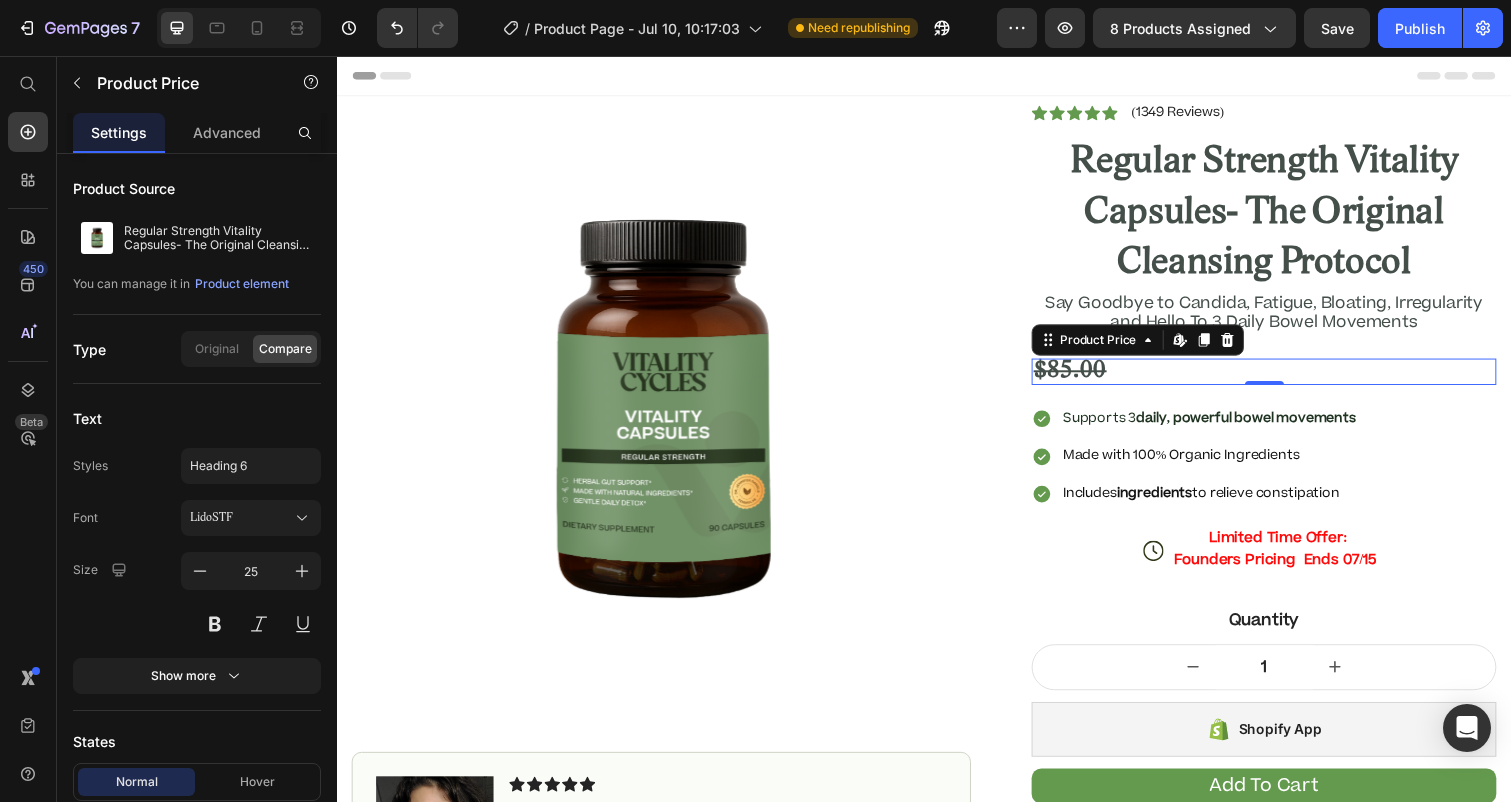 click on "$85.00" at bounding box center (1284, 378) 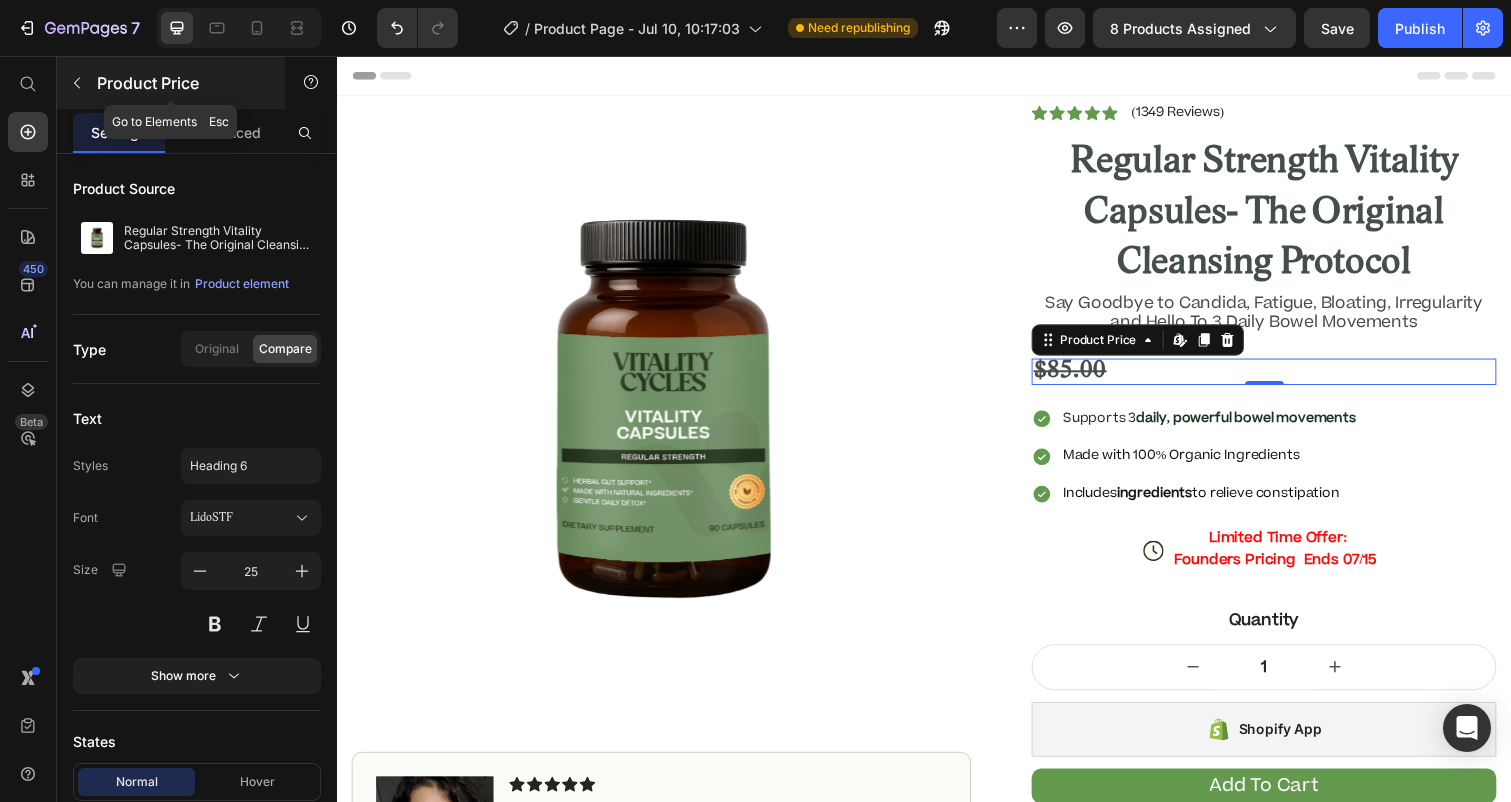 click 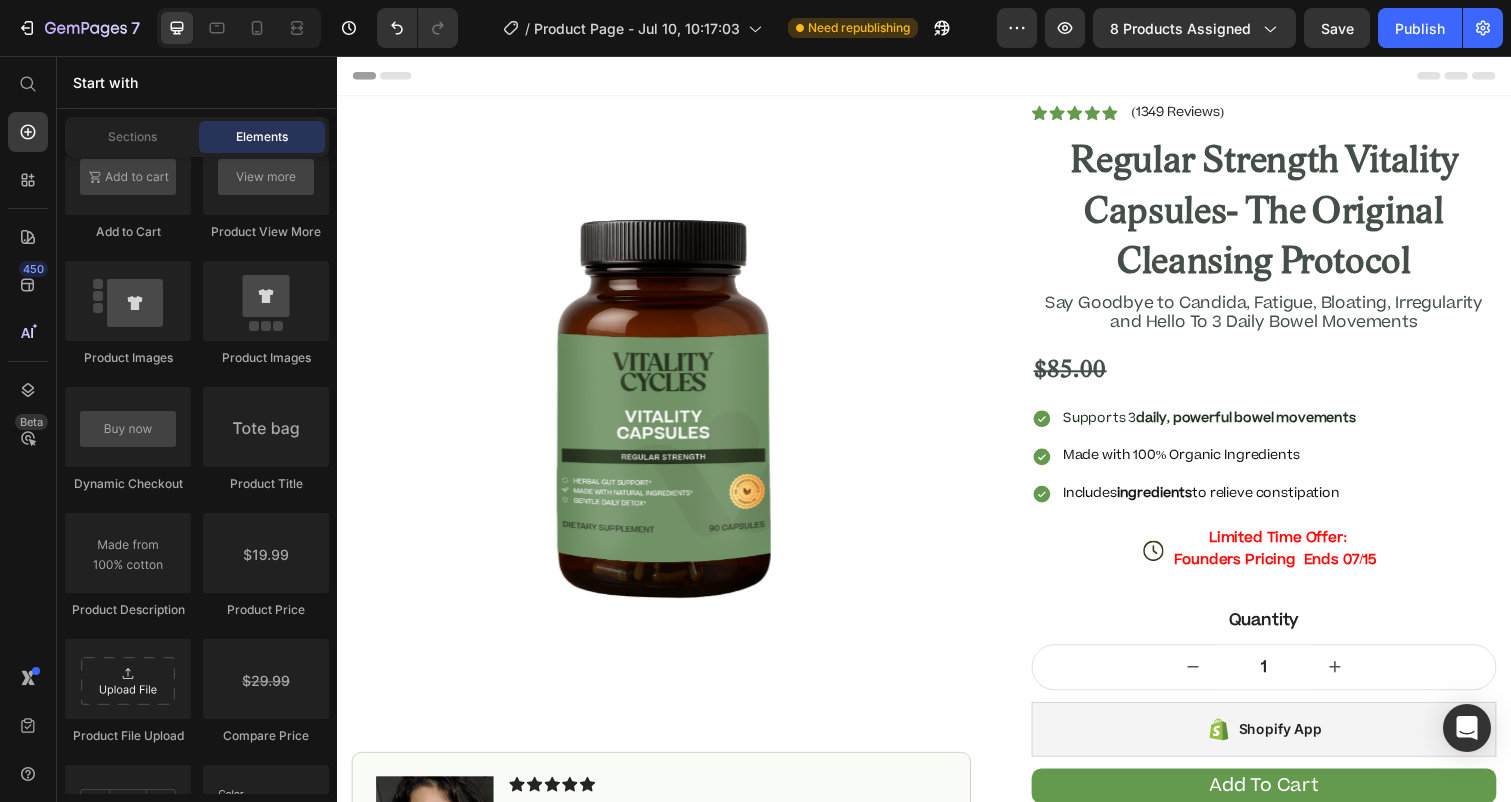 scroll, scrollTop: 3122, scrollLeft: 0, axis: vertical 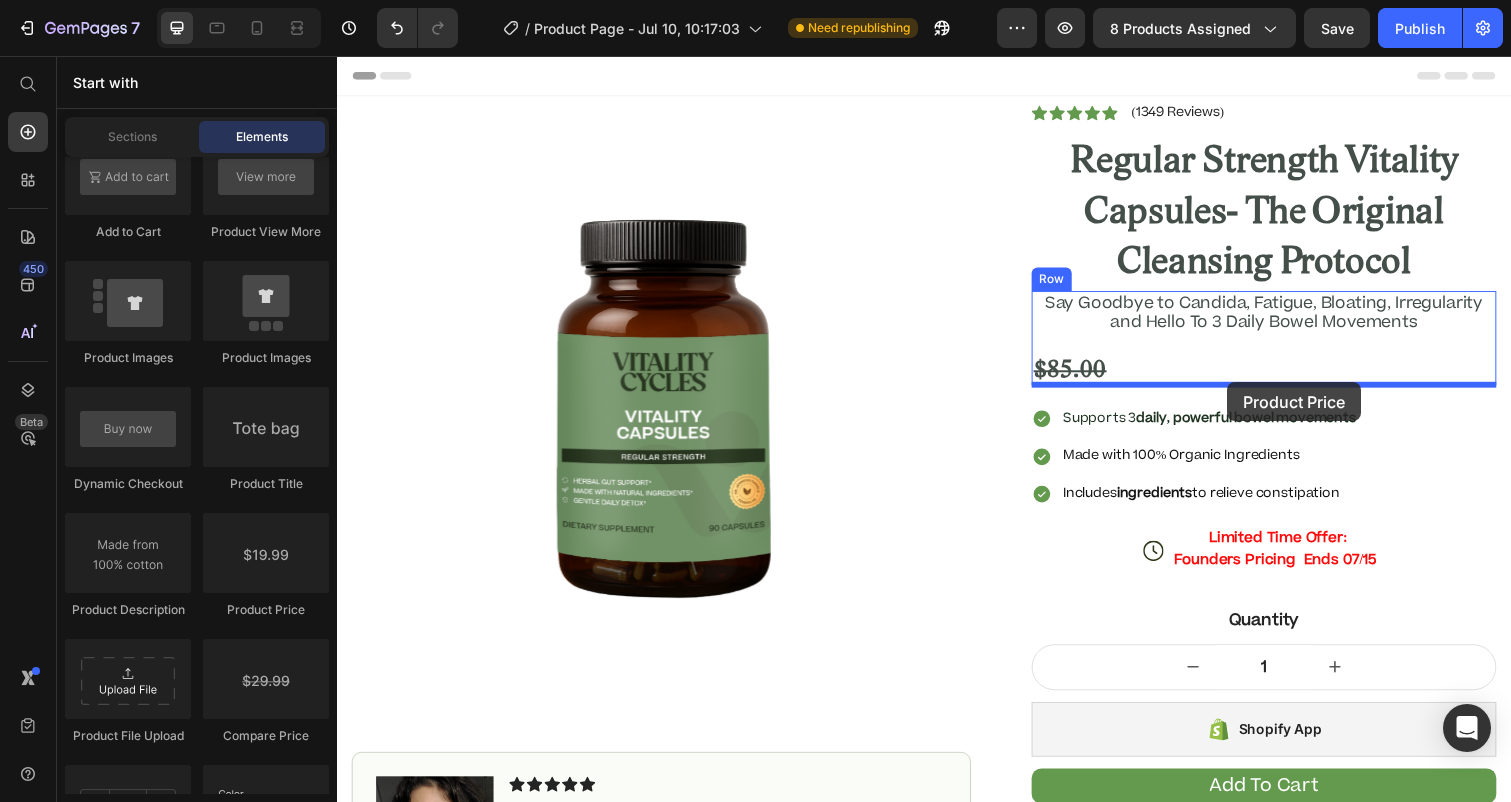 drag, startPoint x: 565, startPoint y: 631, endPoint x: 1227, endPoint y: 376, distance: 709.41455 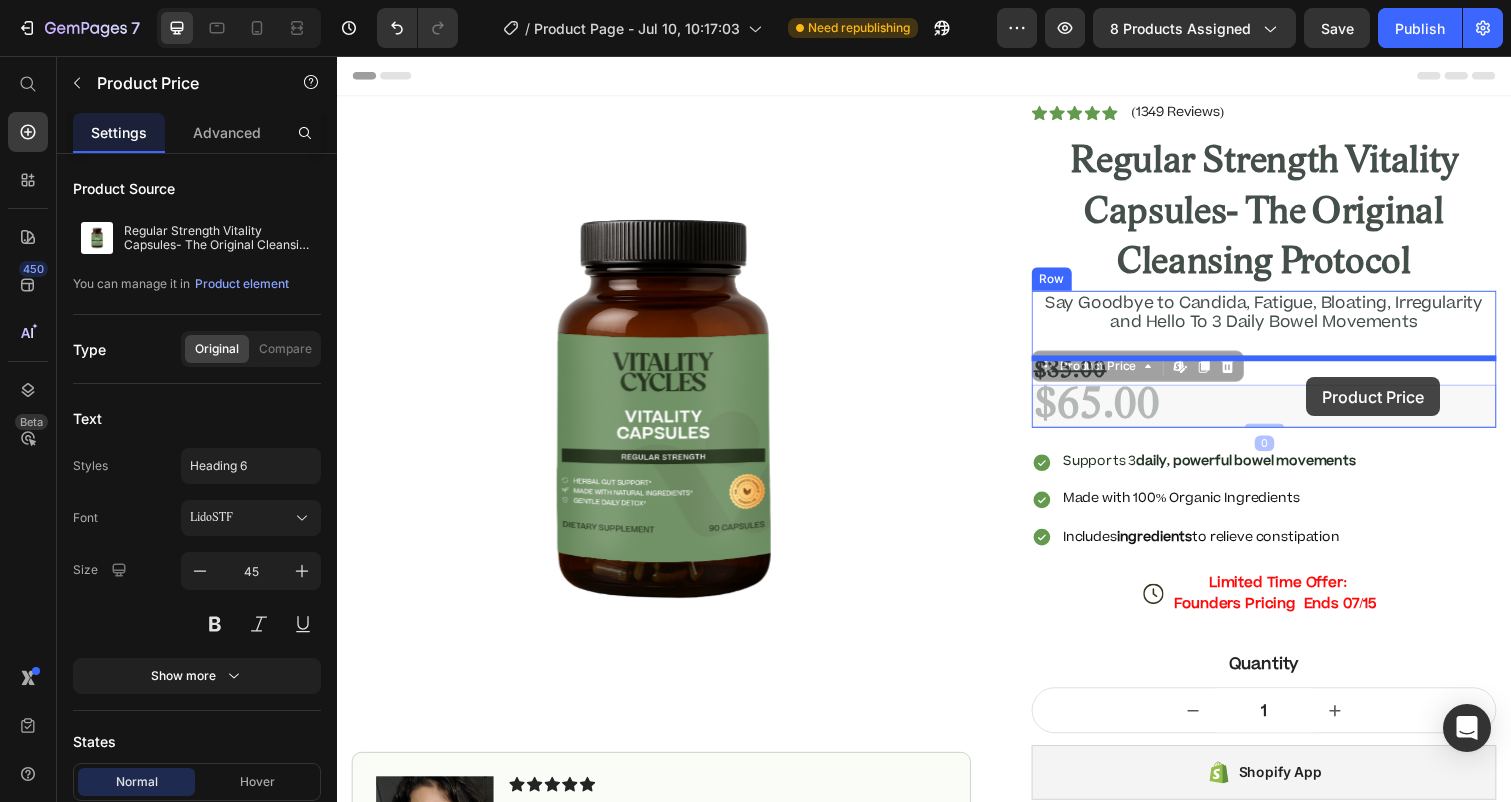 drag, startPoint x: 1168, startPoint y: 407, endPoint x: 1306, endPoint y: 377, distance: 141.22322 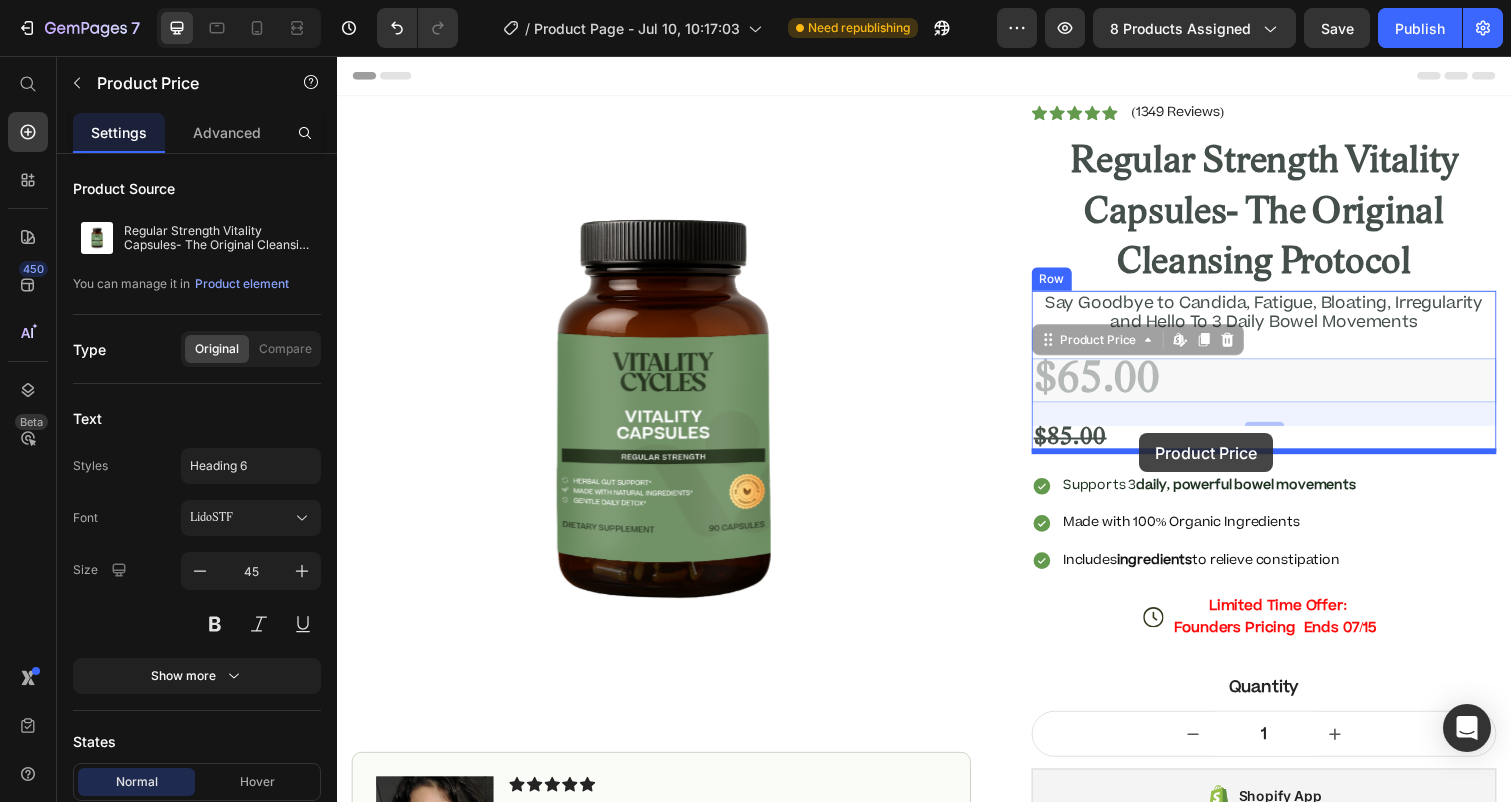 drag, startPoint x: 1142, startPoint y: 393, endPoint x: 1136, endPoint y: 432, distance: 39.45884 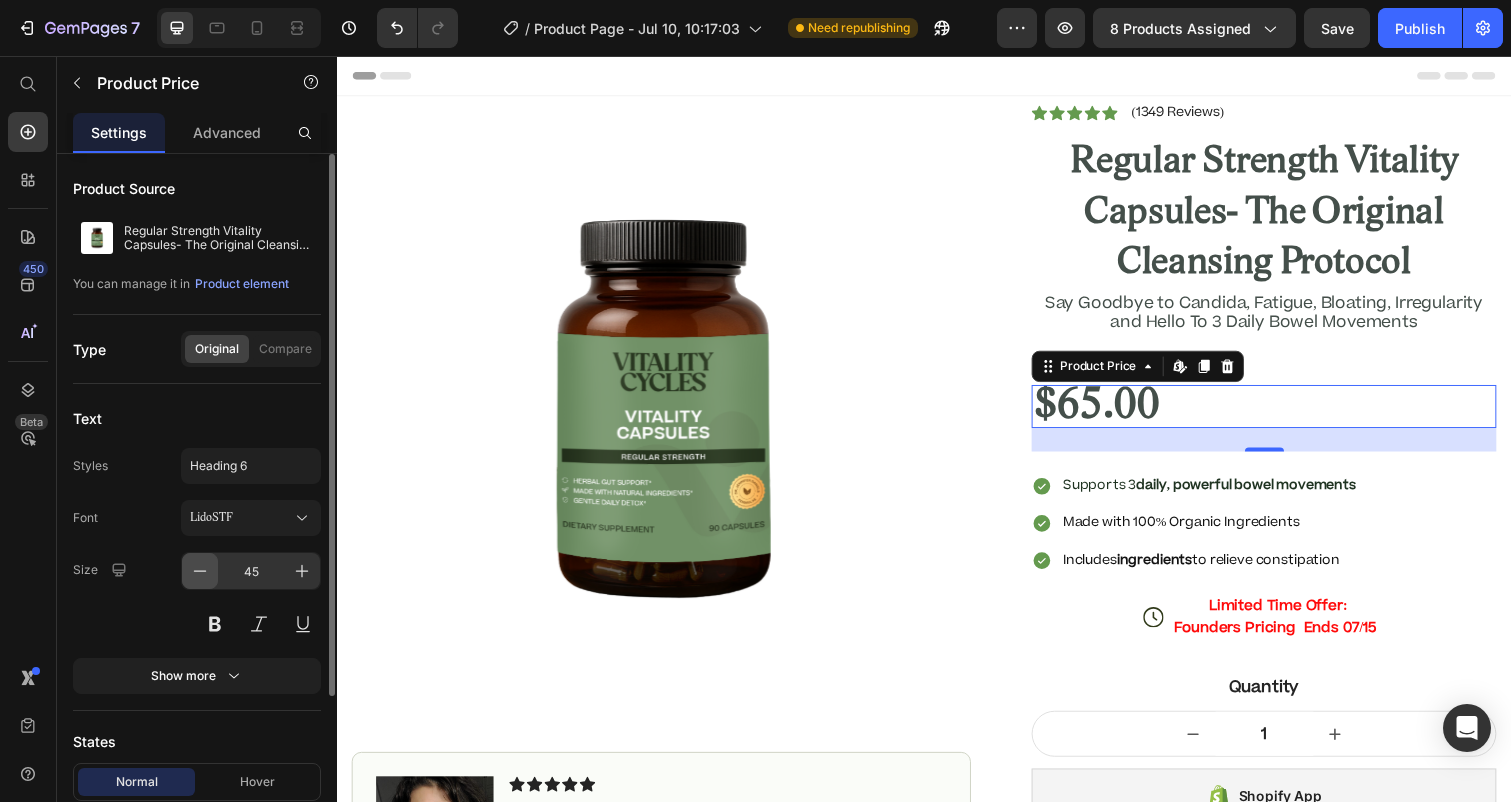 click at bounding box center (200, 571) 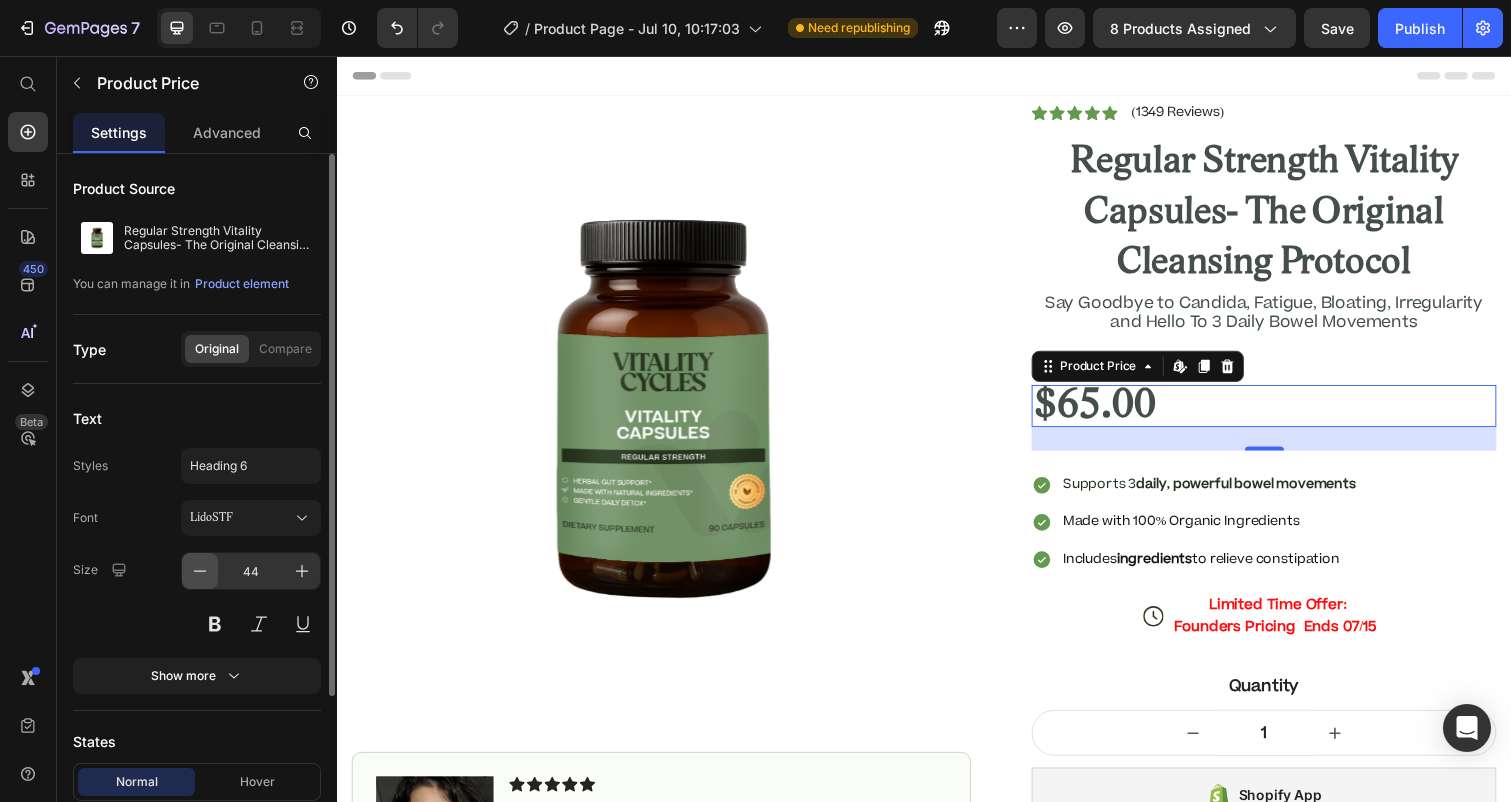 click at bounding box center (200, 571) 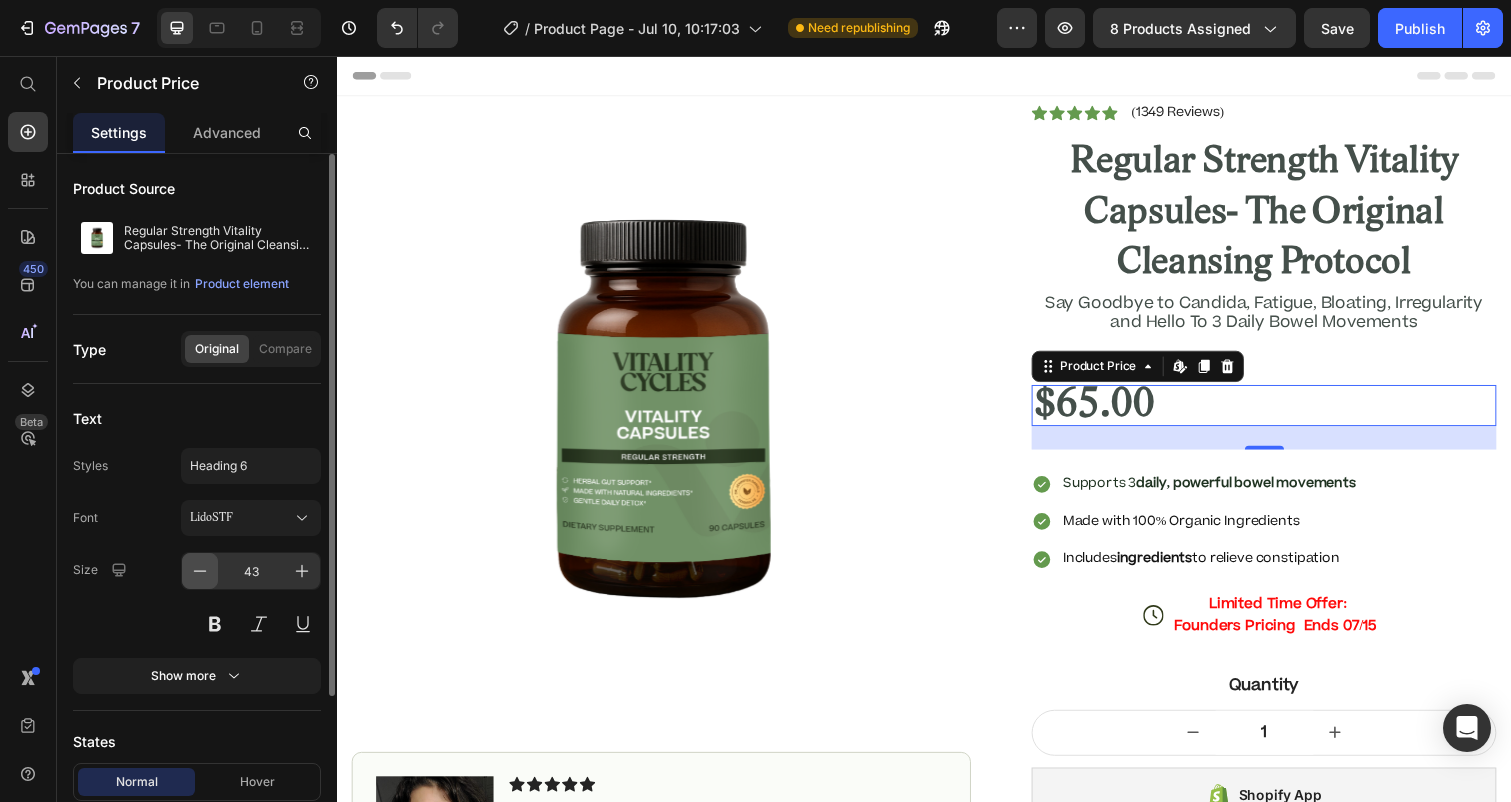 click at bounding box center (200, 571) 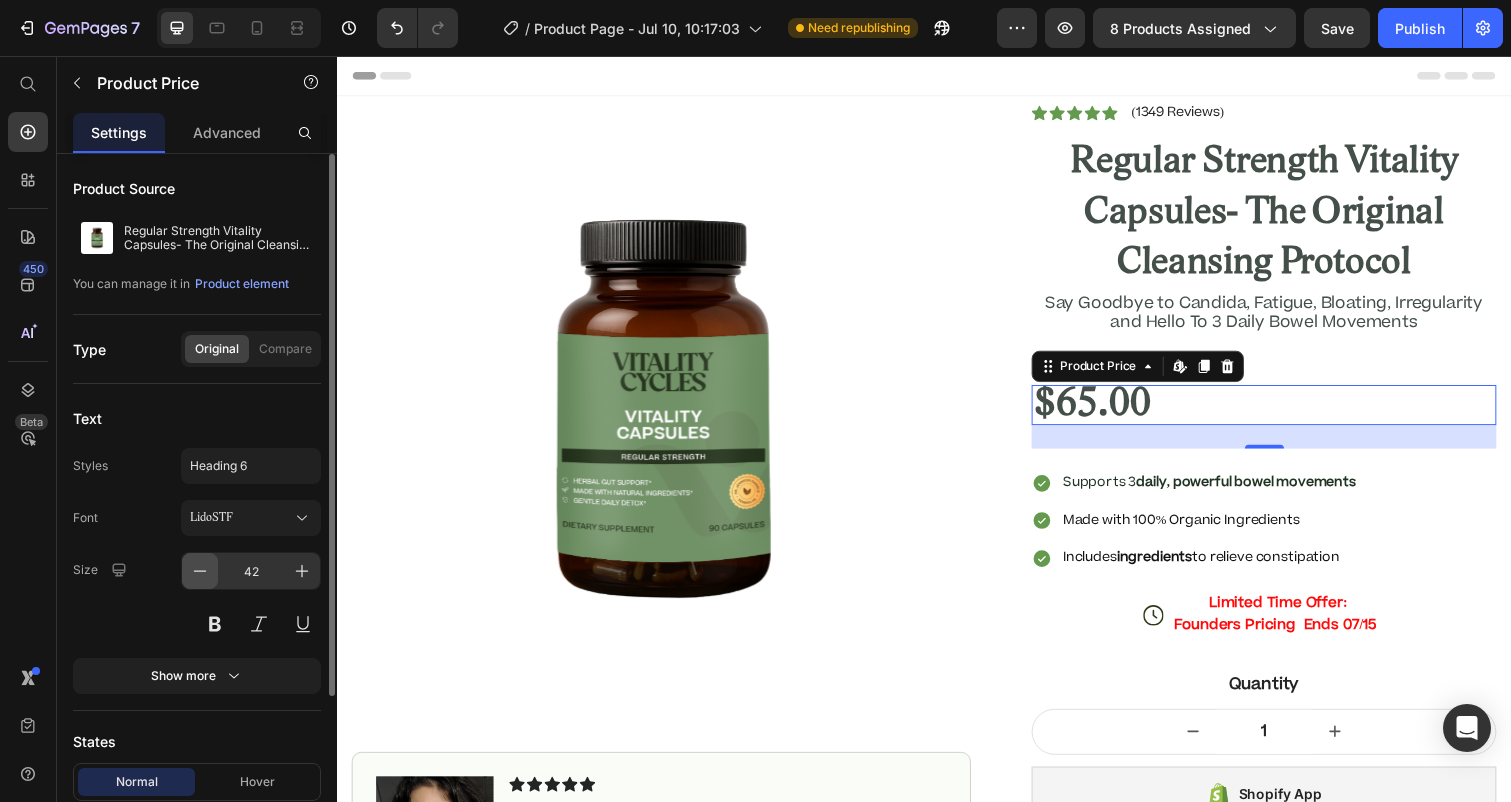 click at bounding box center [200, 571] 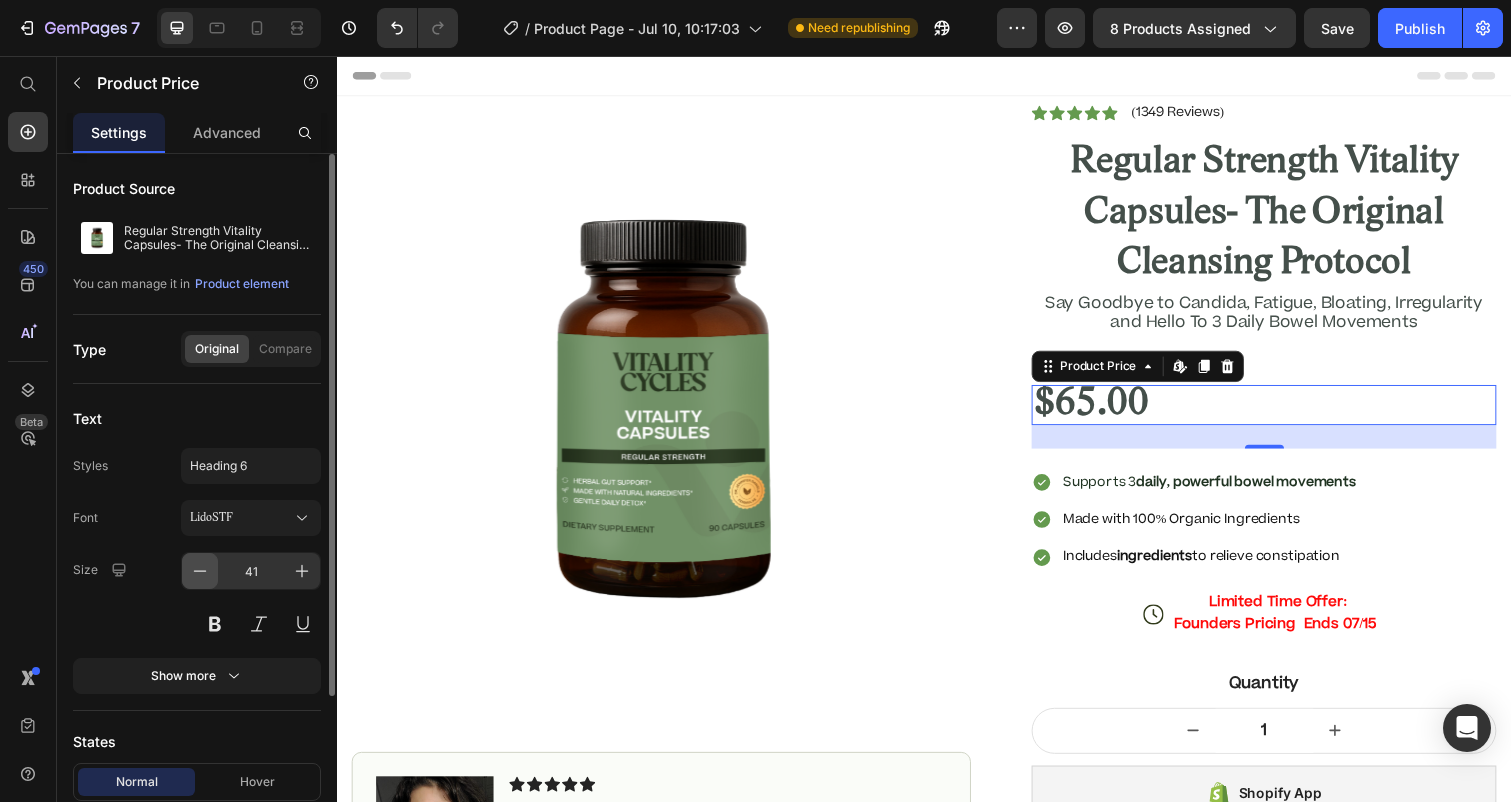 click at bounding box center [200, 571] 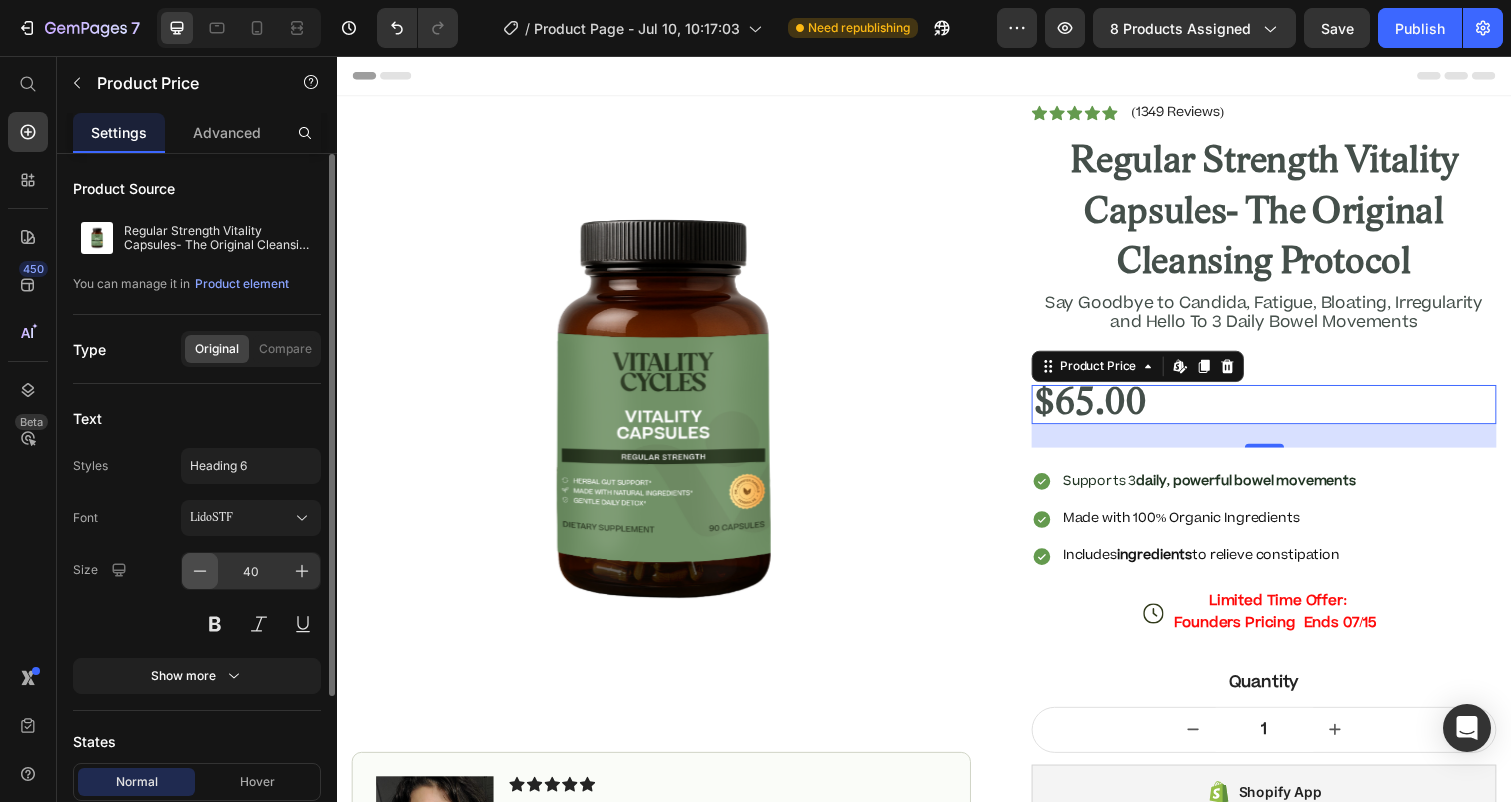 click at bounding box center [200, 571] 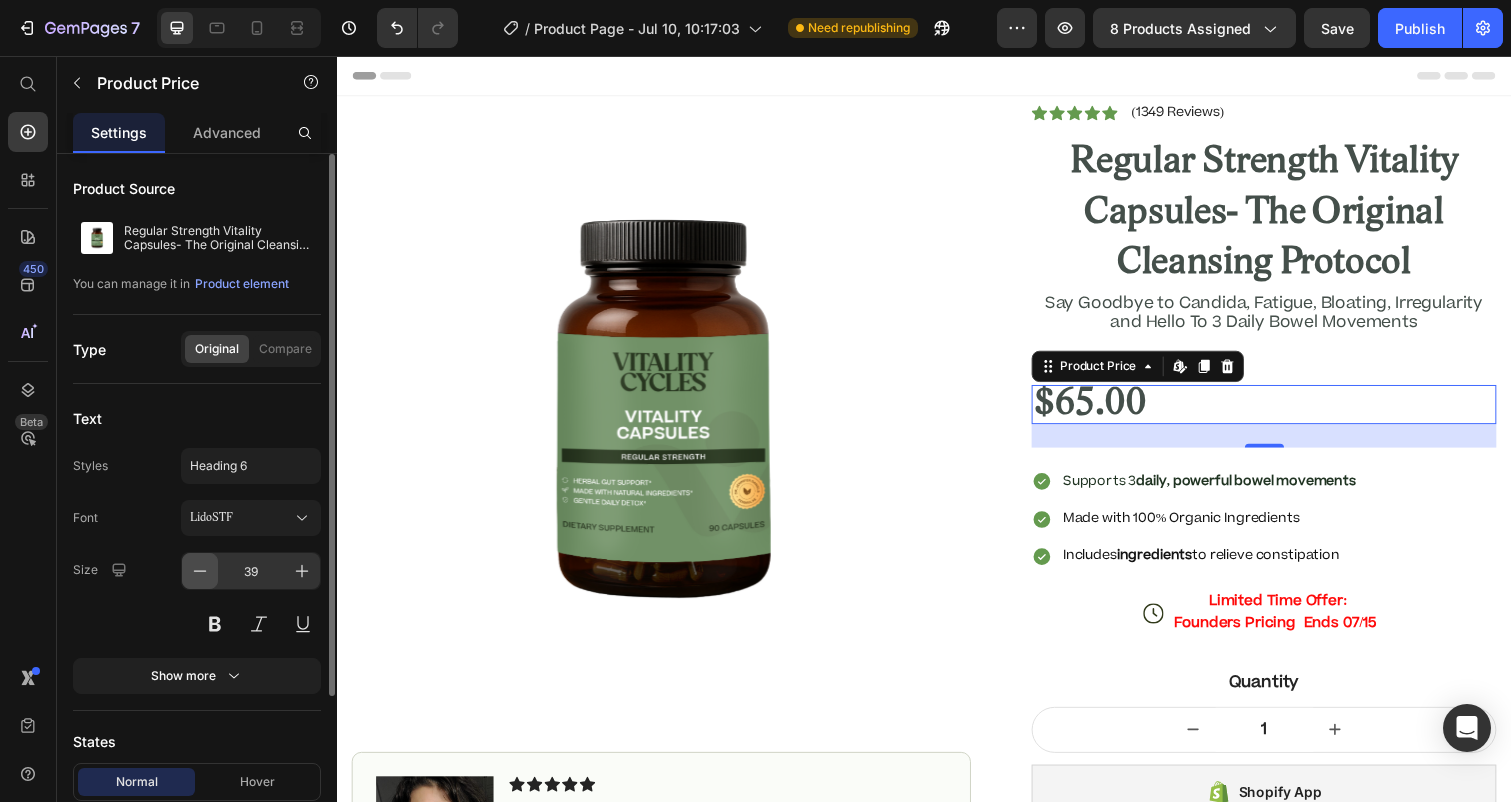 click at bounding box center (200, 571) 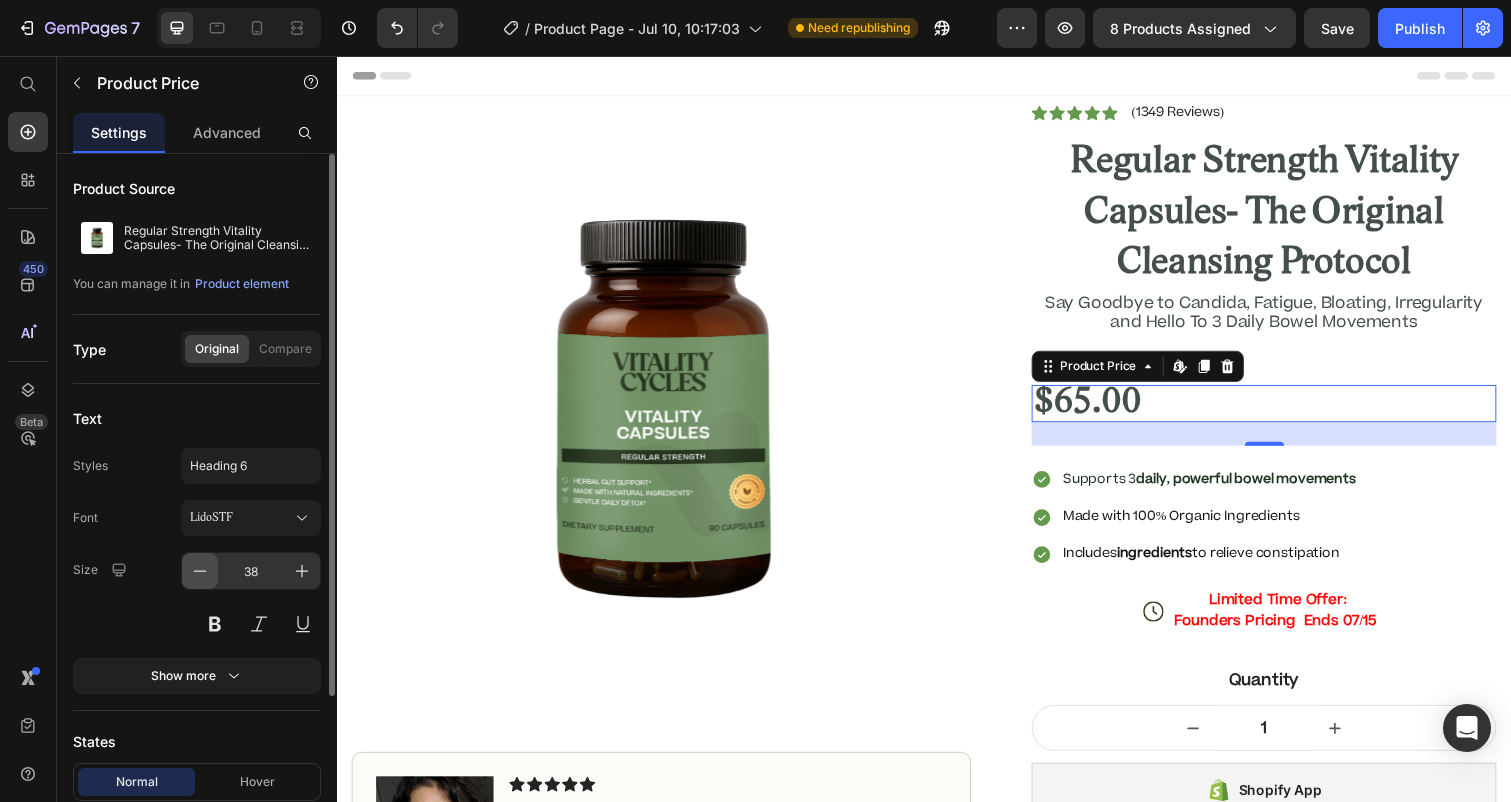 click at bounding box center [200, 571] 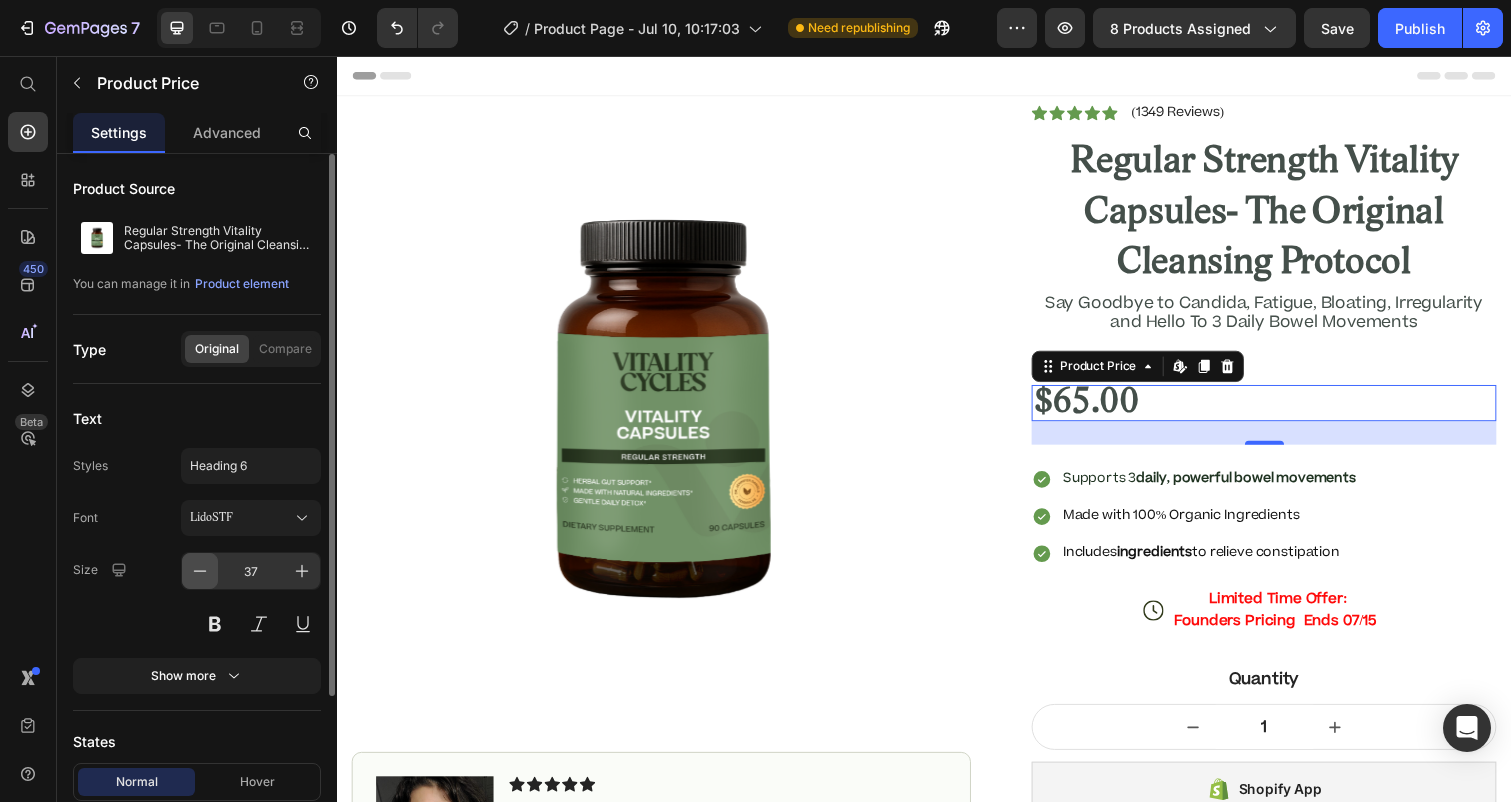 click at bounding box center (200, 571) 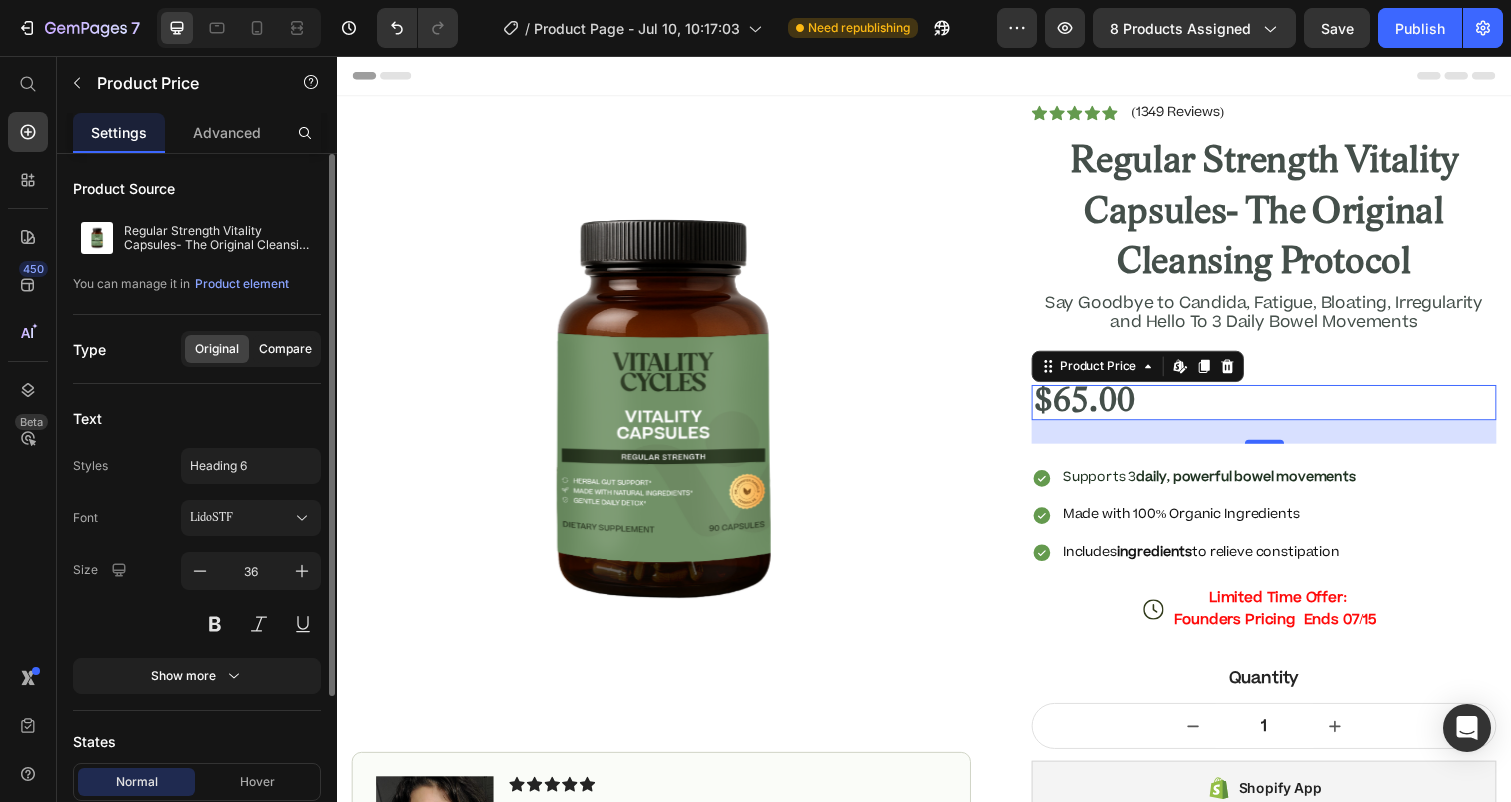 click on "Compare" 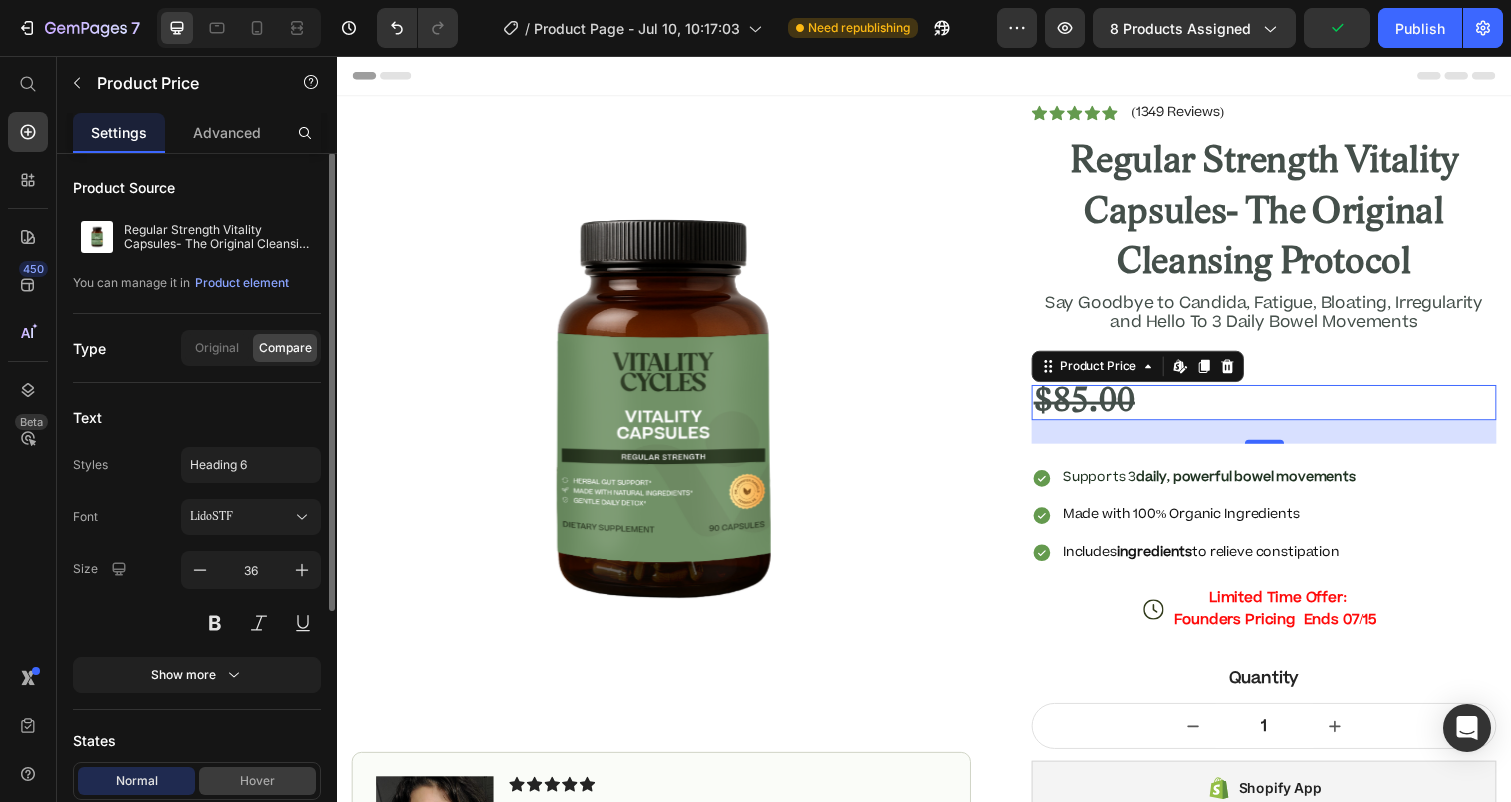 scroll, scrollTop: 0, scrollLeft: 0, axis: both 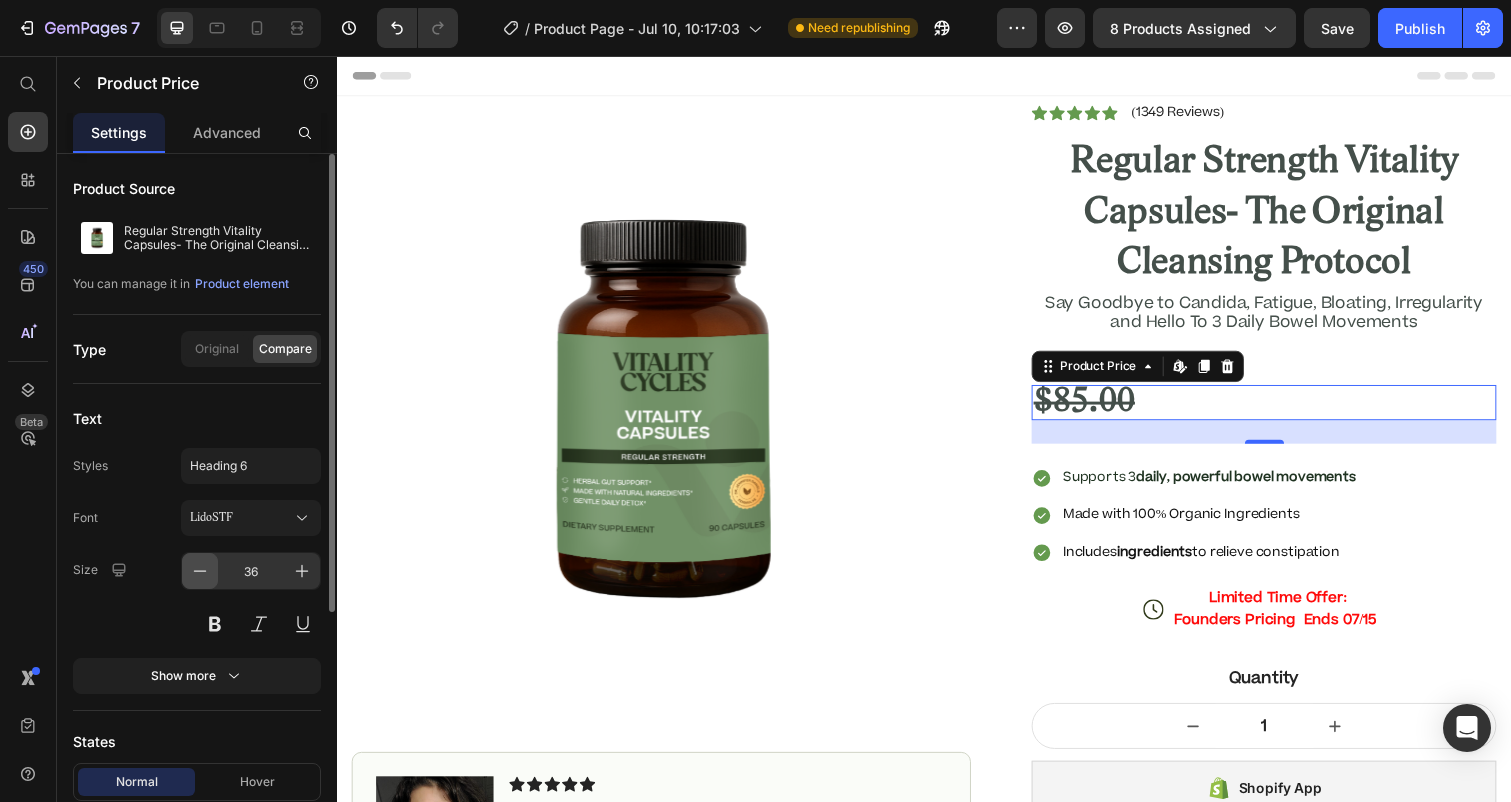 click 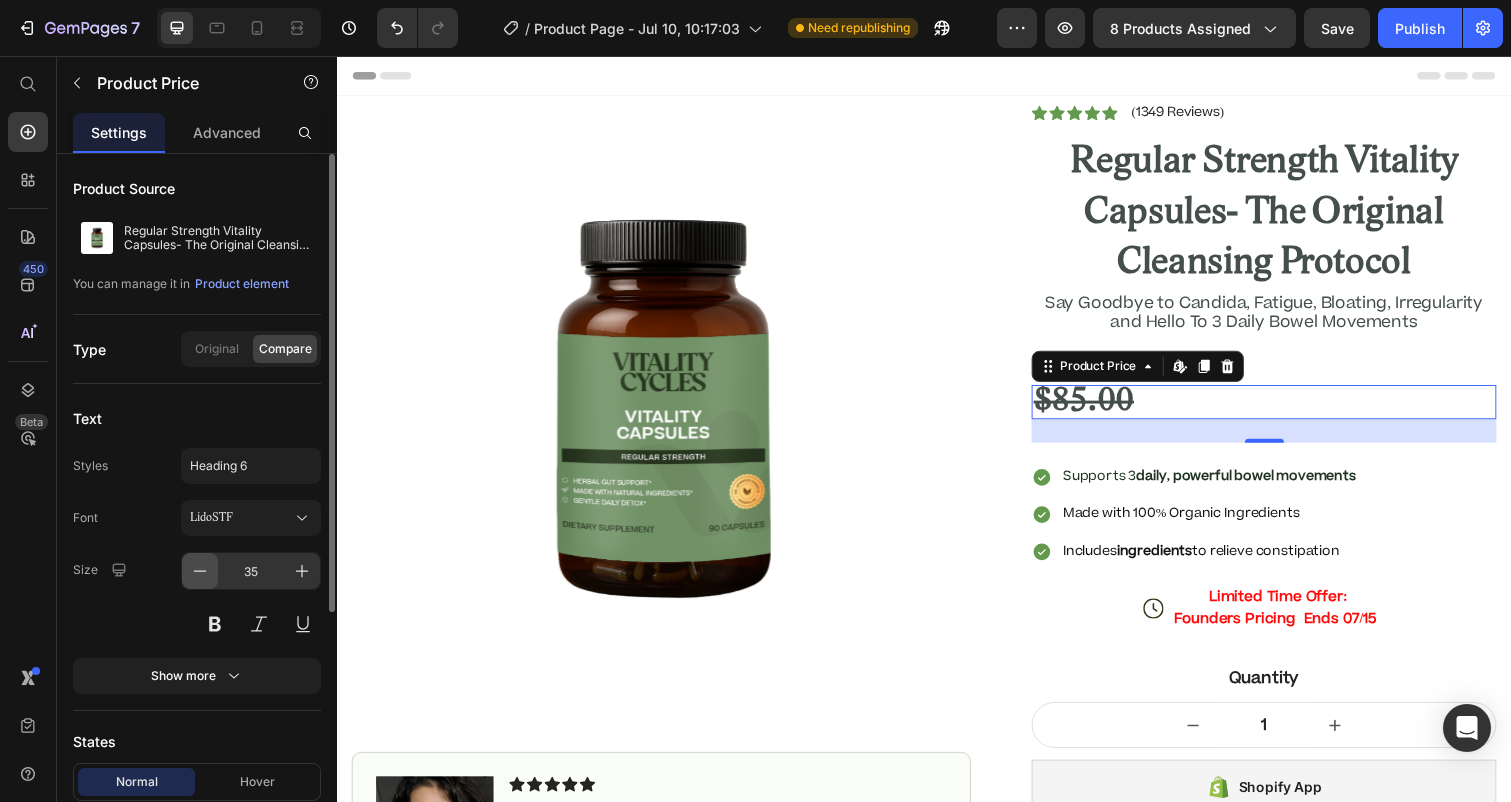 click 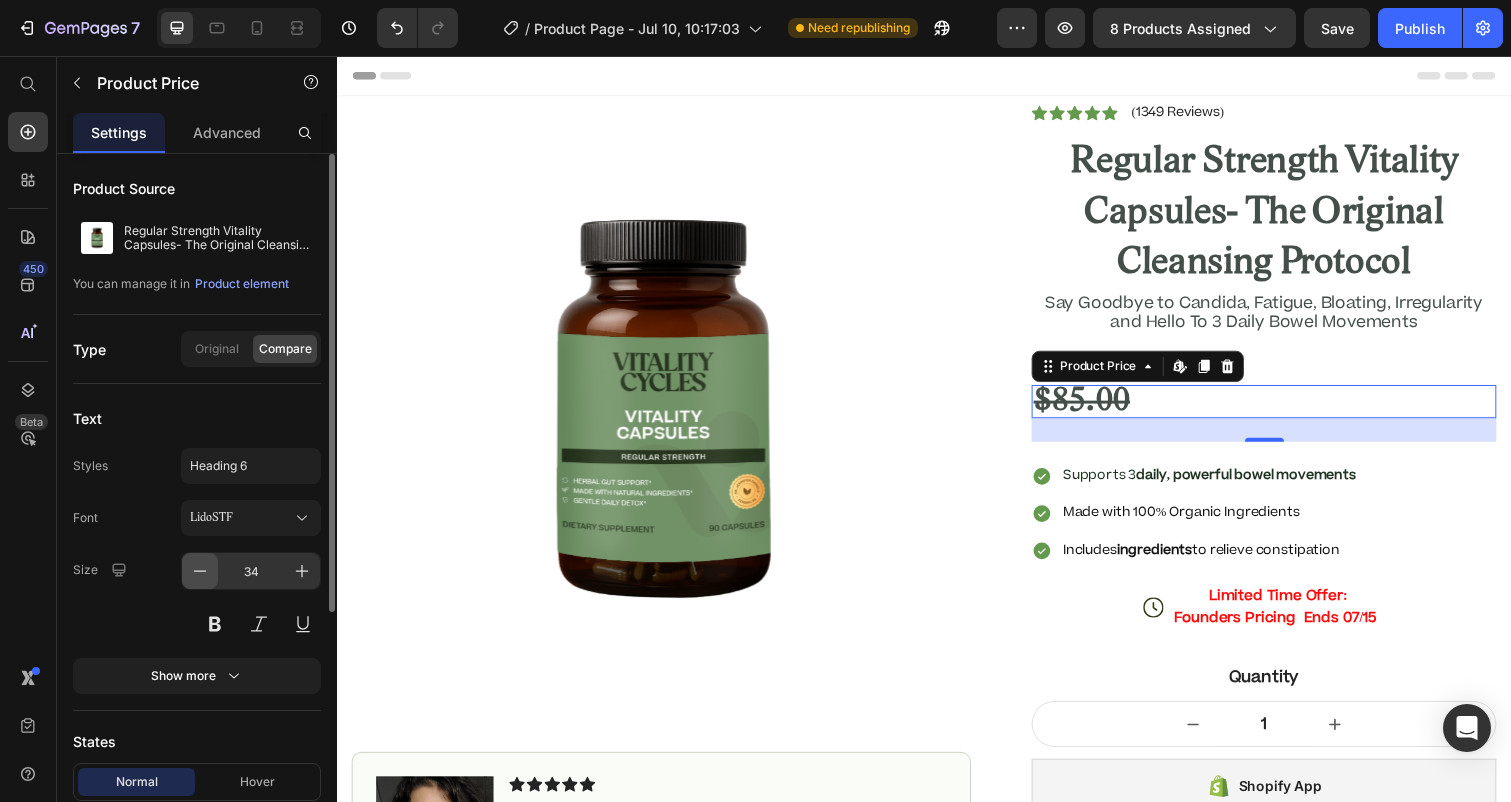 click 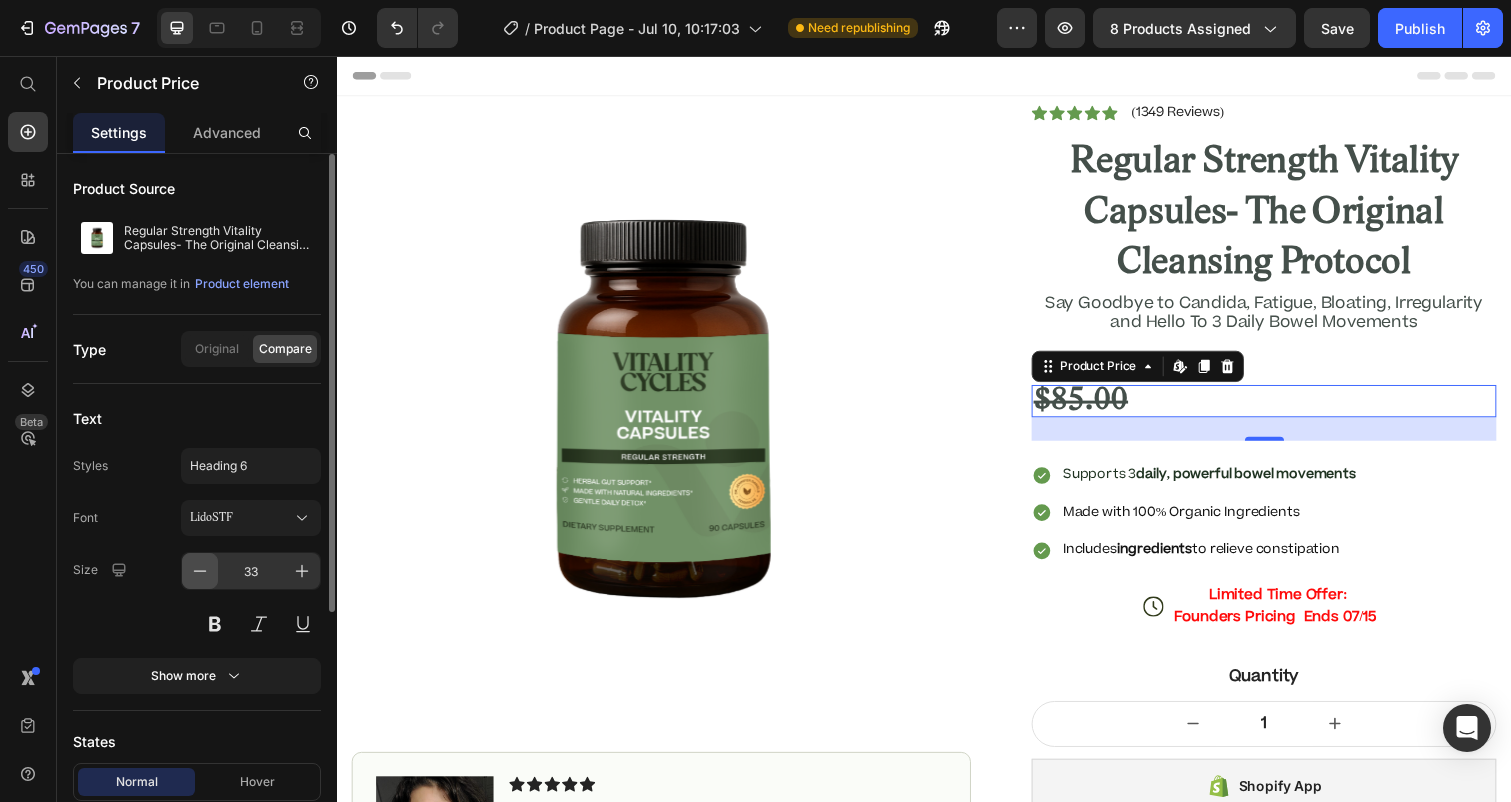 click 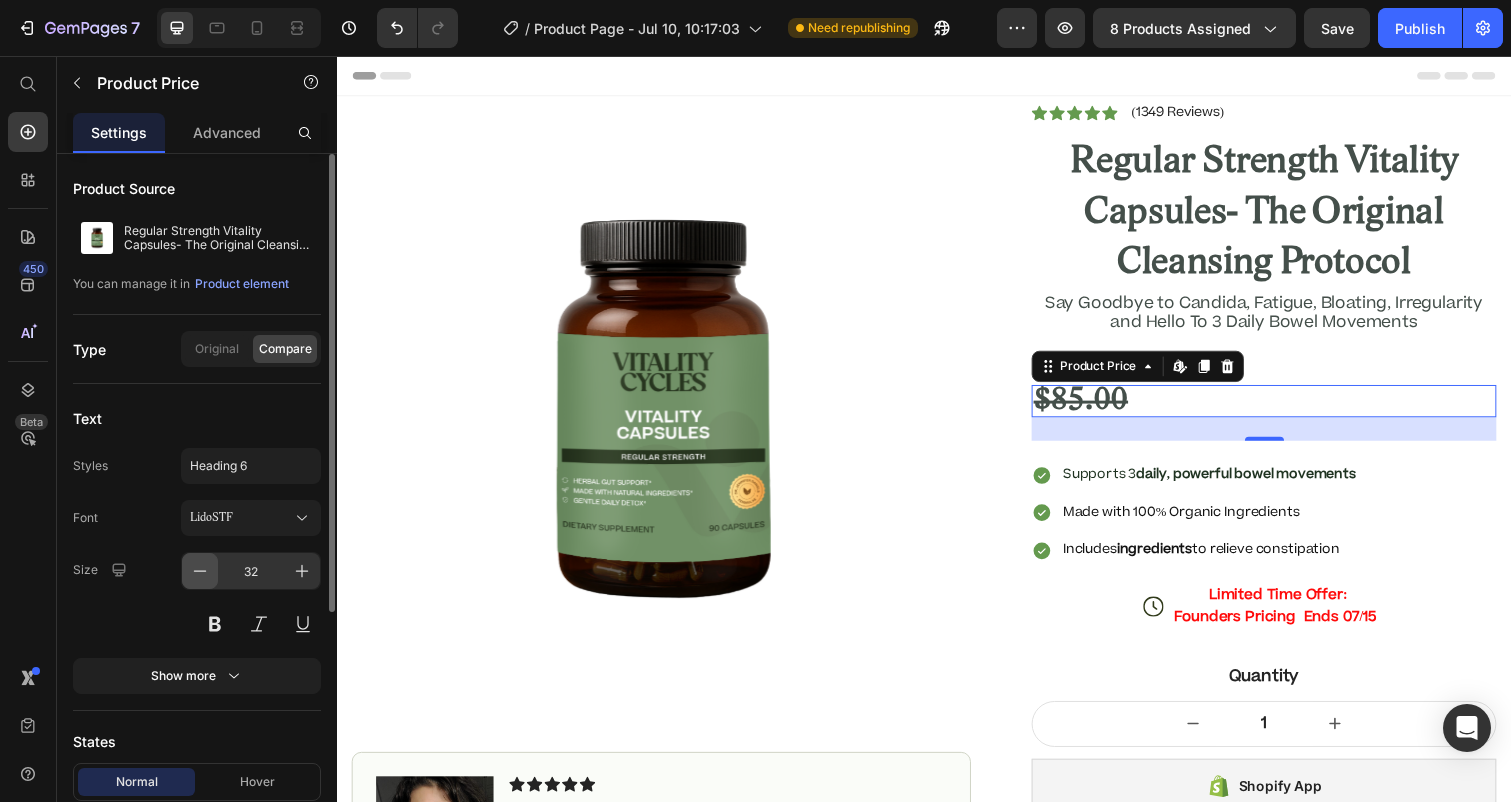 click 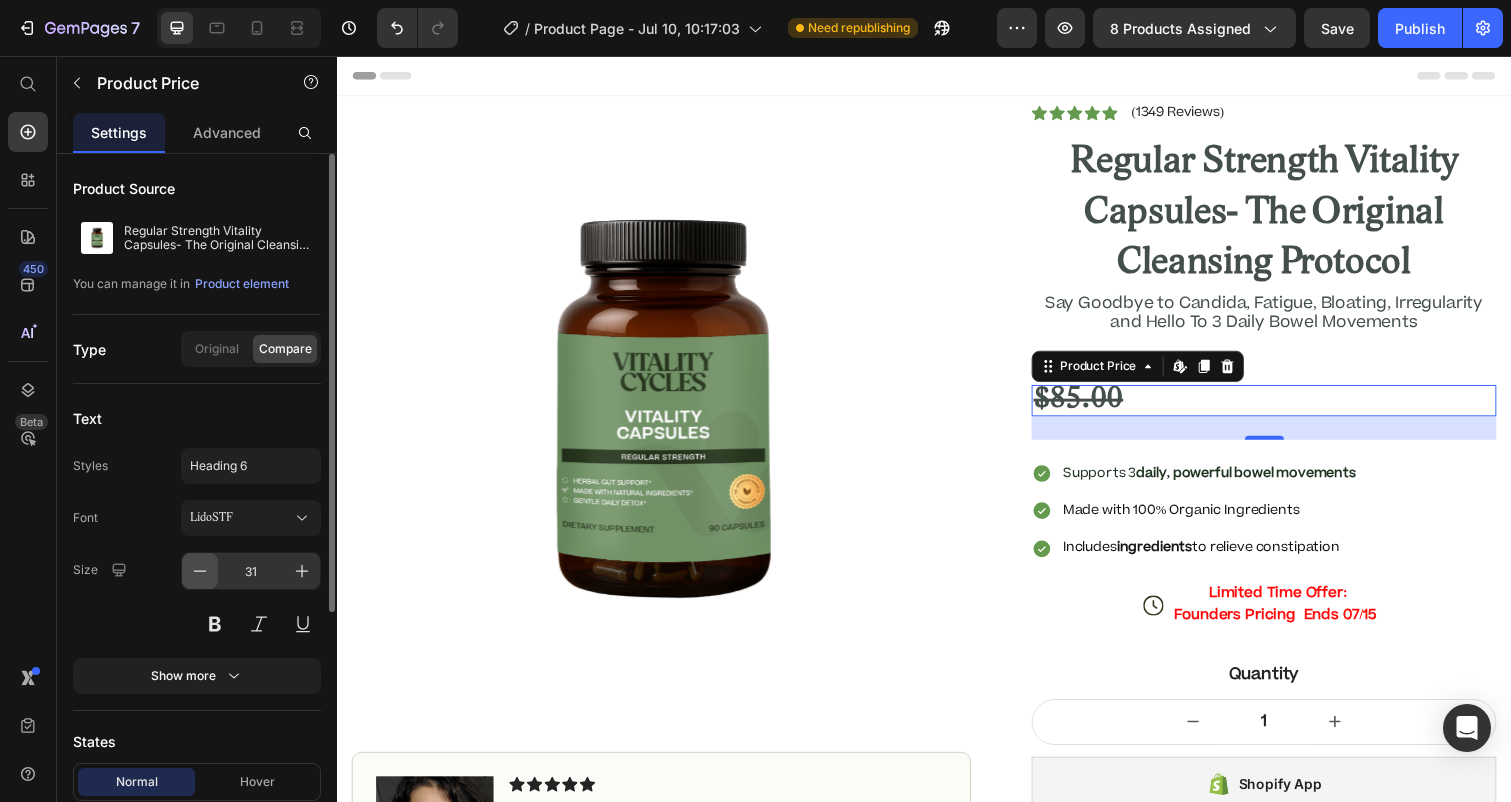 click 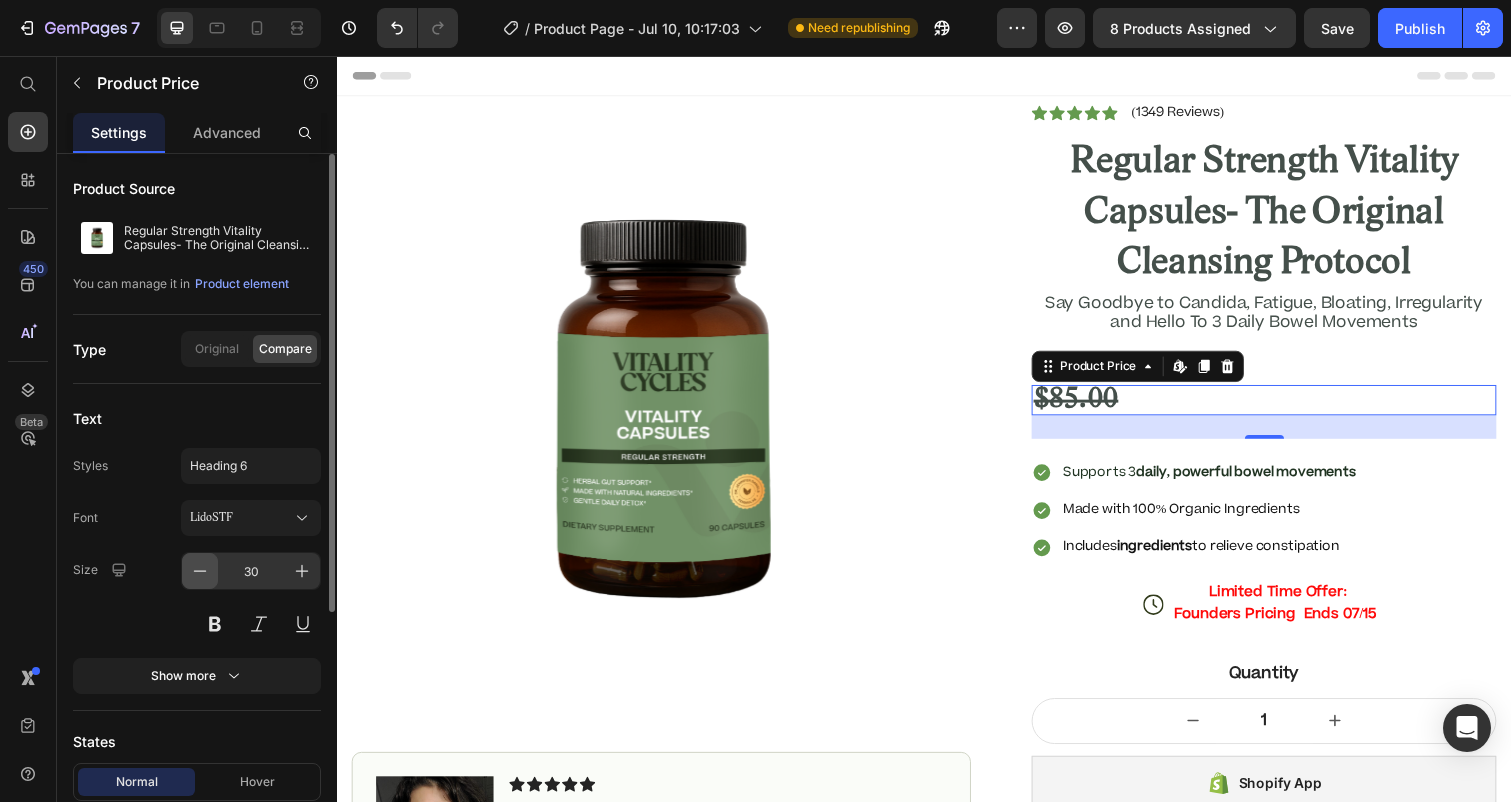 click 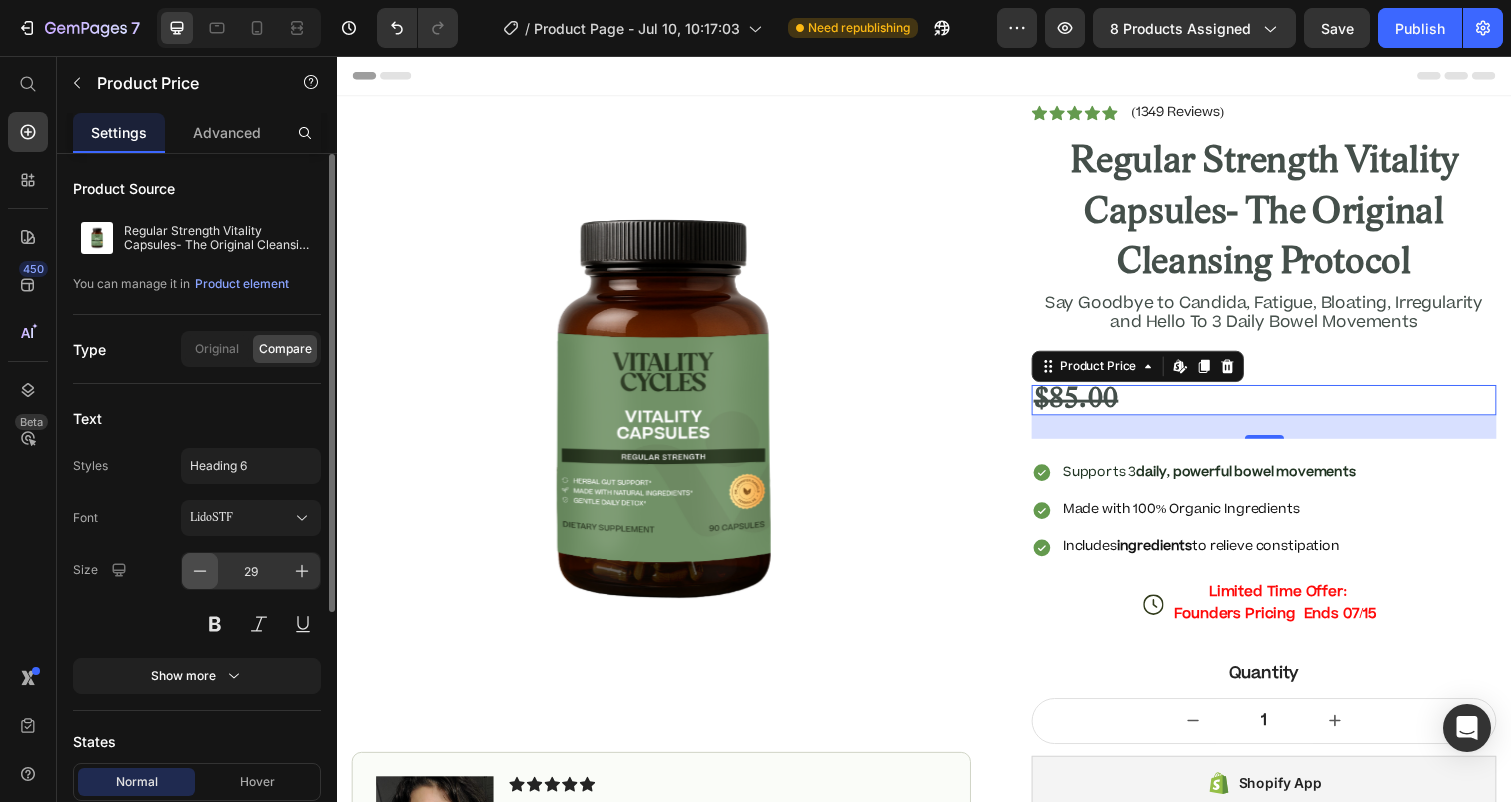 click 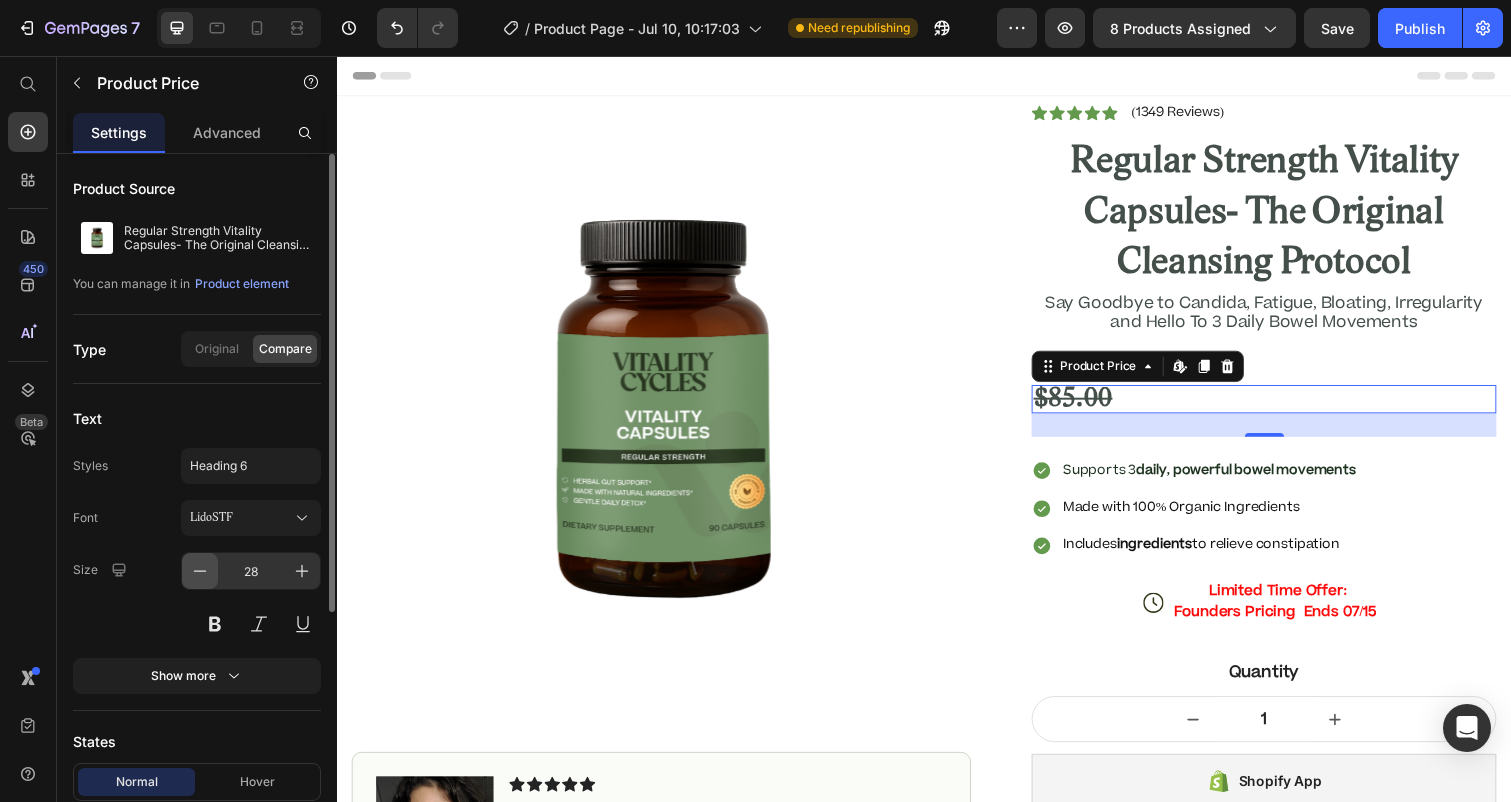 click 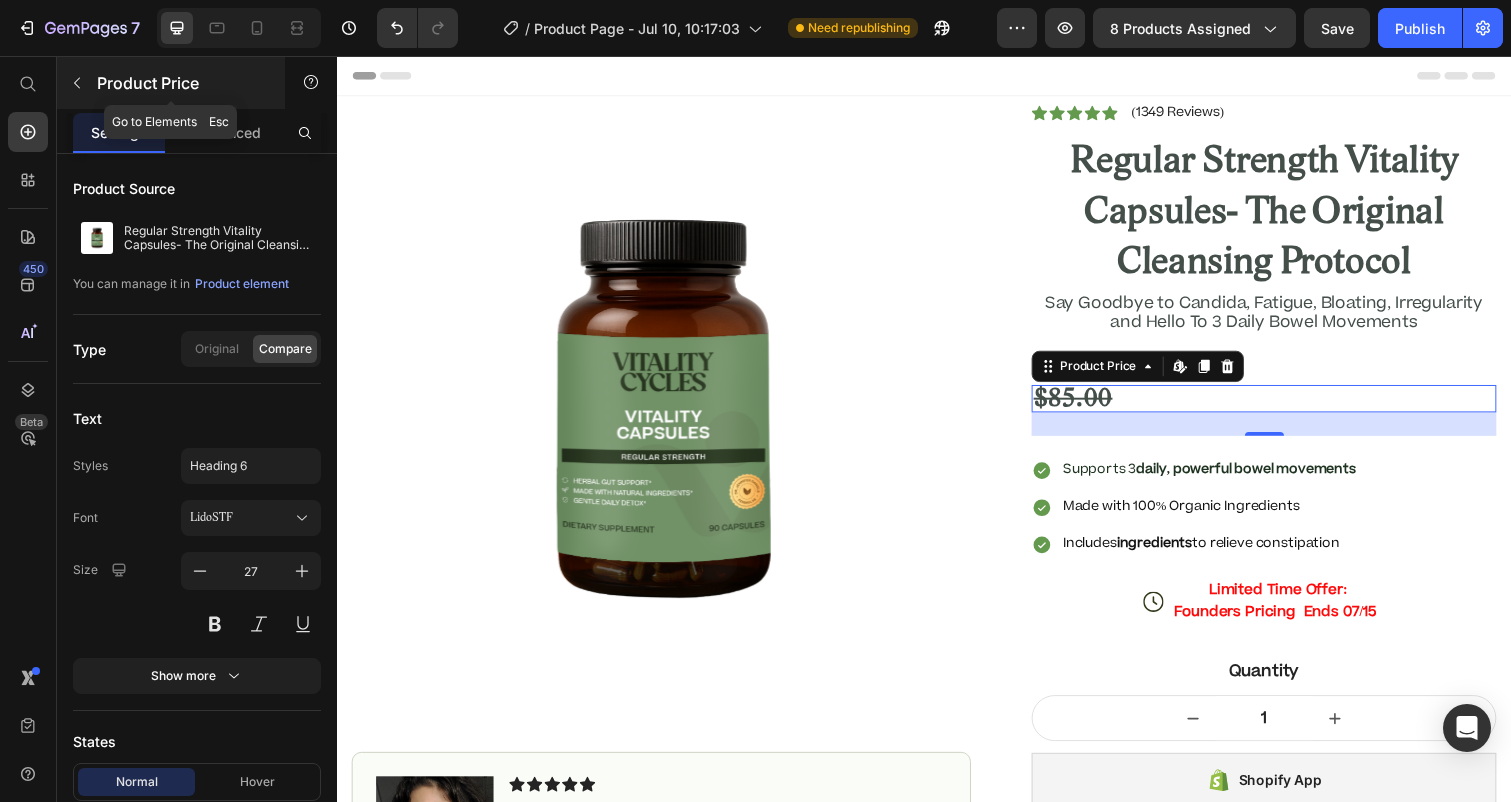click at bounding box center (77, 83) 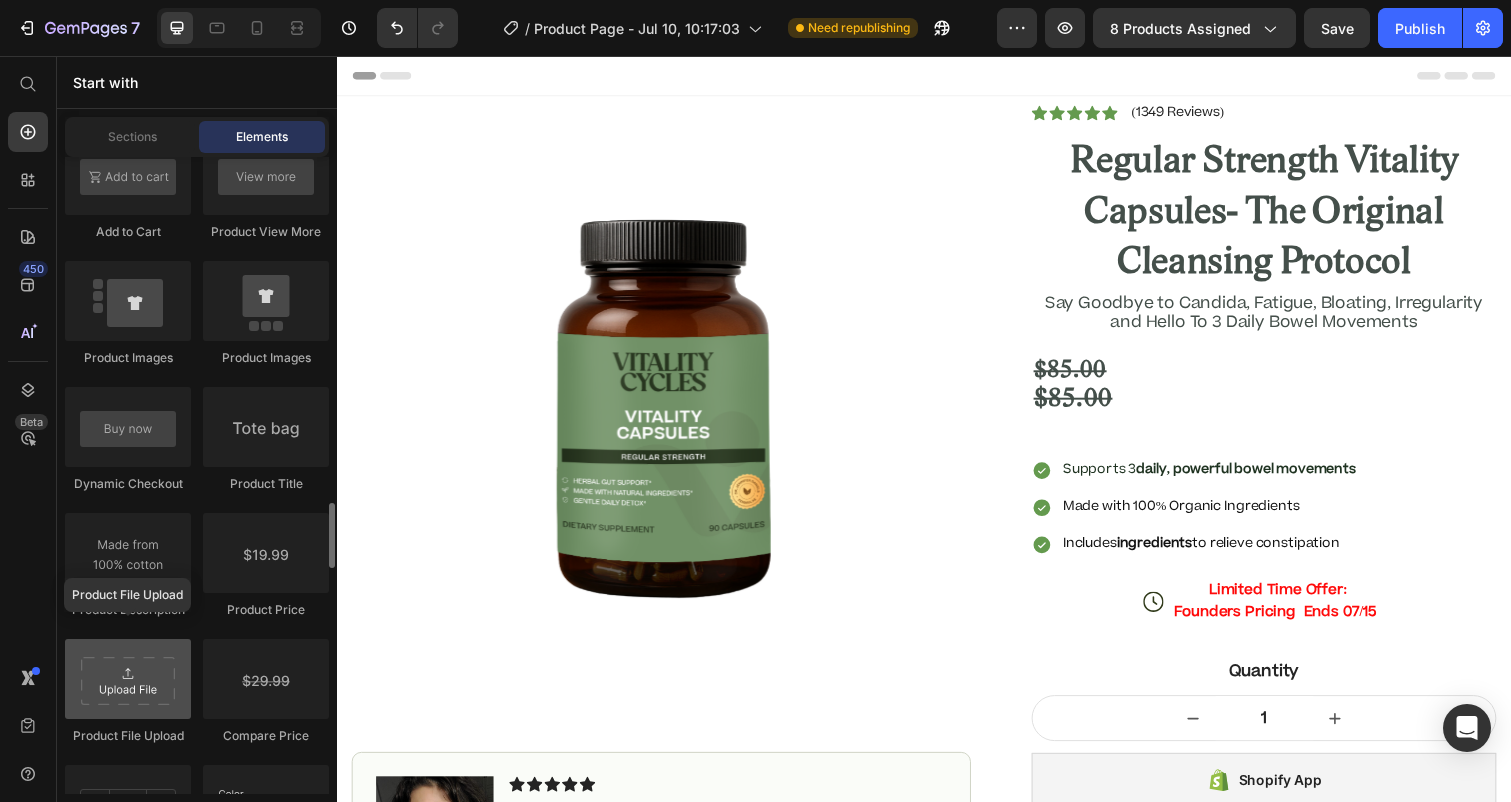 scroll, scrollTop: 3154, scrollLeft: 0, axis: vertical 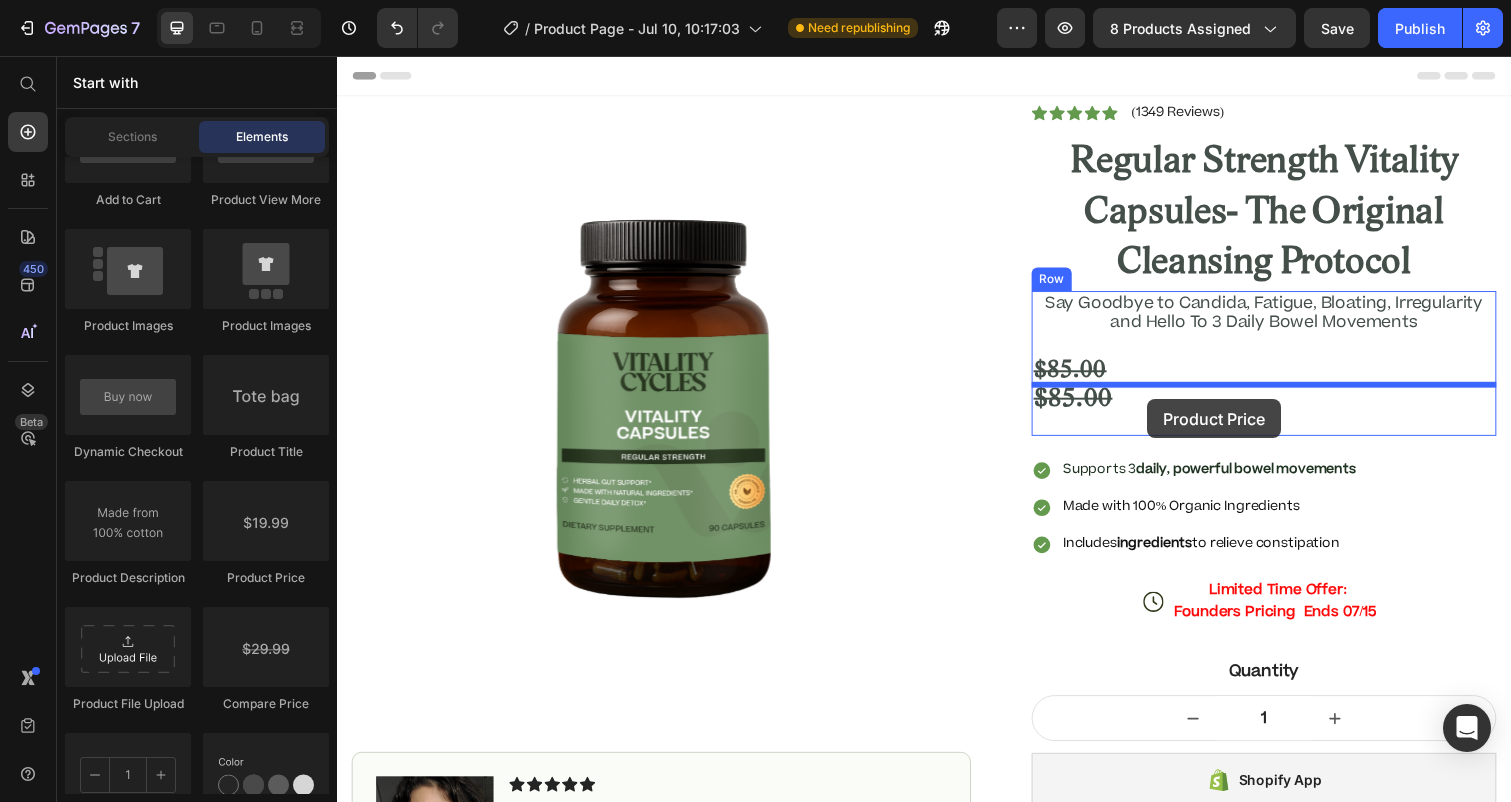 drag, startPoint x: 584, startPoint y: 588, endPoint x: 1147, endPoint y: 399, distance: 593.8771 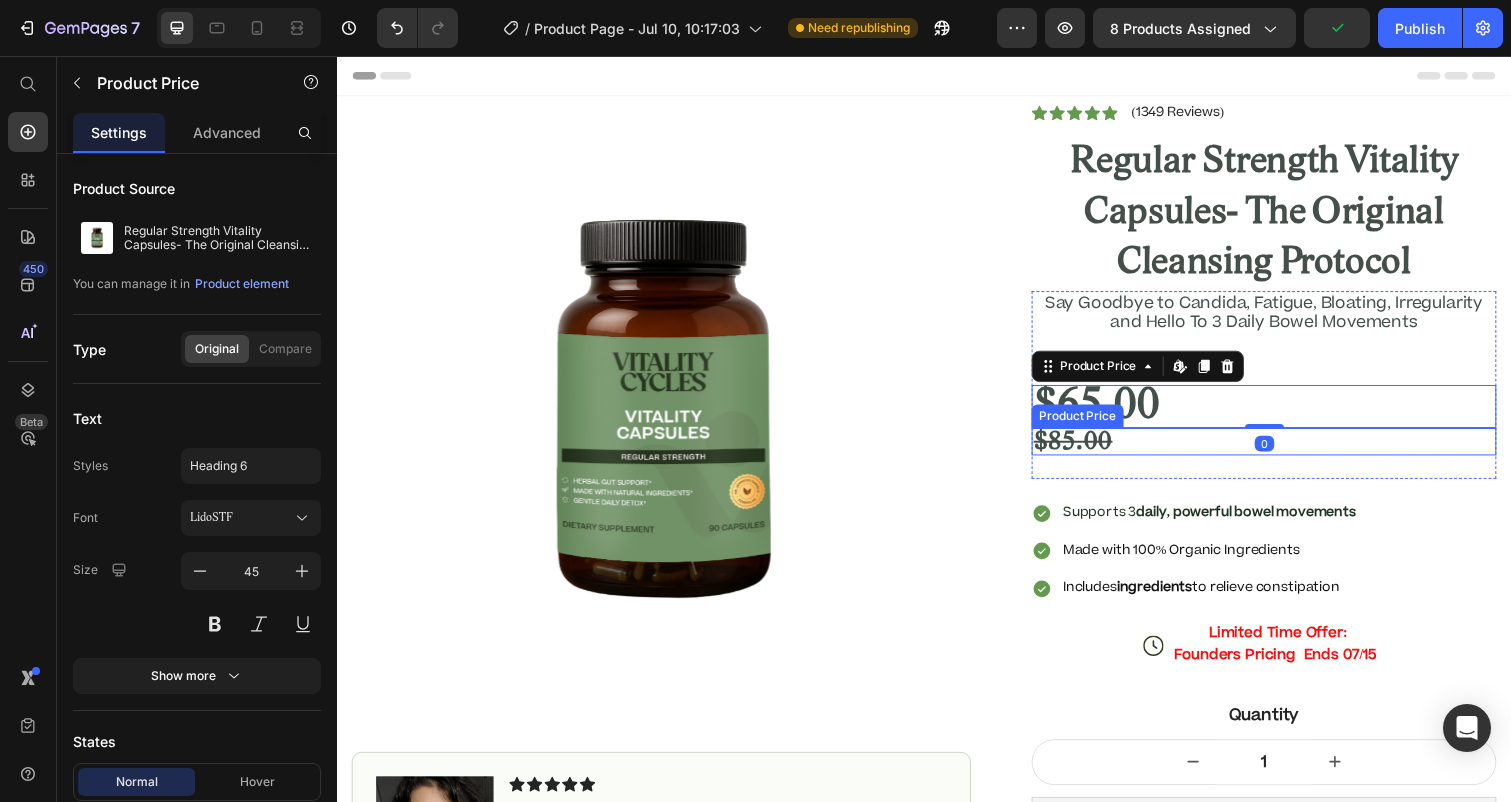 click on "$85.00" at bounding box center (1284, 450) 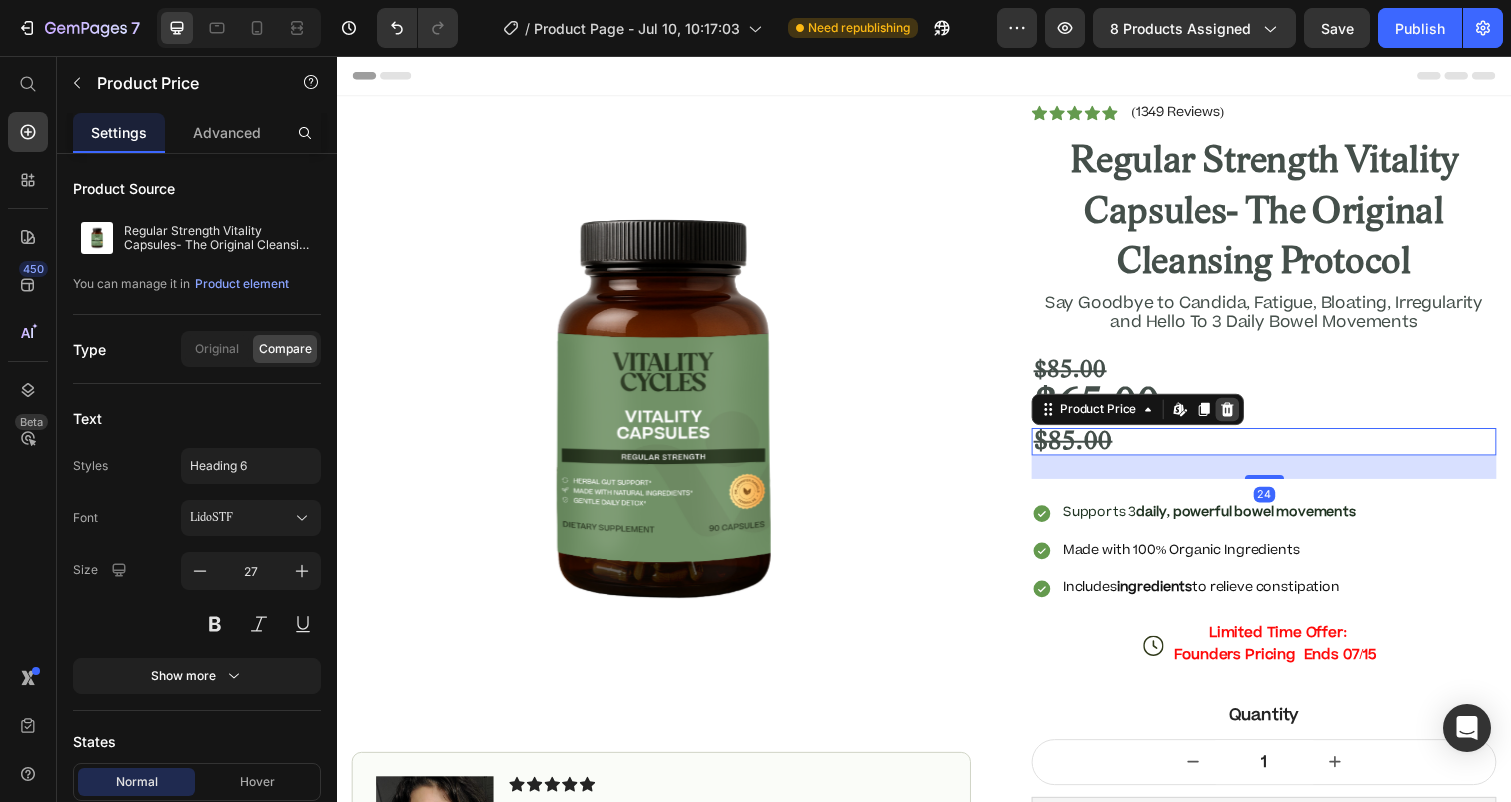click 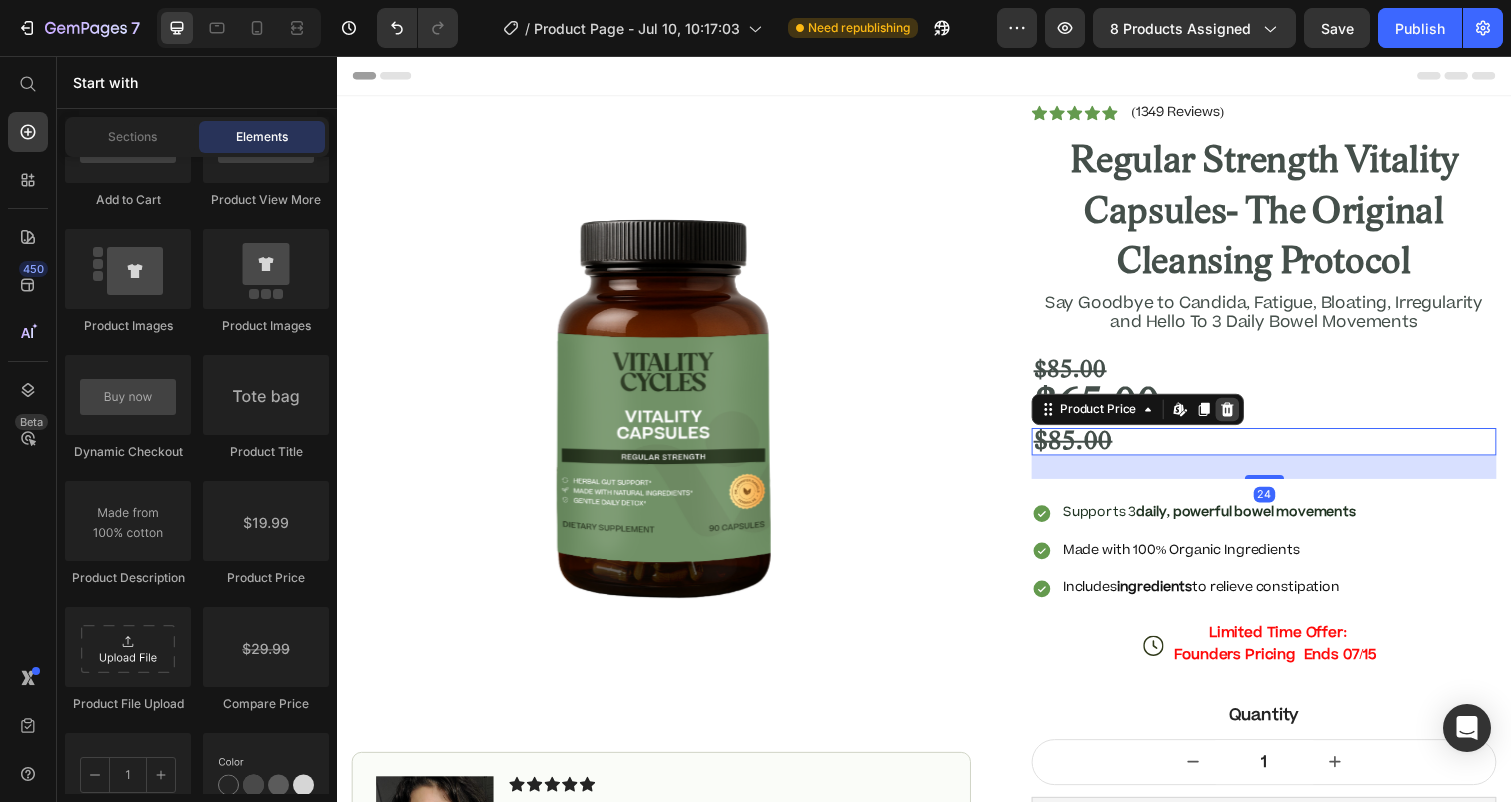 scroll, scrollTop: 3154, scrollLeft: 0, axis: vertical 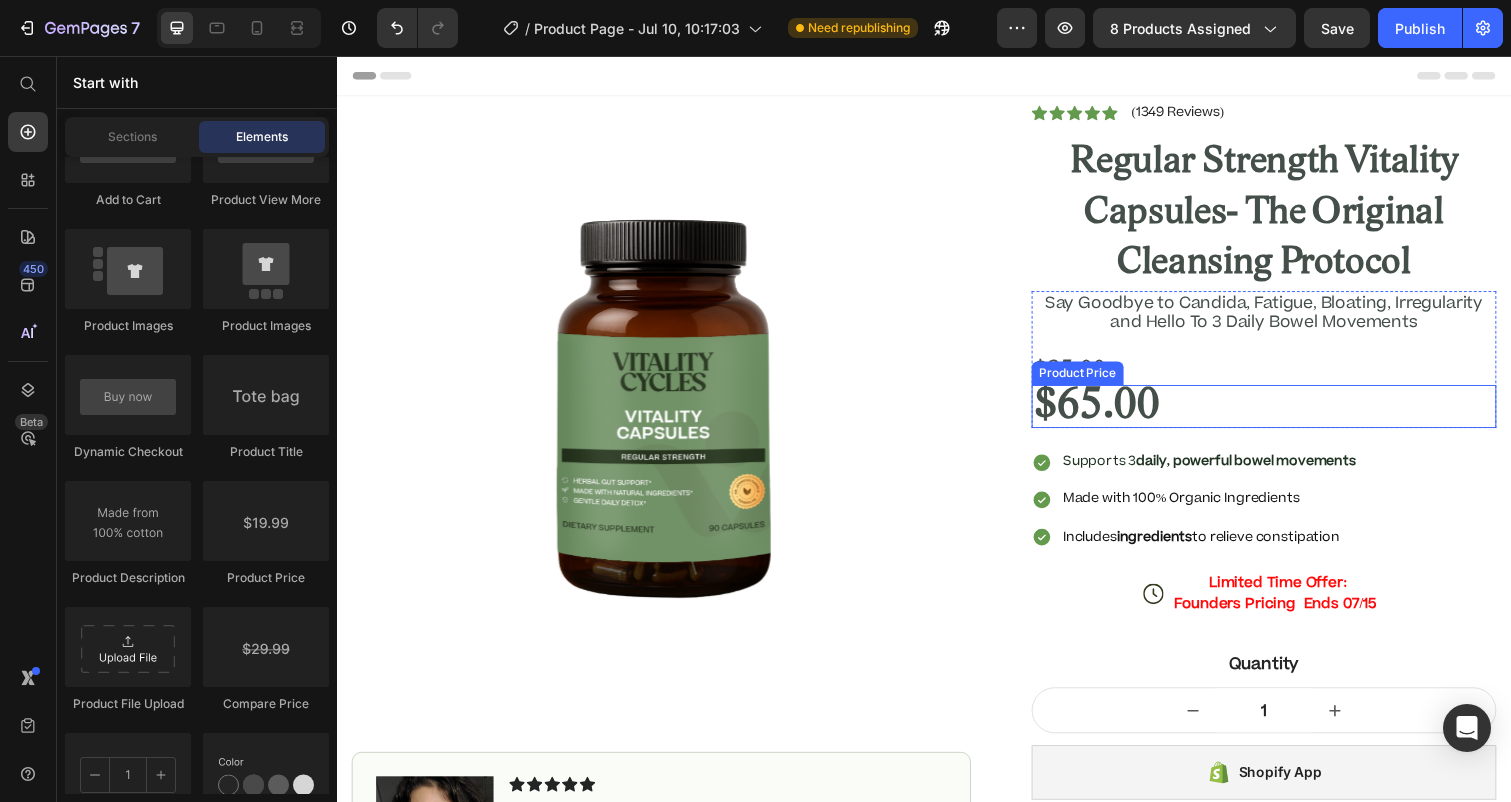 click on "$65.00" at bounding box center [1284, 414] 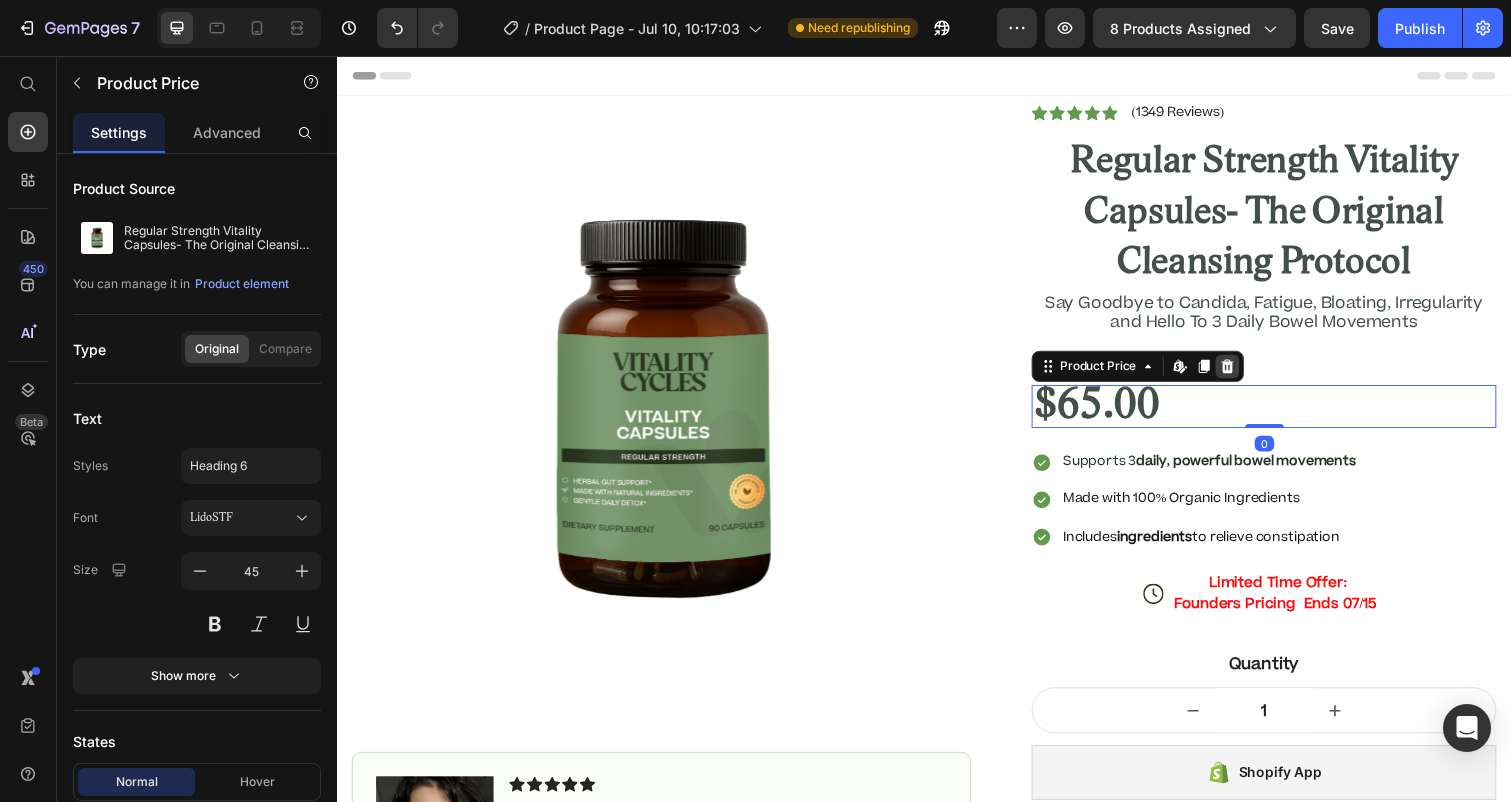 click 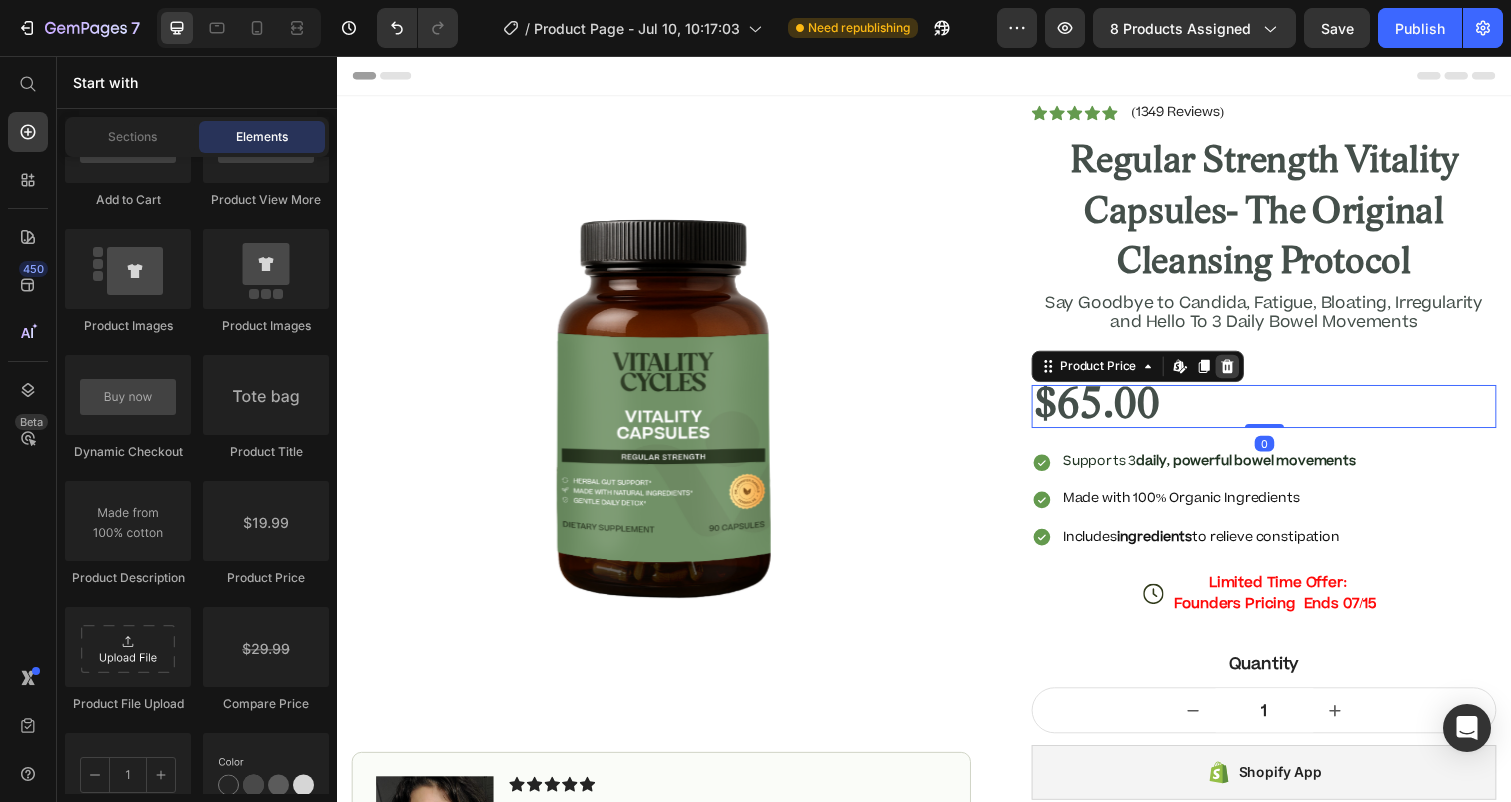 scroll, scrollTop: 3154, scrollLeft: 0, axis: vertical 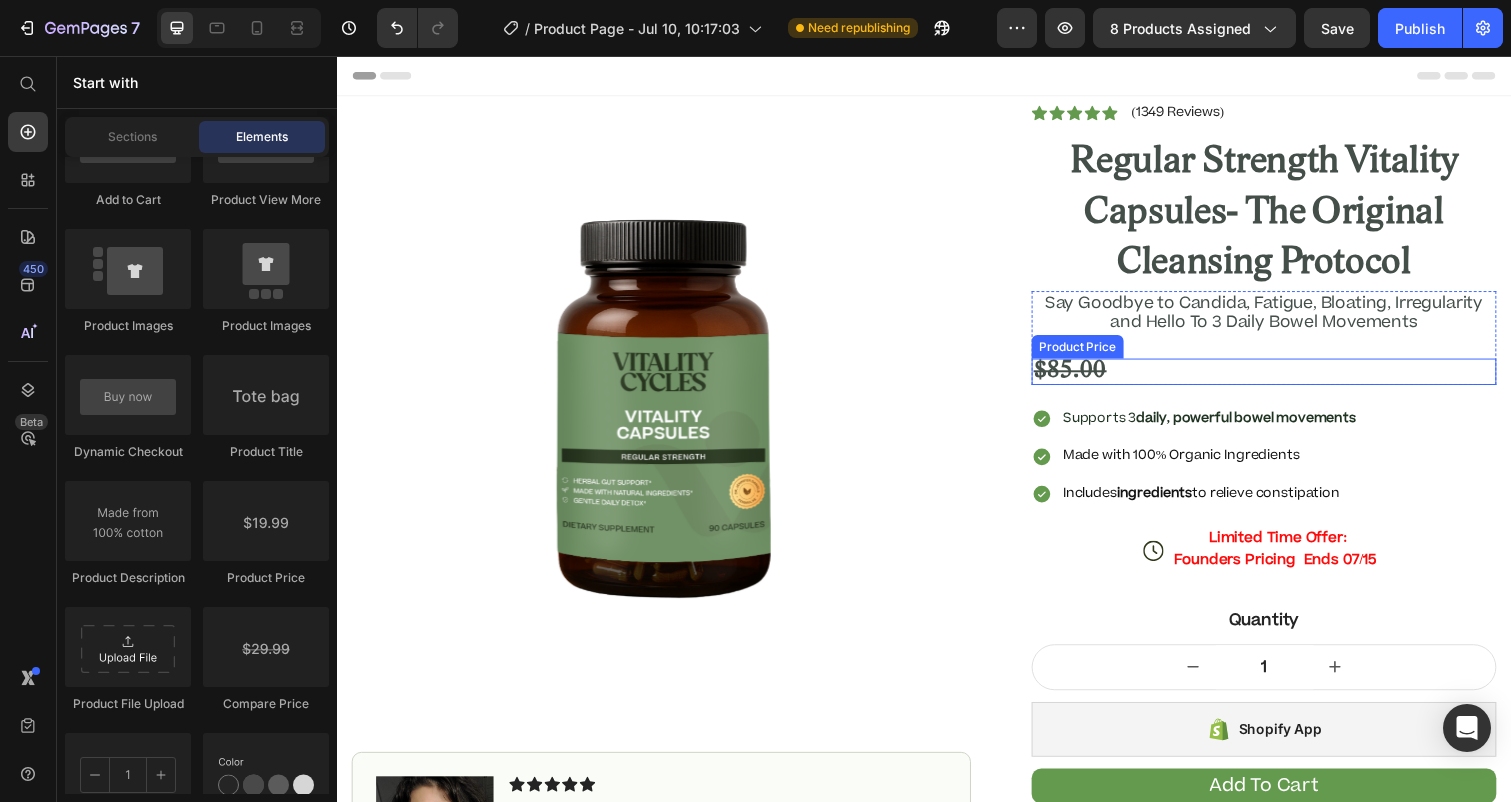 click on "$85.00" at bounding box center [1284, 378] 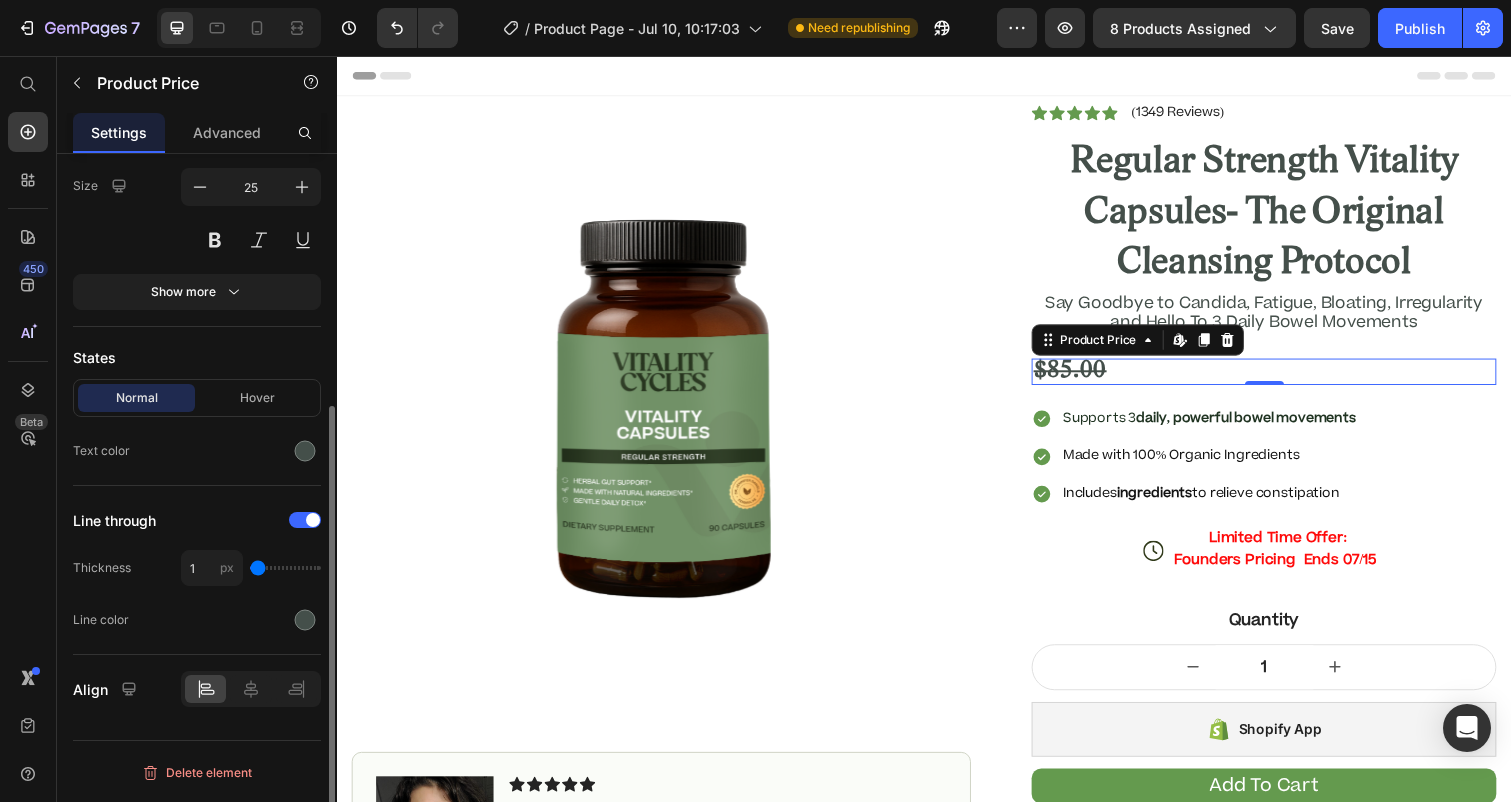 scroll, scrollTop: 396, scrollLeft: 0, axis: vertical 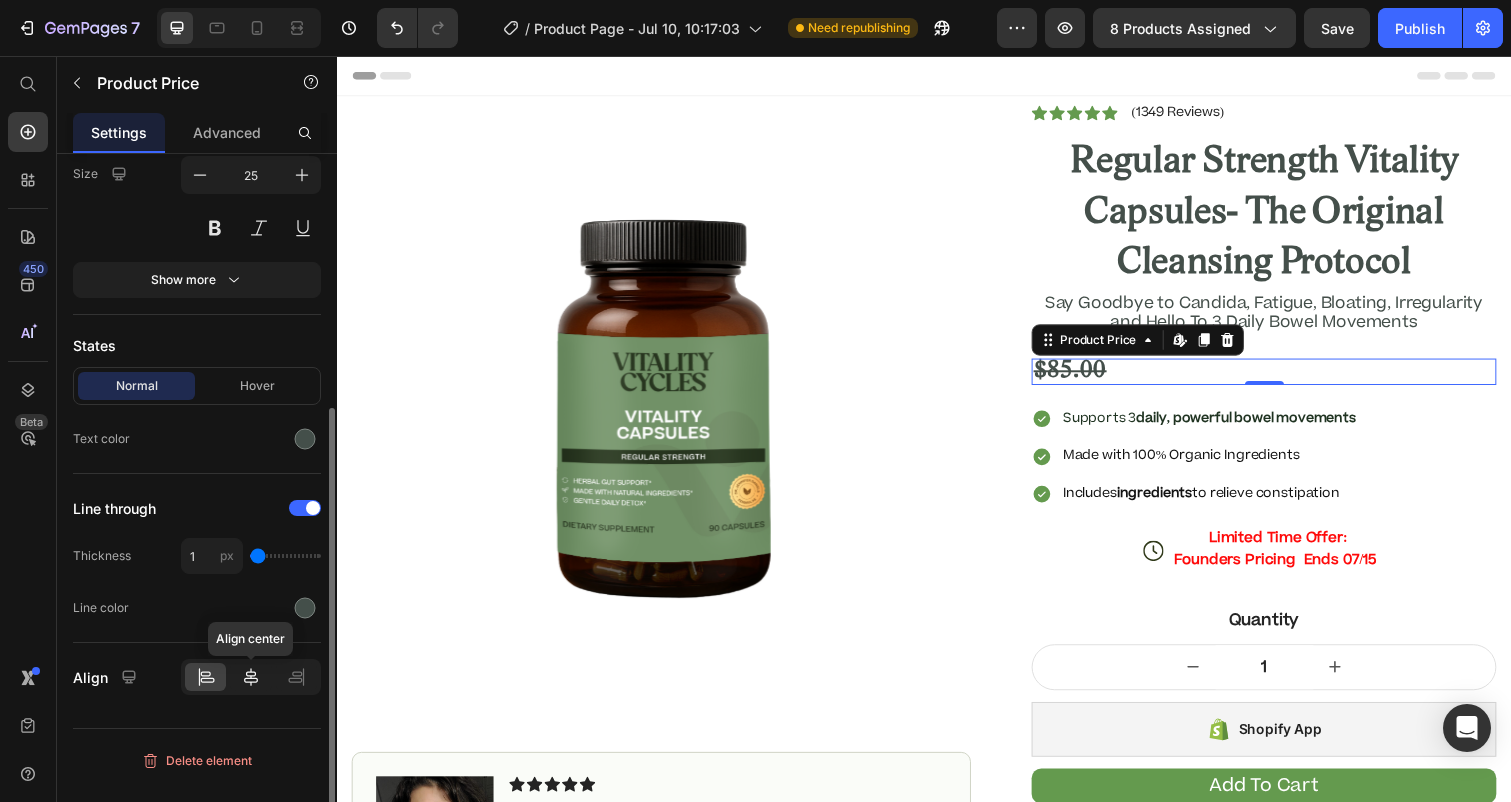 click 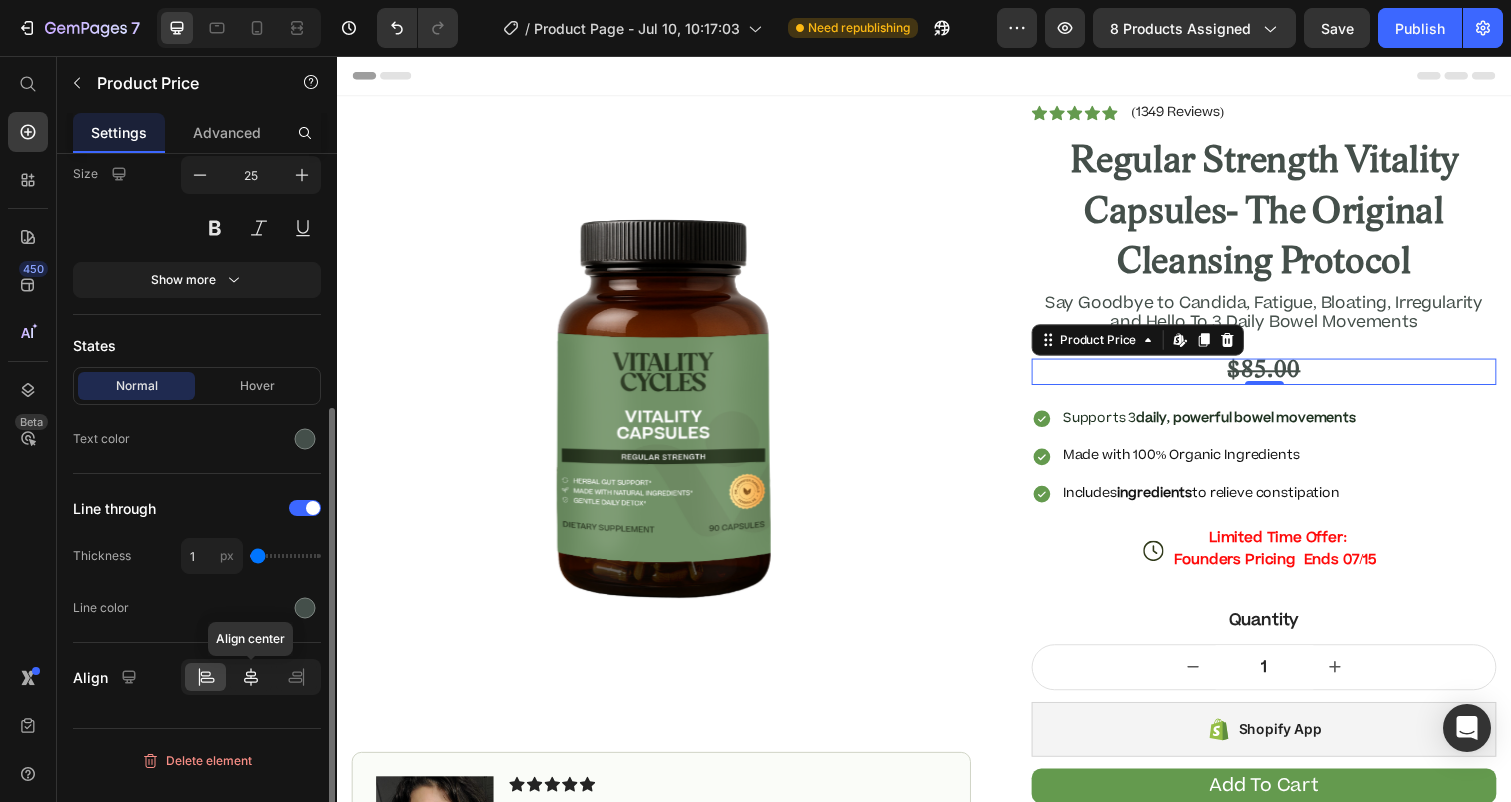 scroll, scrollTop: 381, scrollLeft: 0, axis: vertical 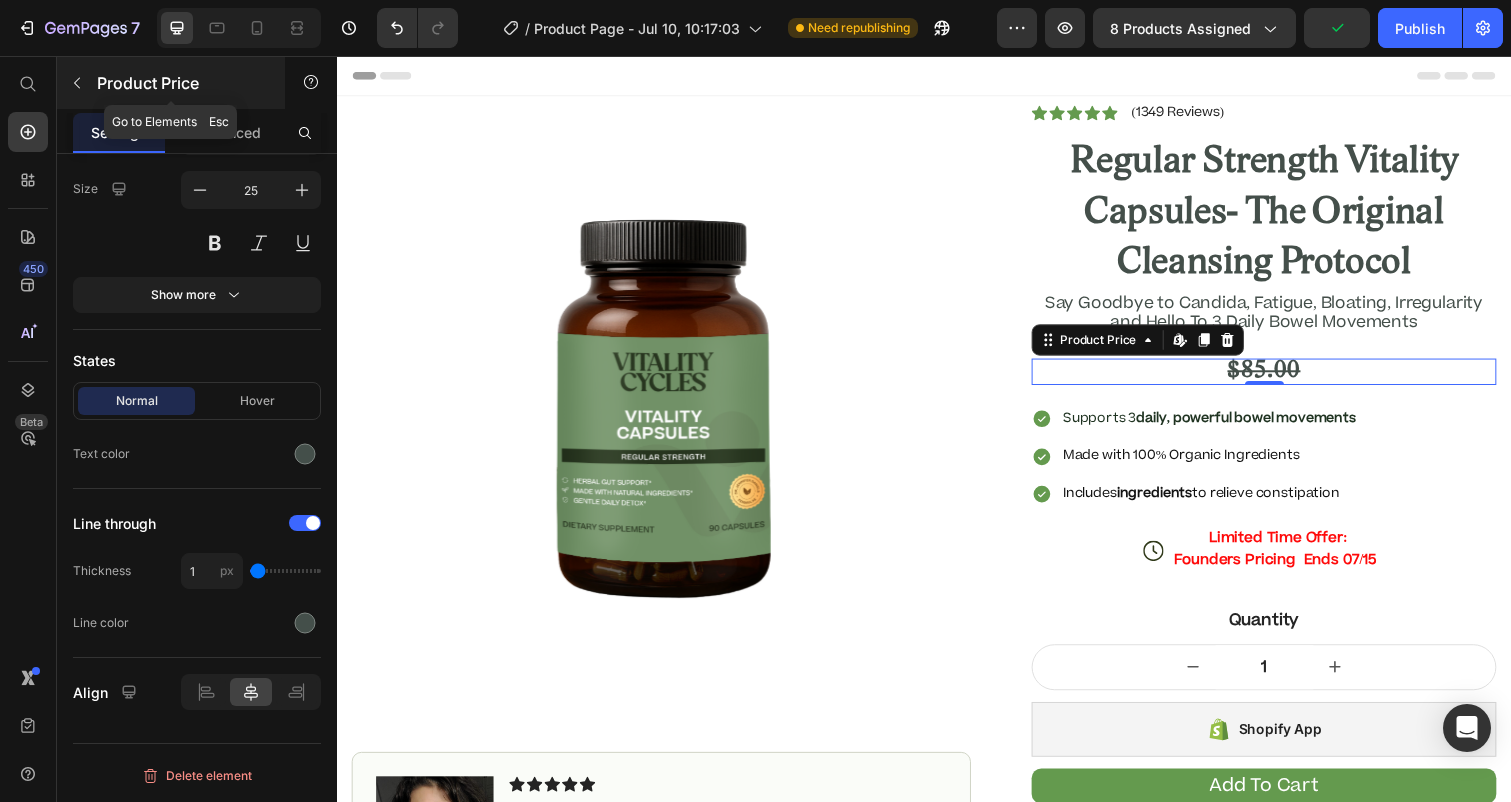 click 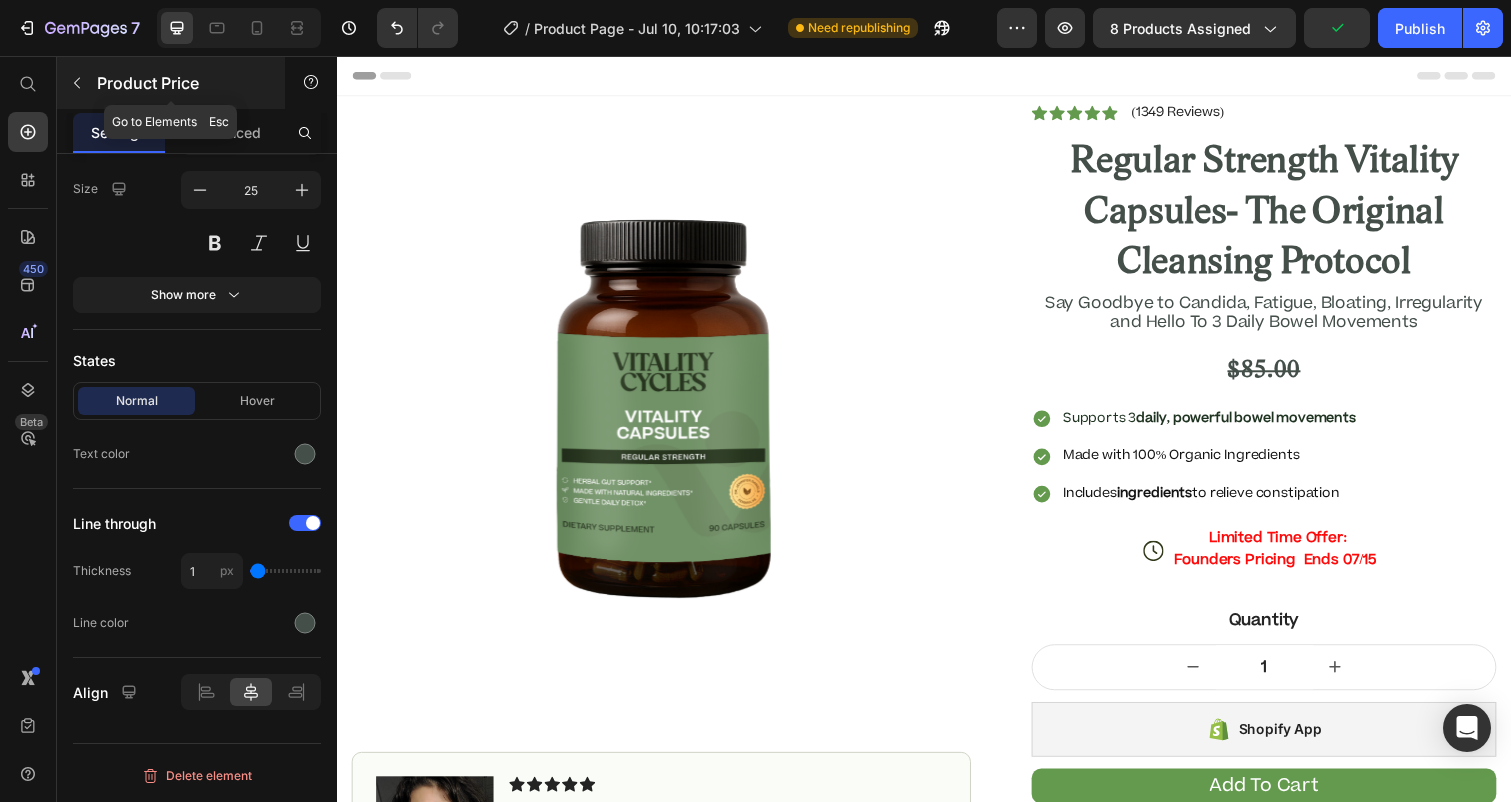 scroll, scrollTop: 3154, scrollLeft: 0, axis: vertical 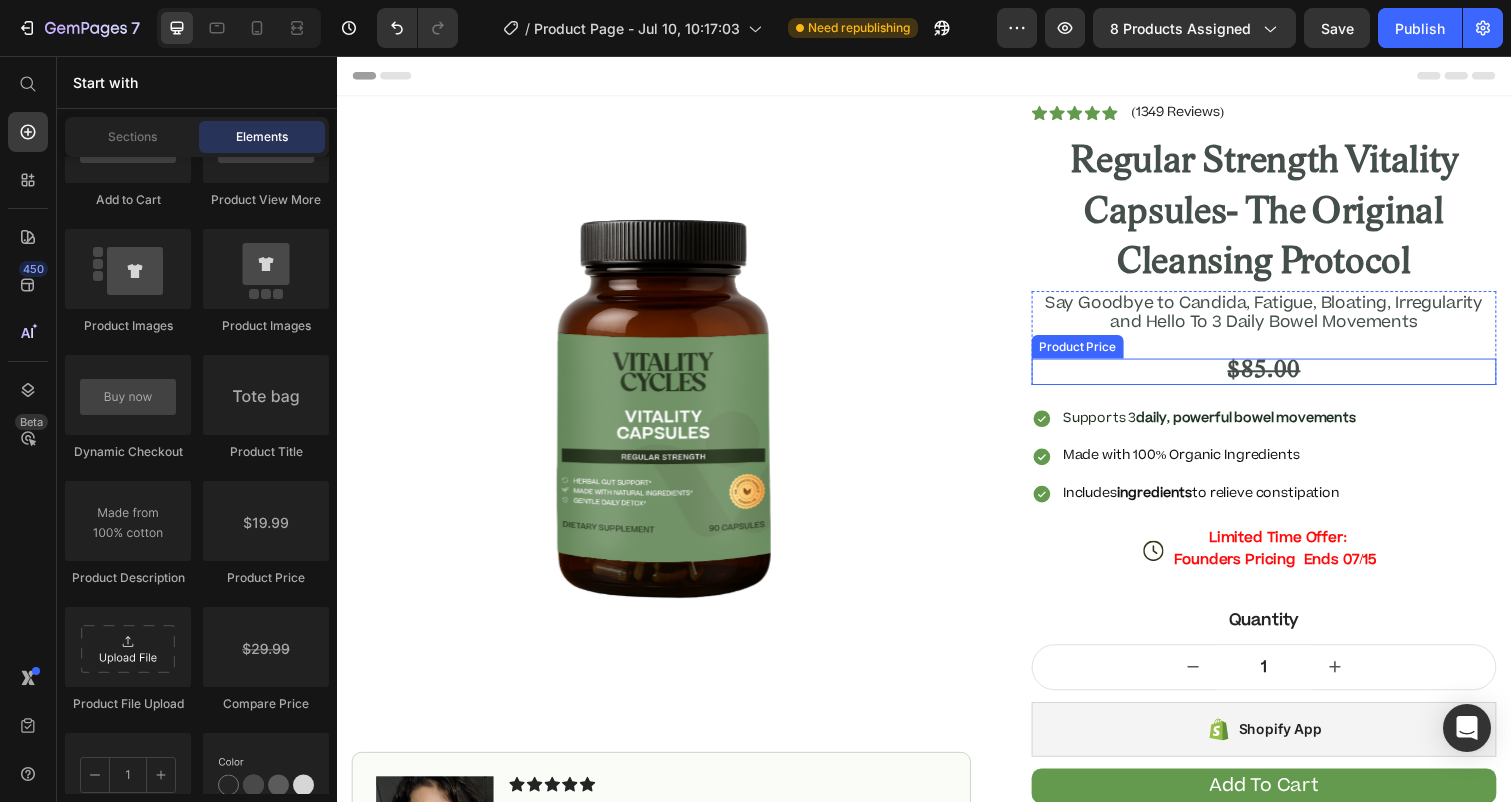 click on "$85.00" at bounding box center (1284, 378) 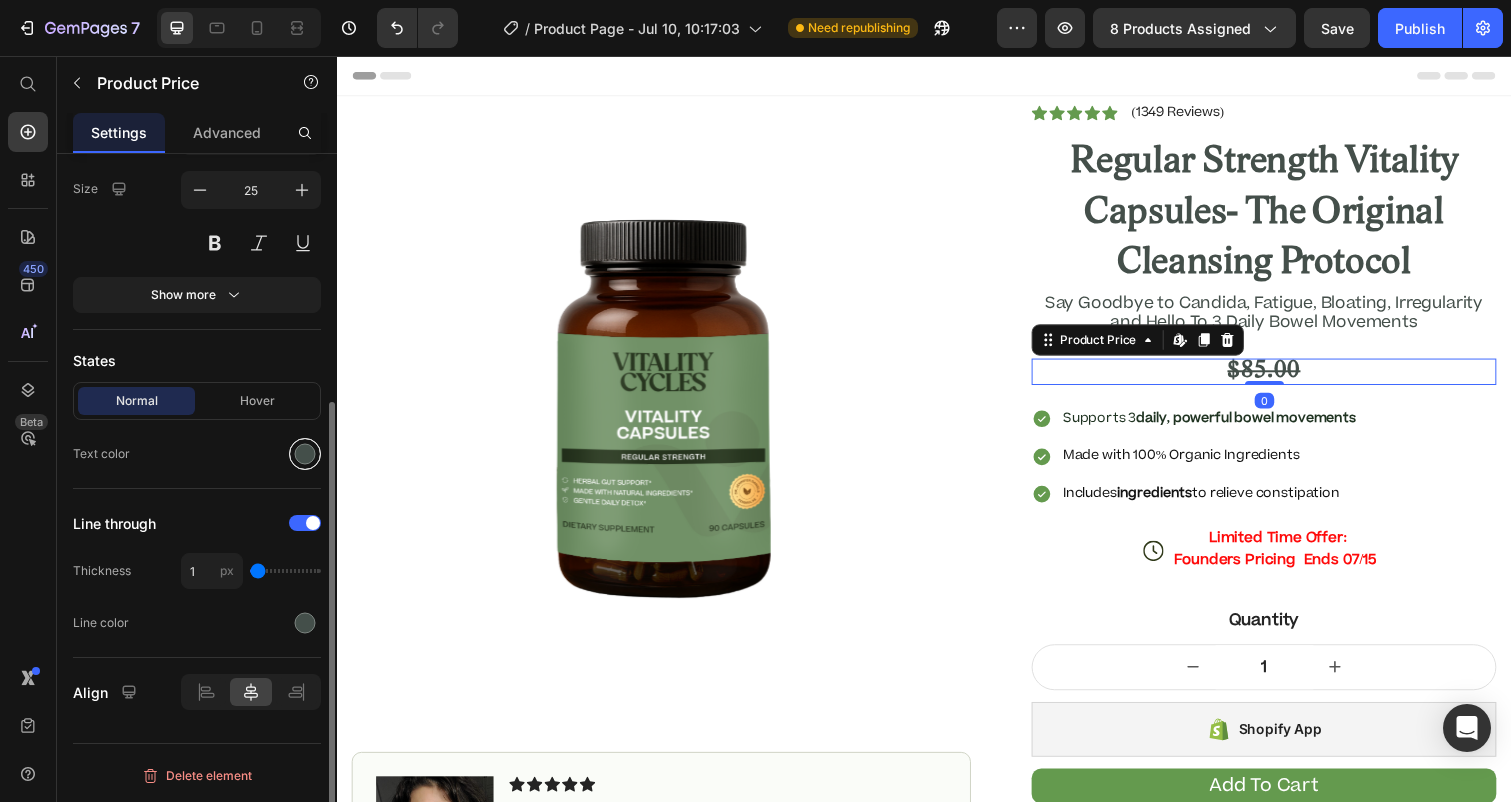 click at bounding box center (305, 454) 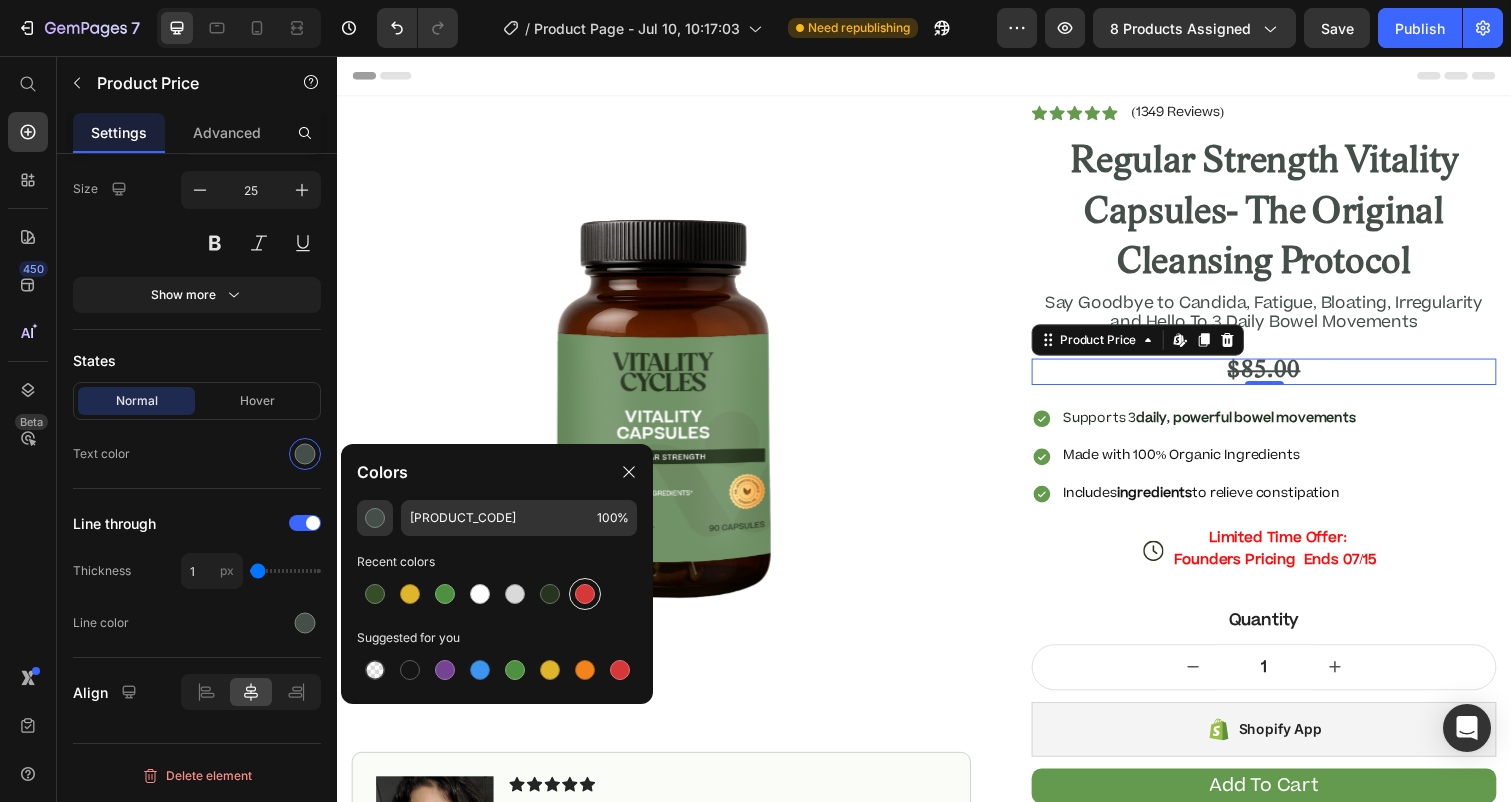 click at bounding box center (585, 594) 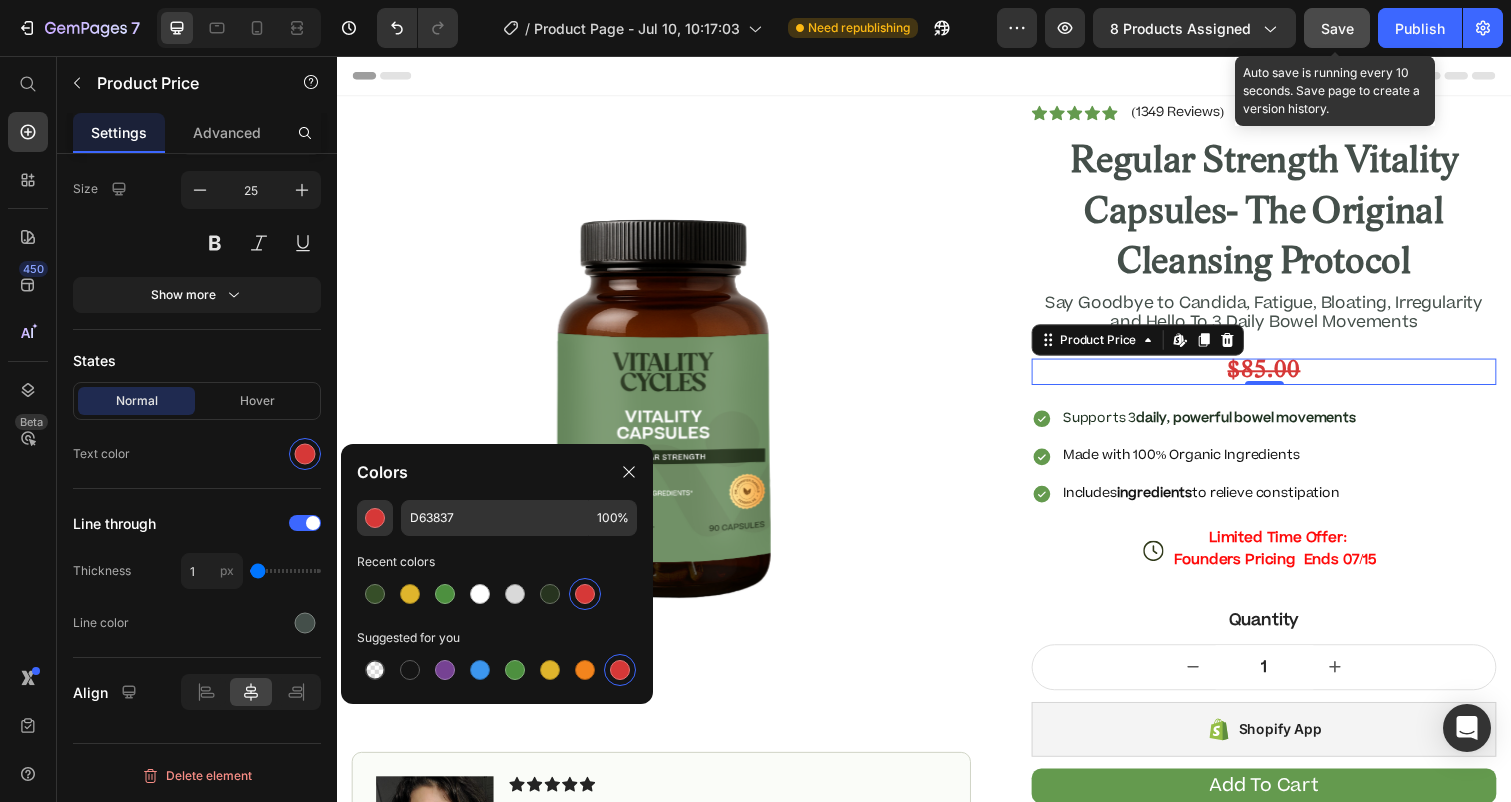 click on "Save" at bounding box center [1337, 28] 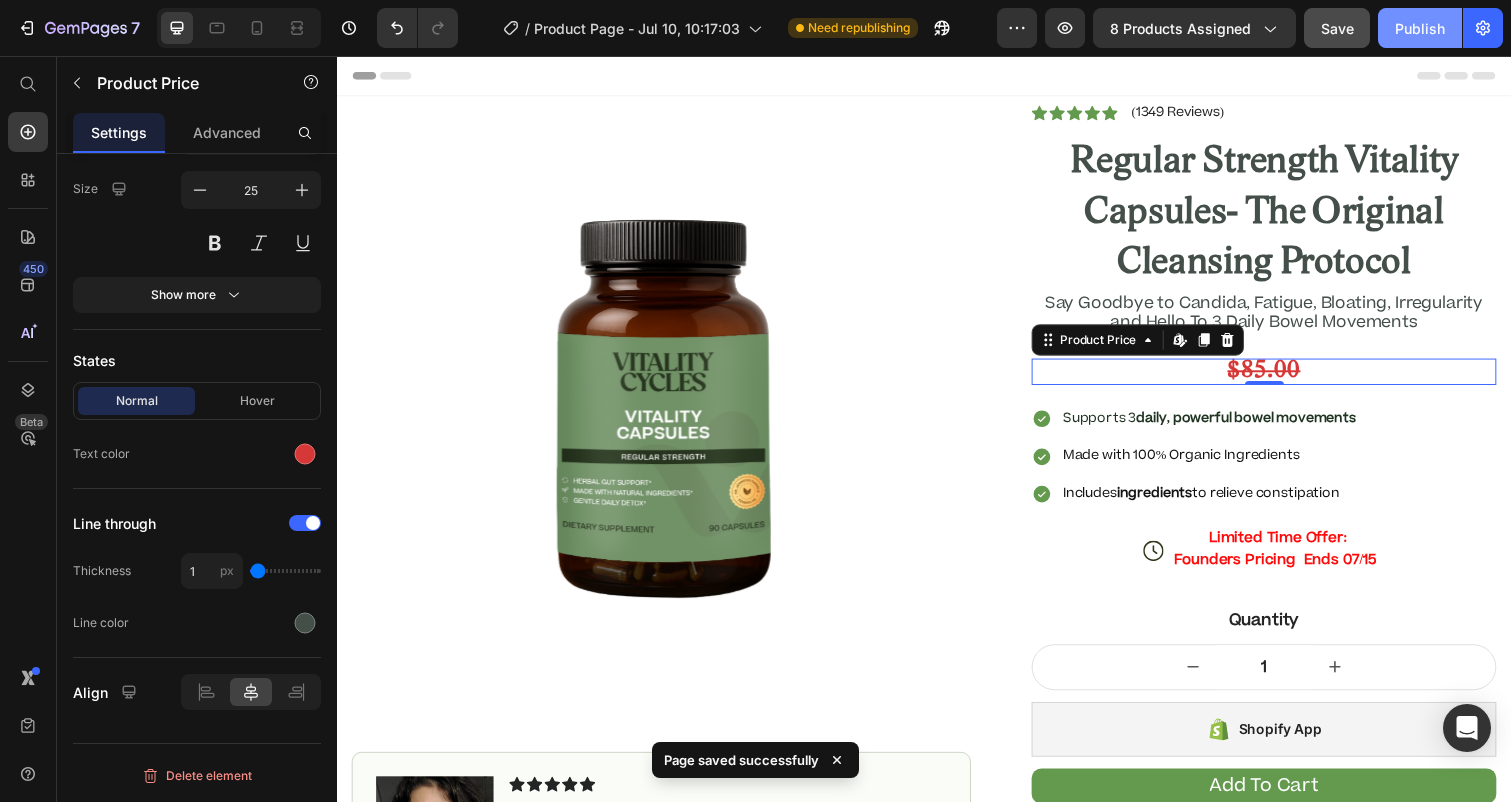 click on "Publish" at bounding box center (1420, 28) 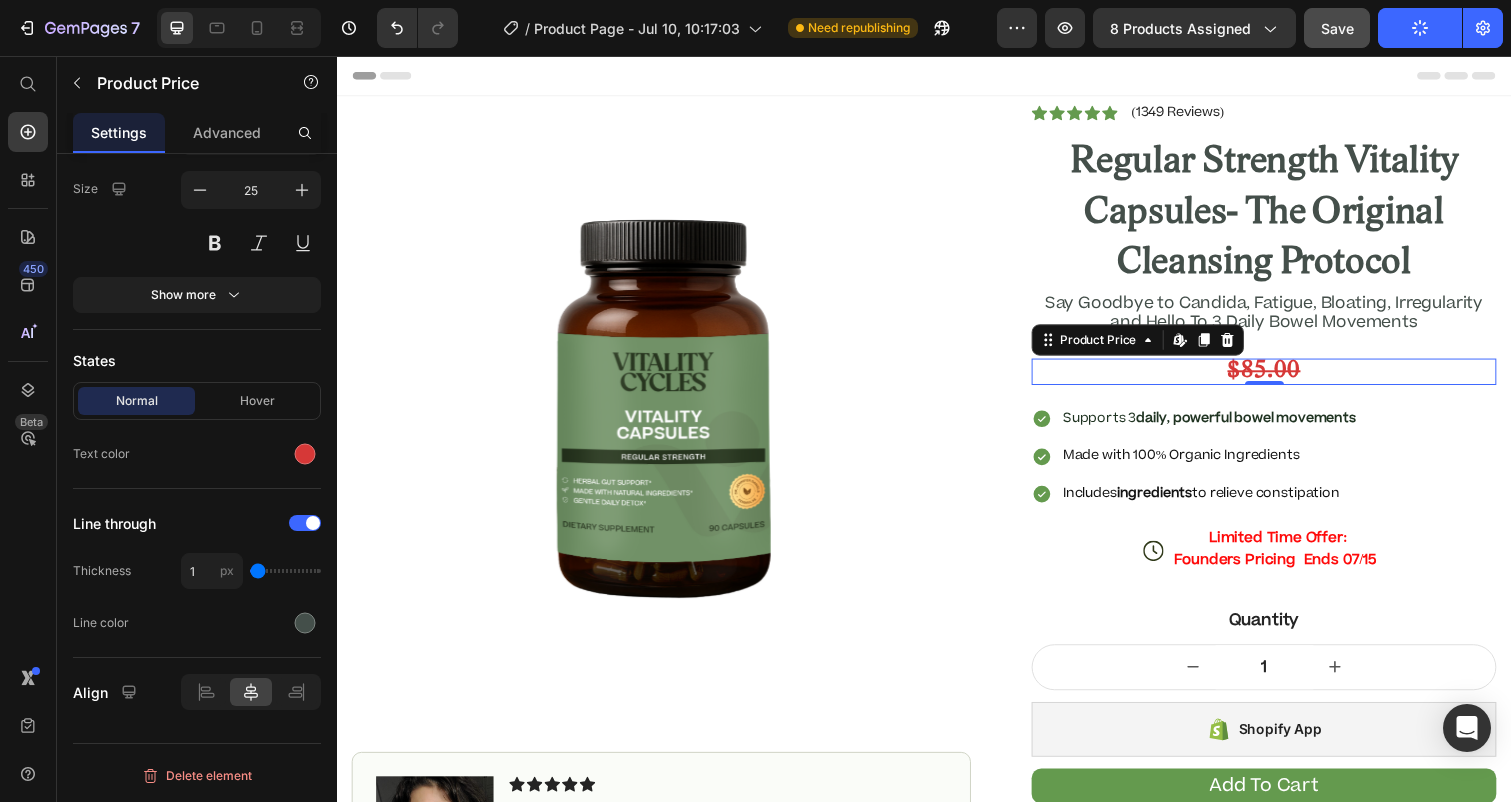 click on "$85.00" at bounding box center [1284, 378] 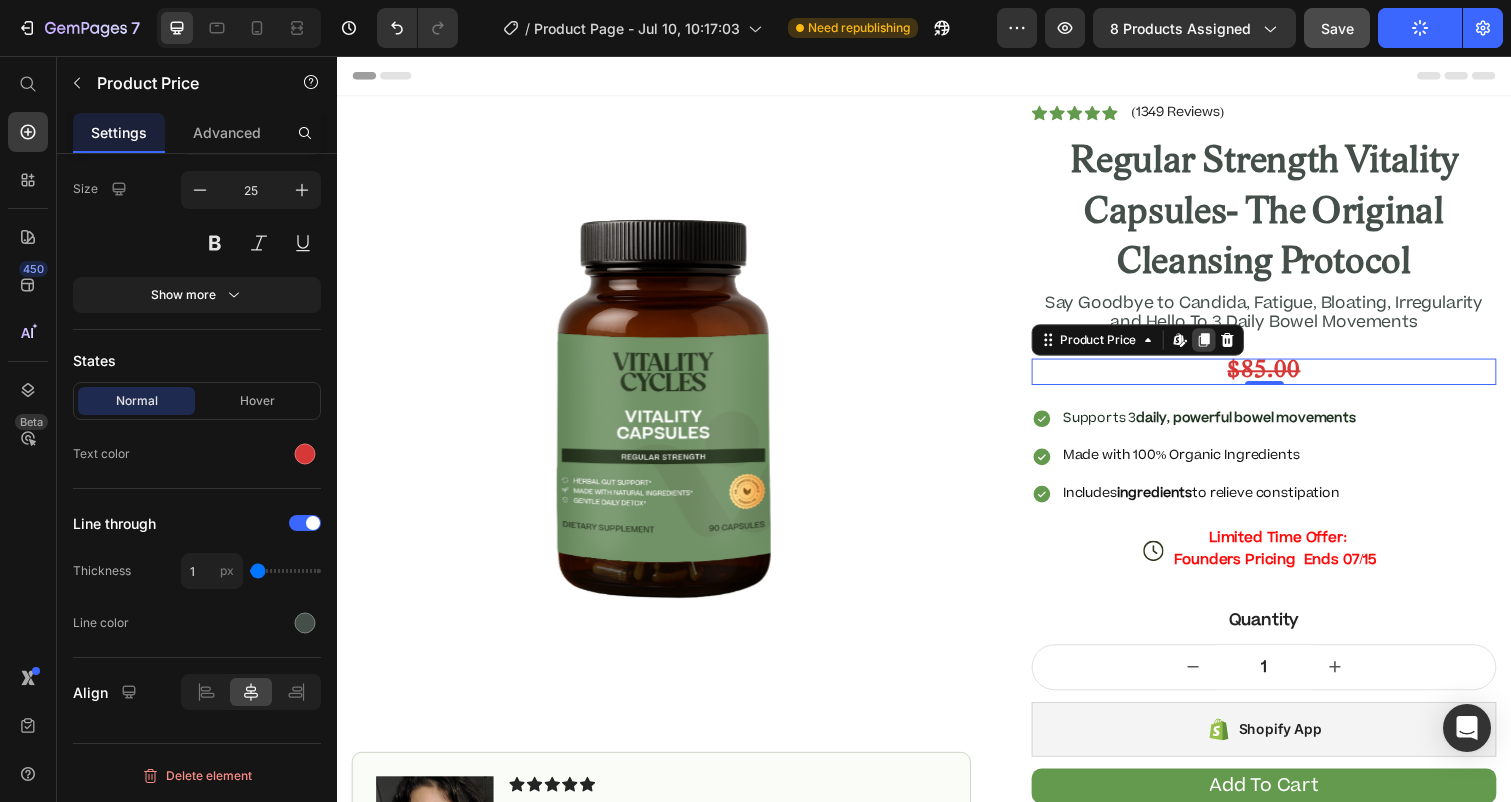 click 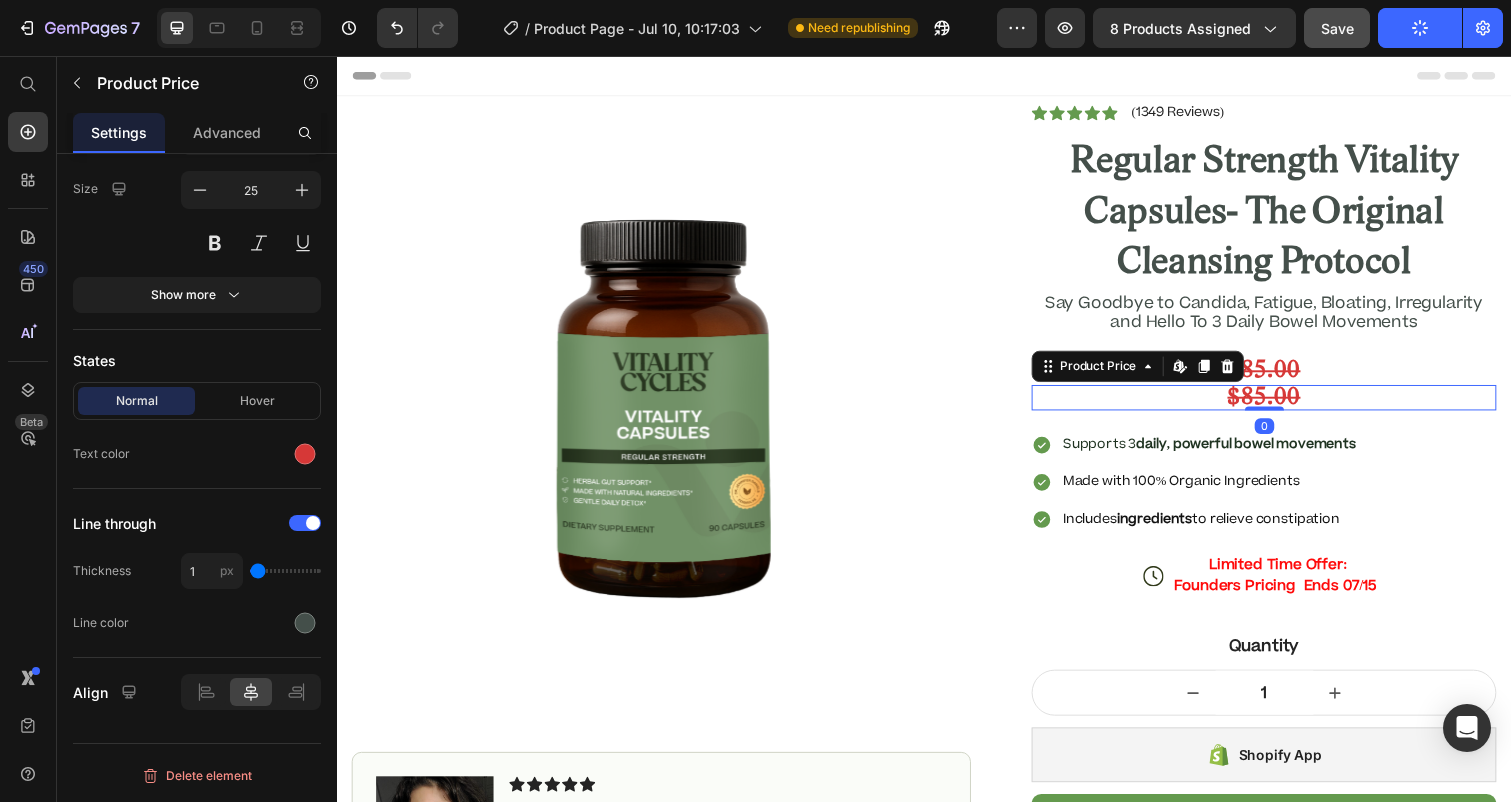 click on "$85.00" at bounding box center [1284, 405] 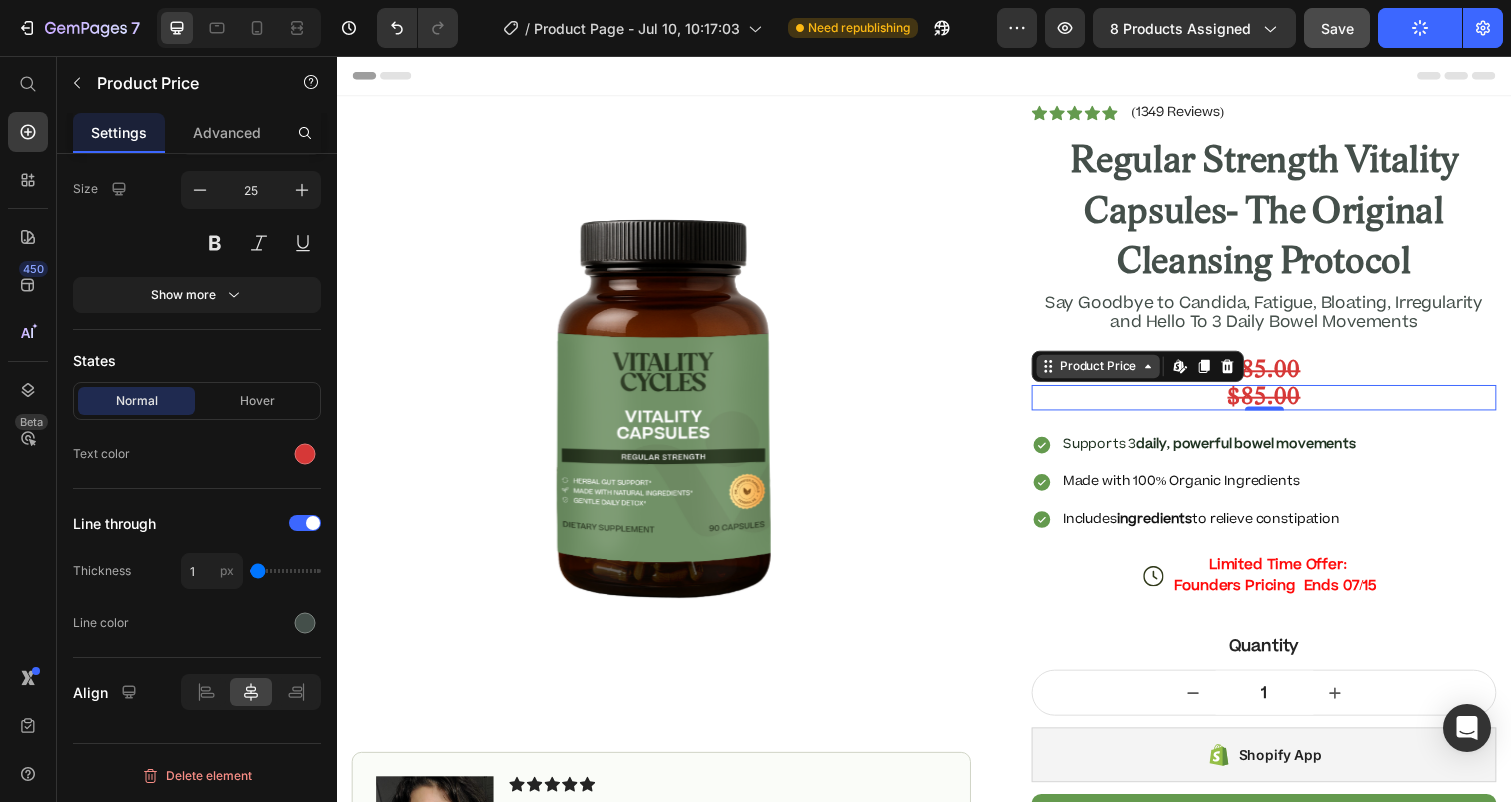 click 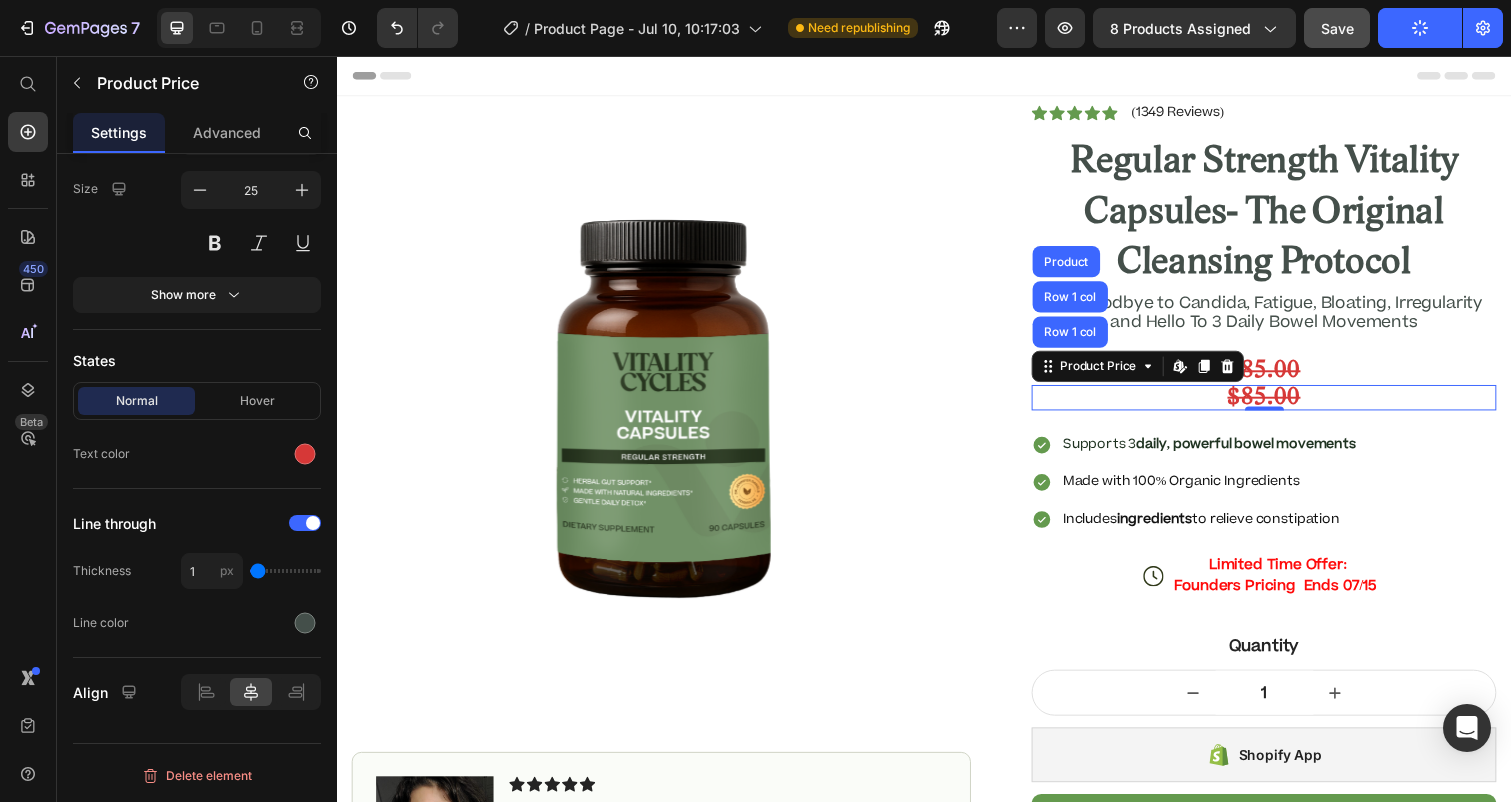 click on "$85.00" at bounding box center [1284, 405] 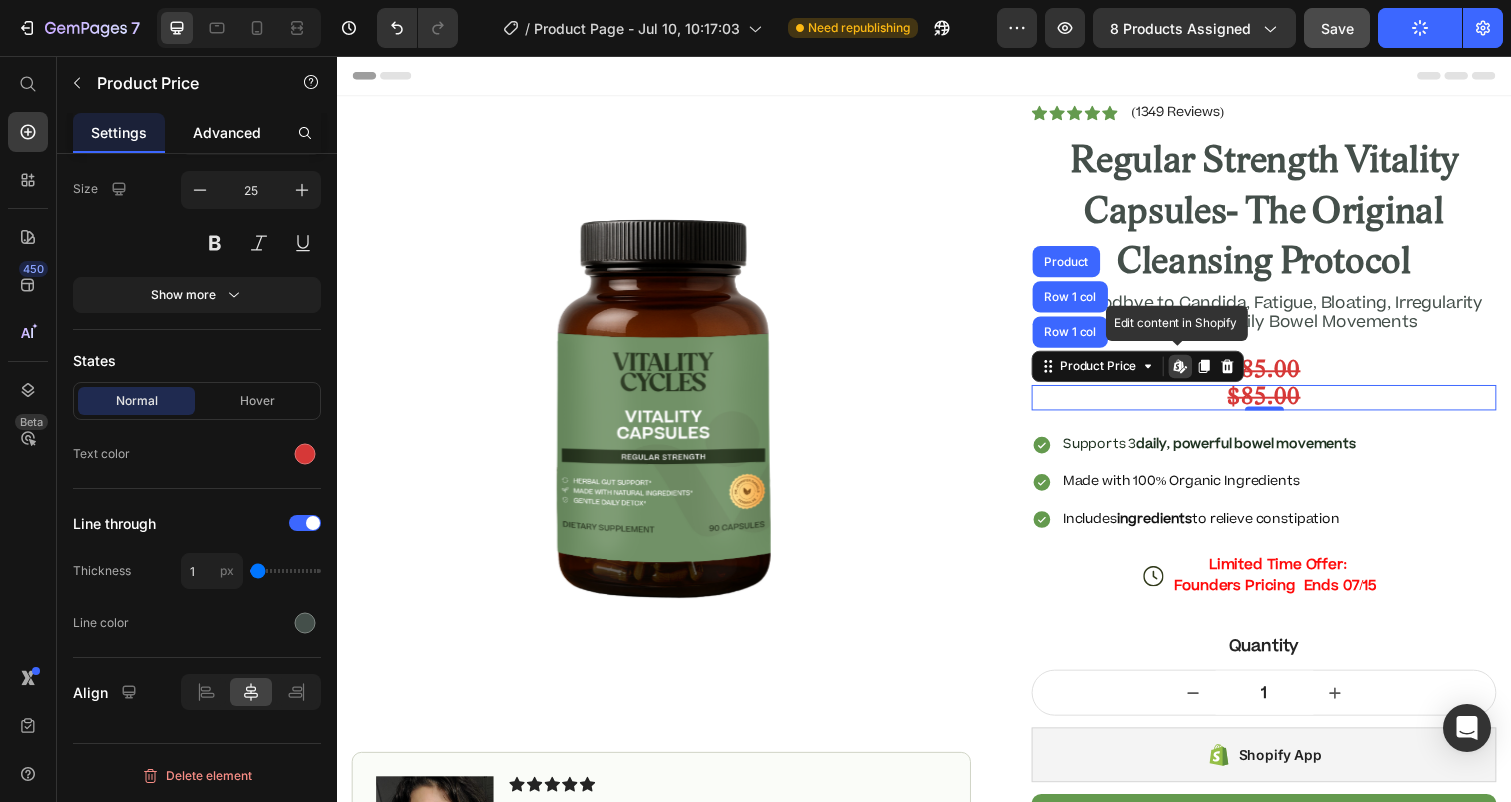 click on "Advanced" at bounding box center (227, 132) 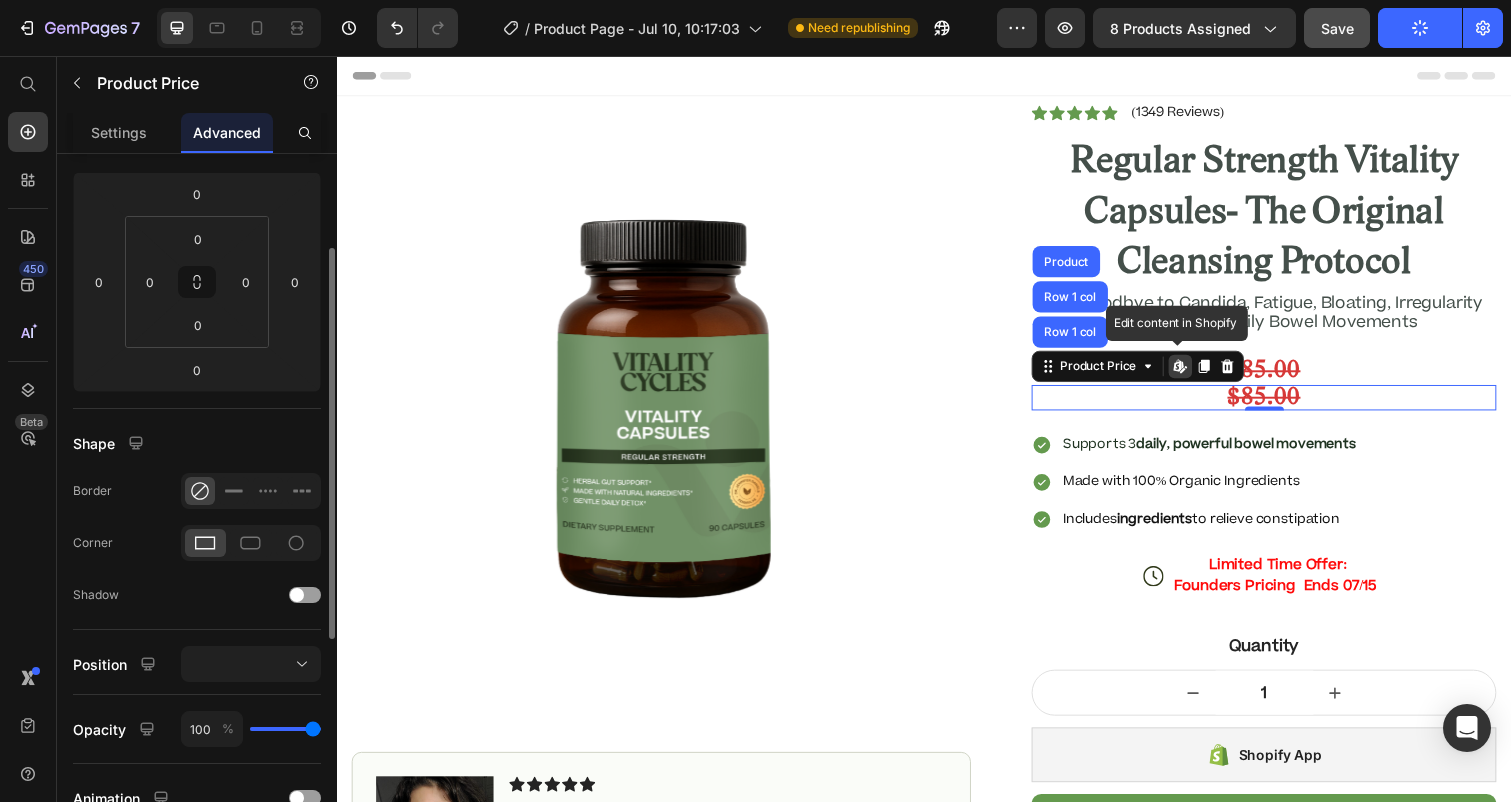 scroll, scrollTop: 345, scrollLeft: 0, axis: vertical 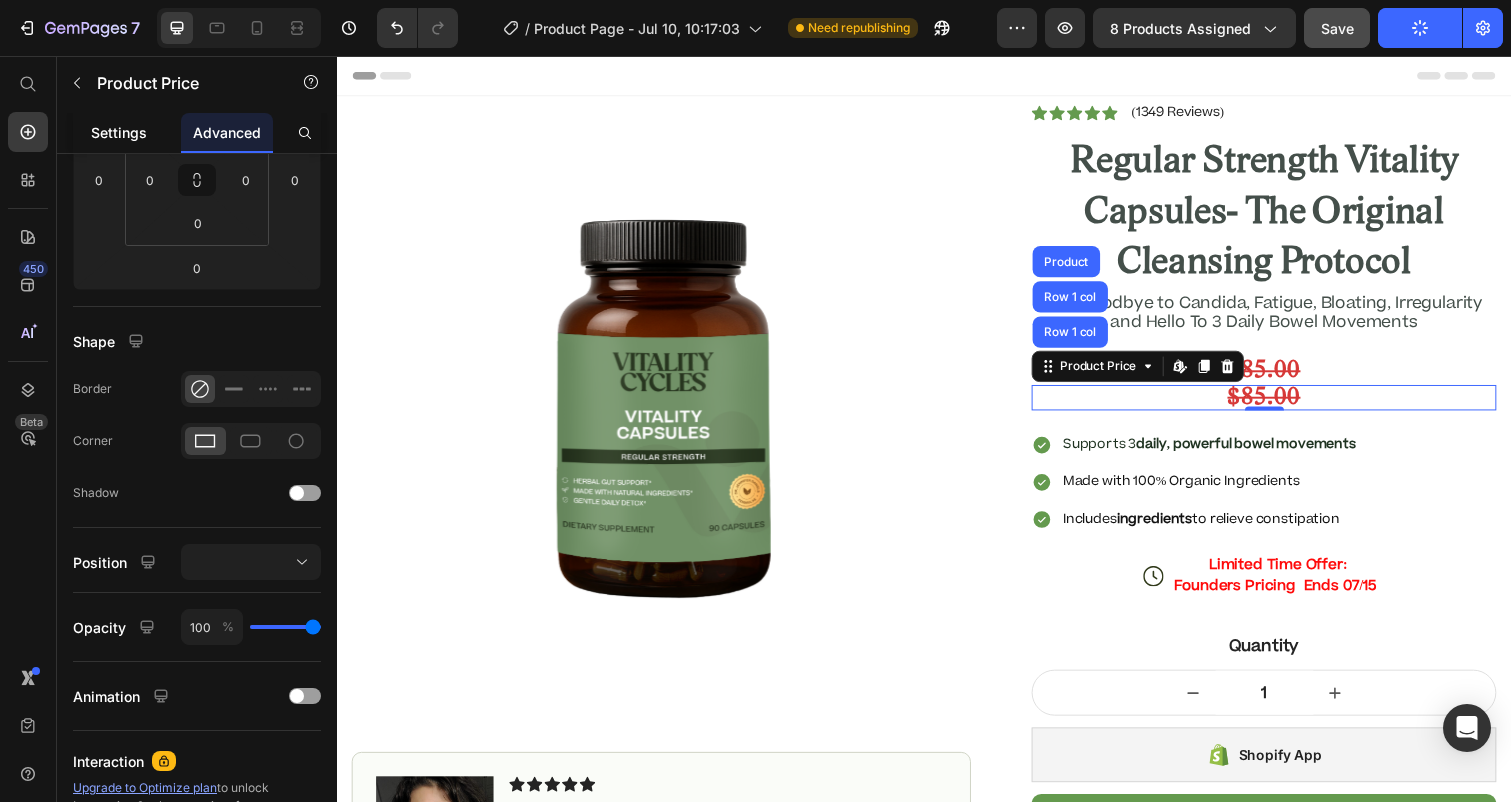 click on "Settings" at bounding box center (119, 132) 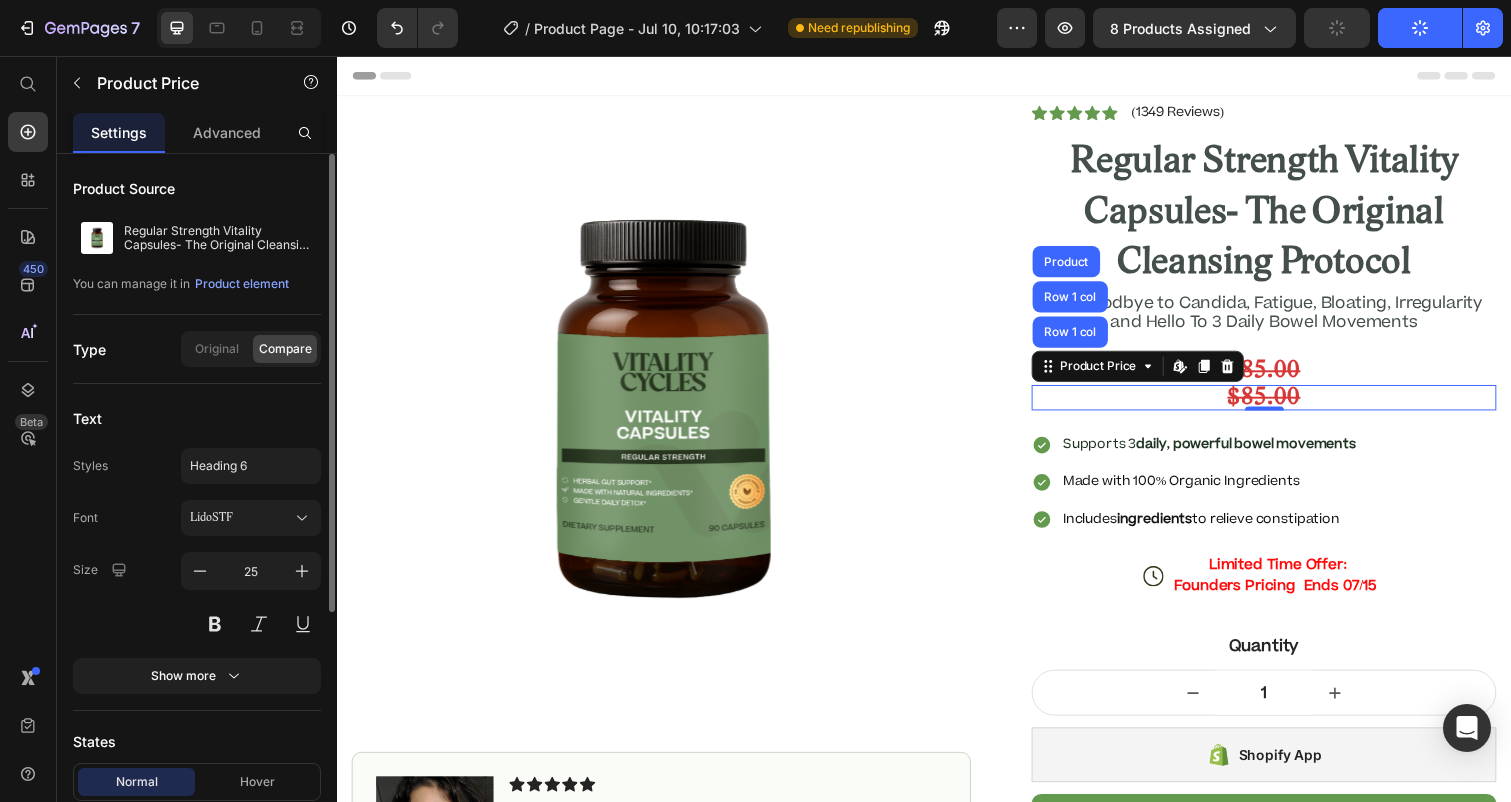 scroll, scrollTop: 3, scrollLeft: 0, axis: vertical 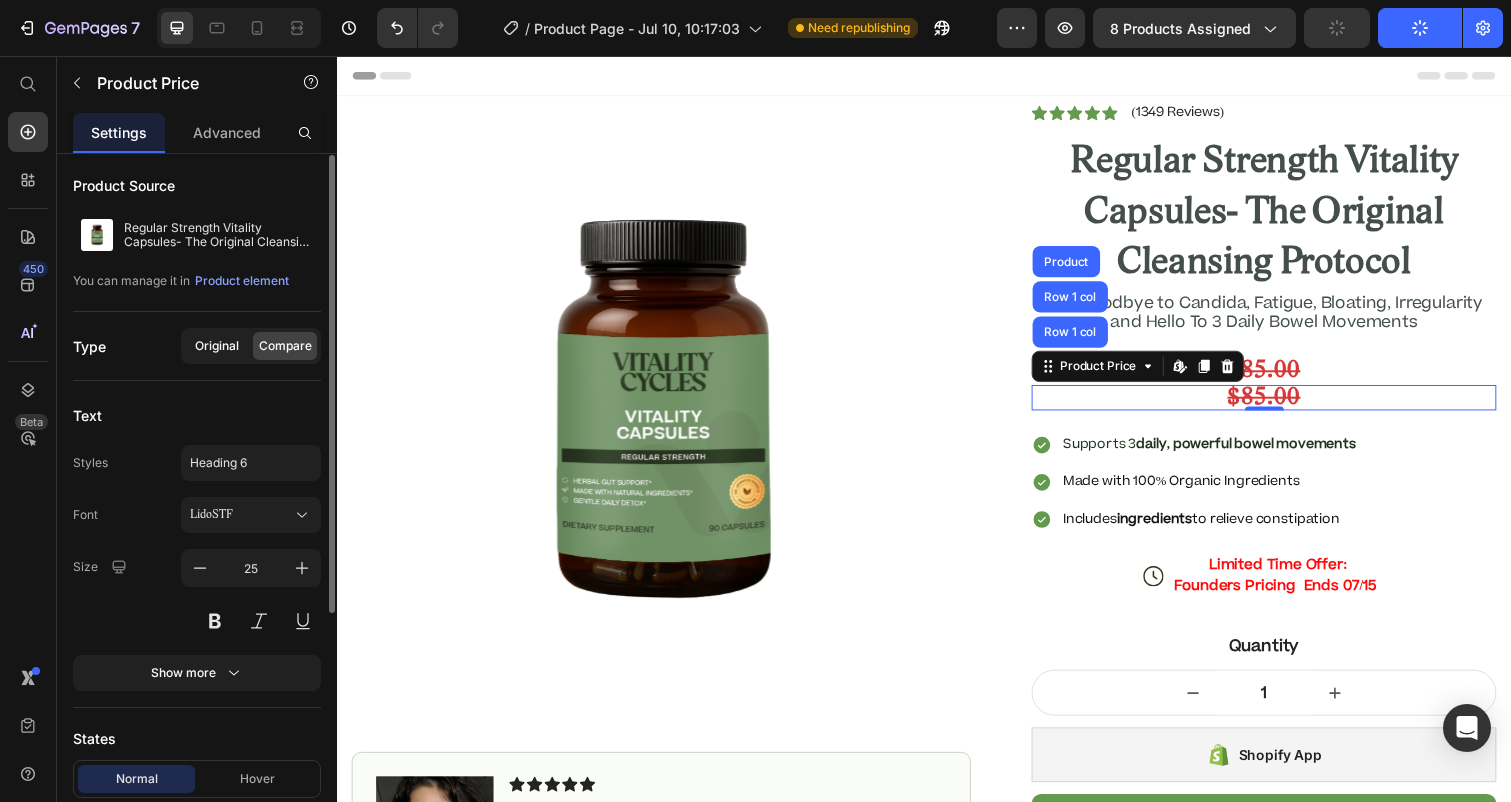 click on "Original" 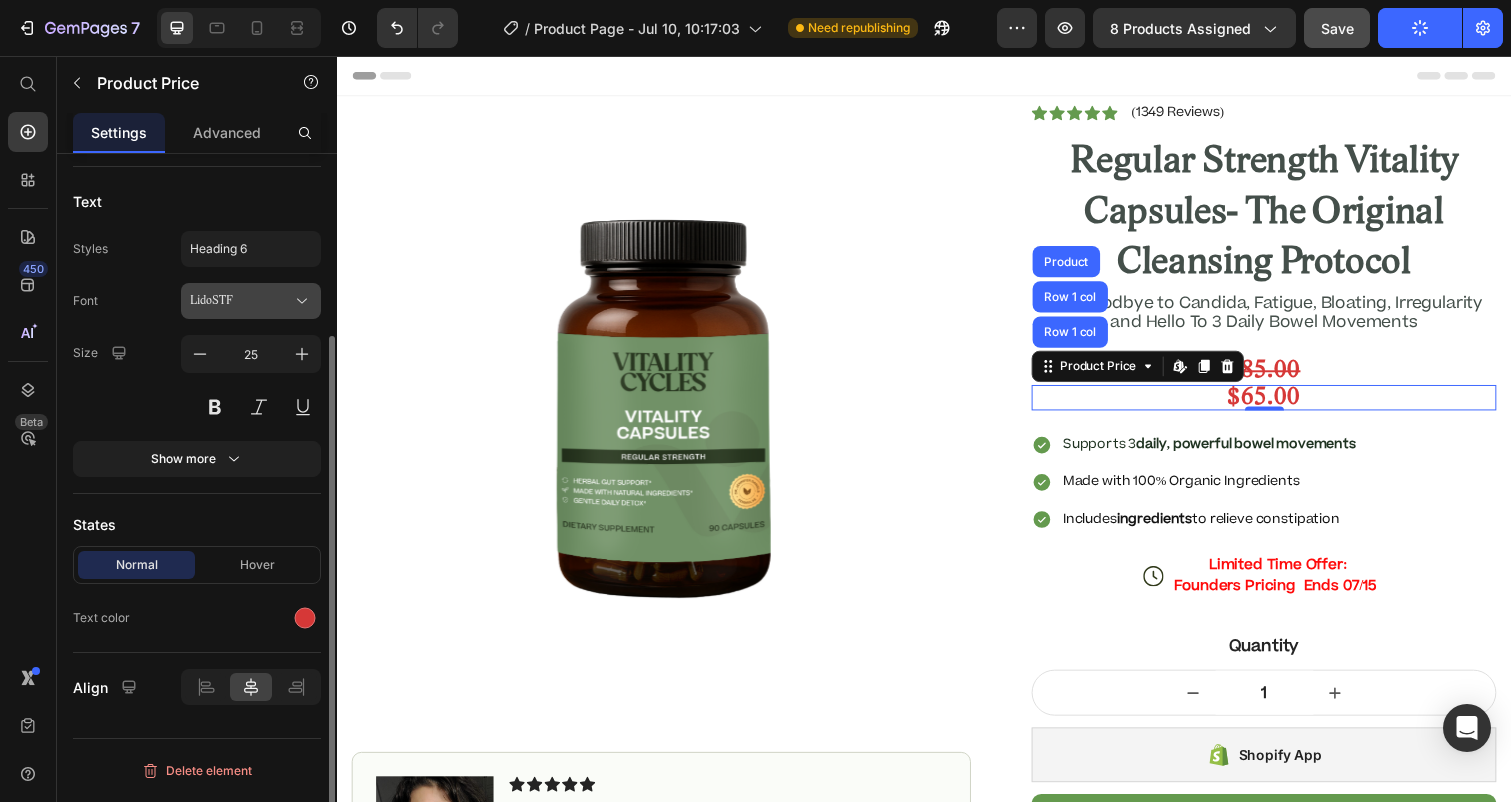 scroll, scrollTop: 237, scrollLeft: 0, axis: vertical 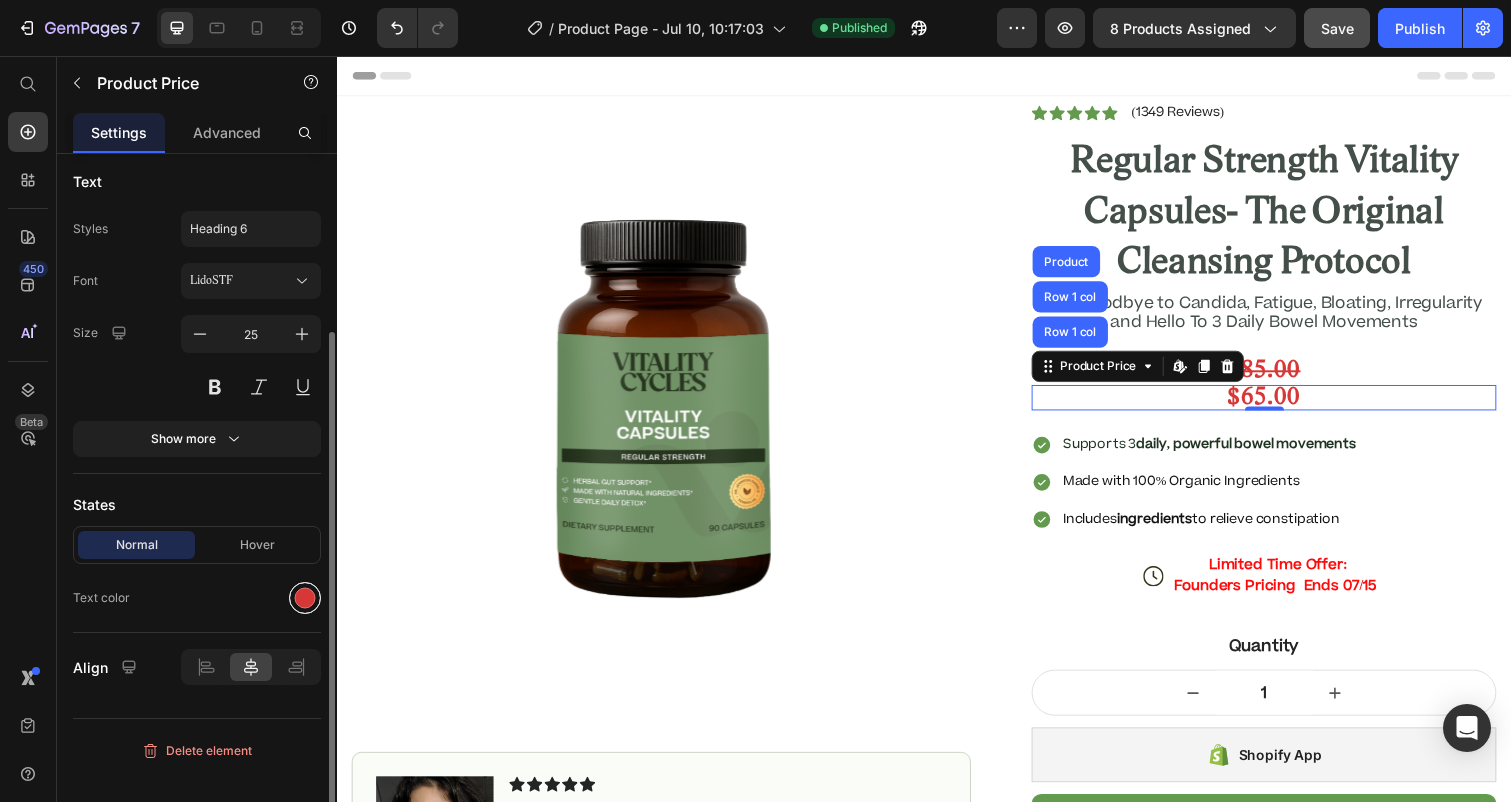 click at bounding box center [305, 598] 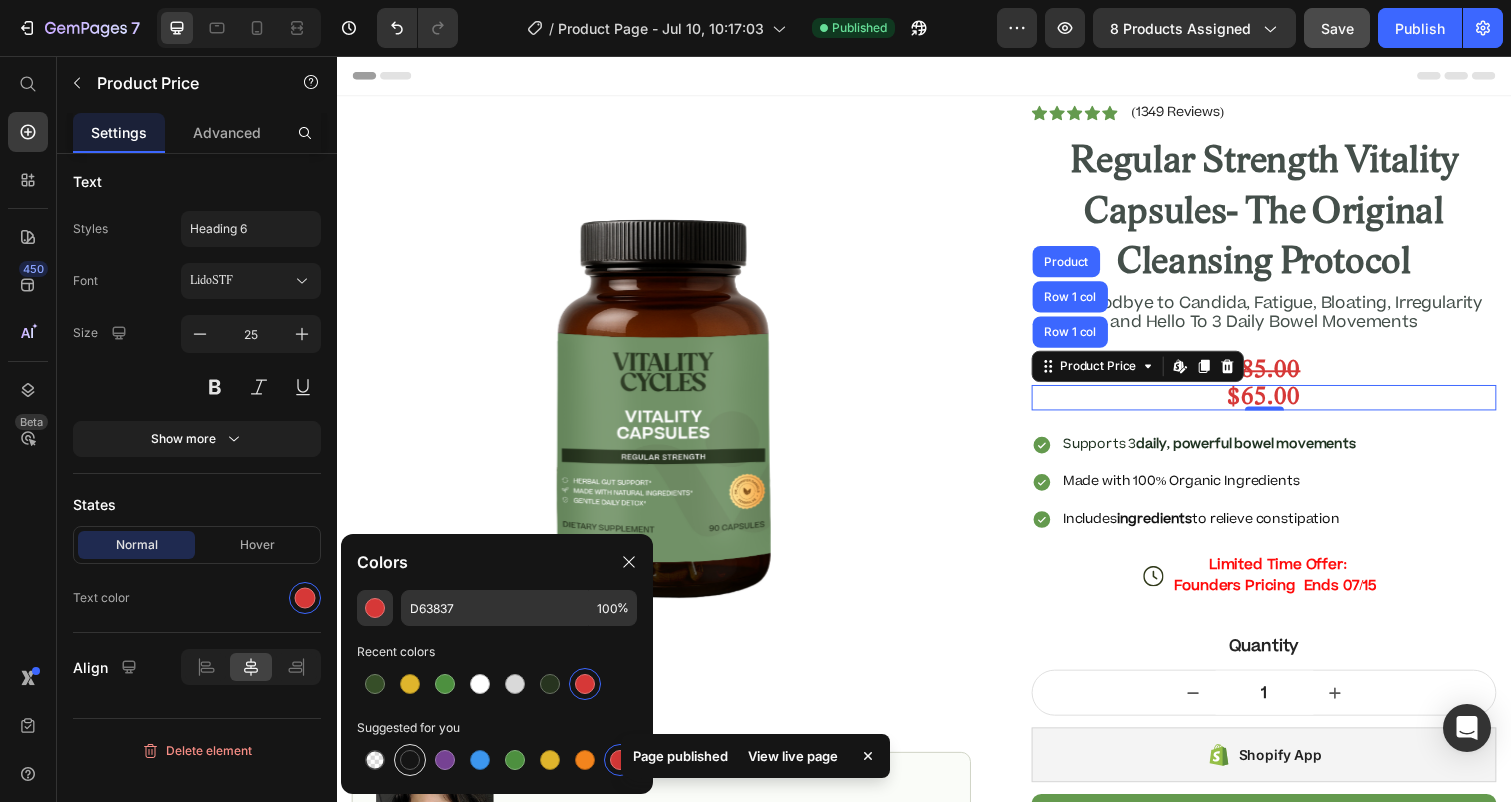click at bounding box center [410, 760] 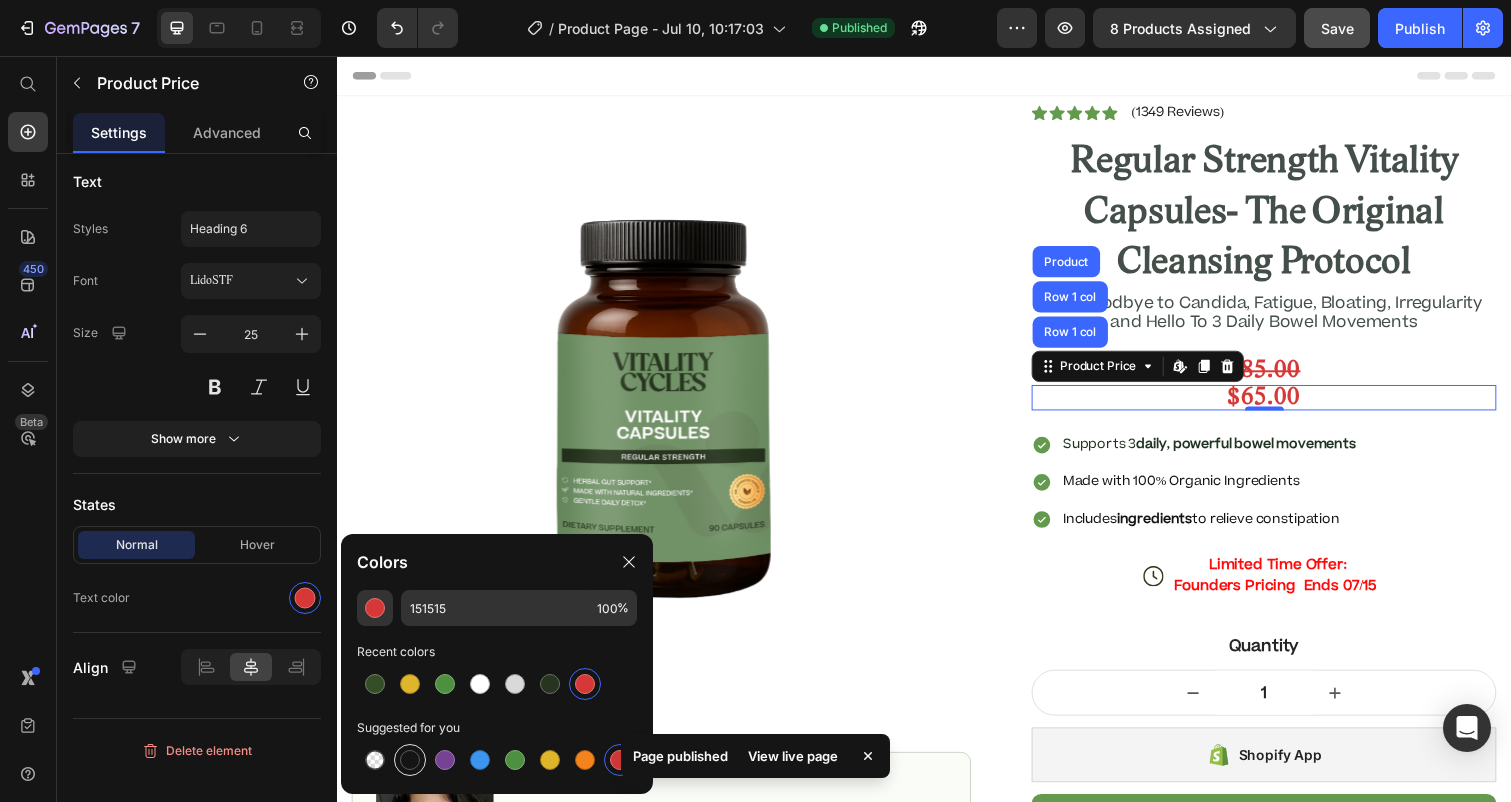 scroll, scrollTop: 212, scrollLeft: 0, axis: vertical 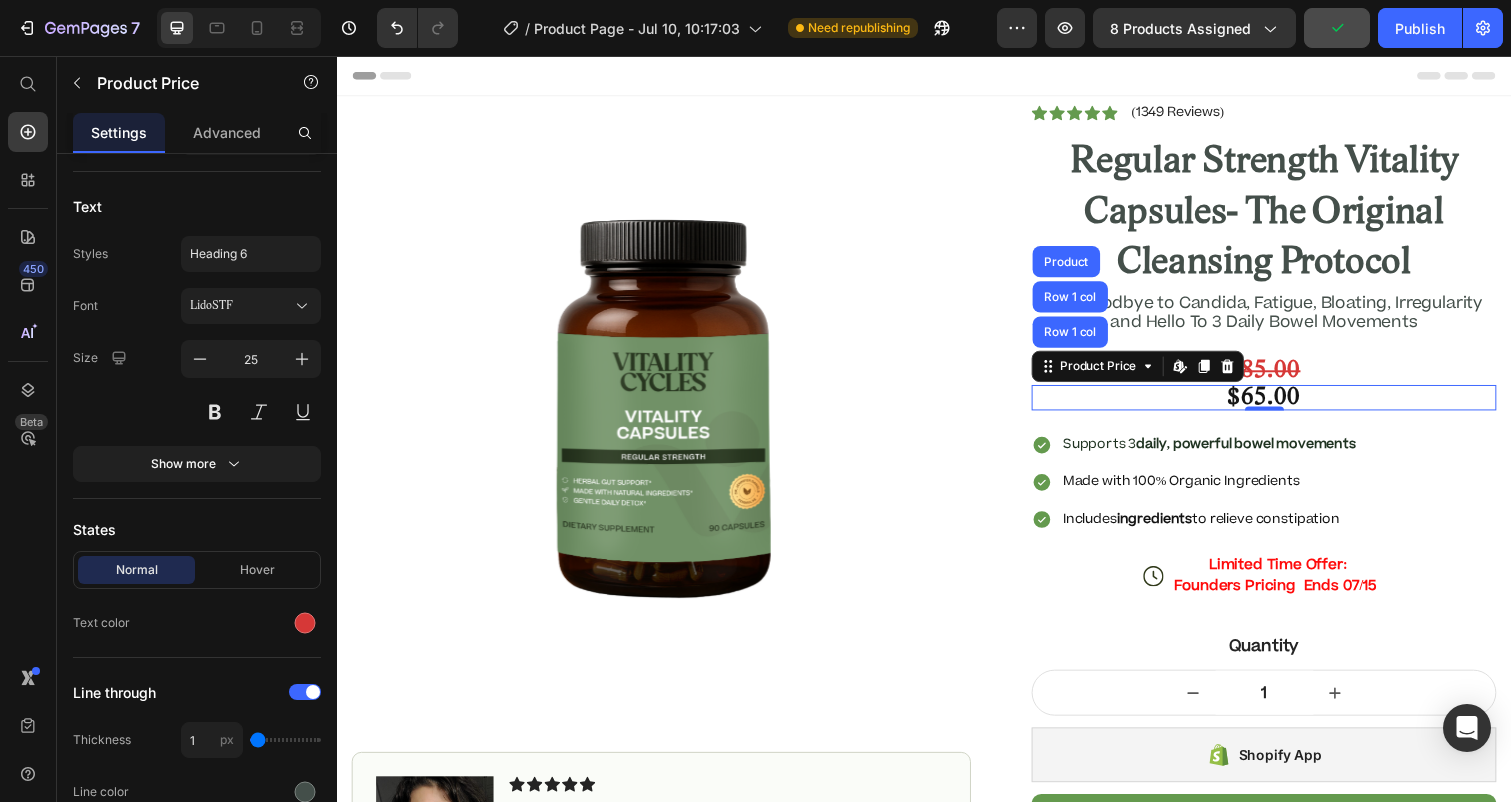 click on "$85.00" at bounding box center (1284, 378) 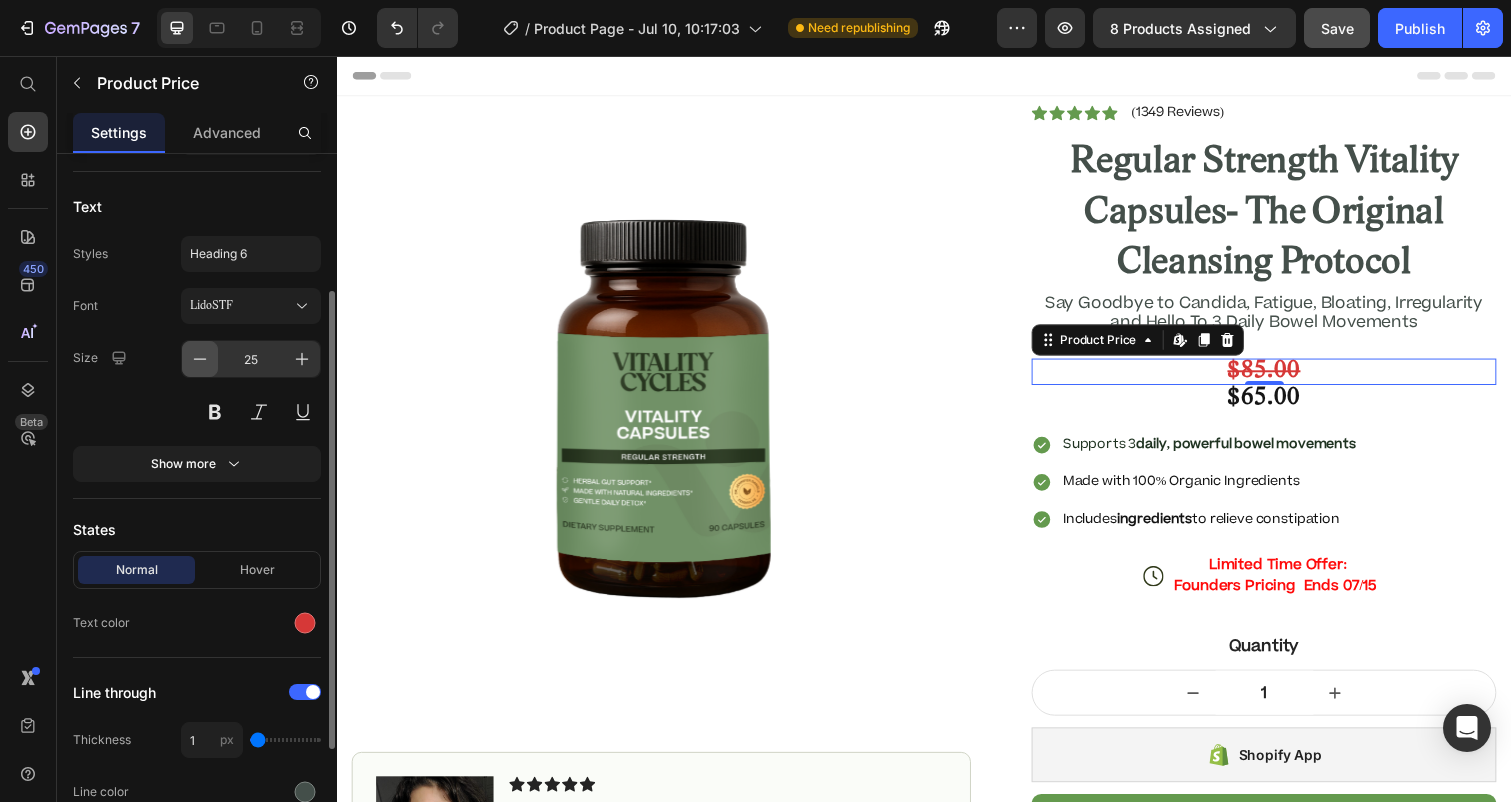click 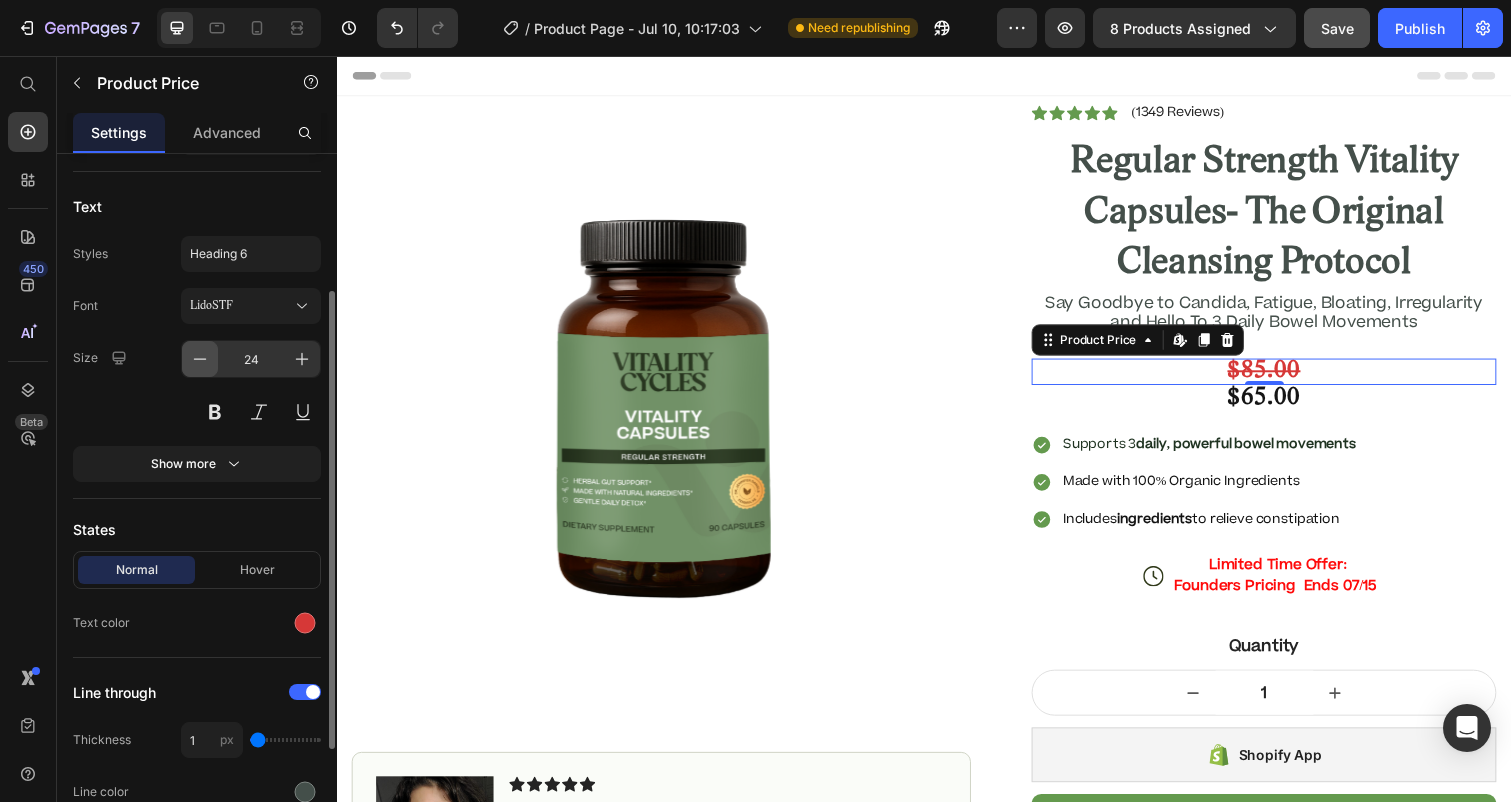 click 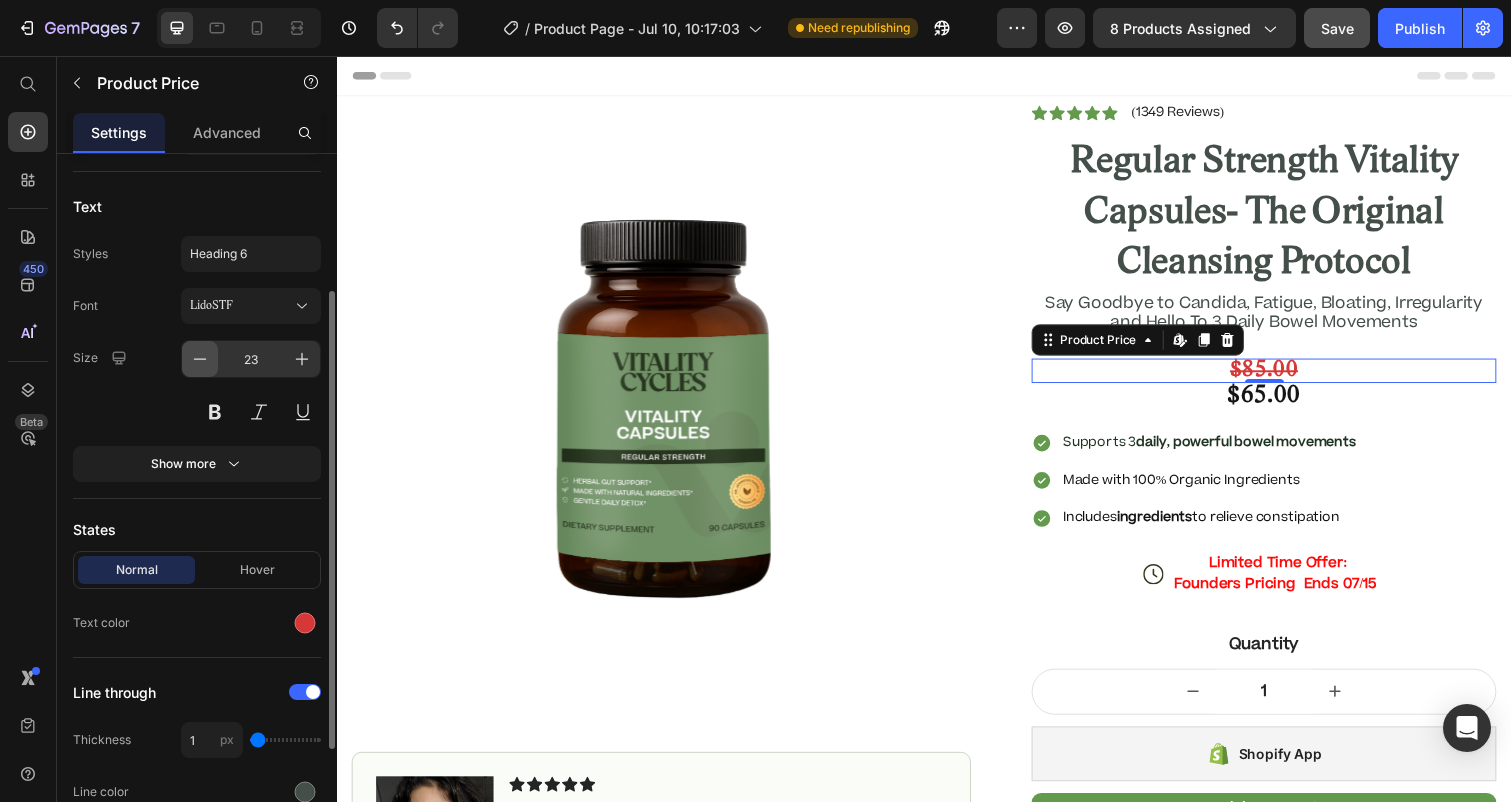 click 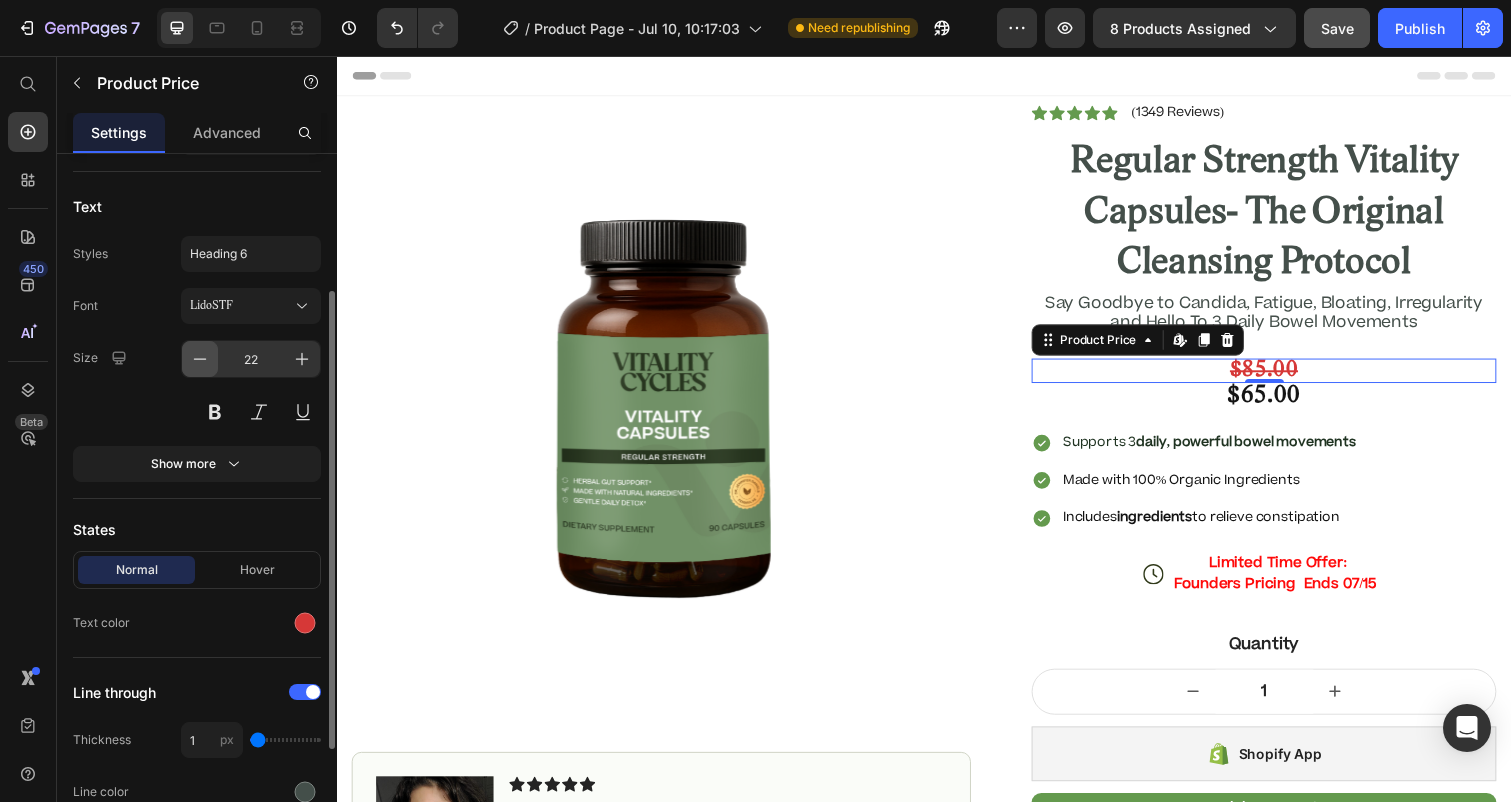click 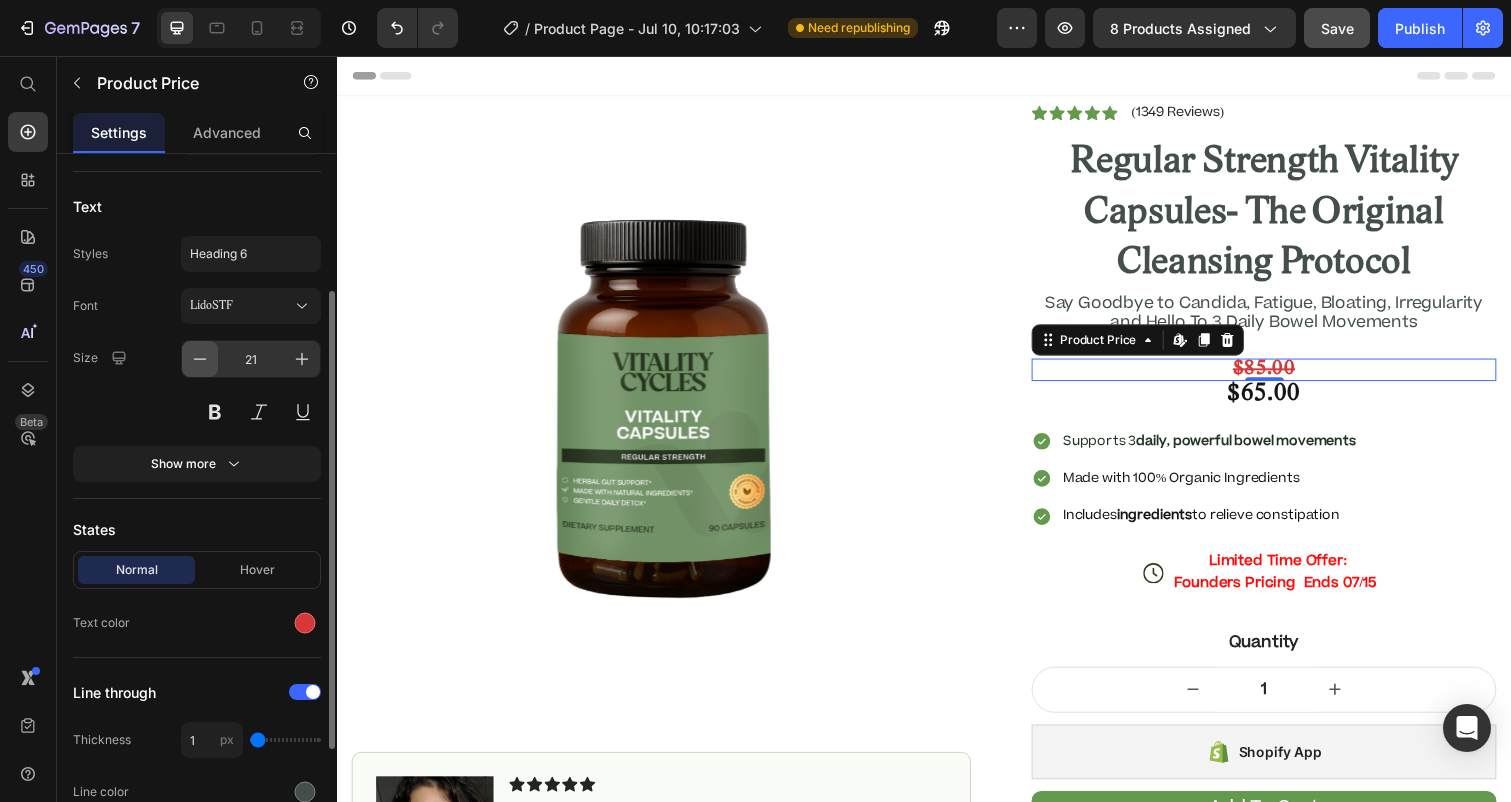 click 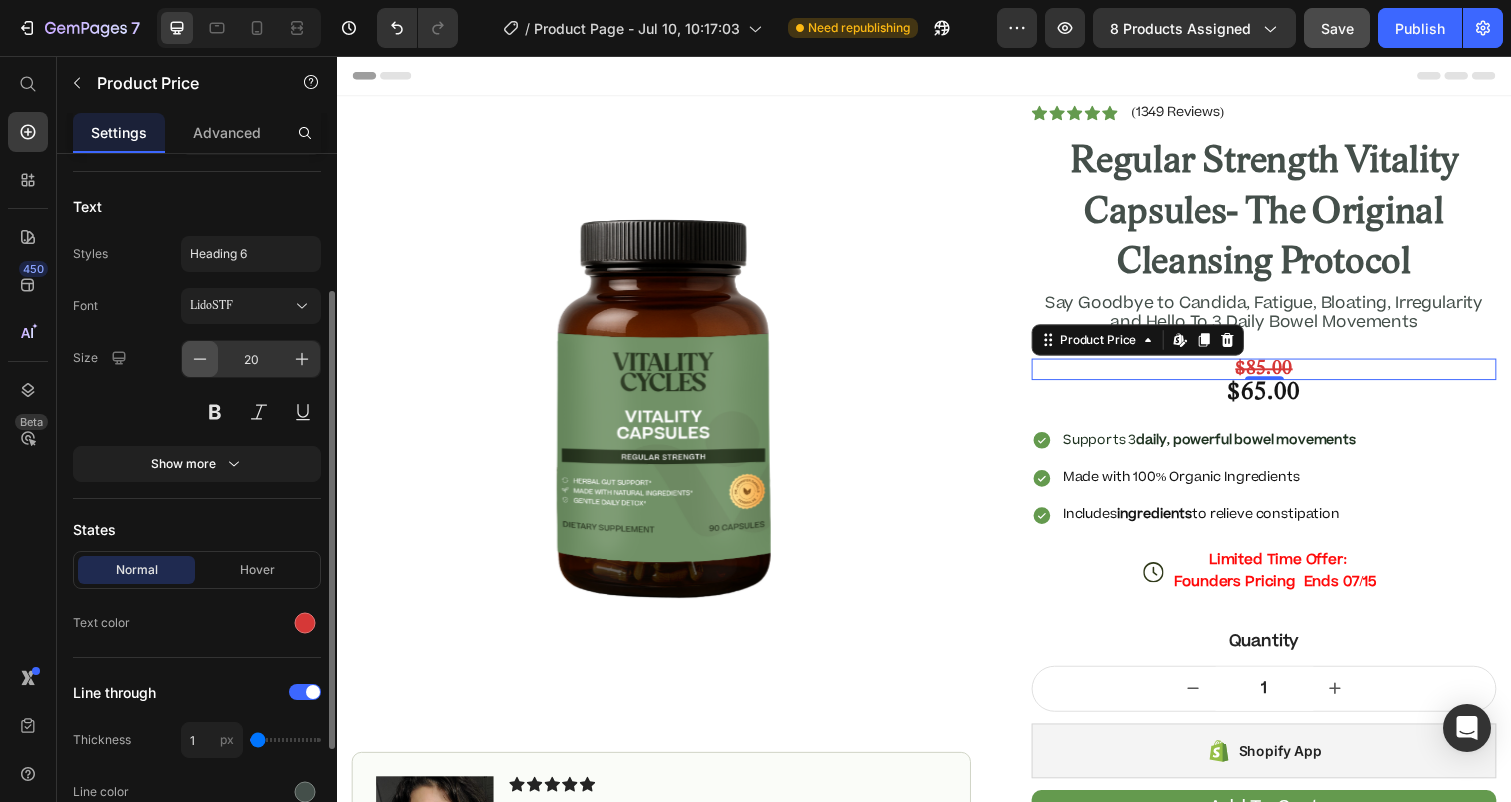 click 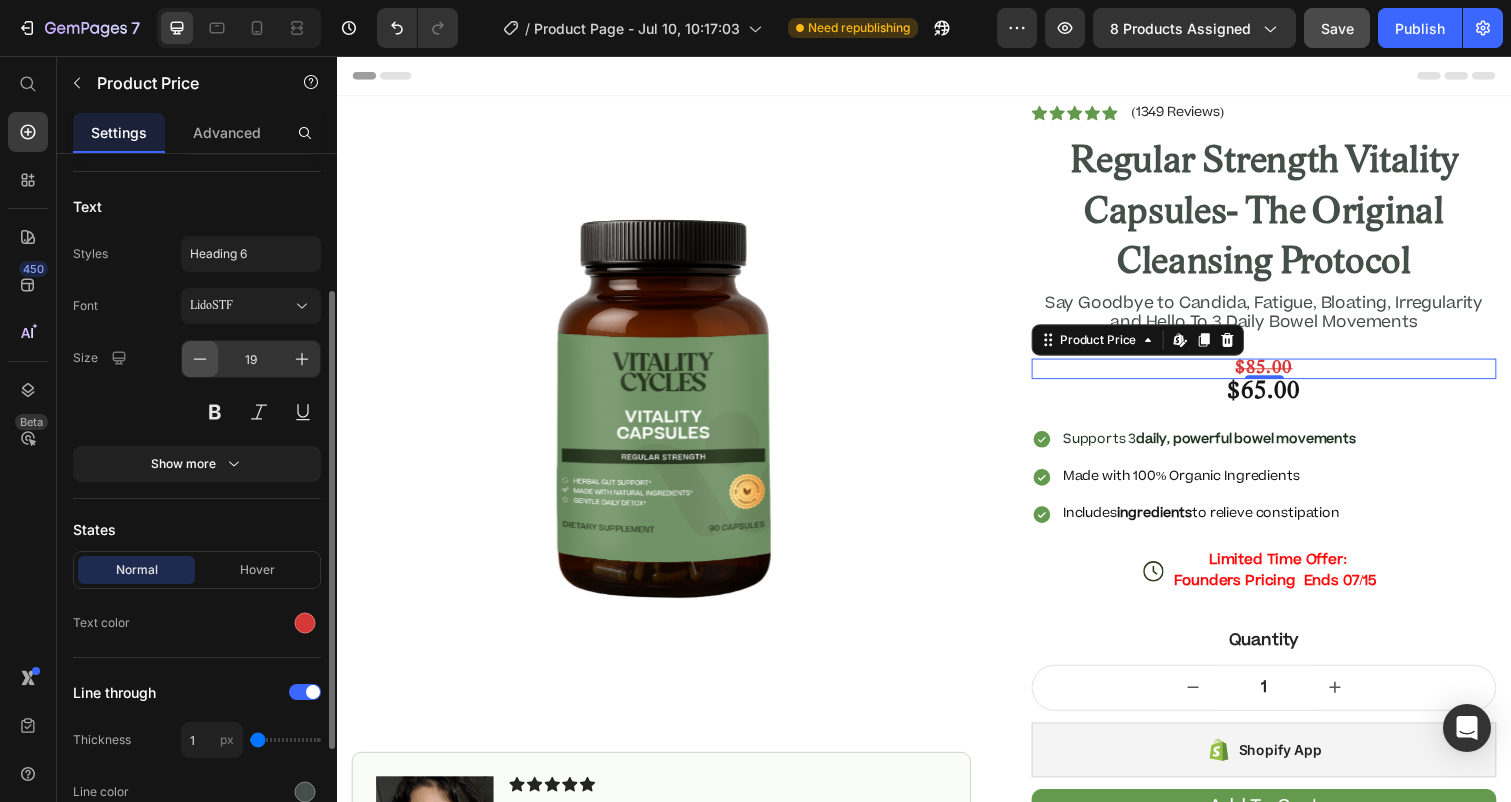click 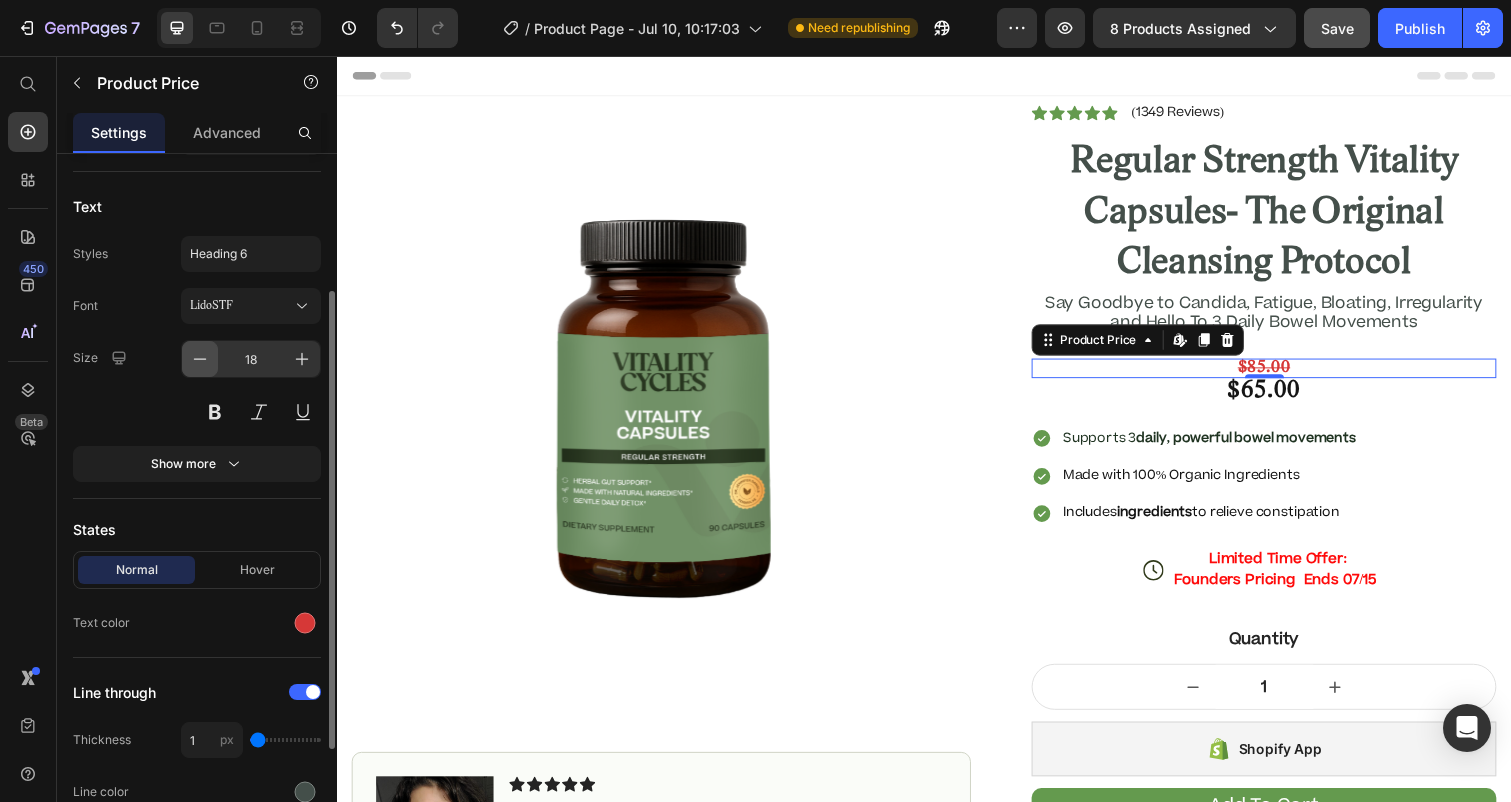 click 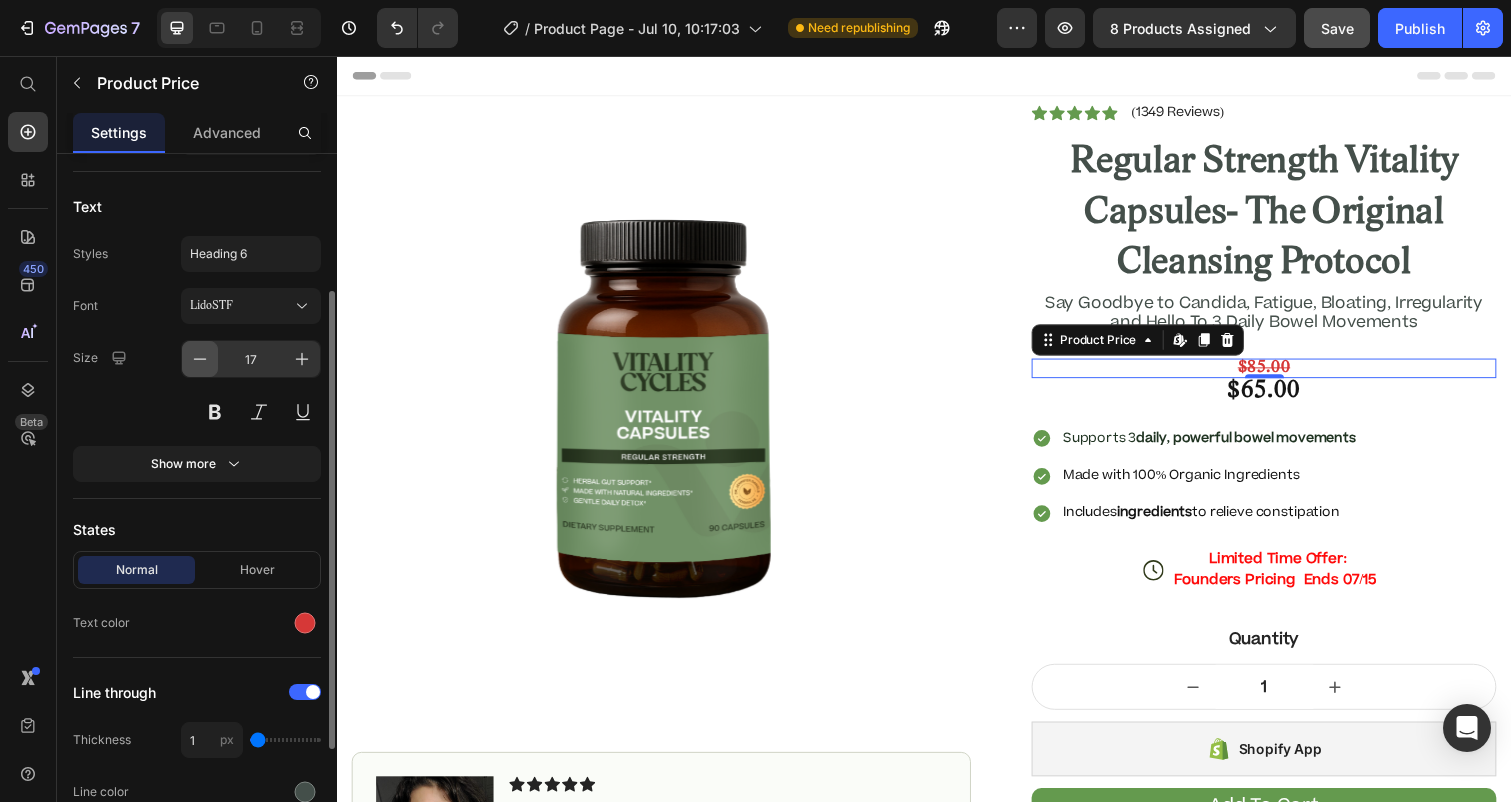 click 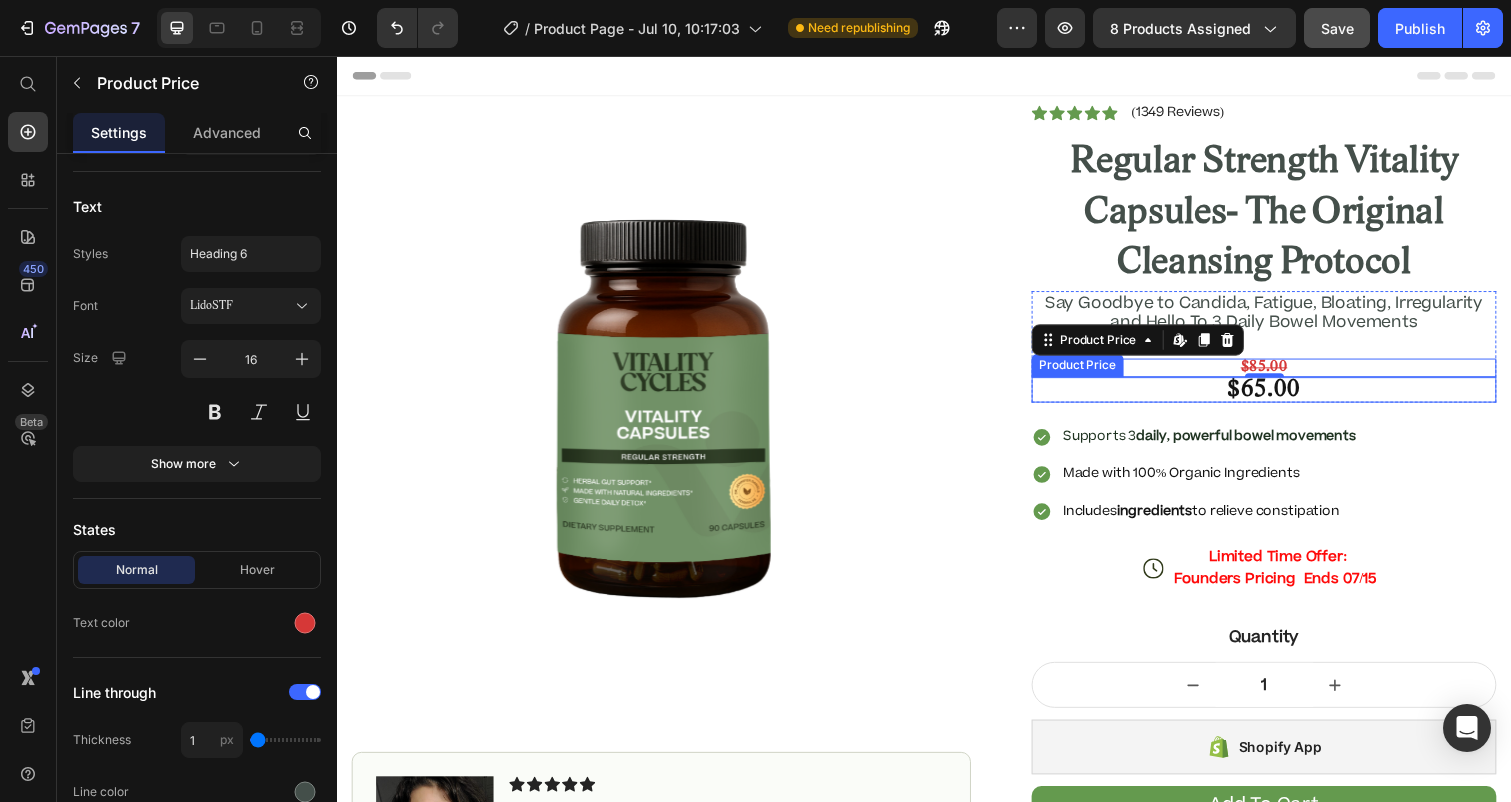 click on "$65.00" at bounding box center [1284, 397] 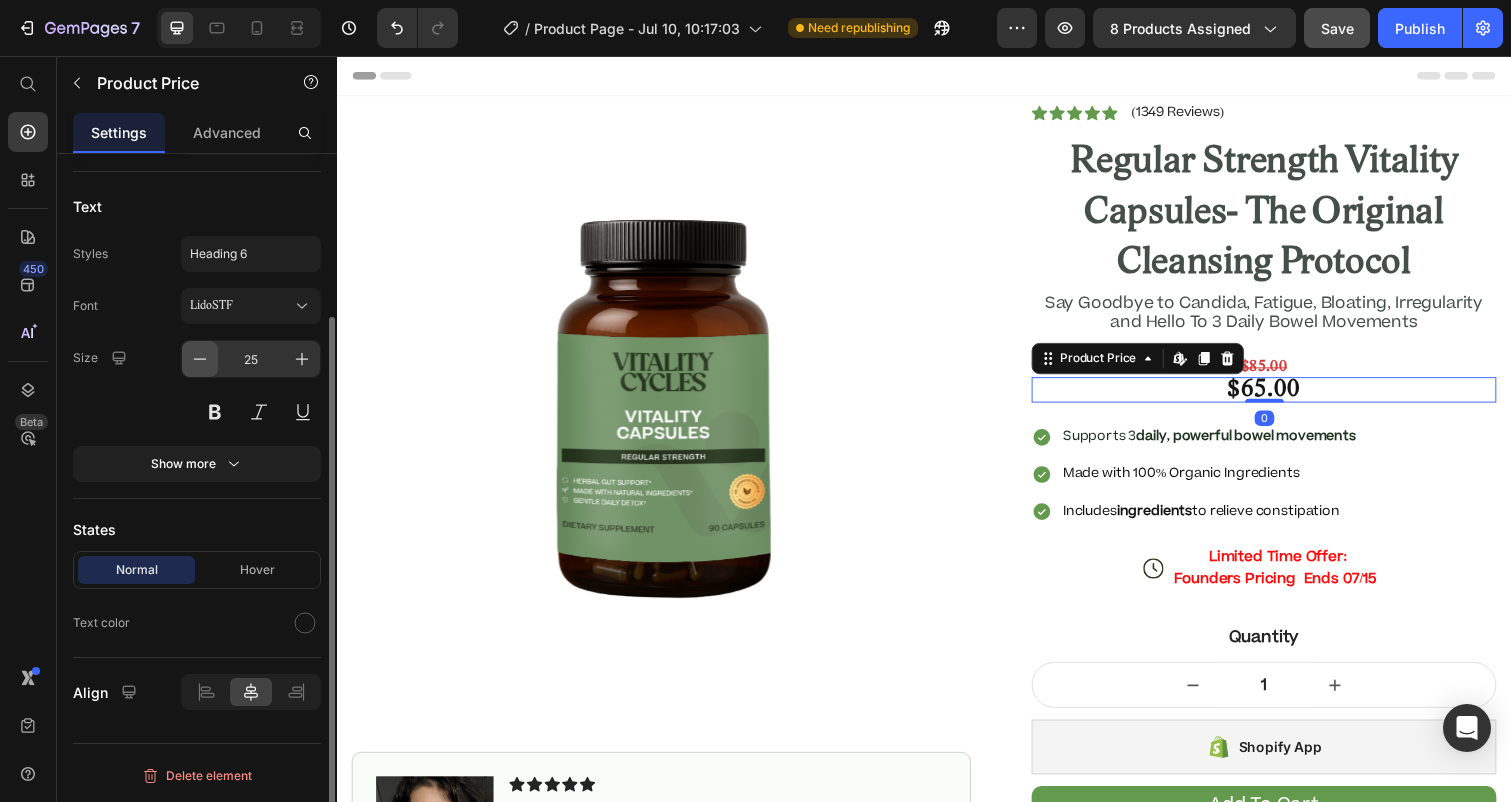 click at bounding box center (200, 359) 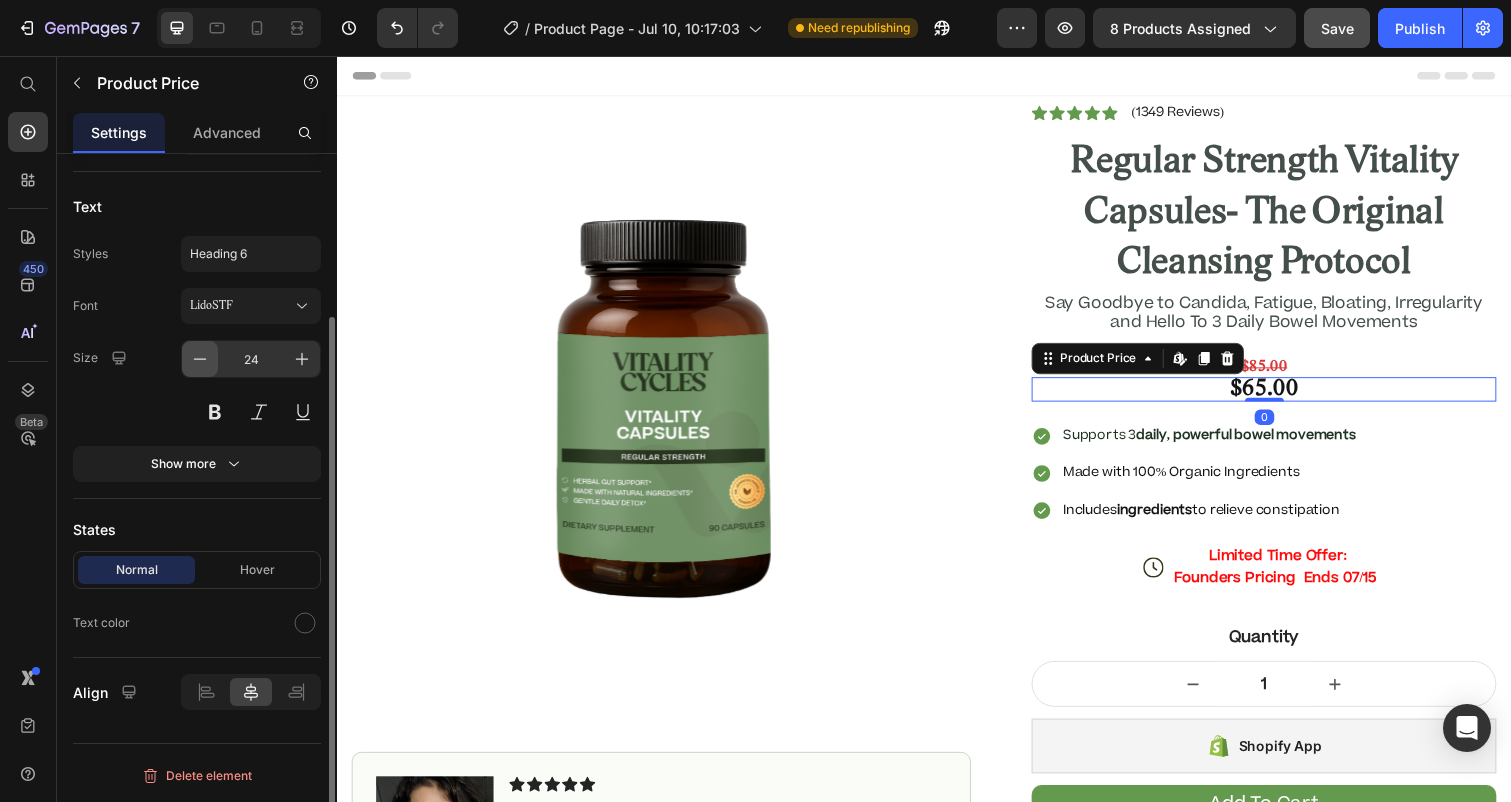 click at bounding box center (200, 359) 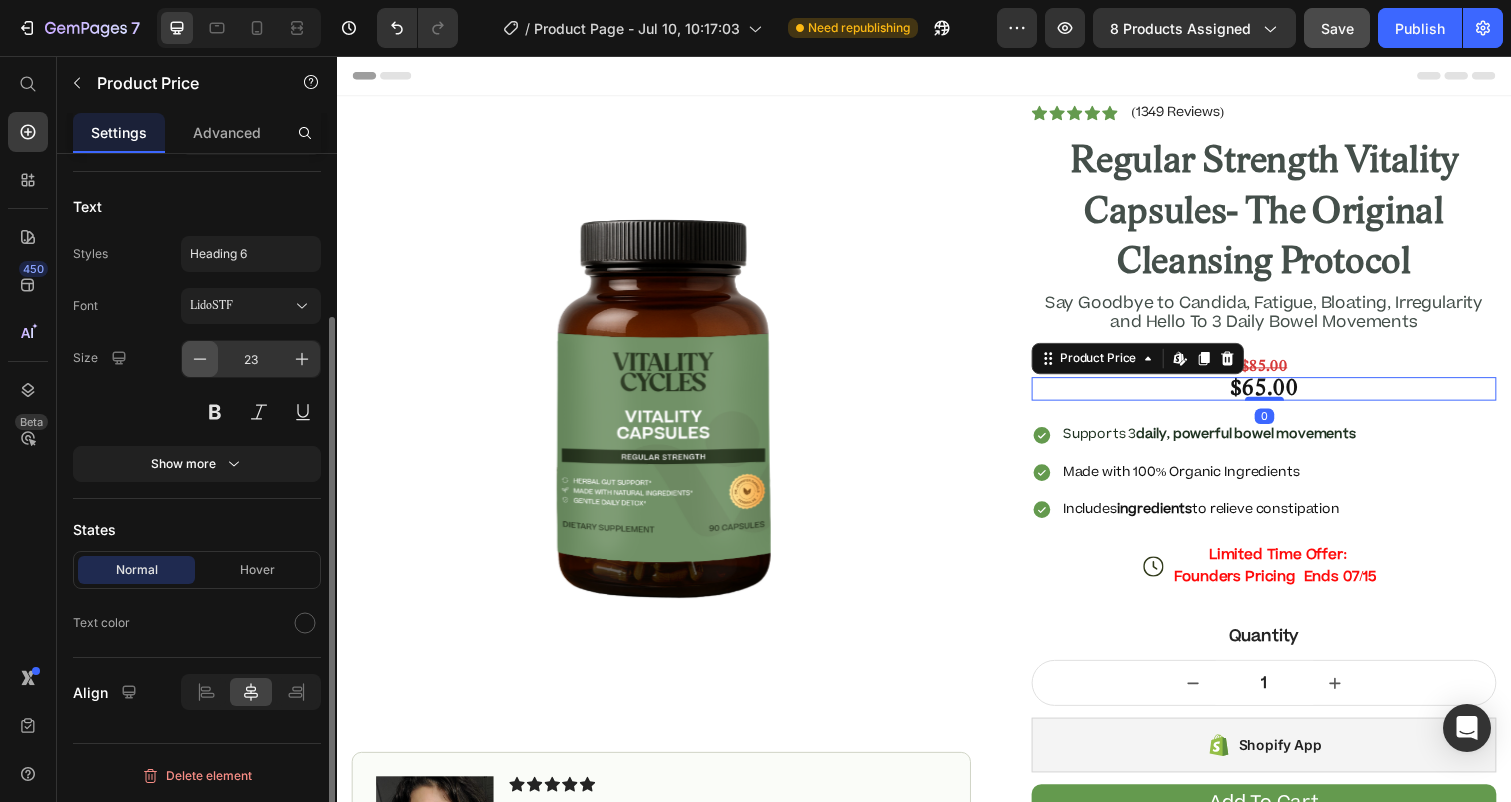 click at bounding box center [200, 359] 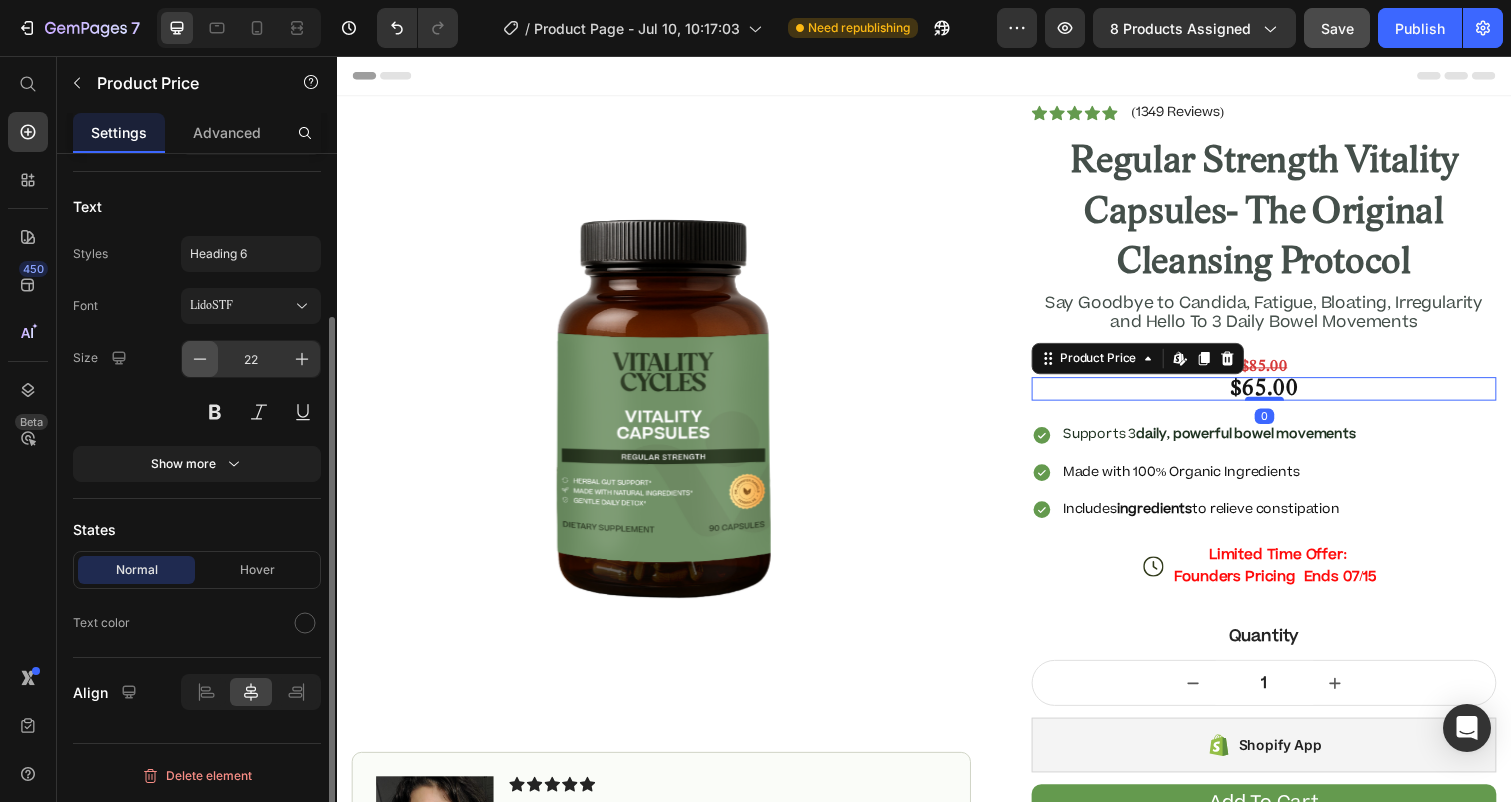 click at bounding box center (200, 359) 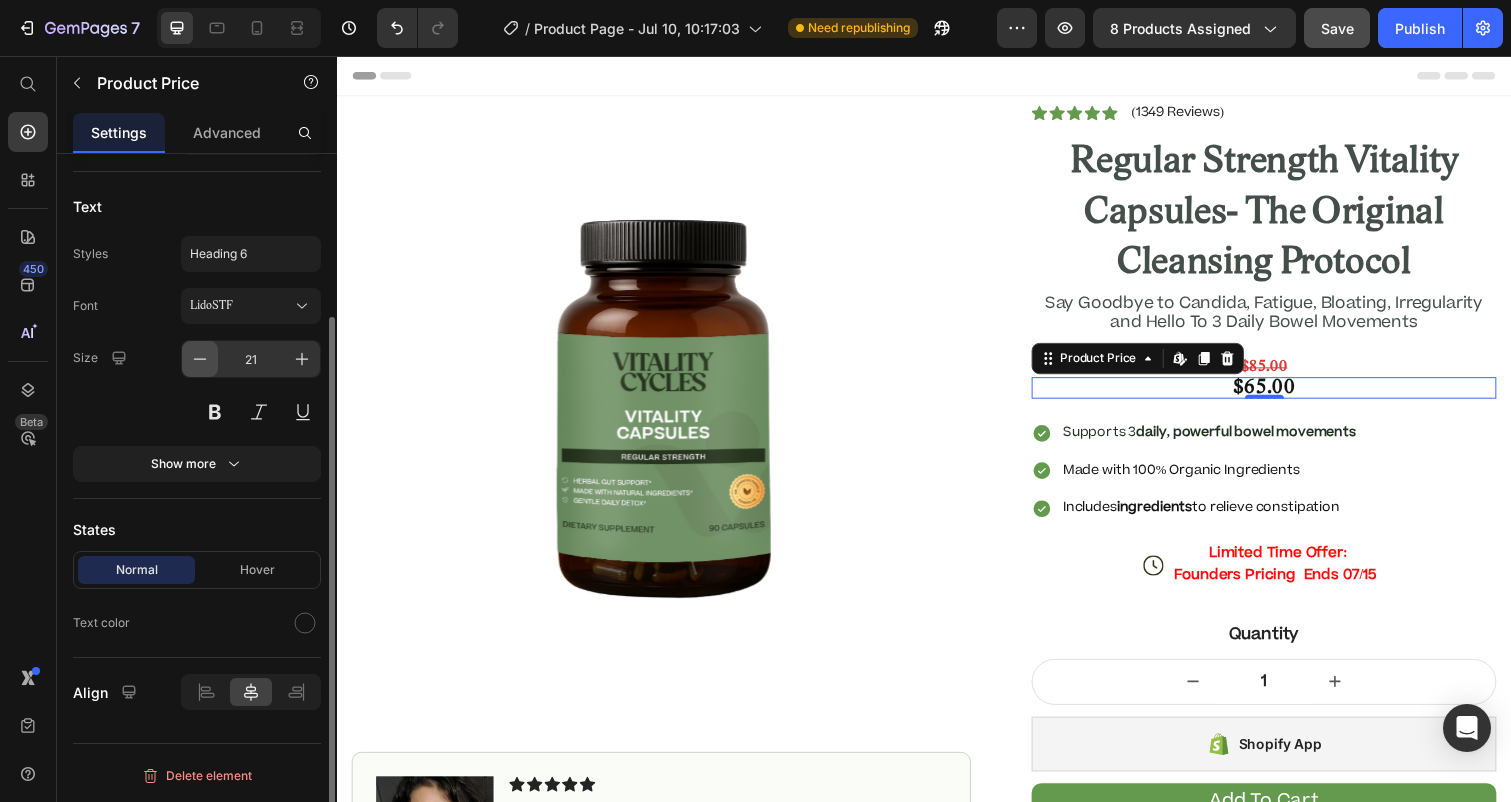 click at bounding box center (200, 359) 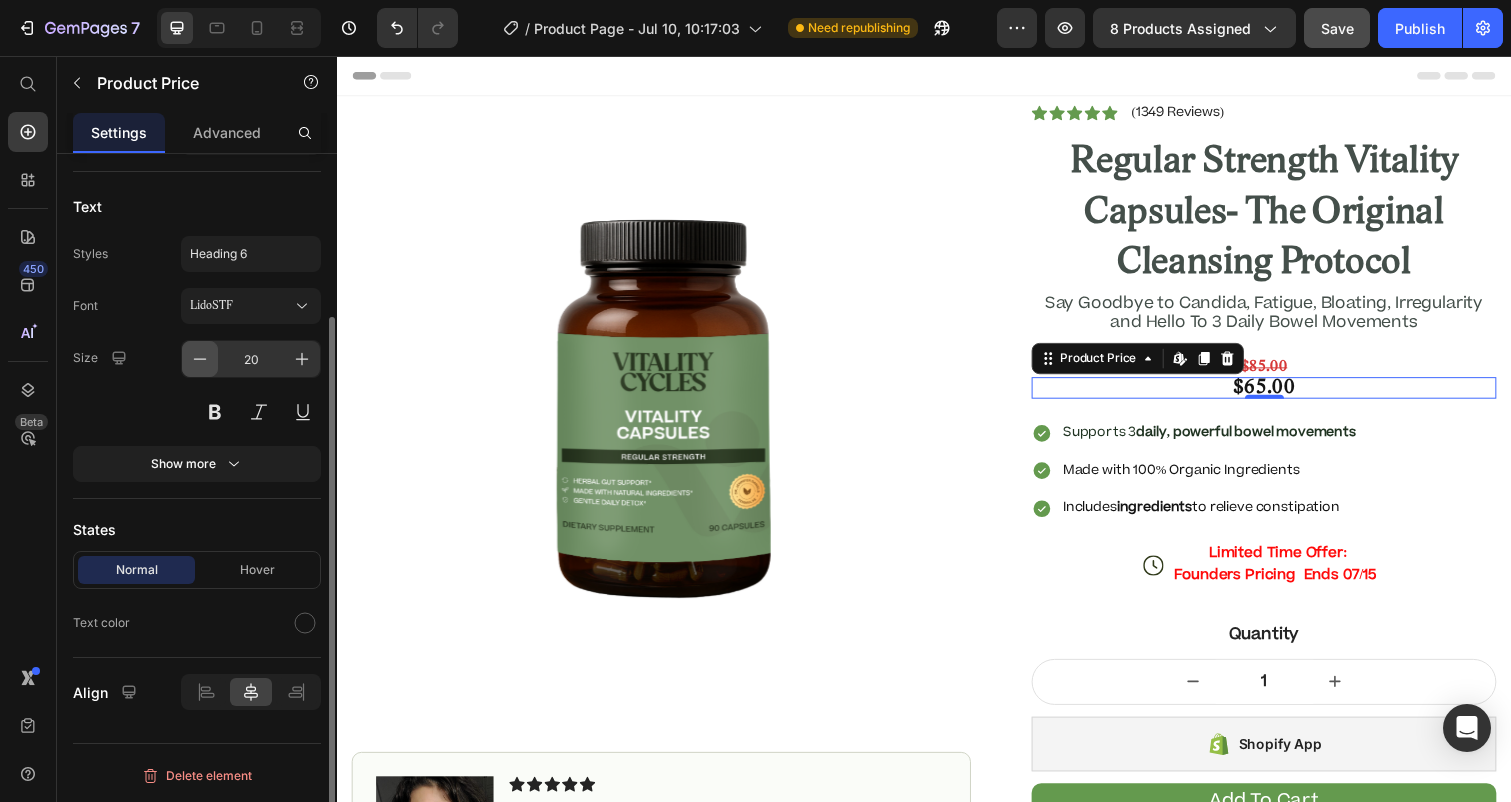 click at bounding box center [200, 359] 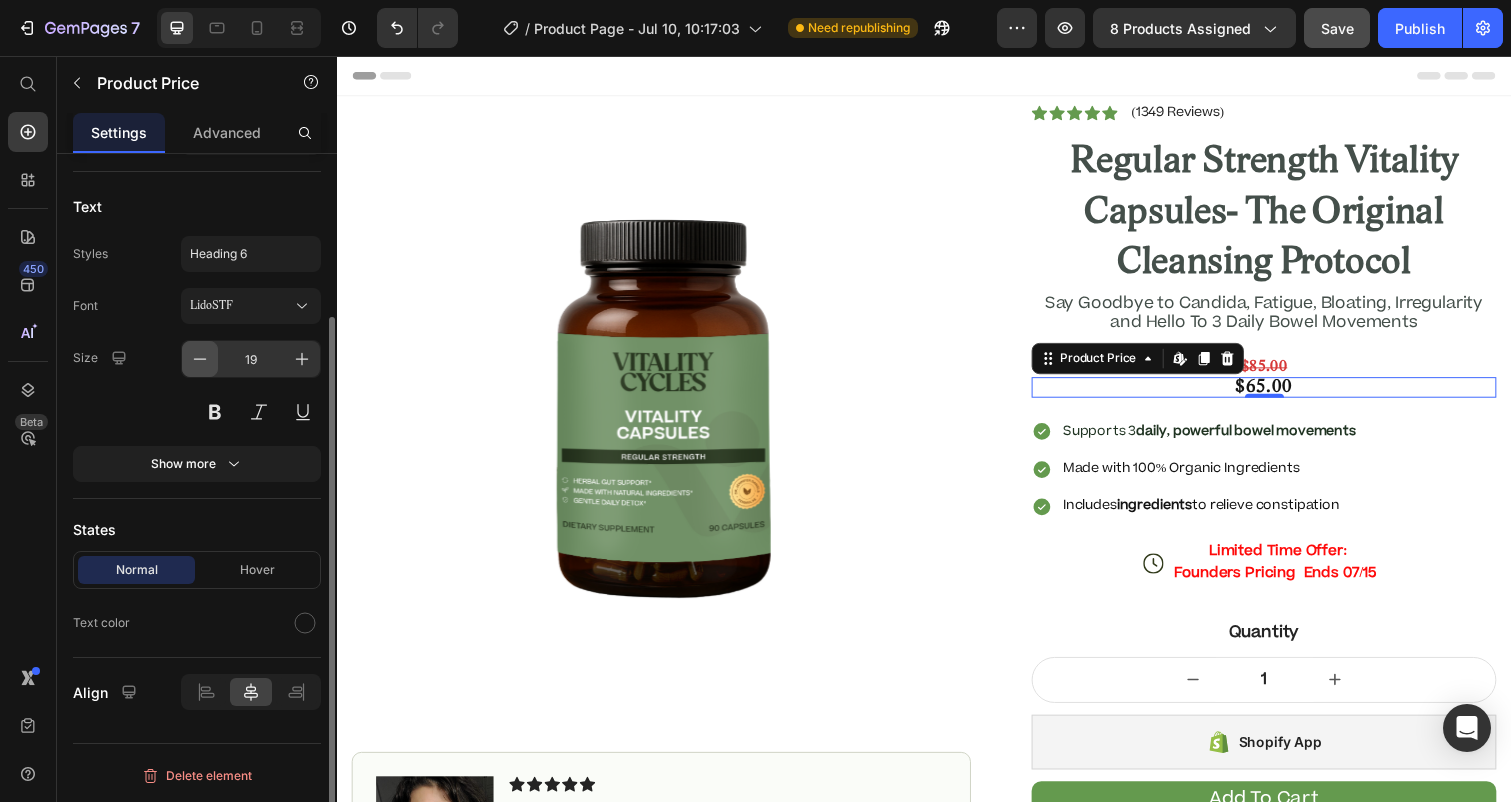 click at bounding box center (200, 359) 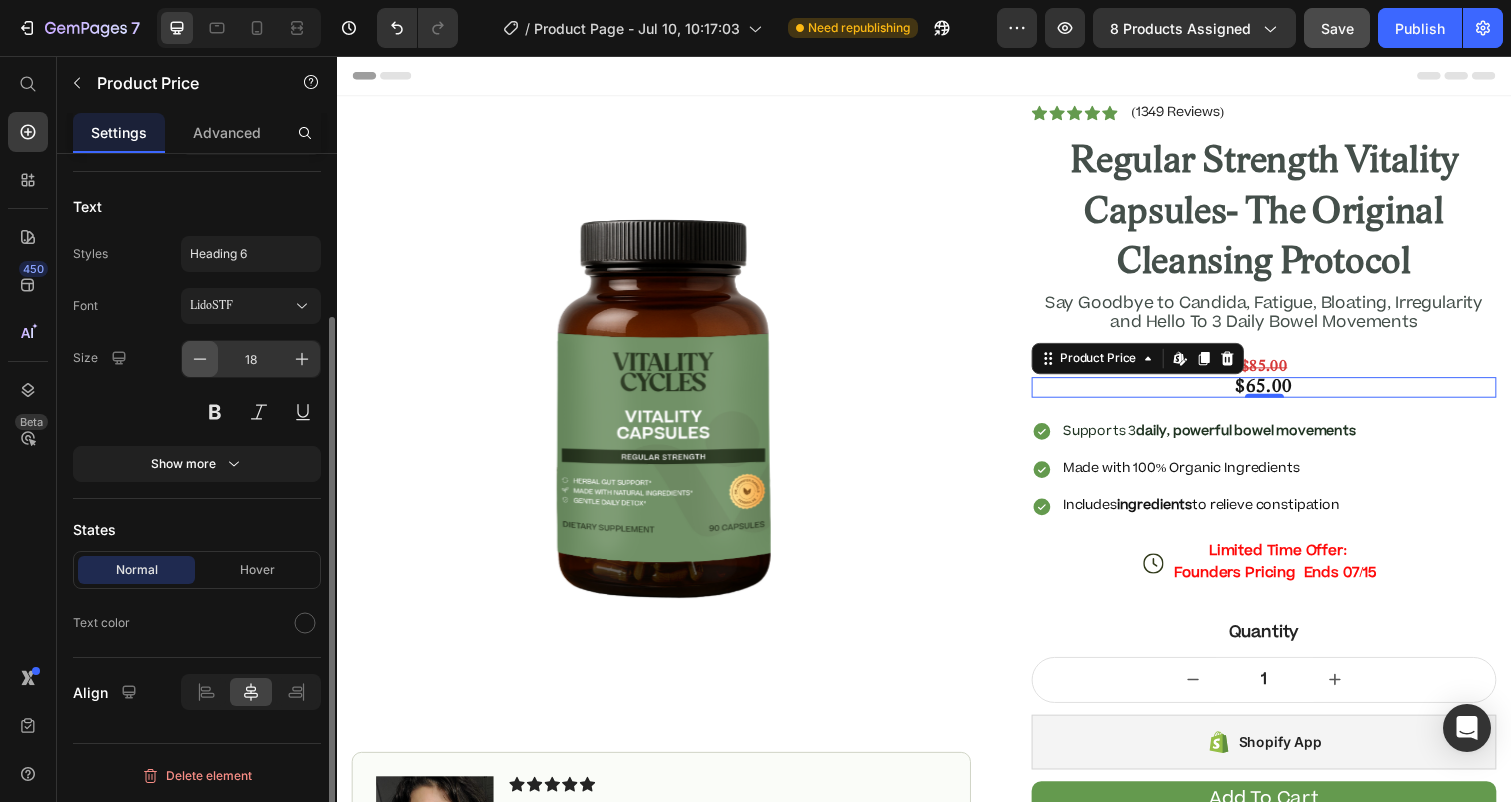 click at bounding box center (200, 359) 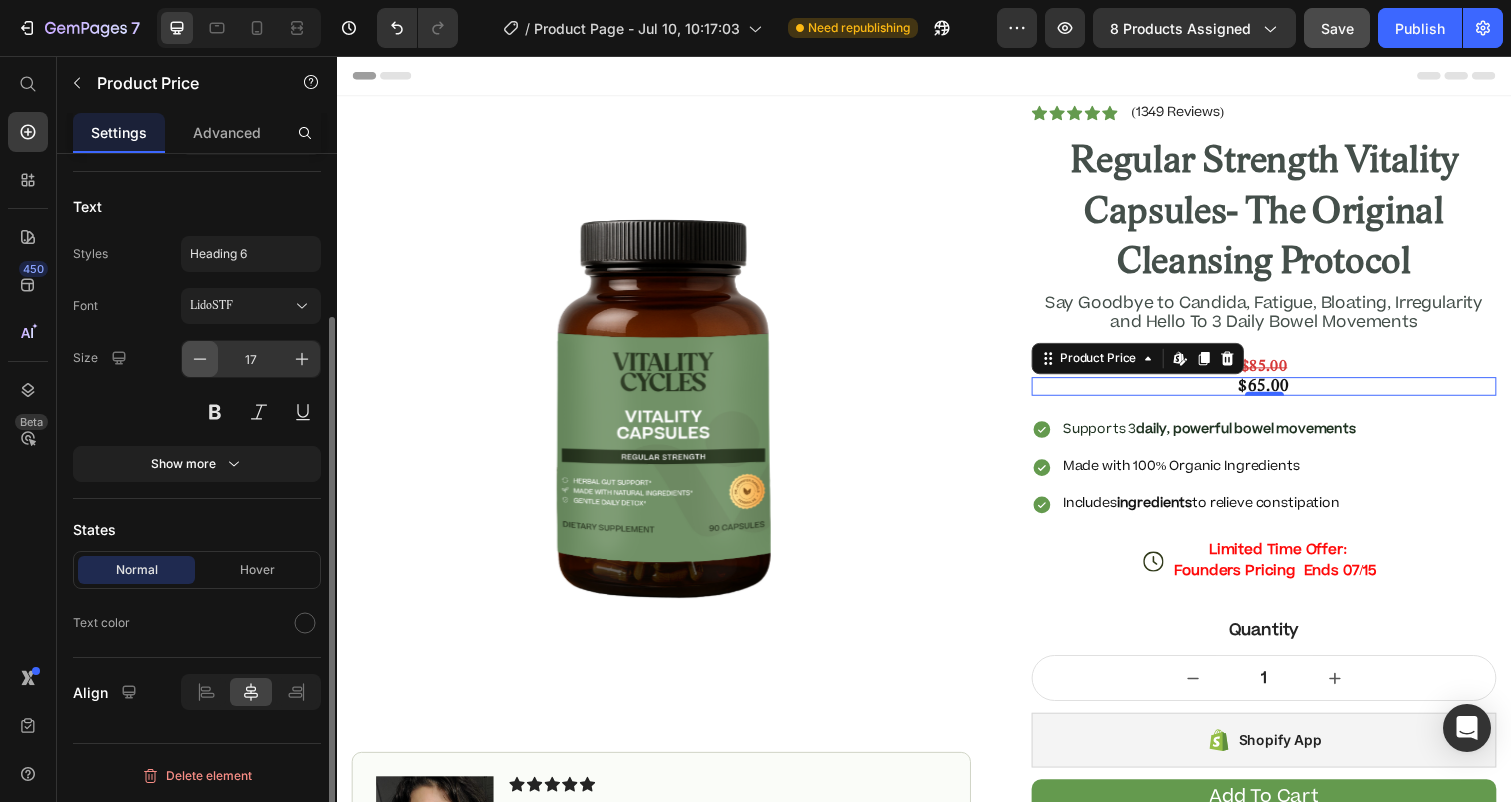 click at bounding box center (200, 359) 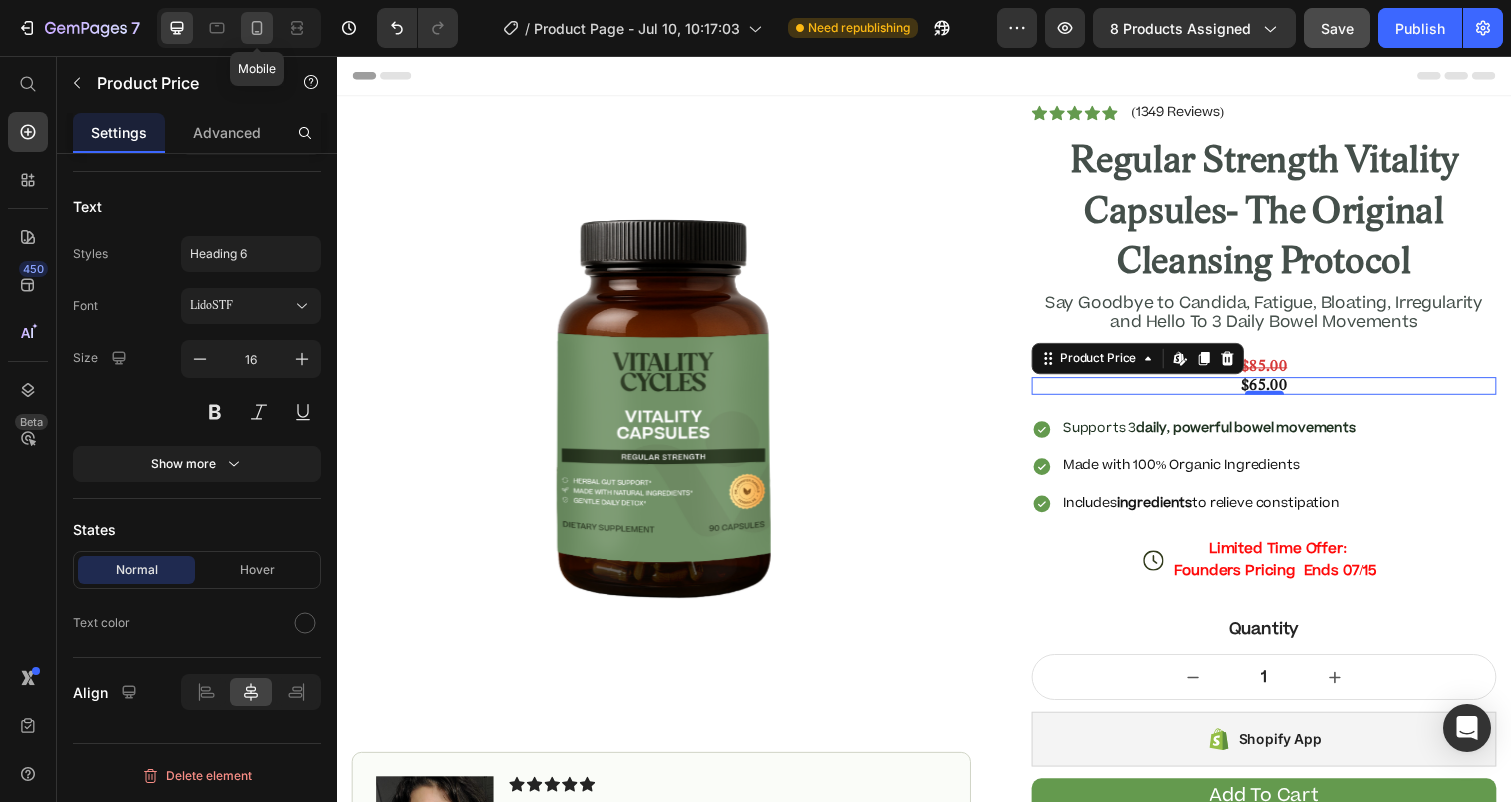 click 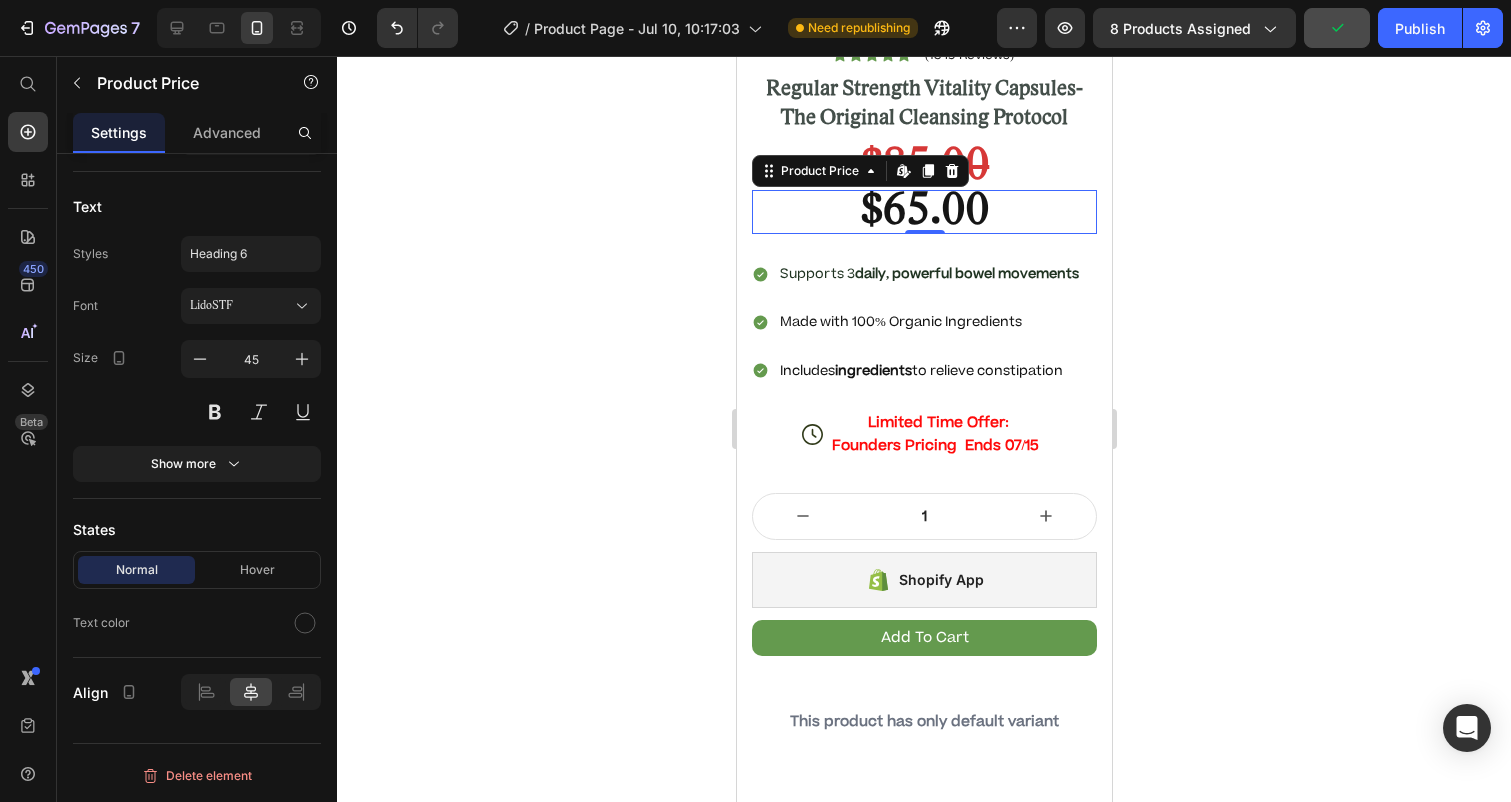 scroll, scrollTop: 394, scrollLeft: 0, axis: vertical 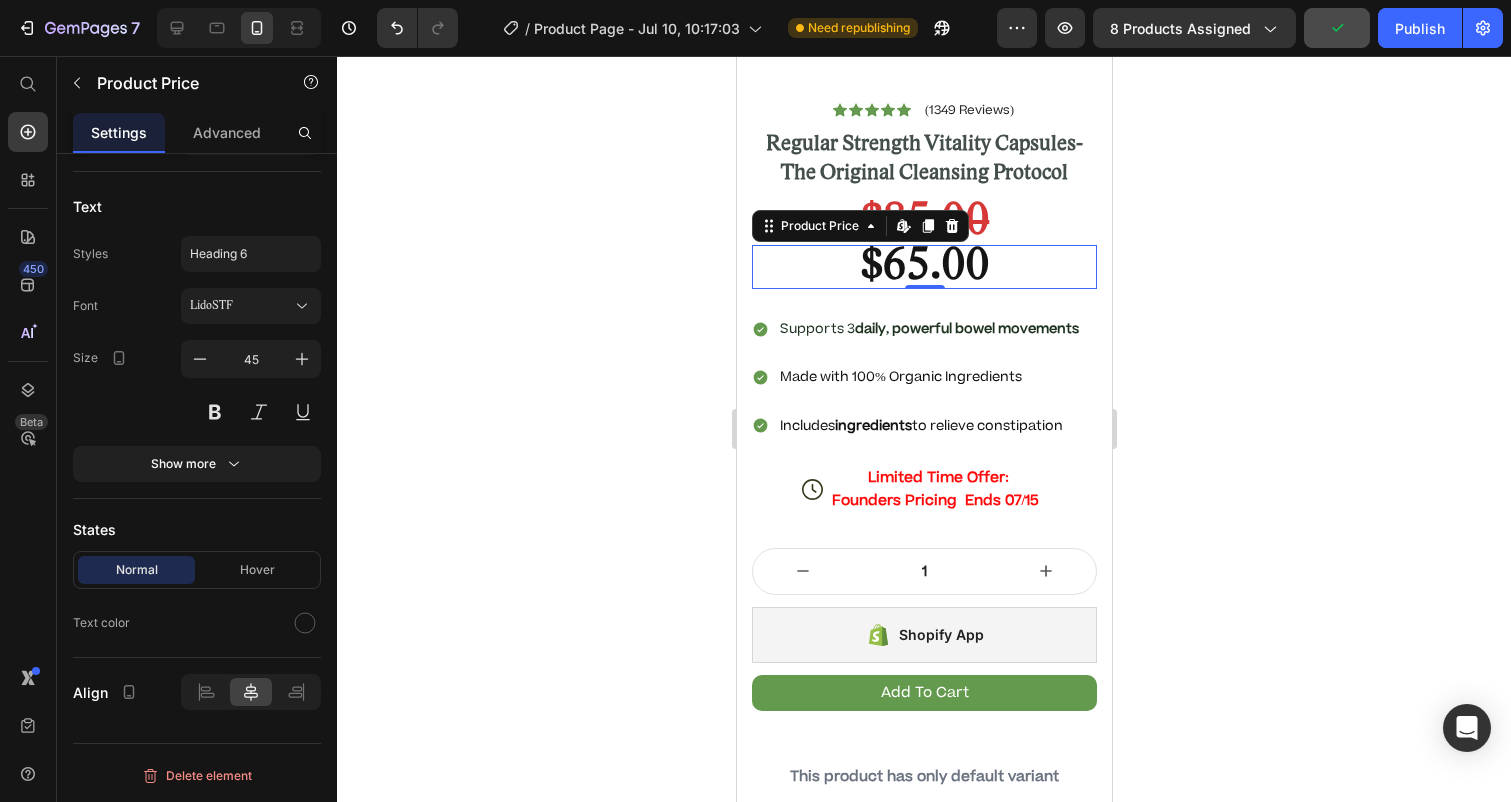 click on "$65.00" at bounding box center [923, 267] 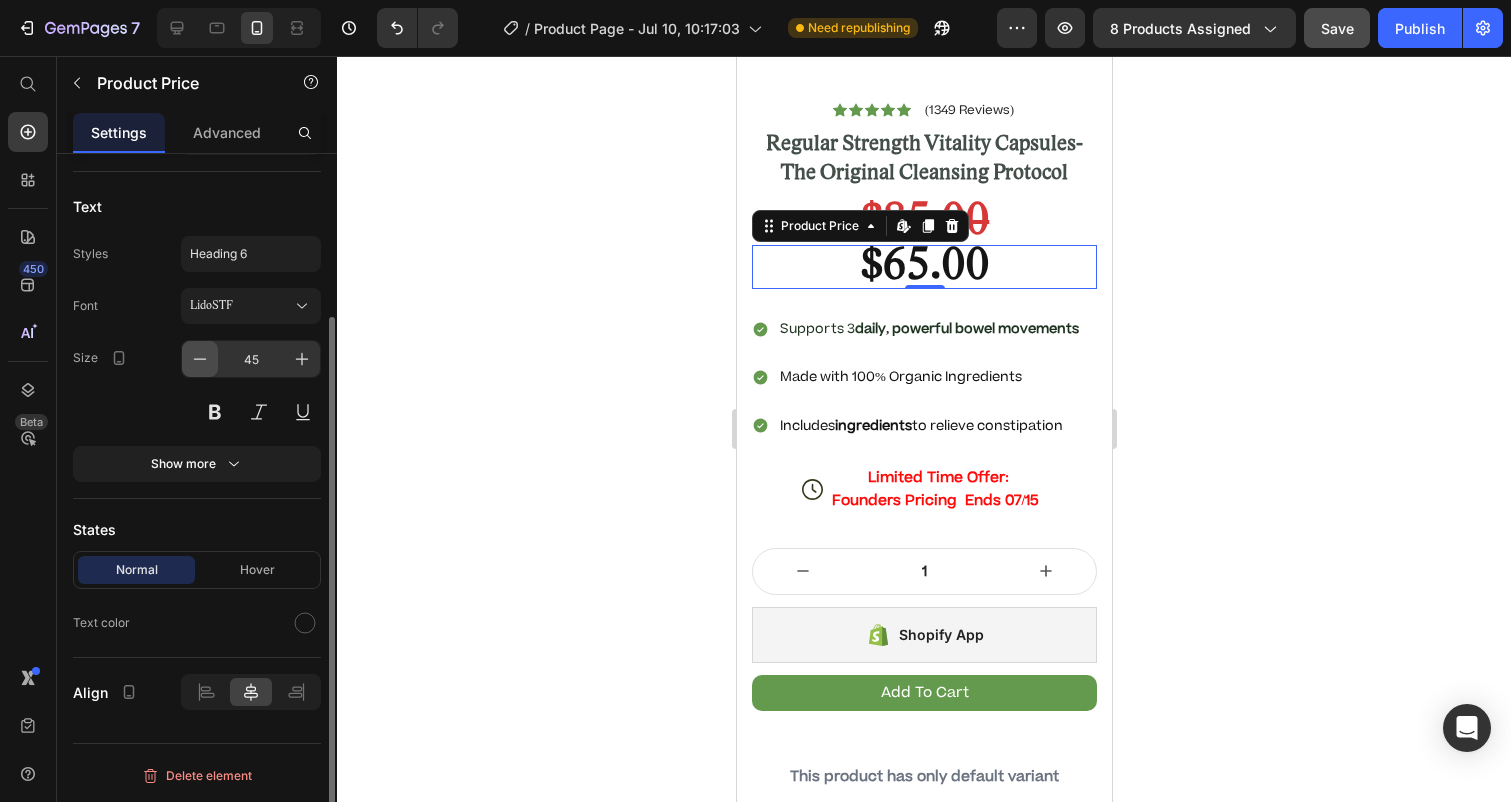 click 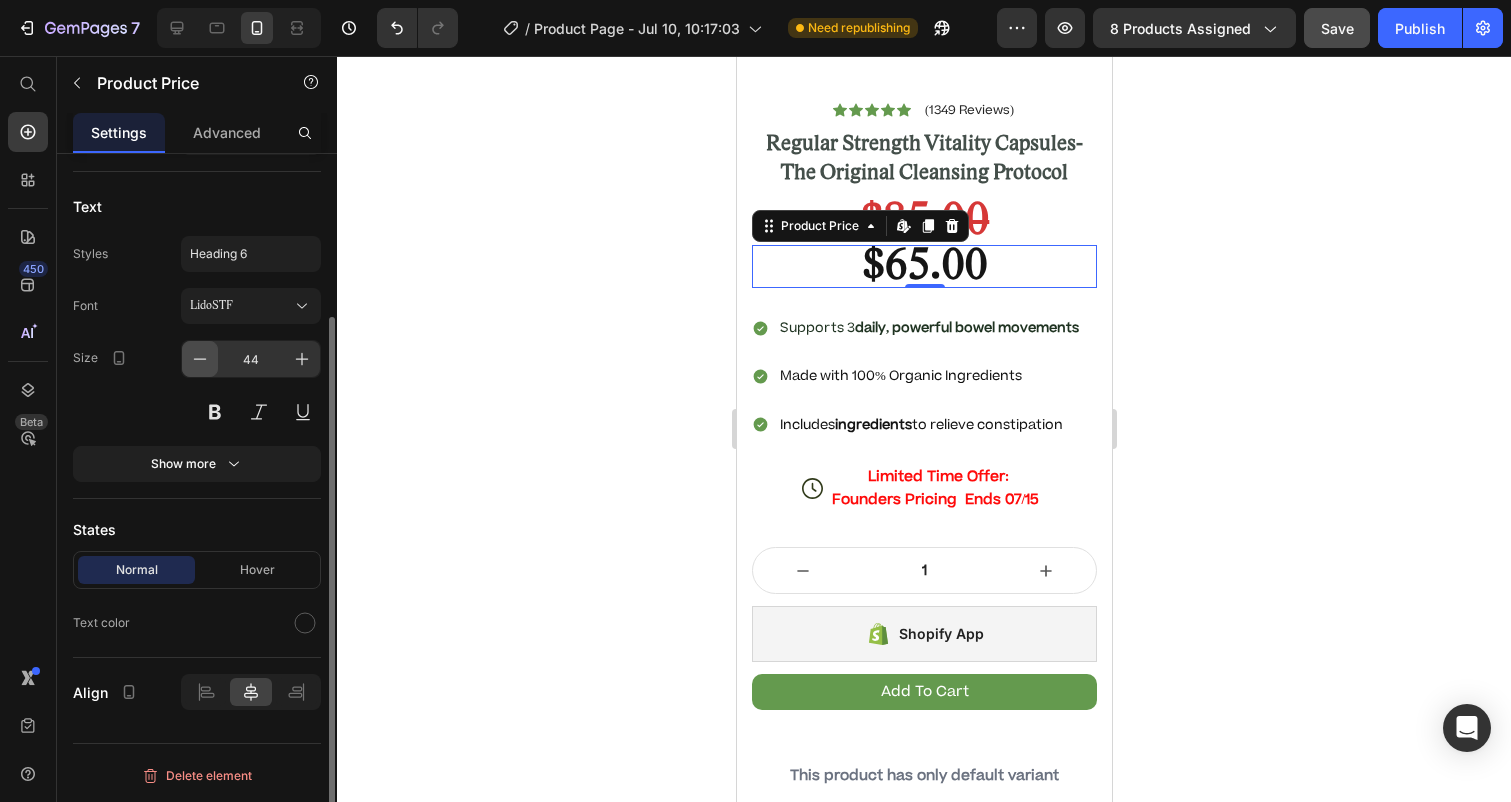 click 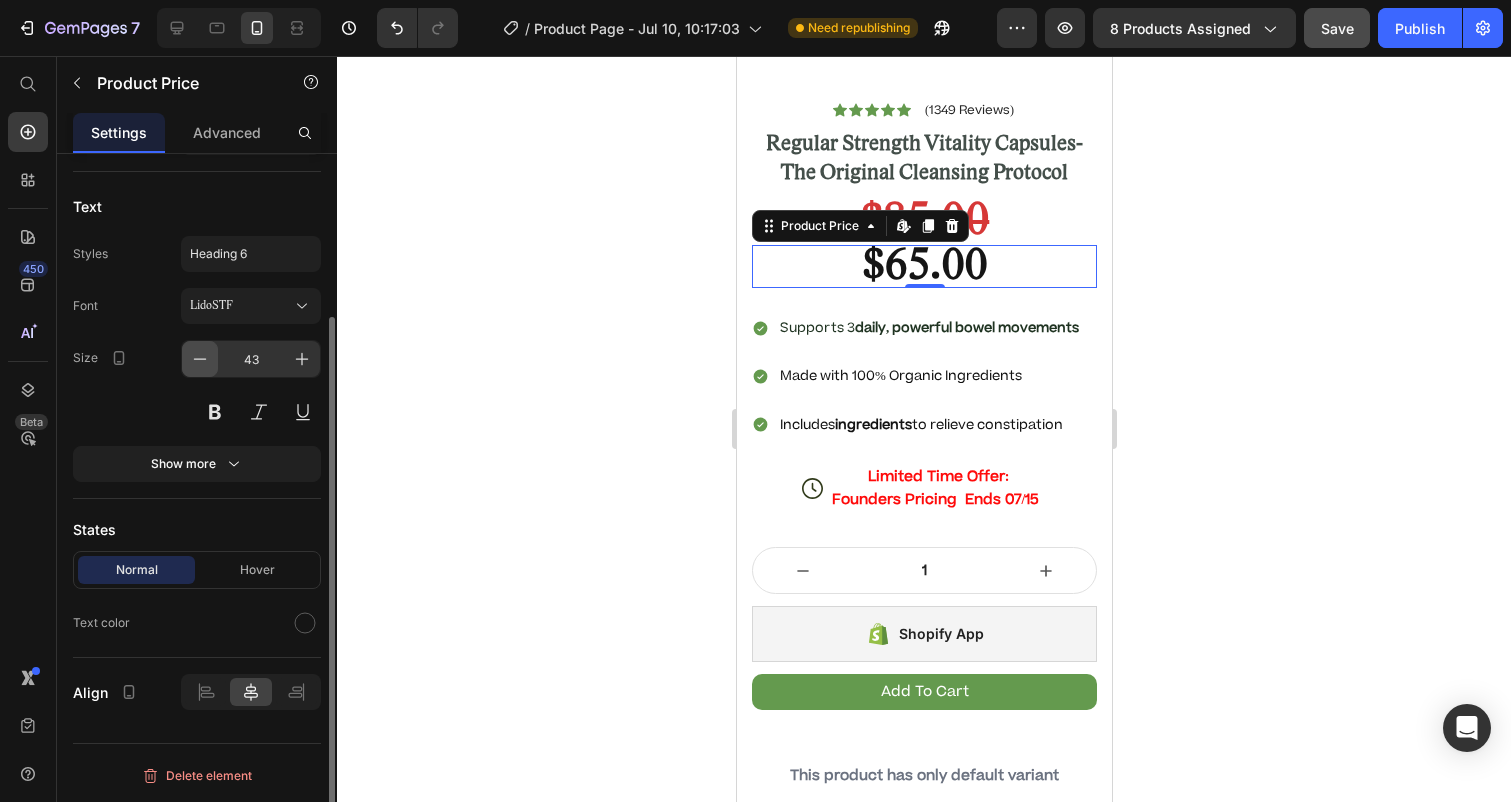 click 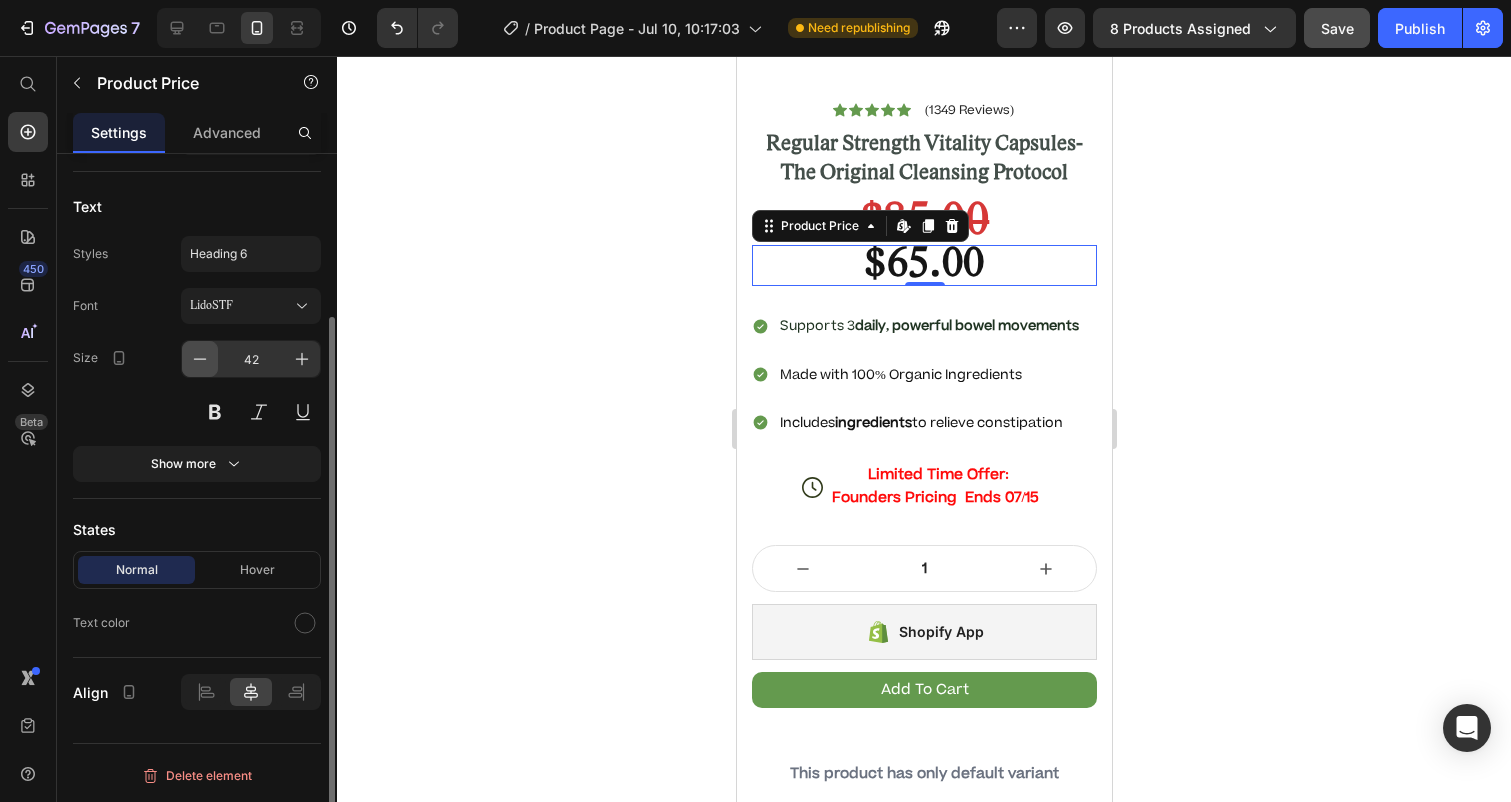 click 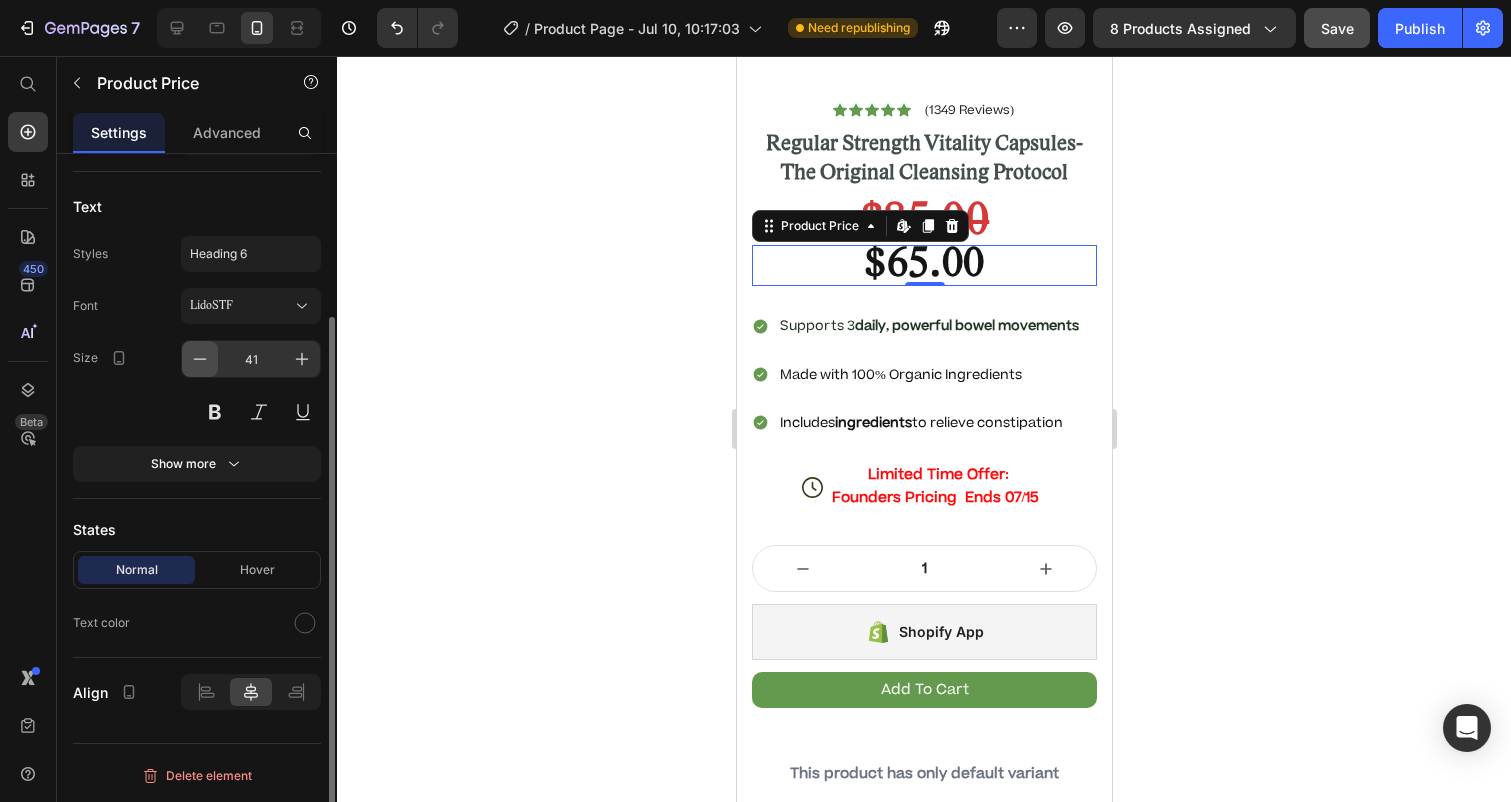 click 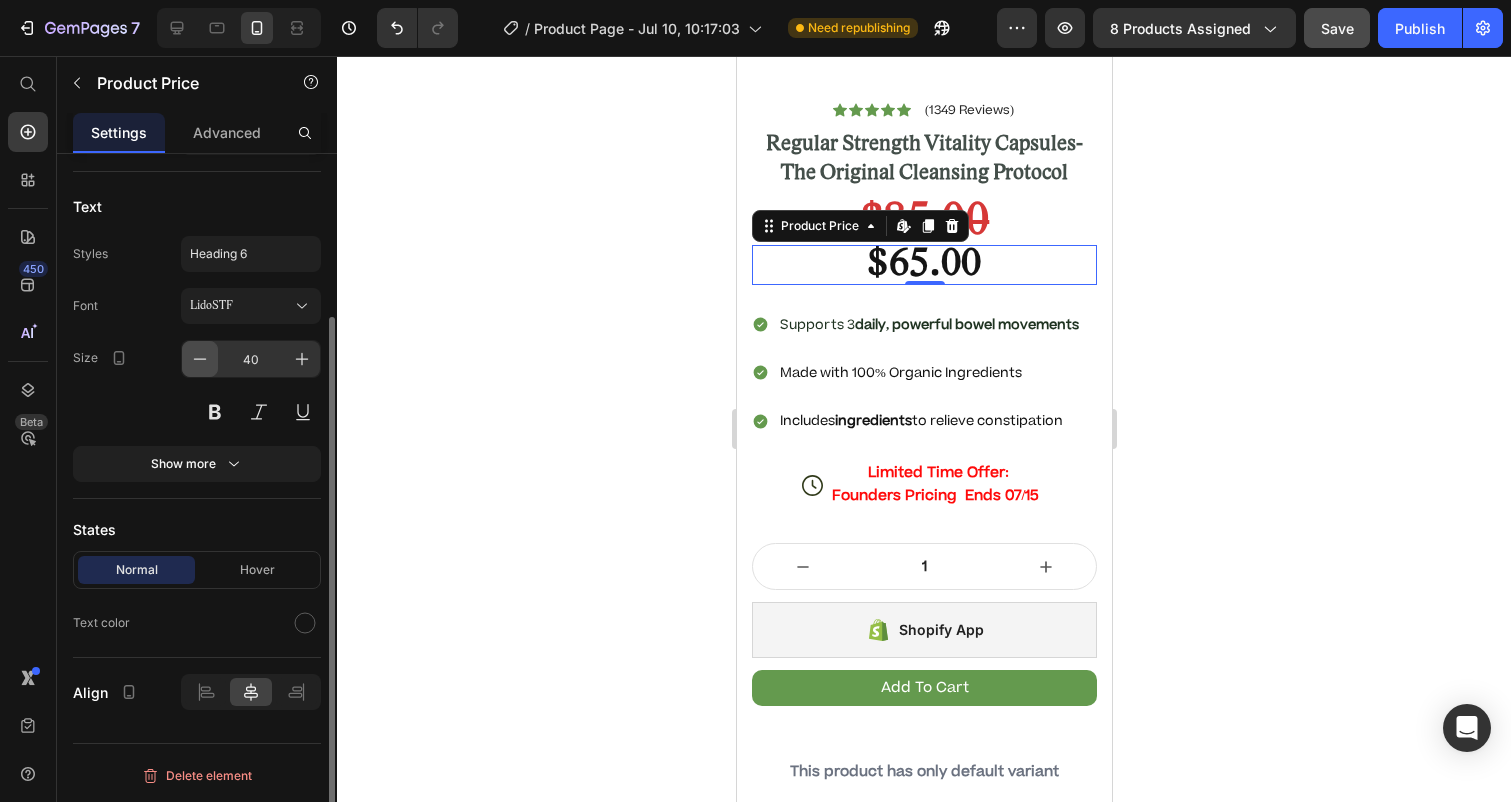 click 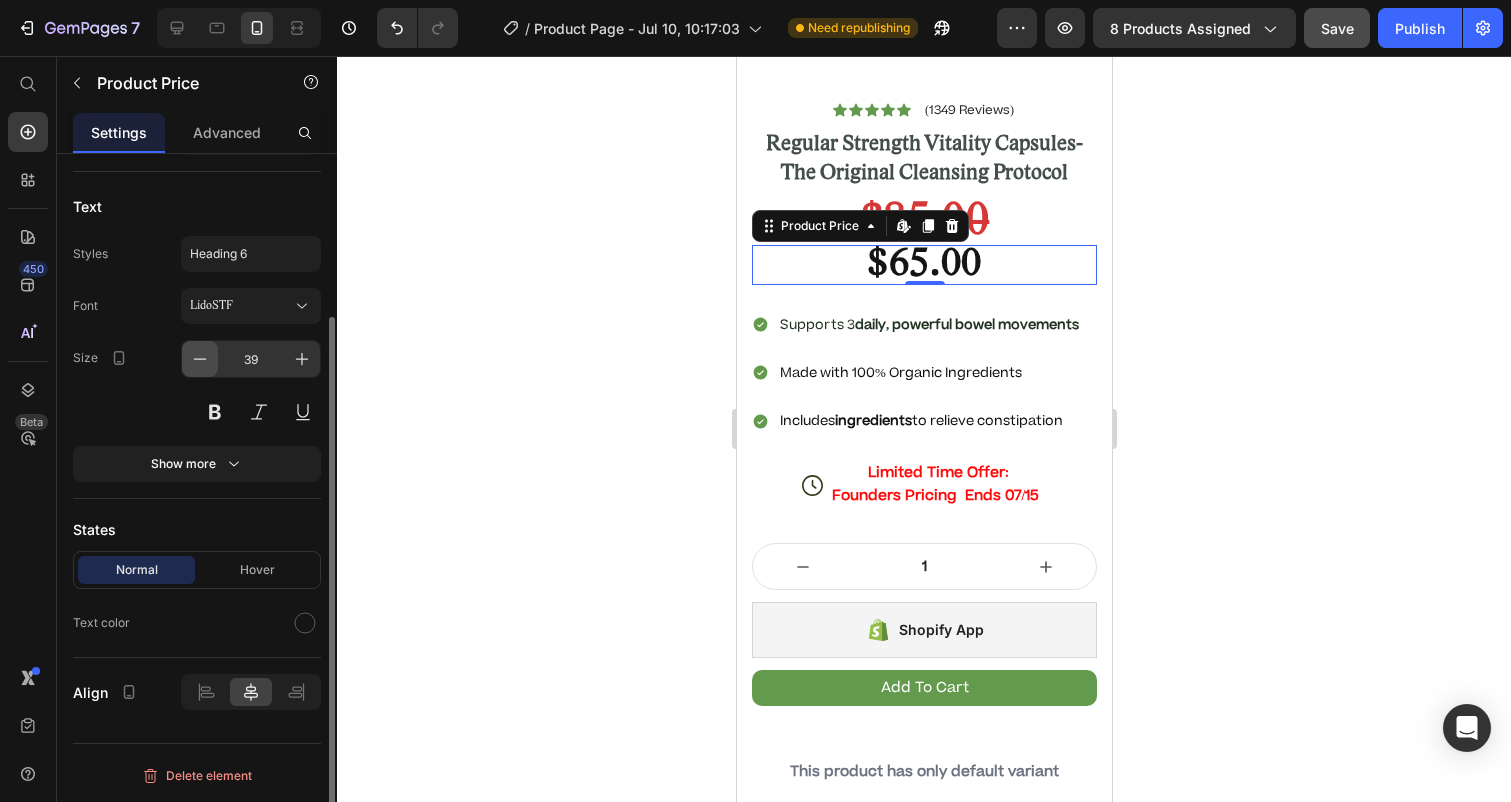click 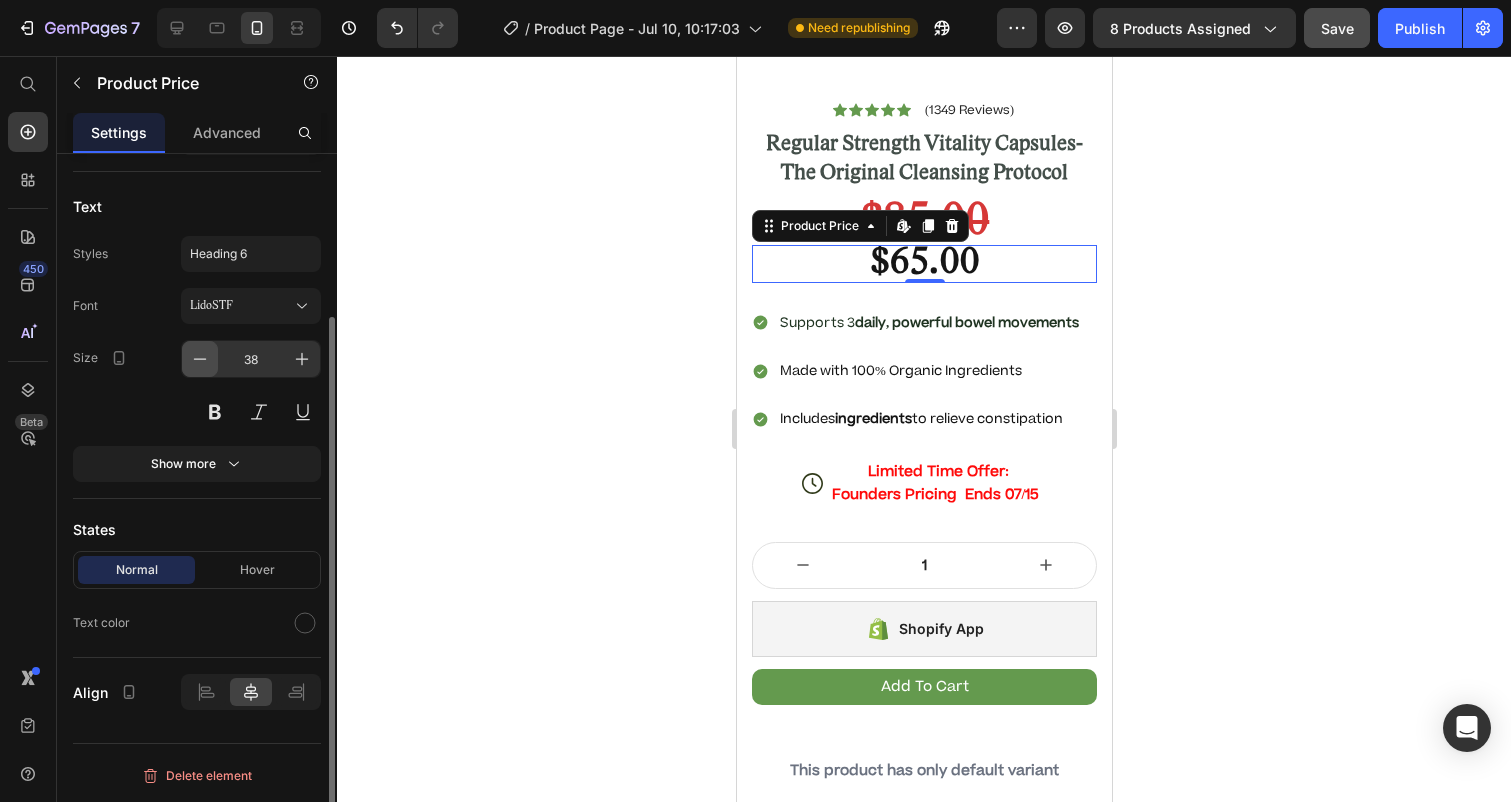 click 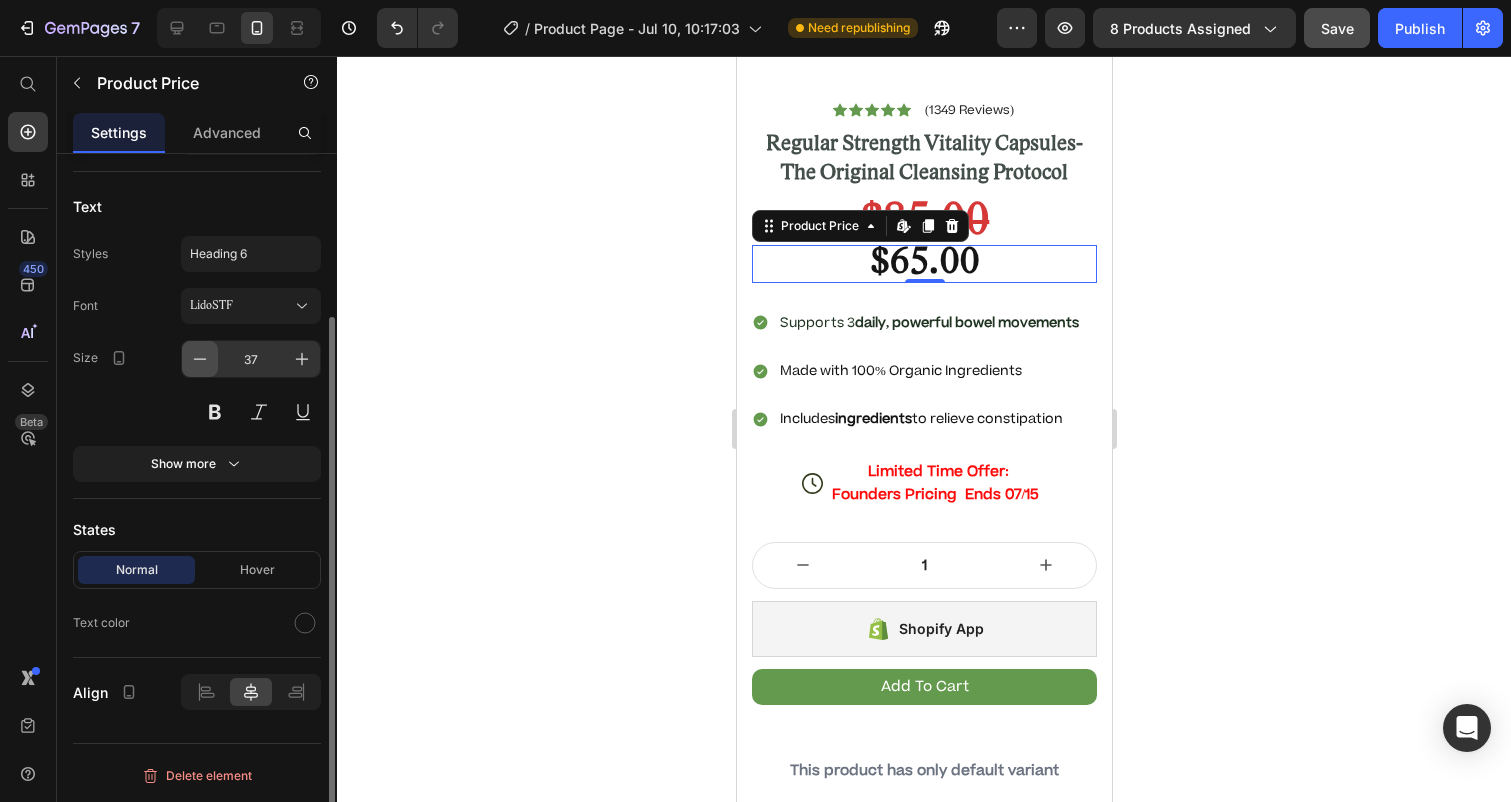 click 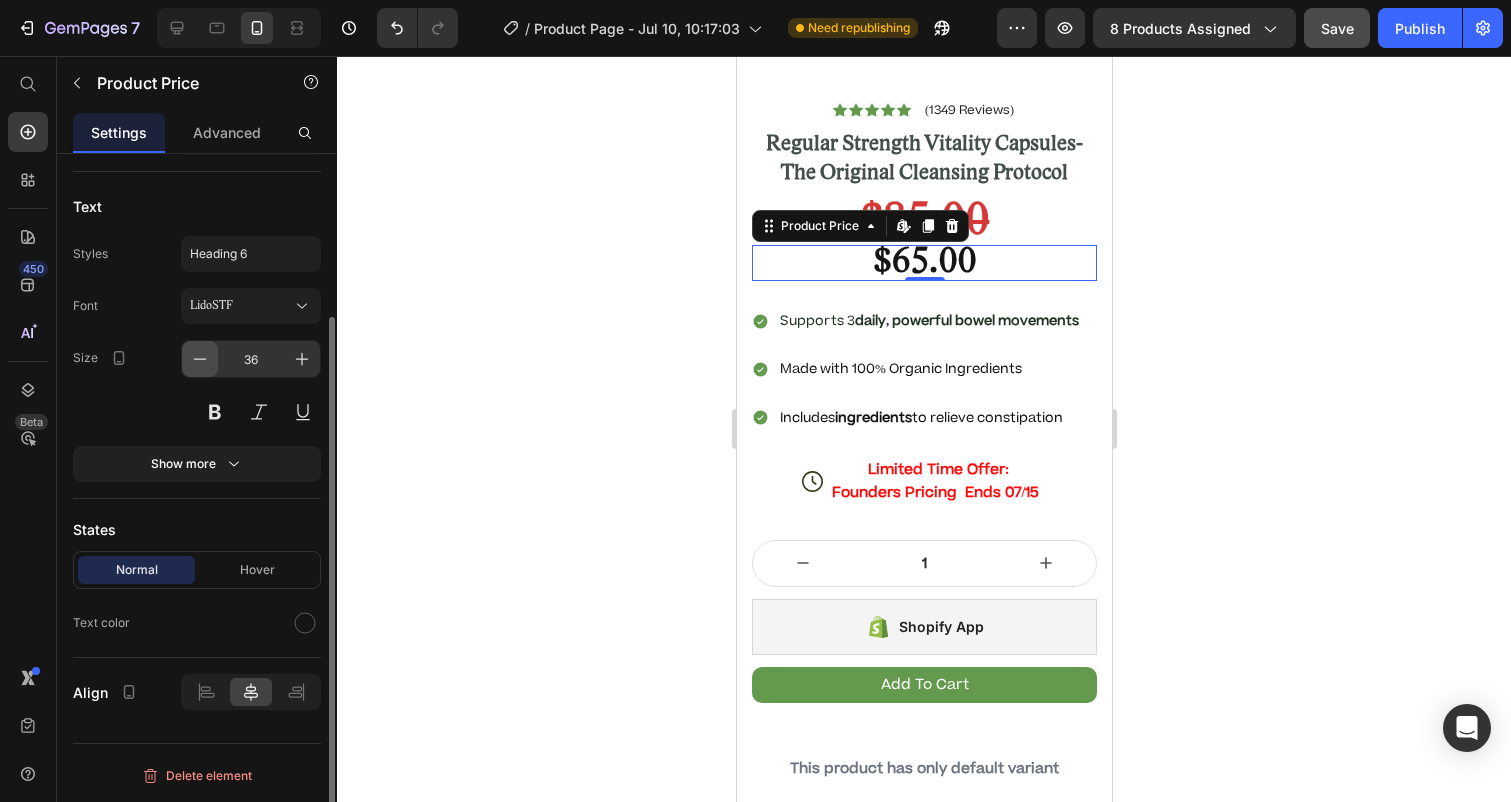 click 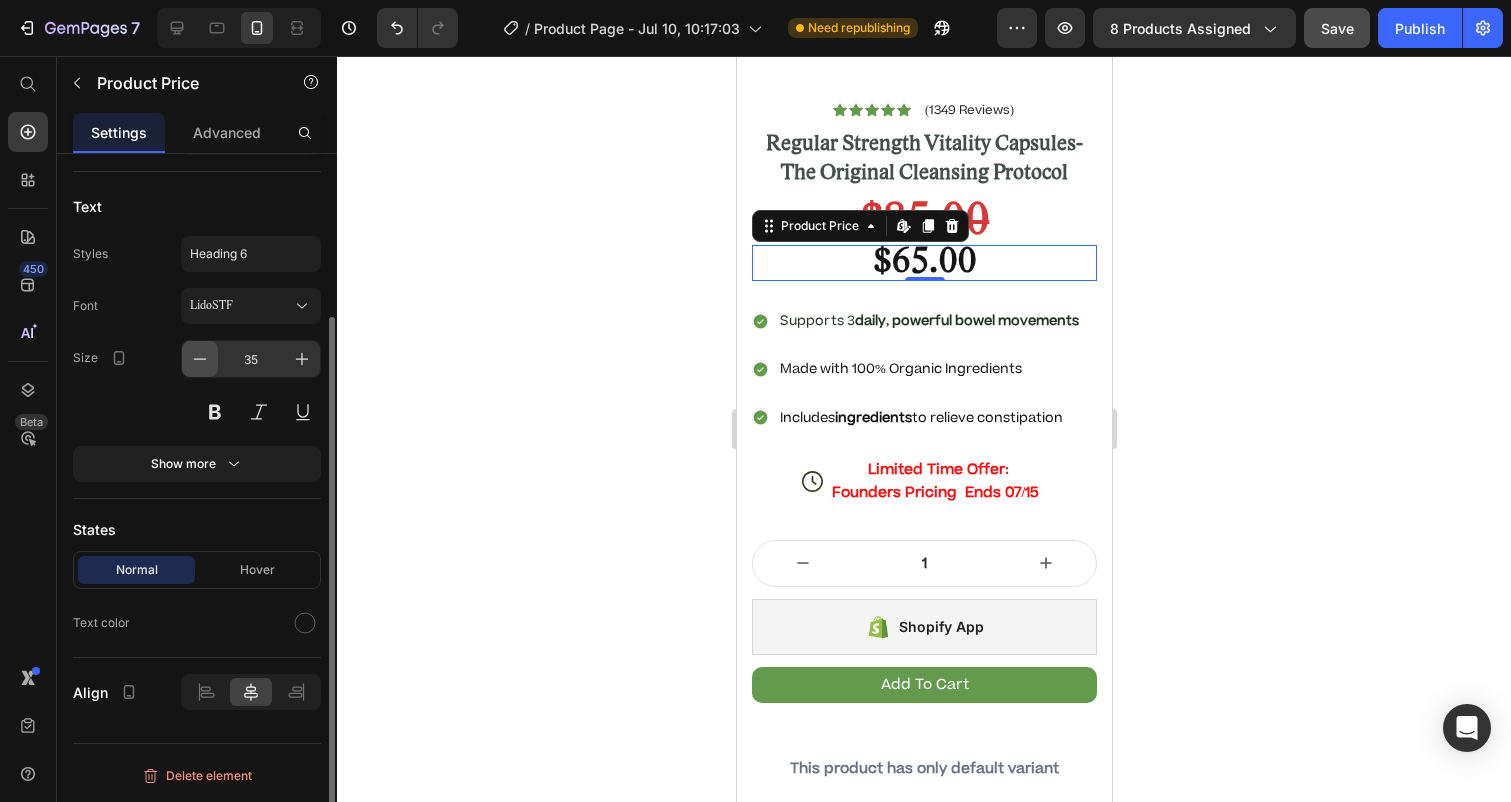 click 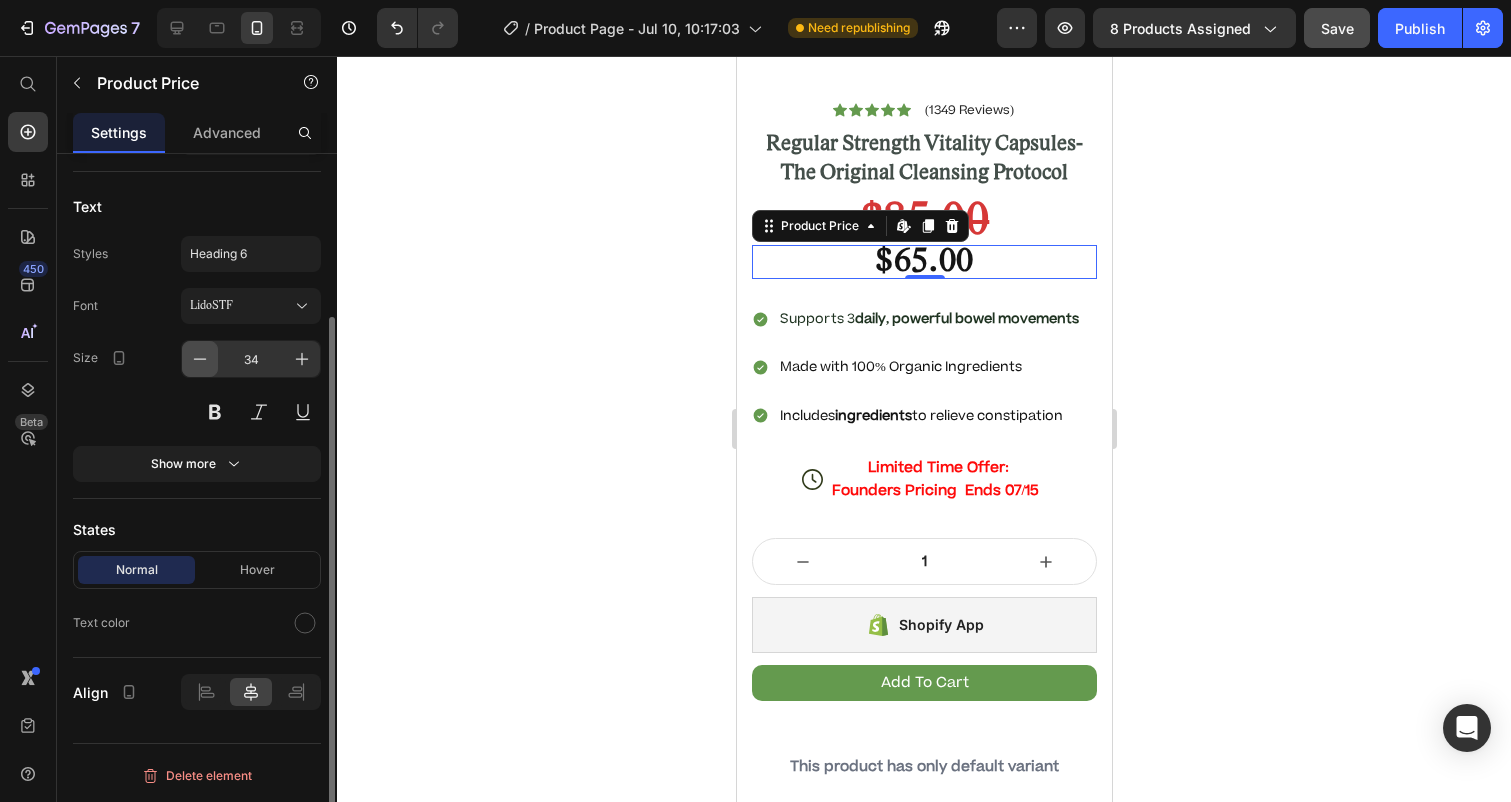 click 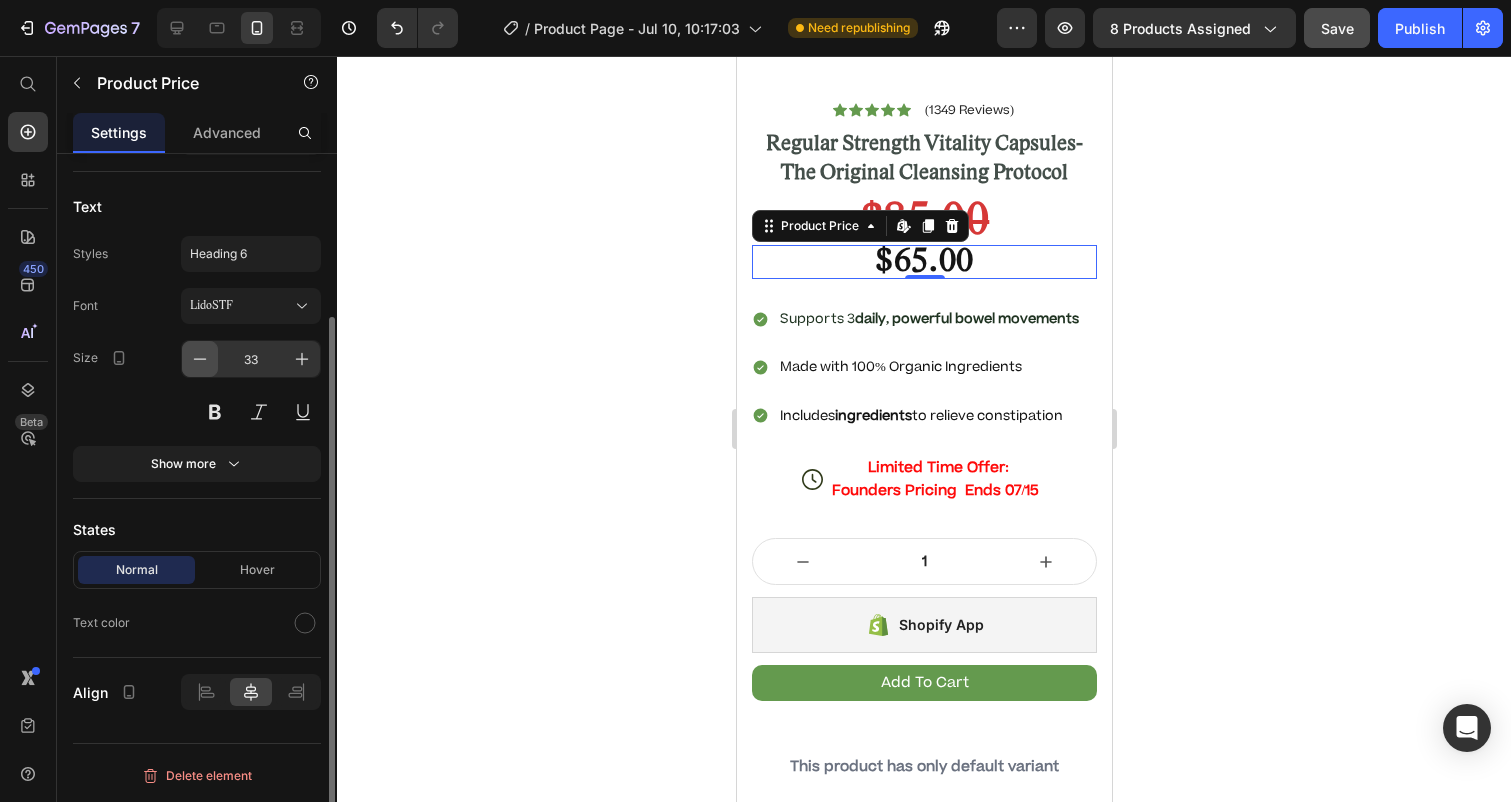 click 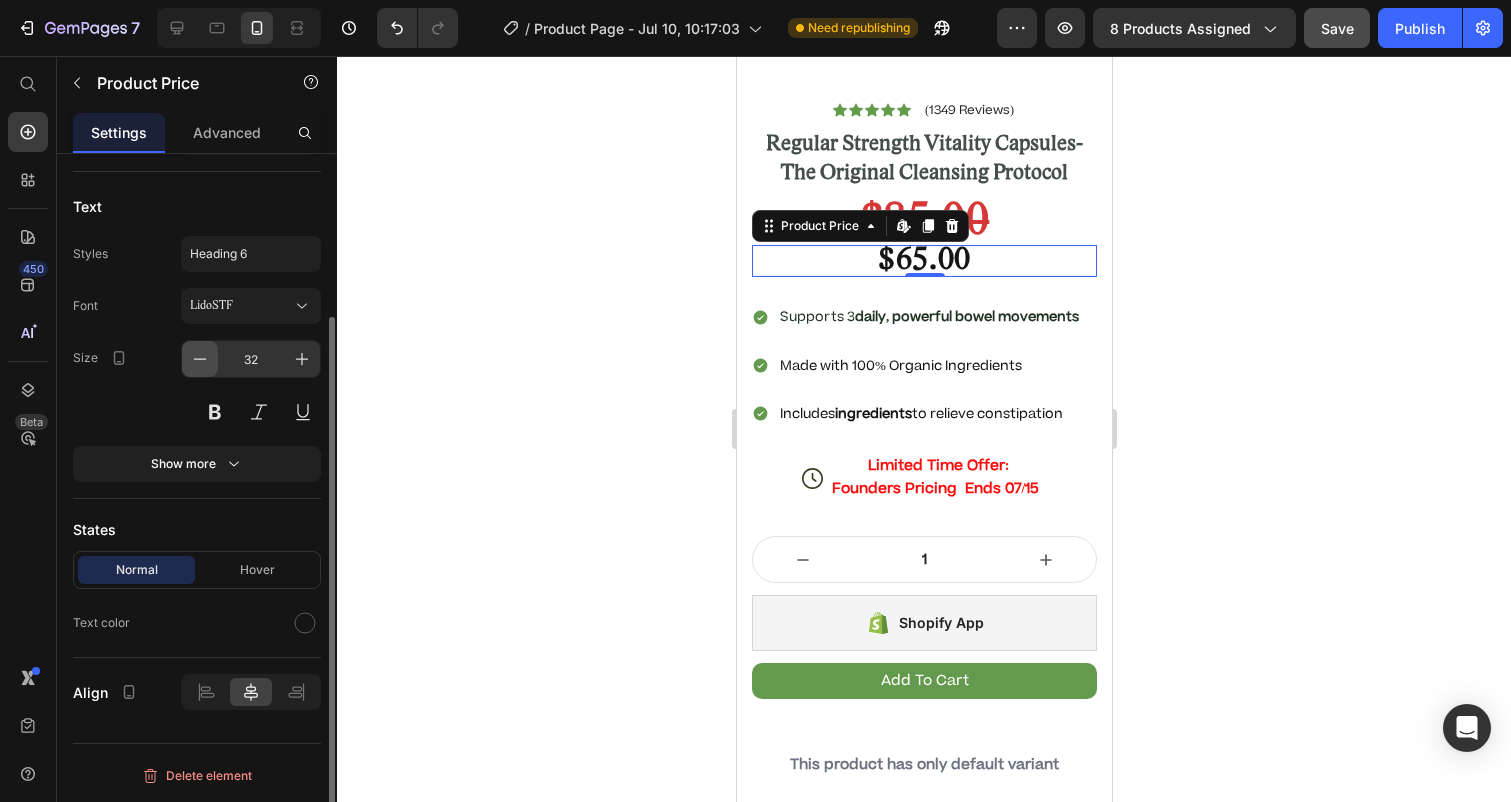 click 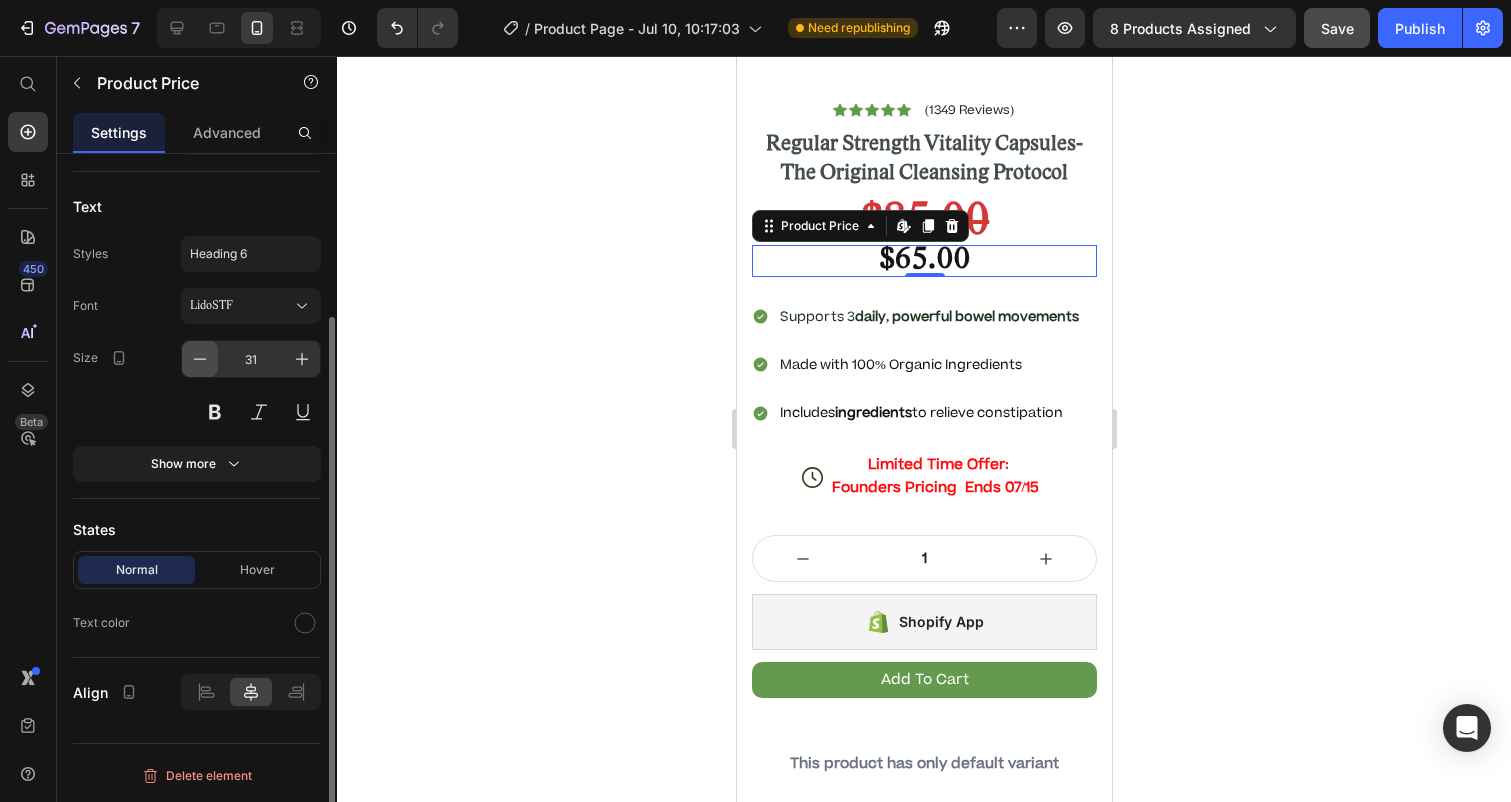 click 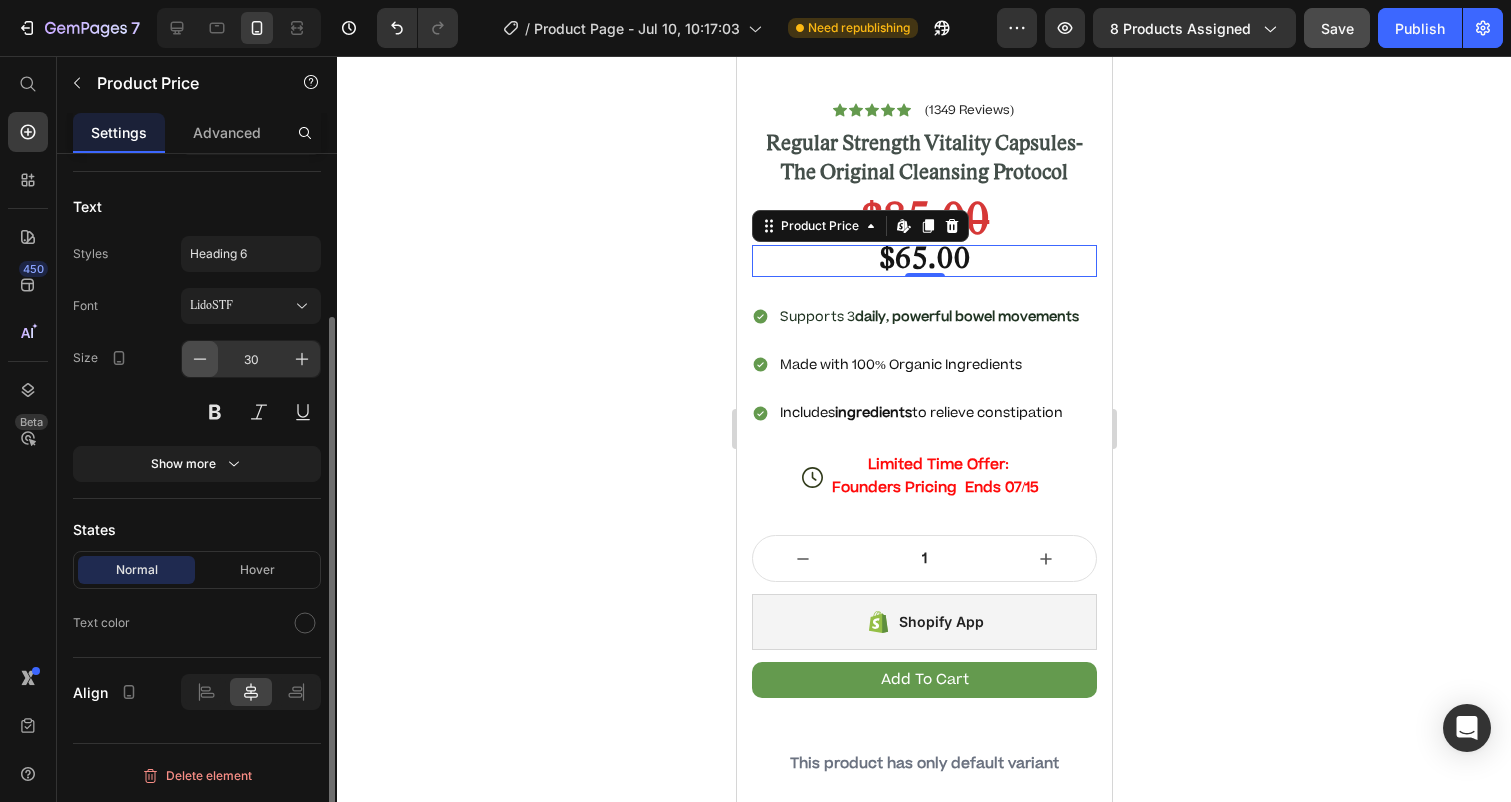 click 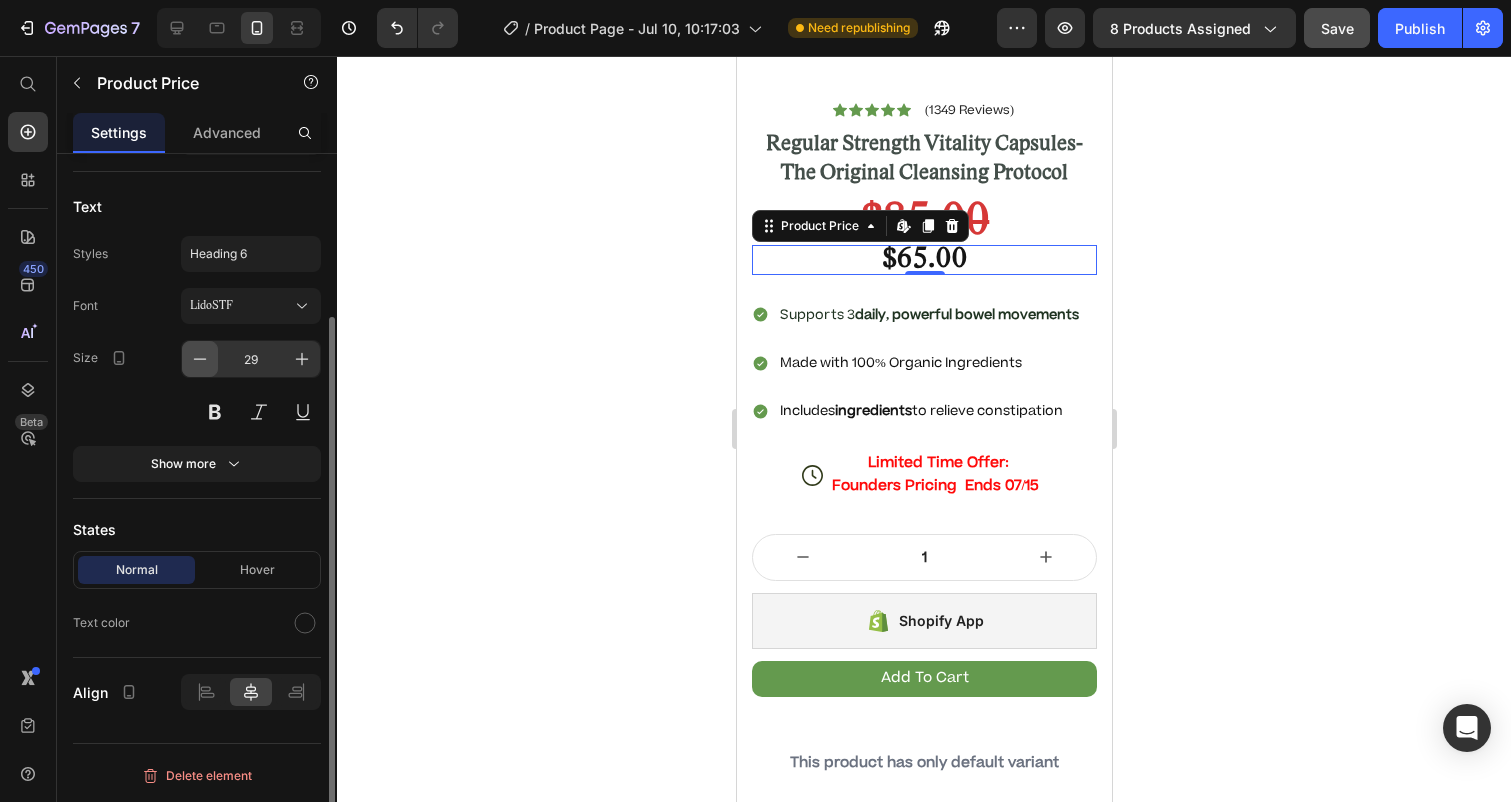 click 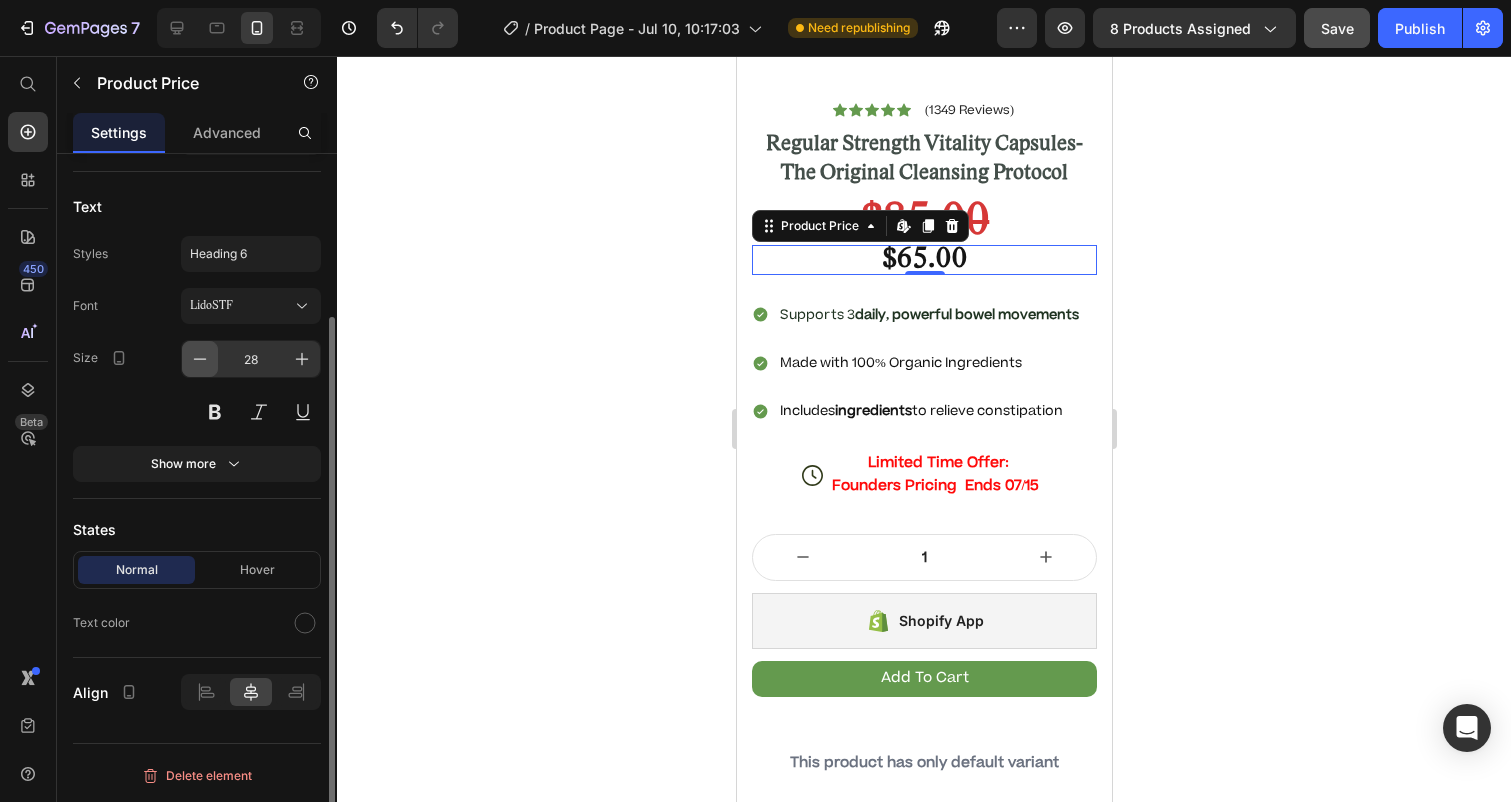 click 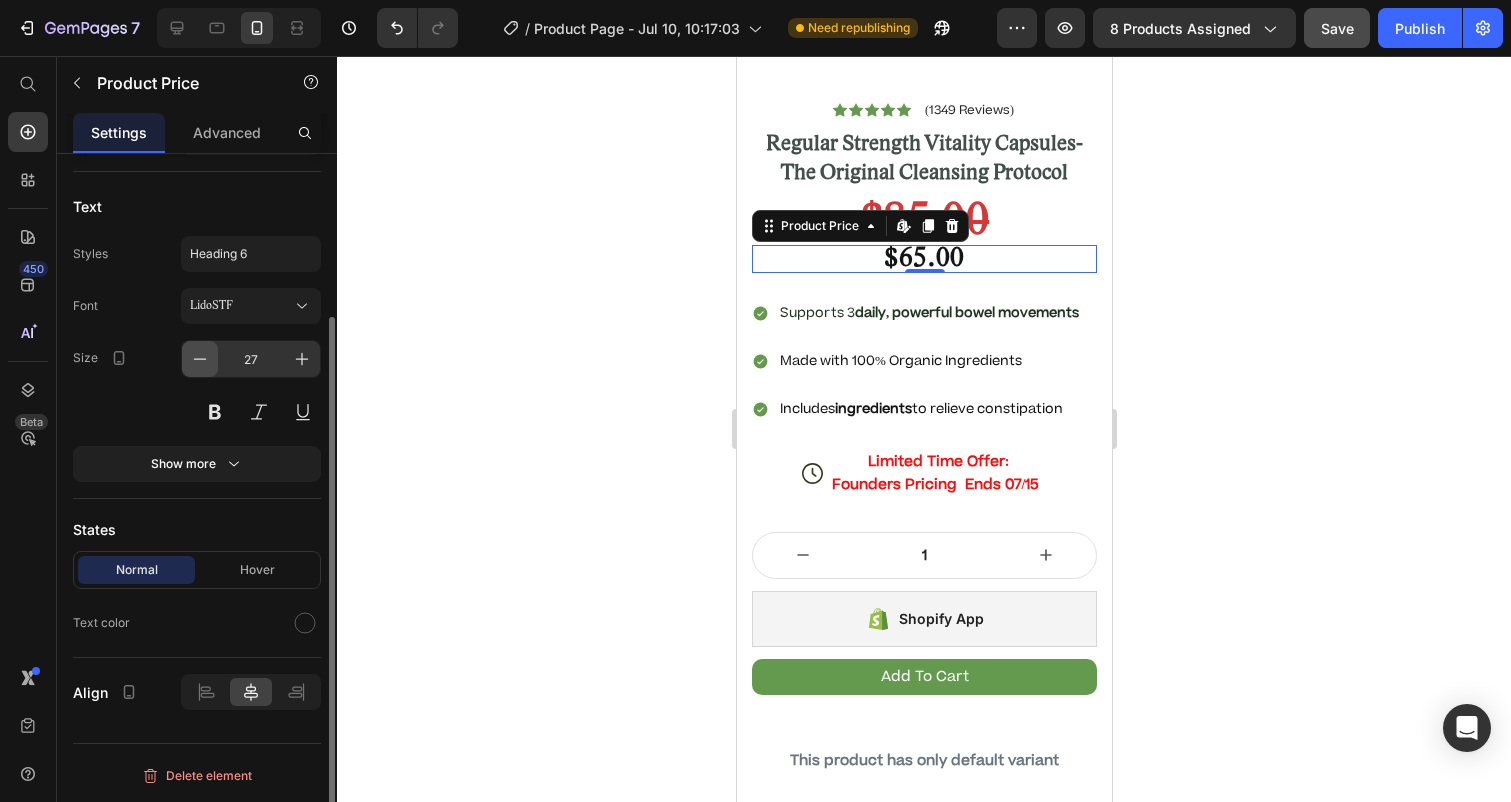 click 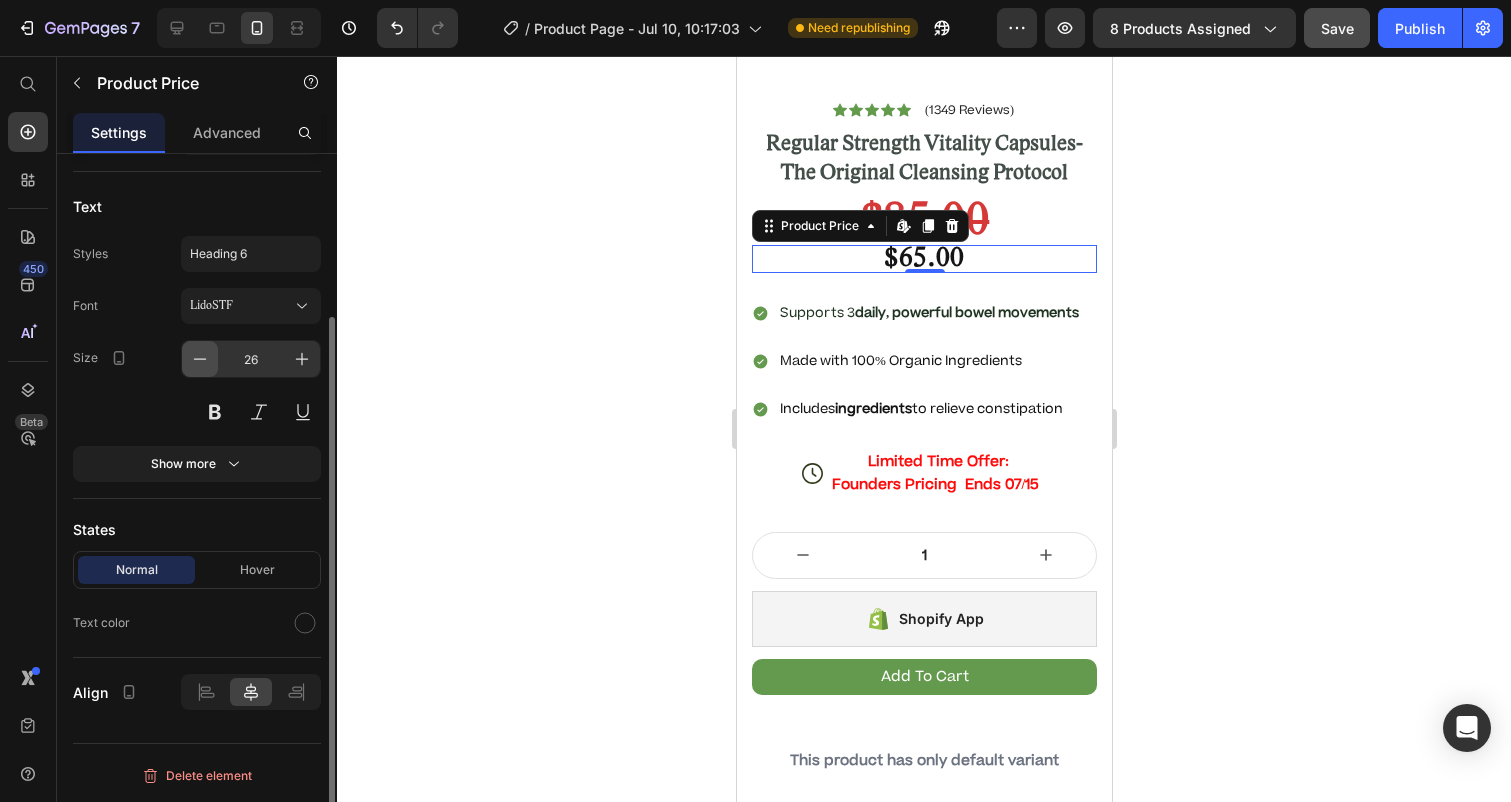 click 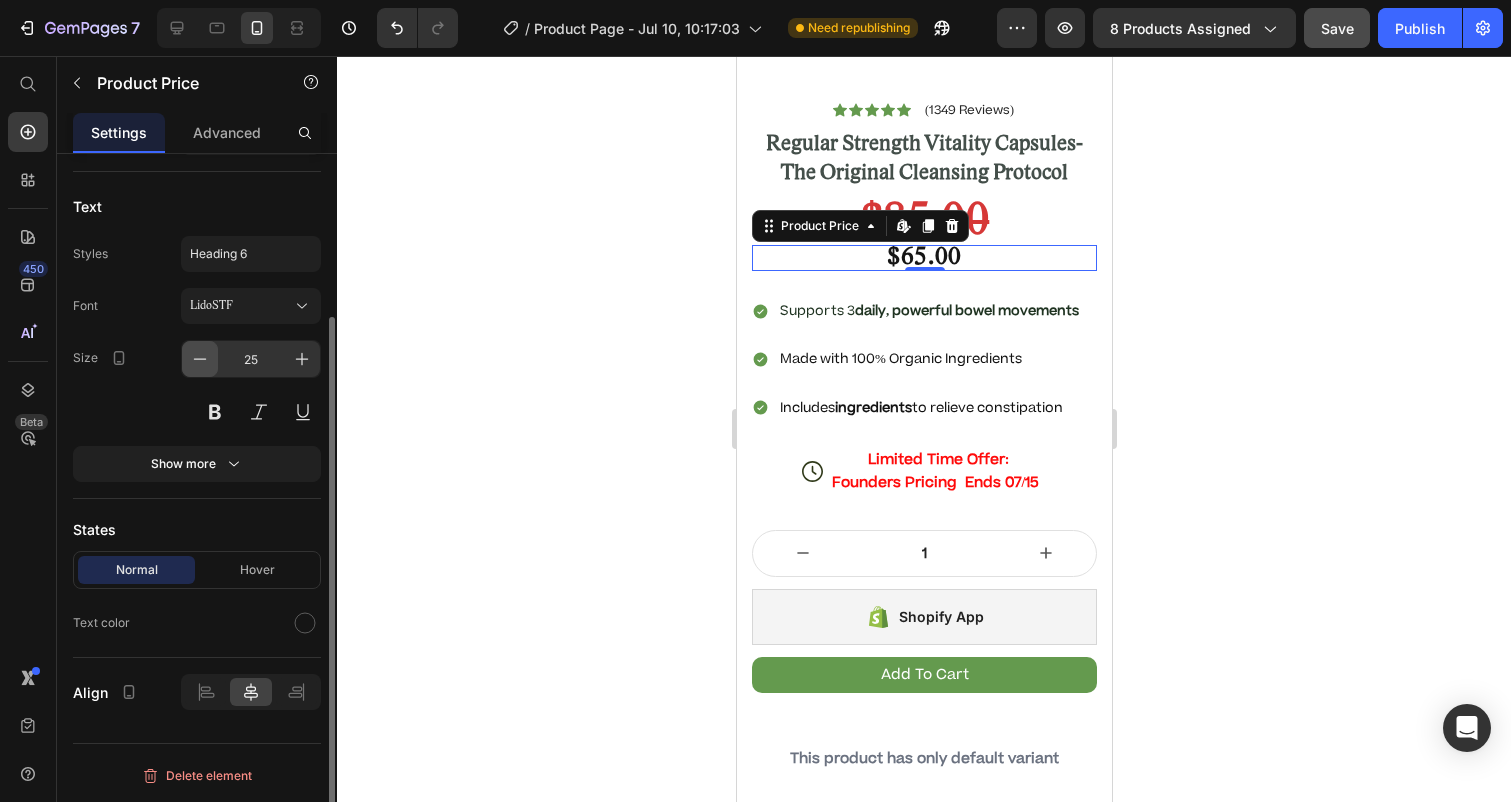 click 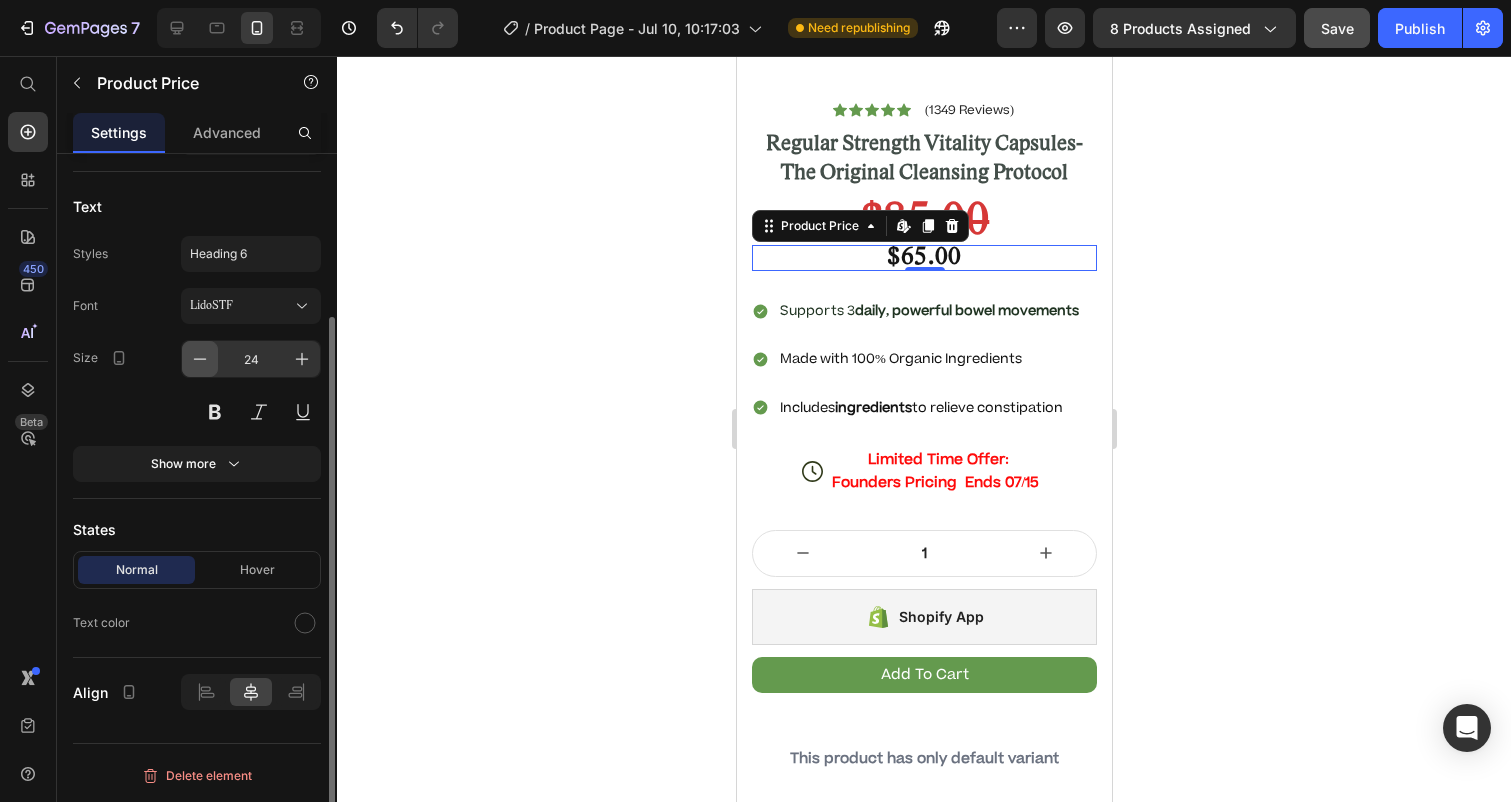 click 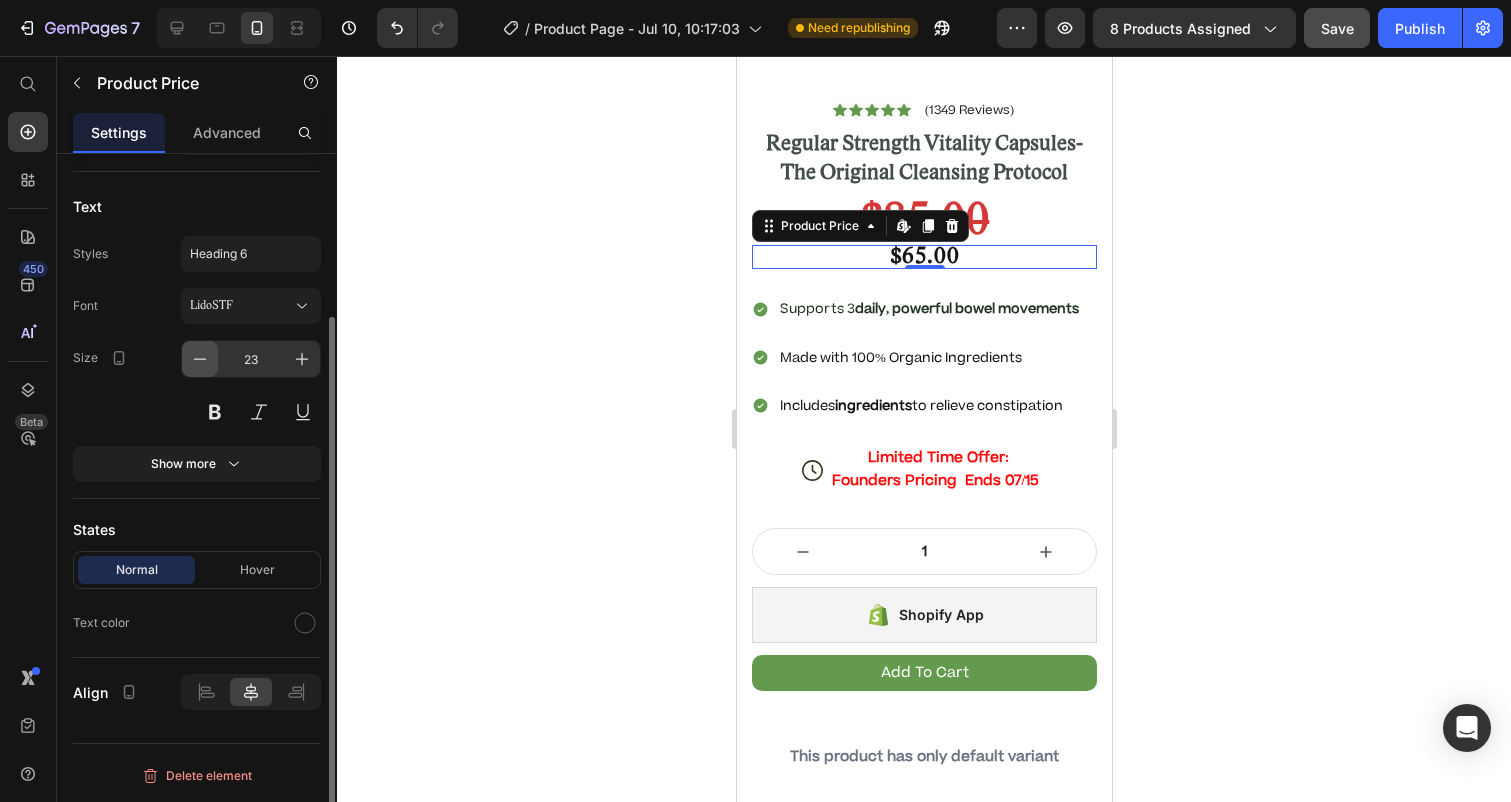 click 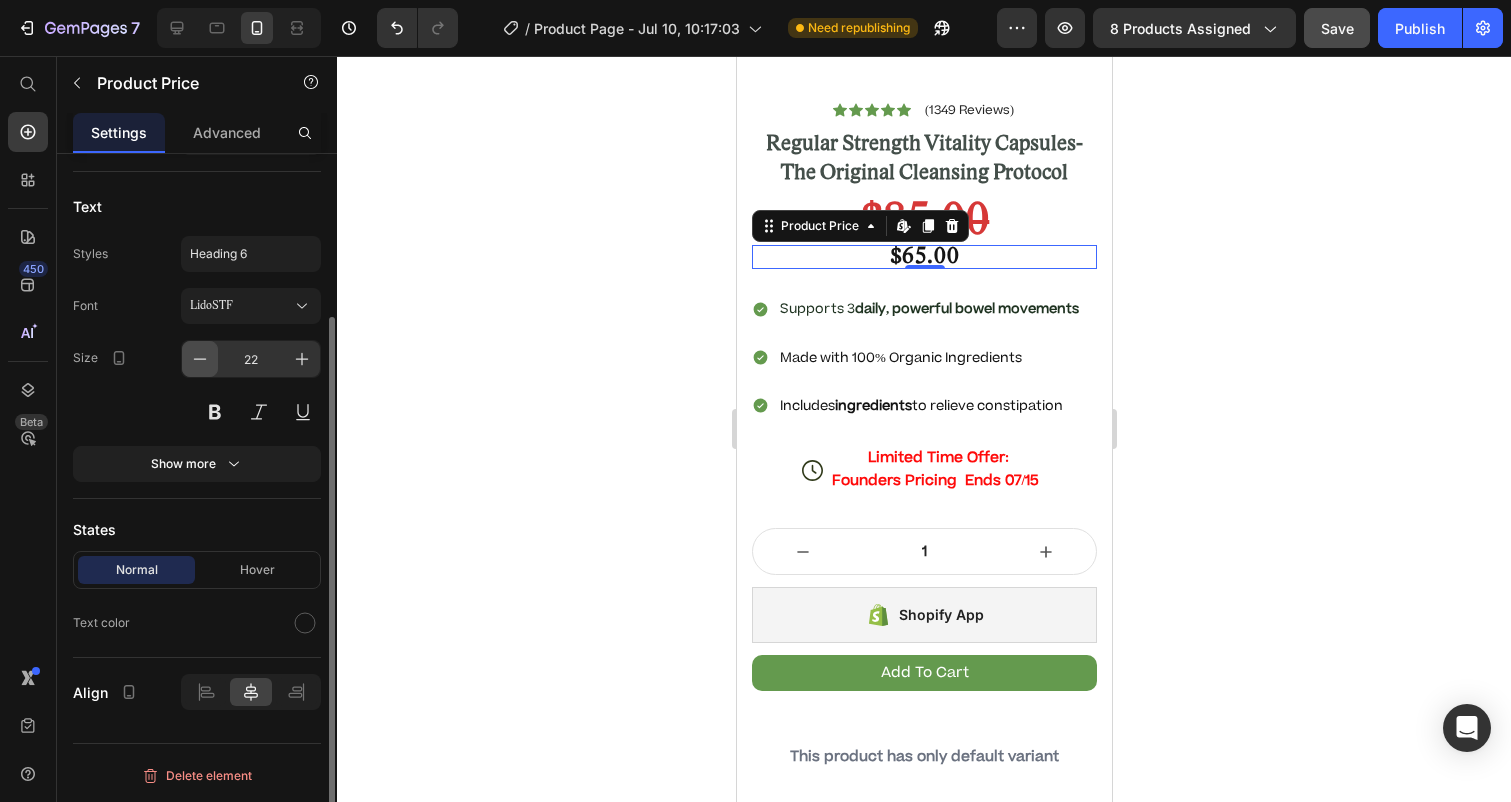 click 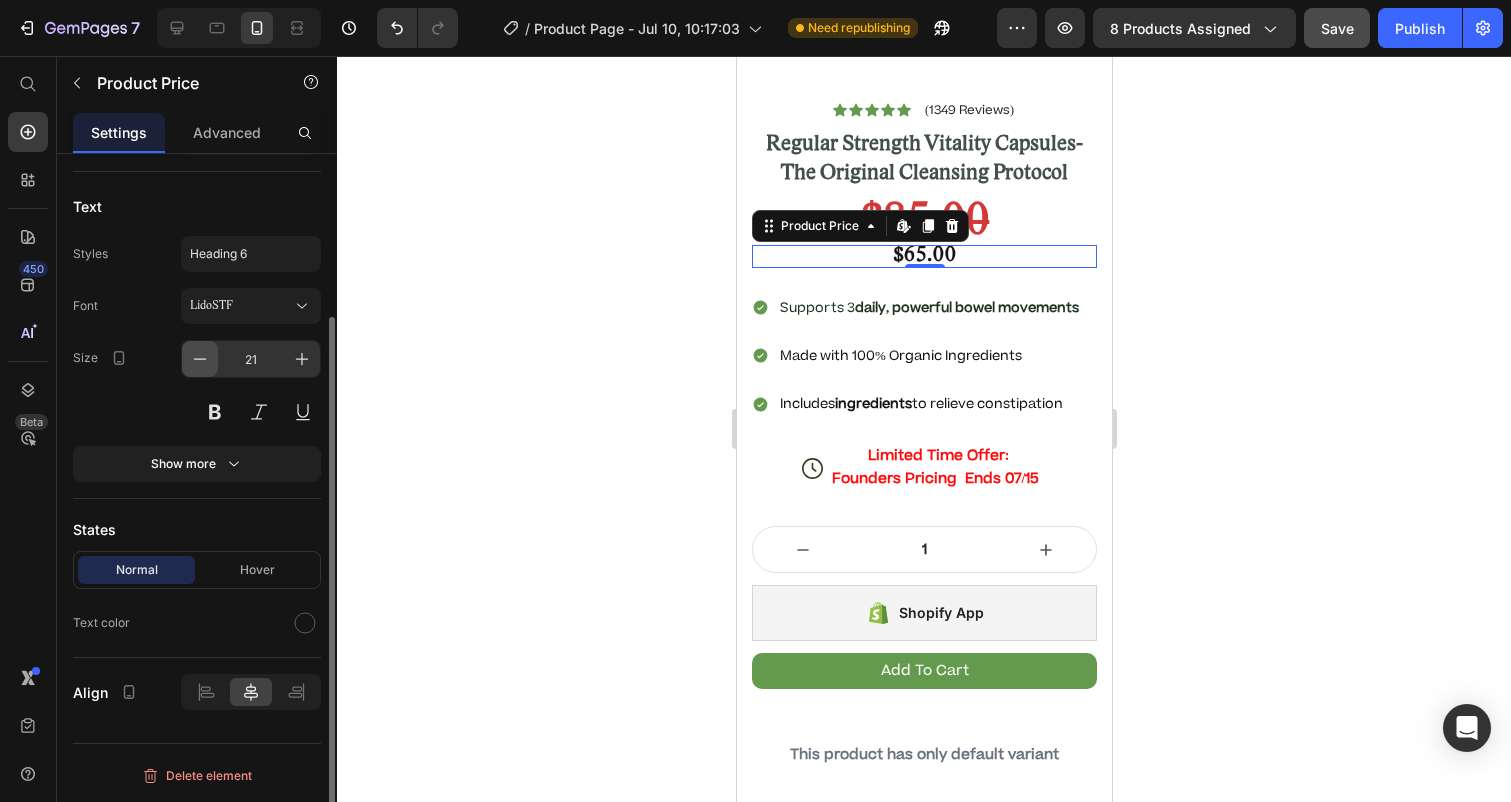click 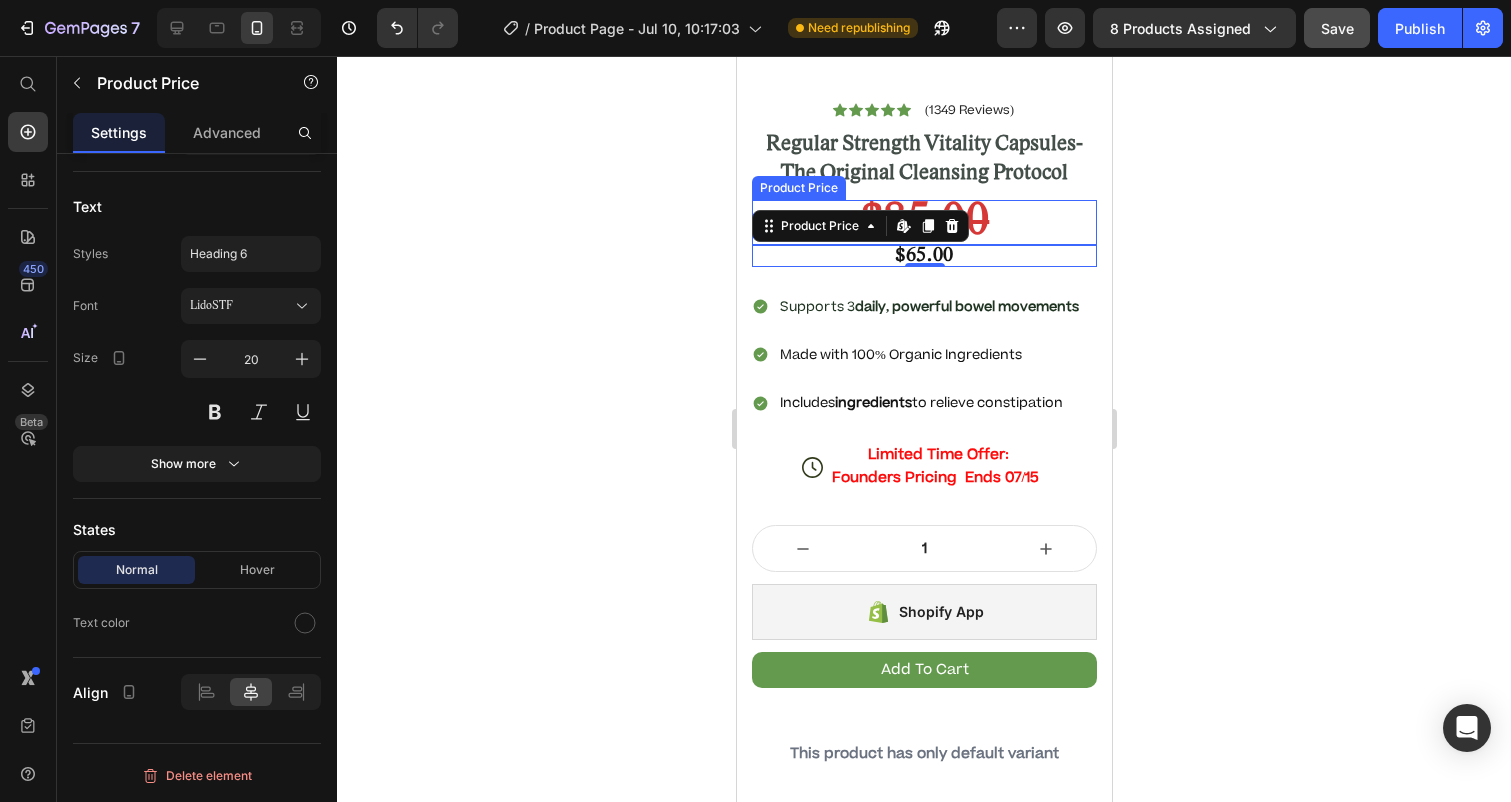 click on "$85.00" at bounding box center (923, 222) 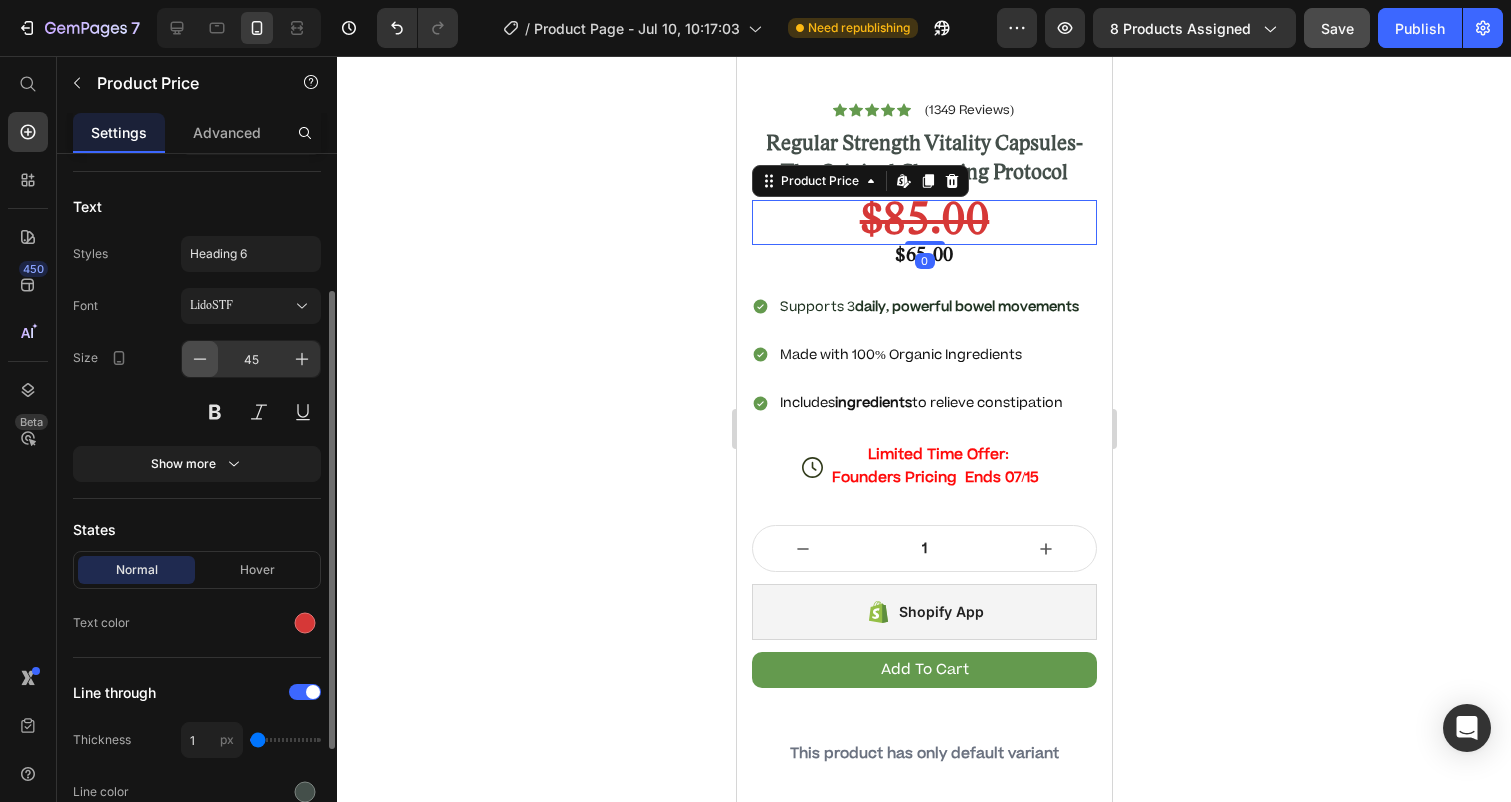 click 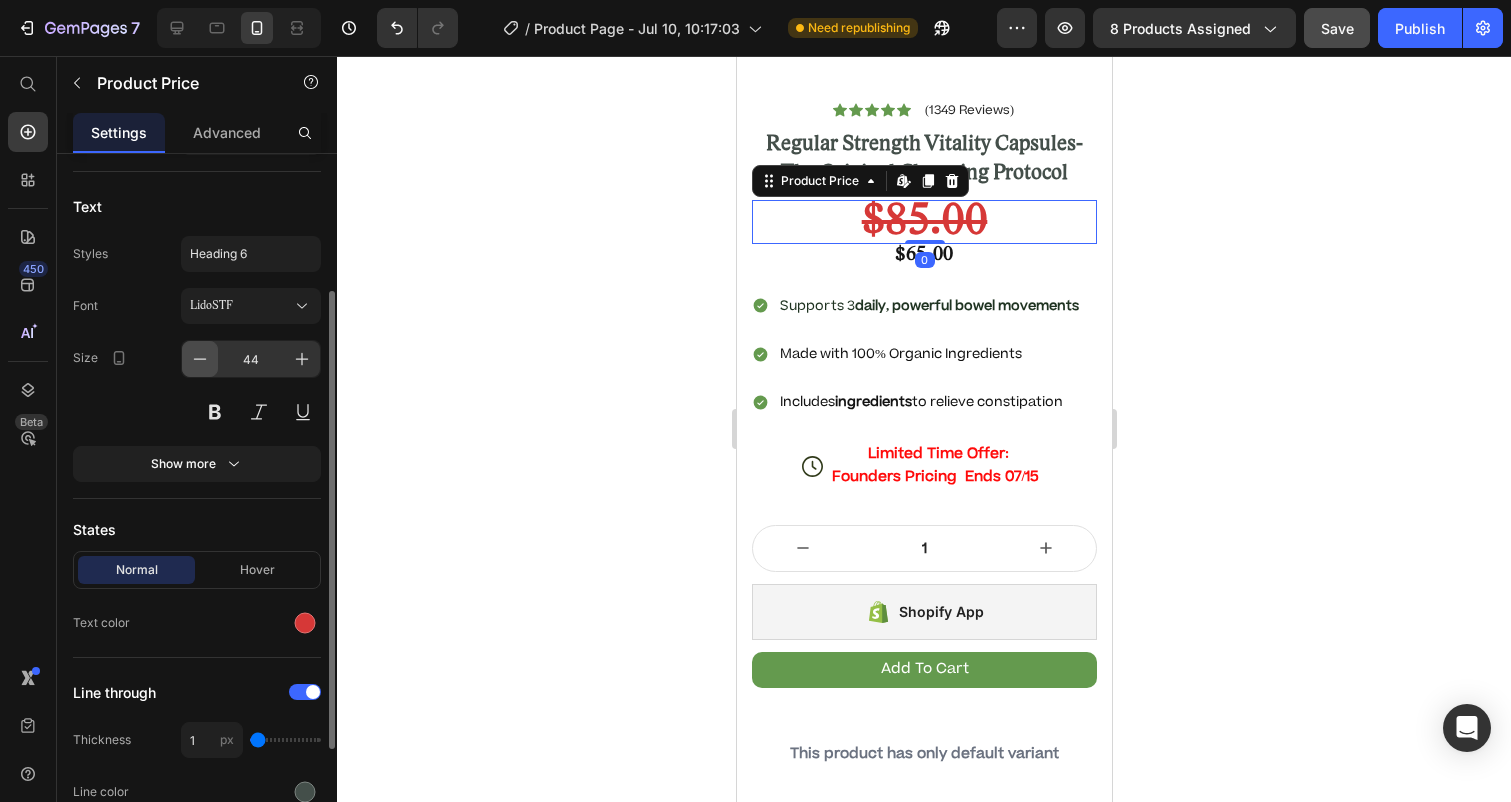 click 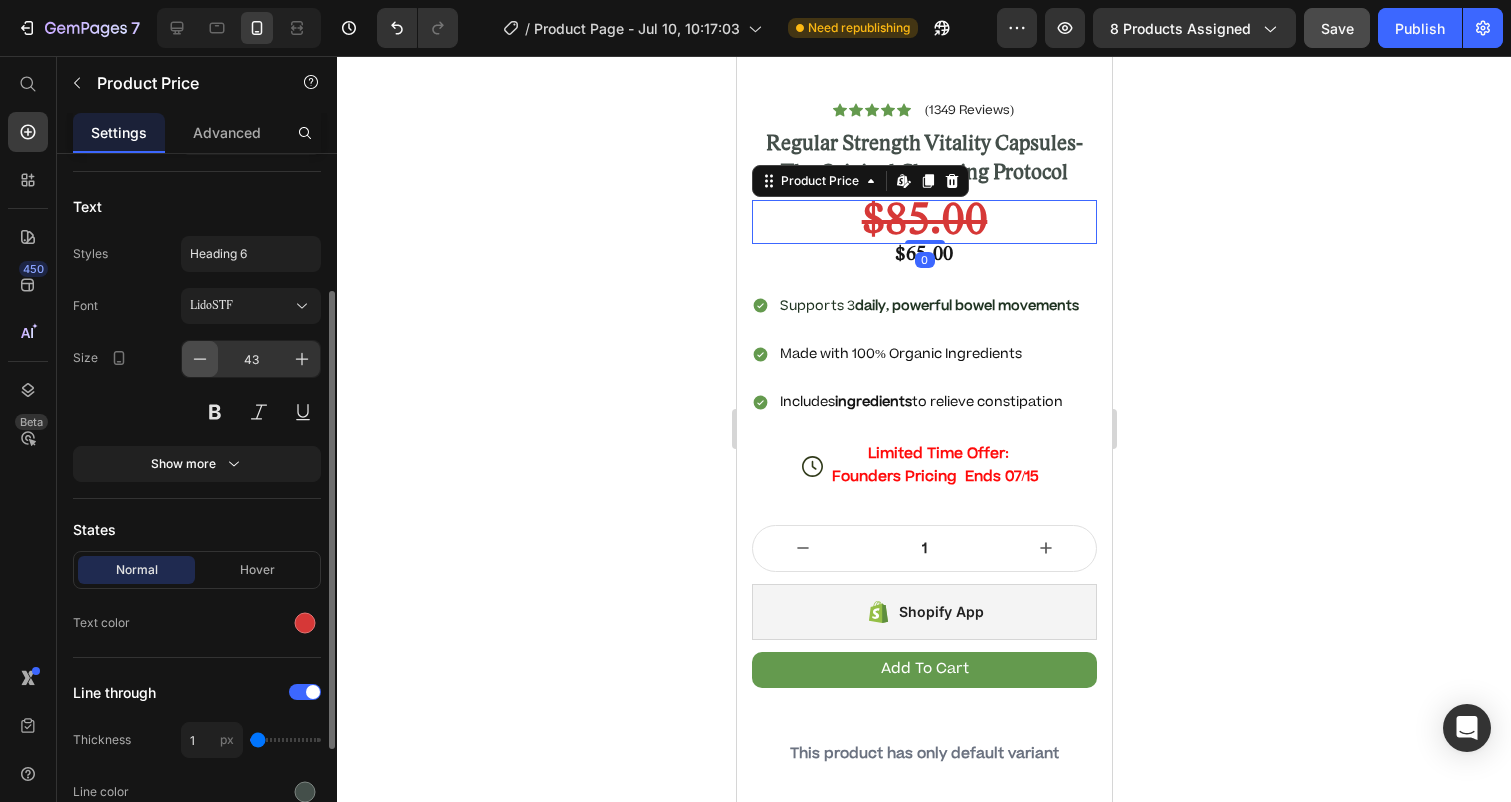 click 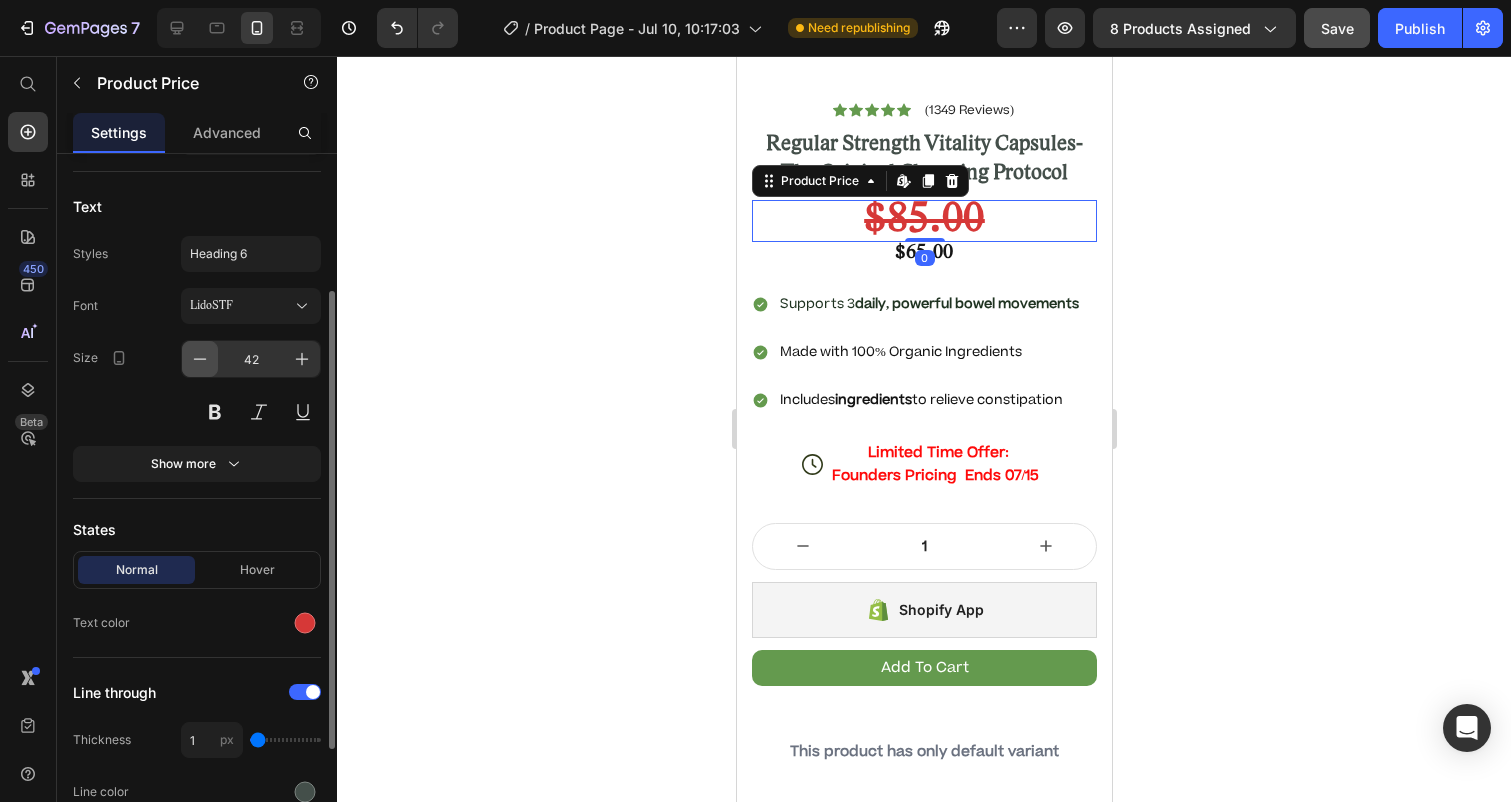 click 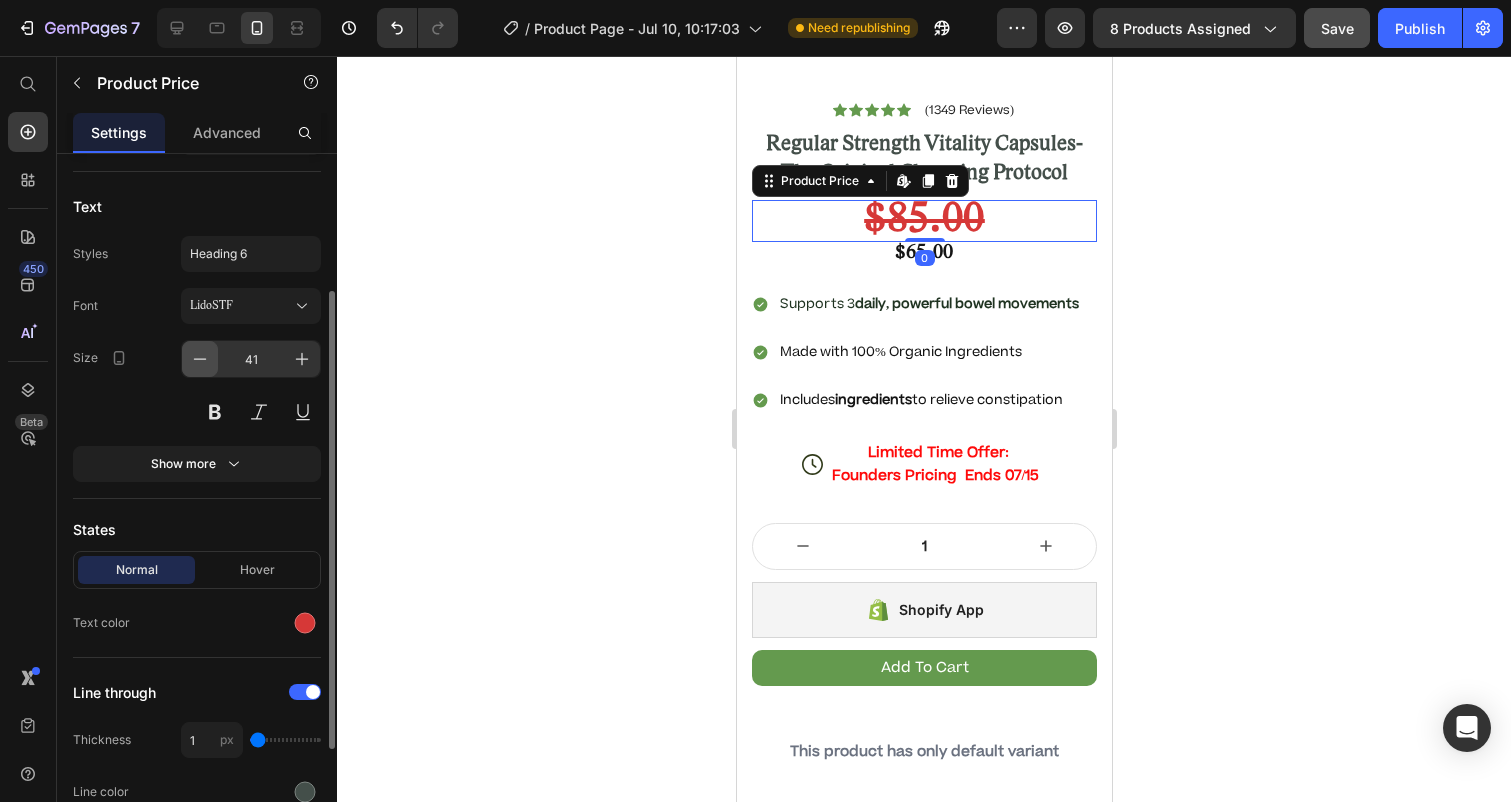 click 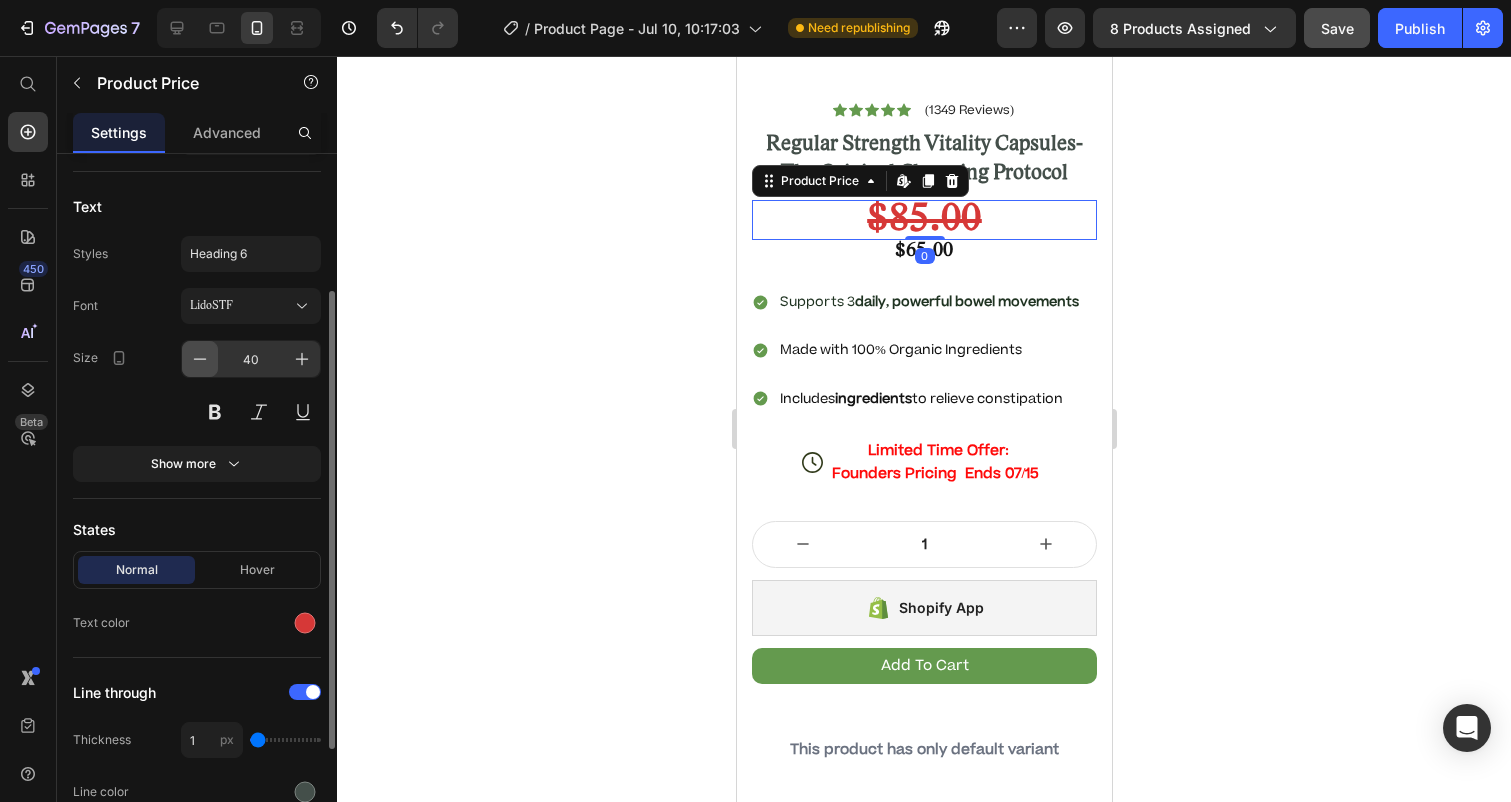 click 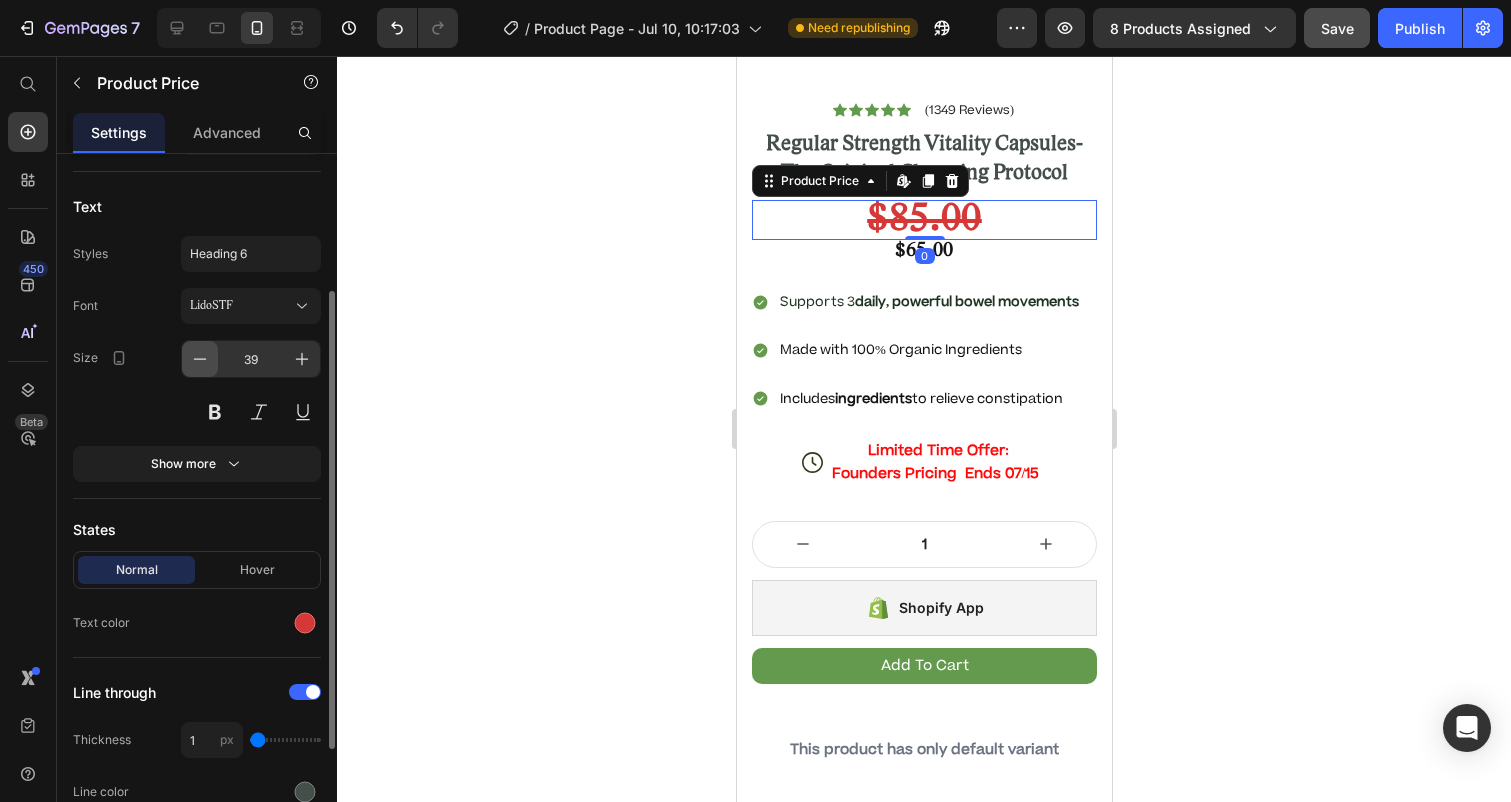 click 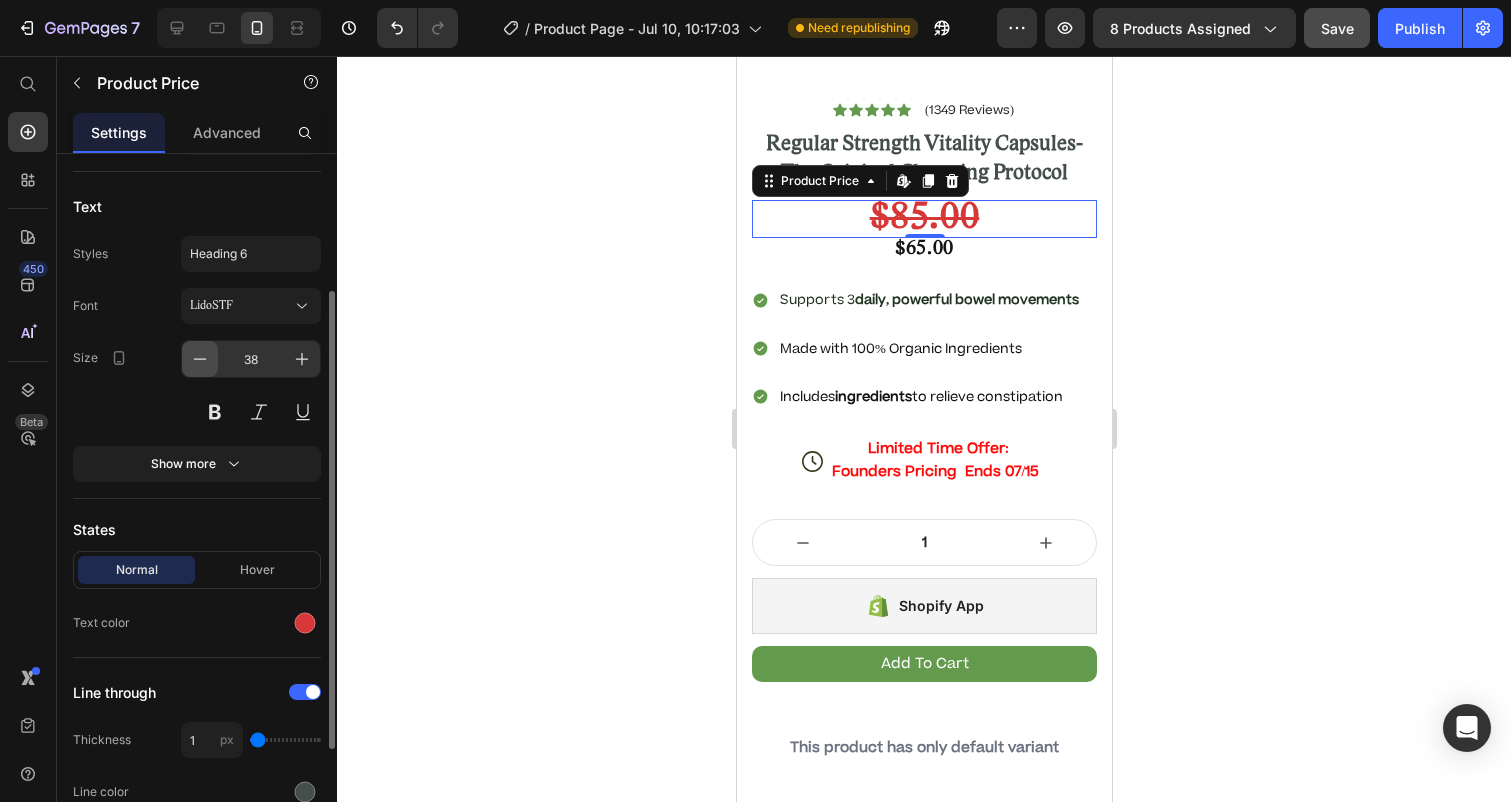 click 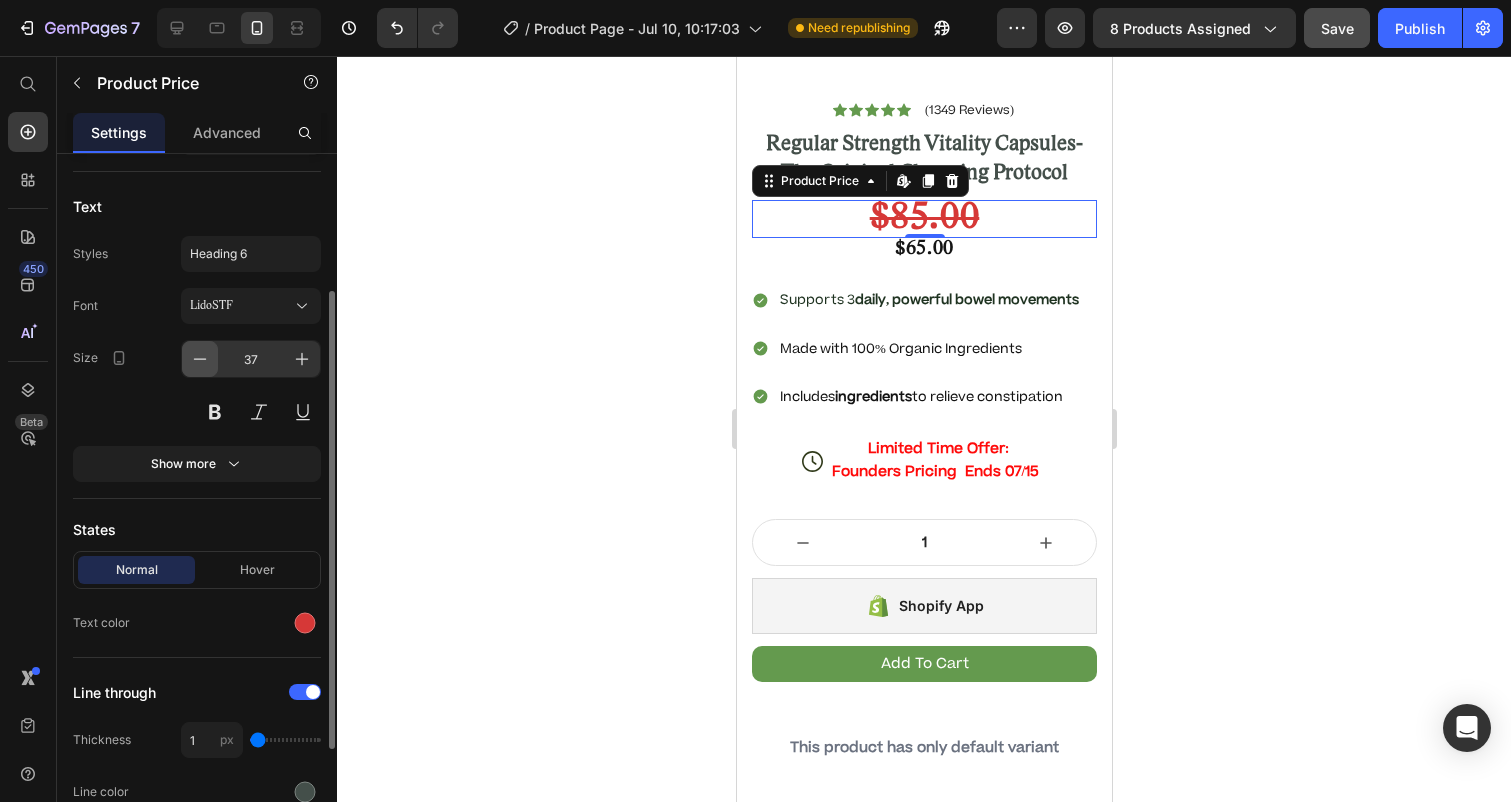 click 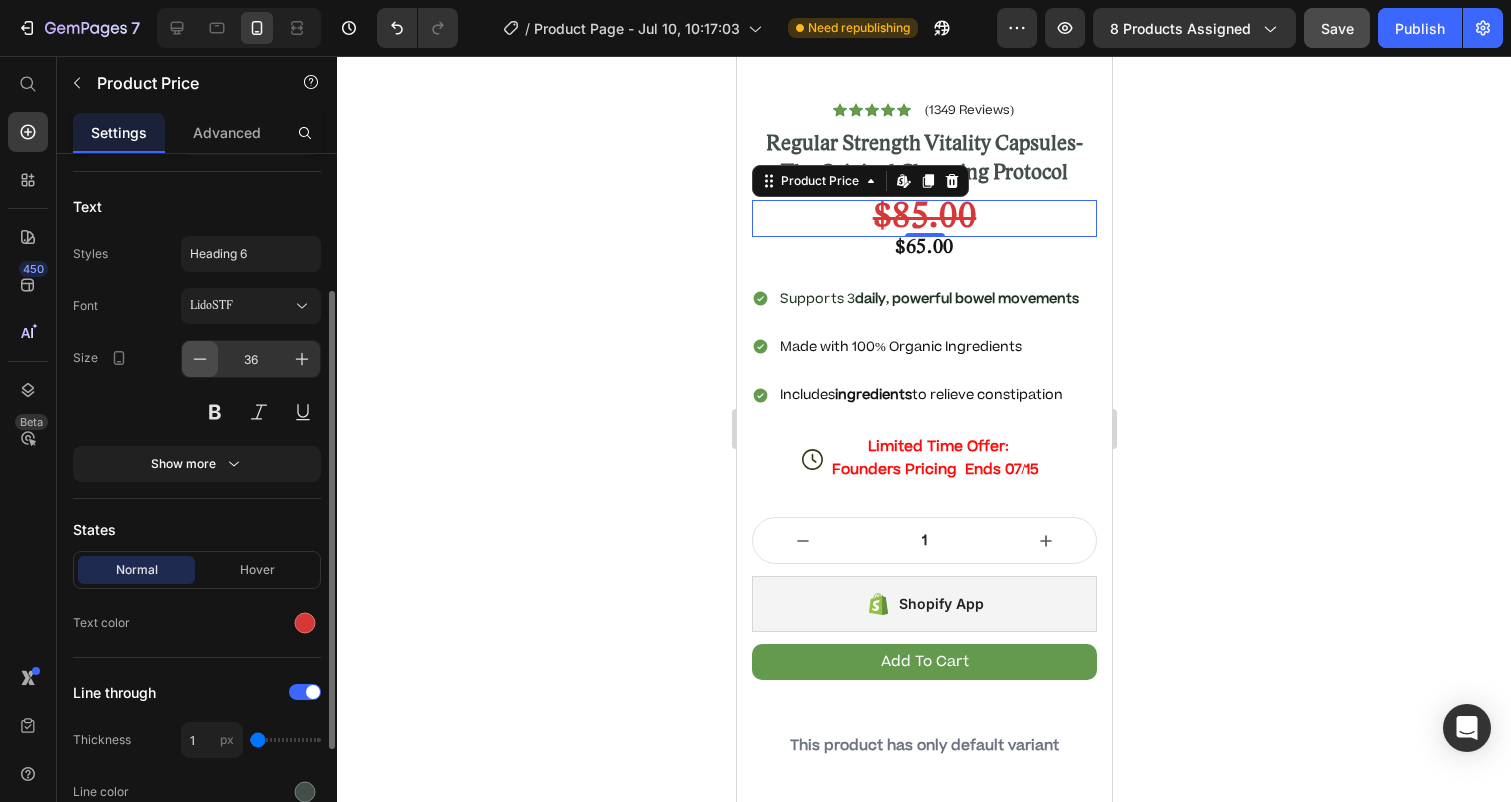 click 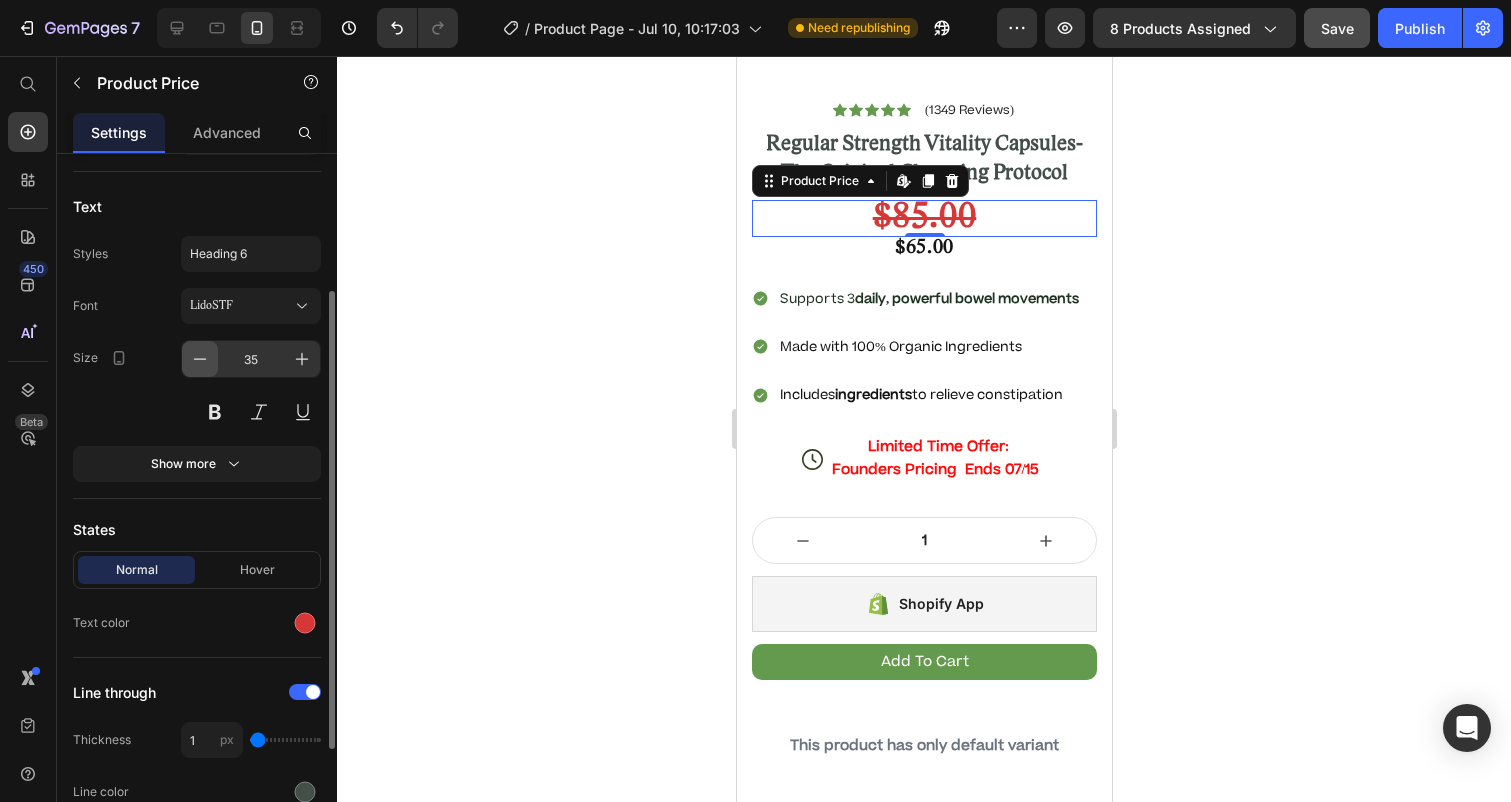 click 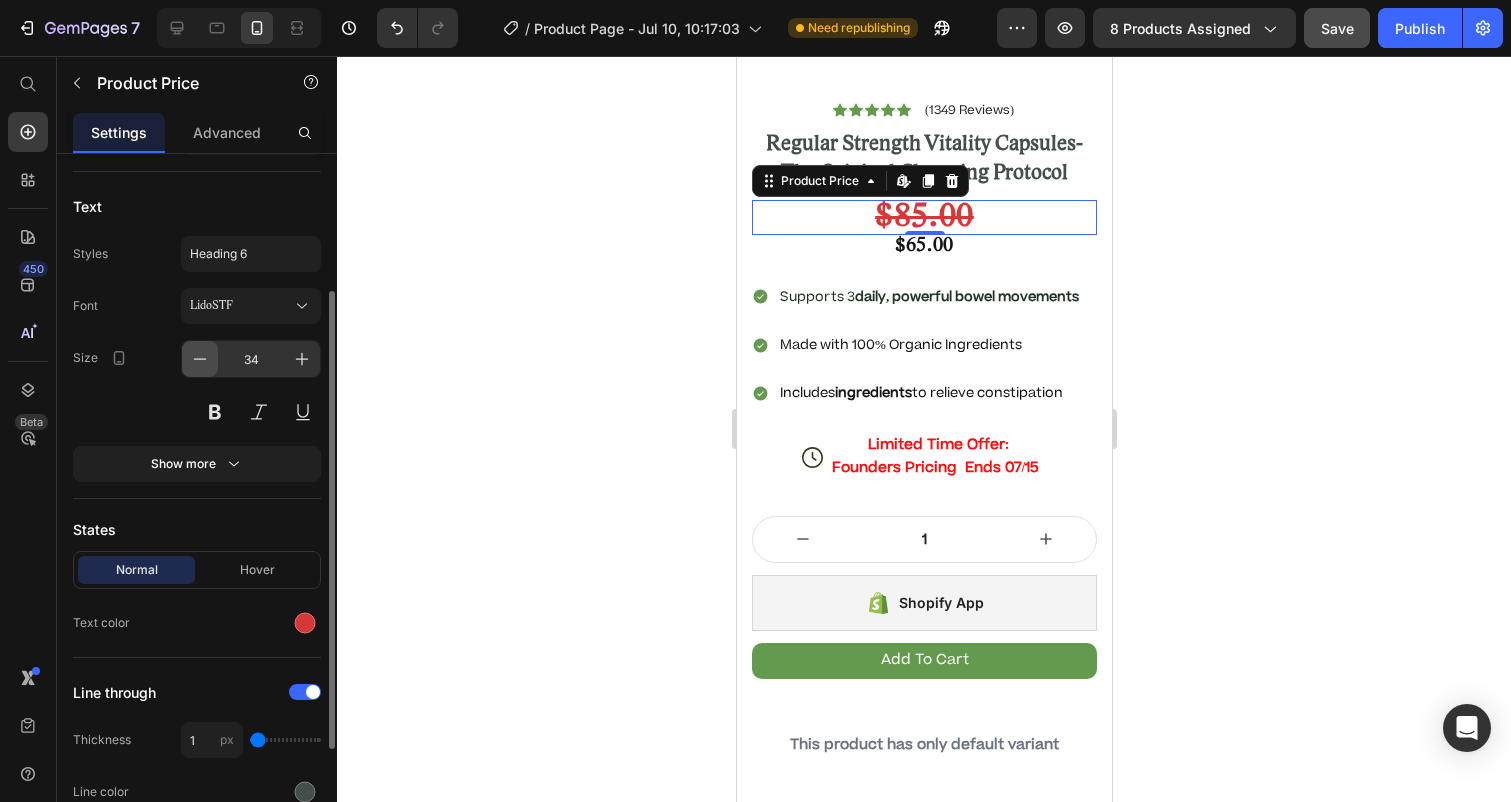 click 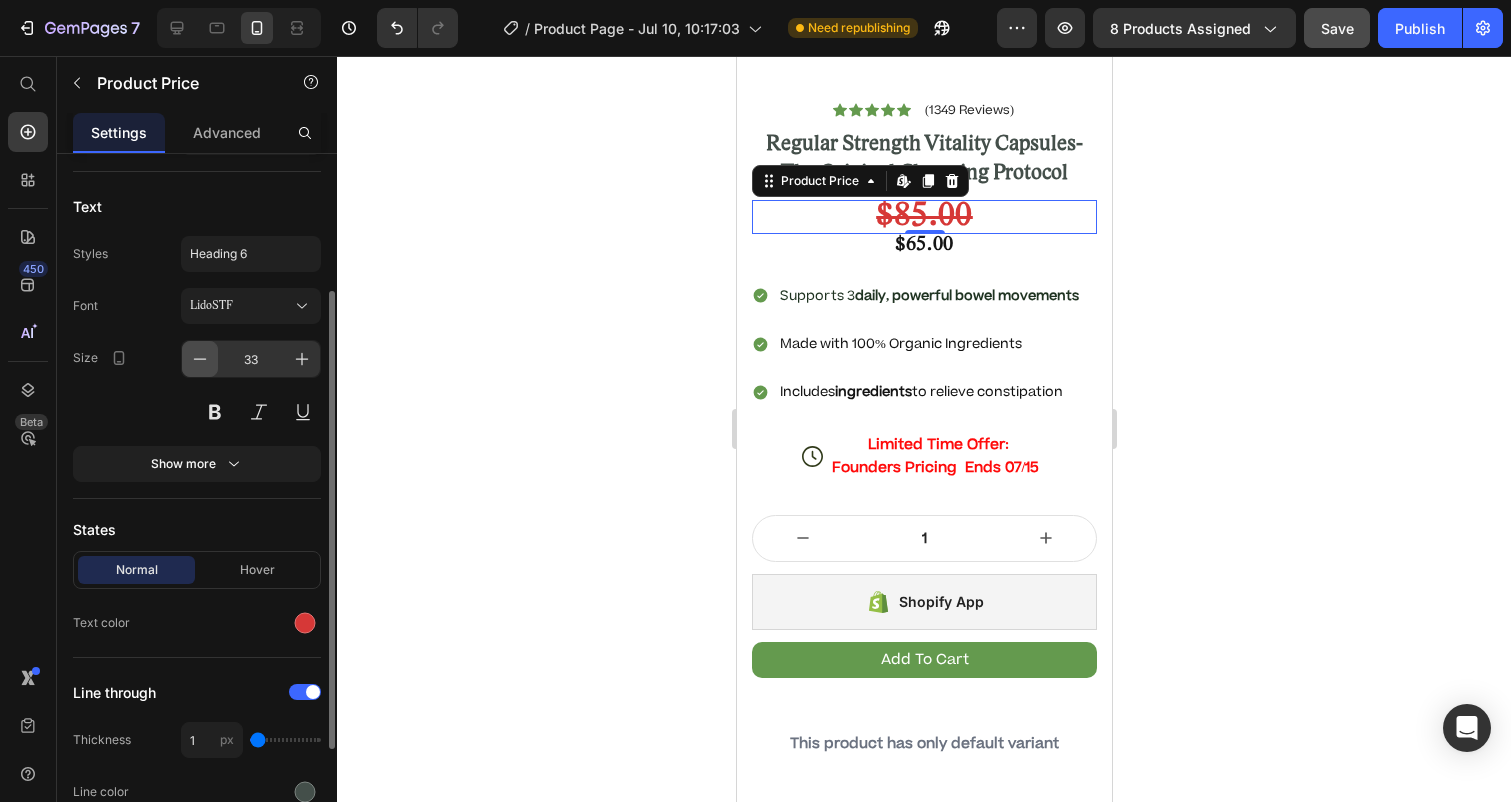 click 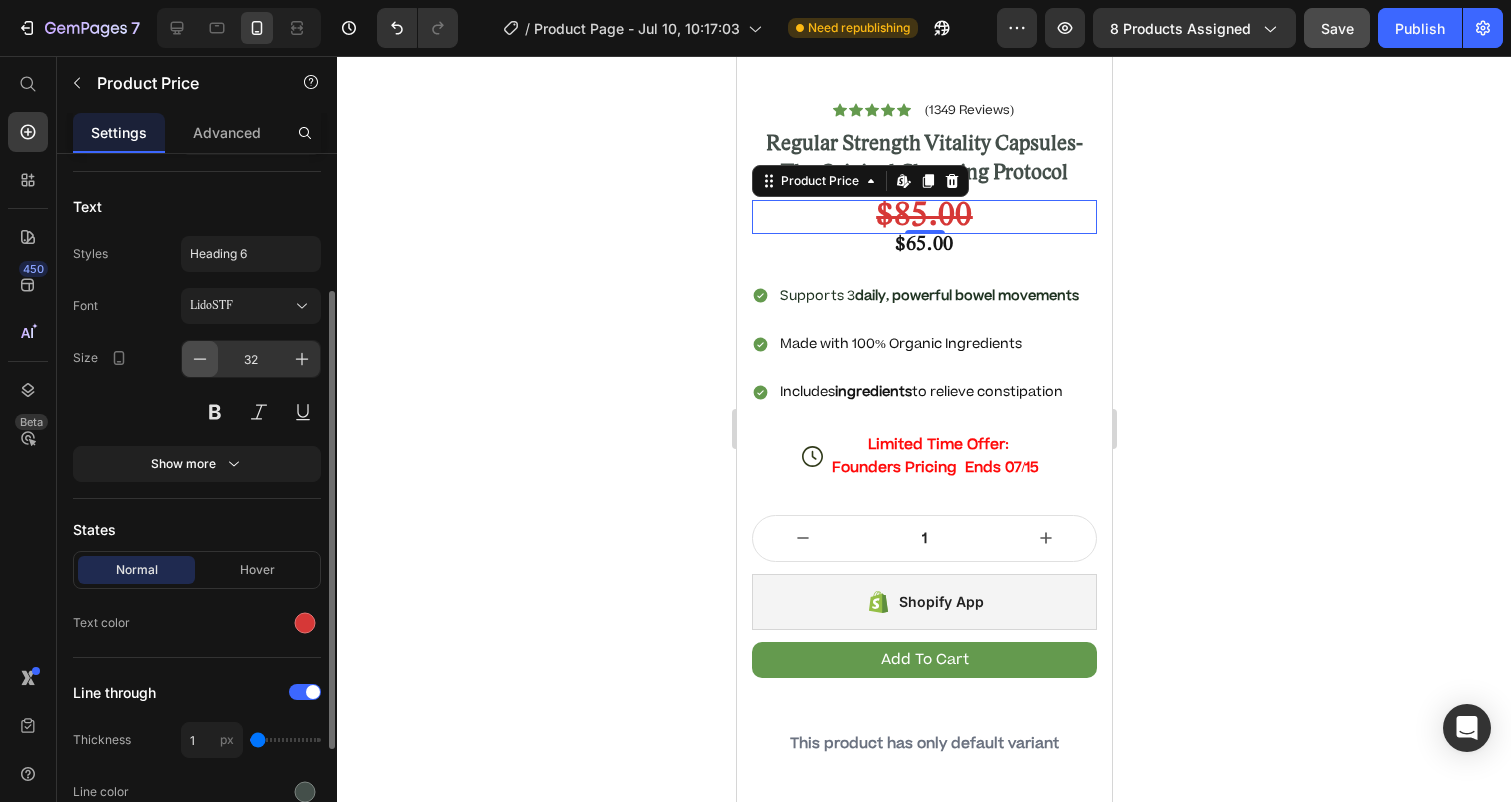 click 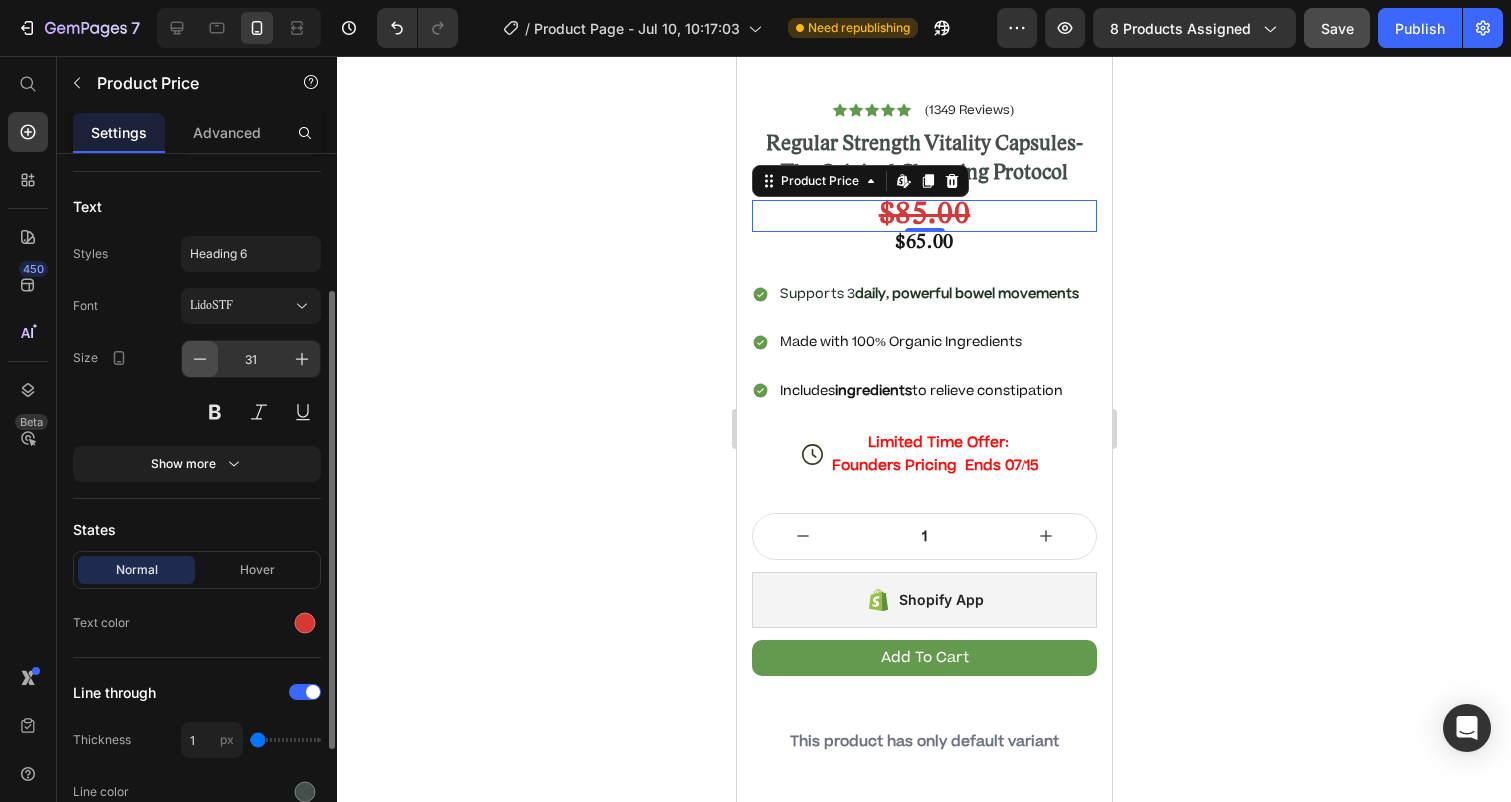 click 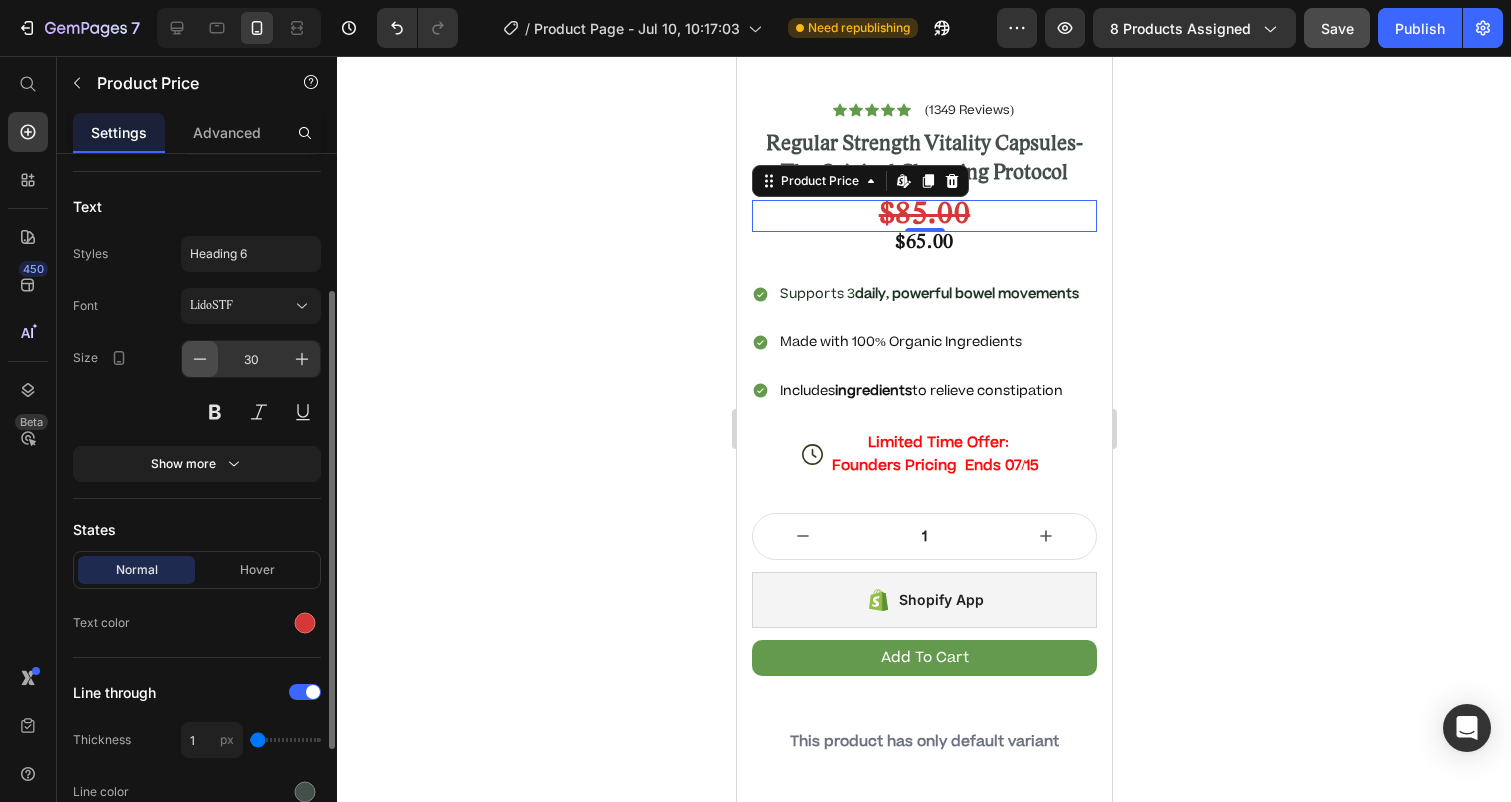 click 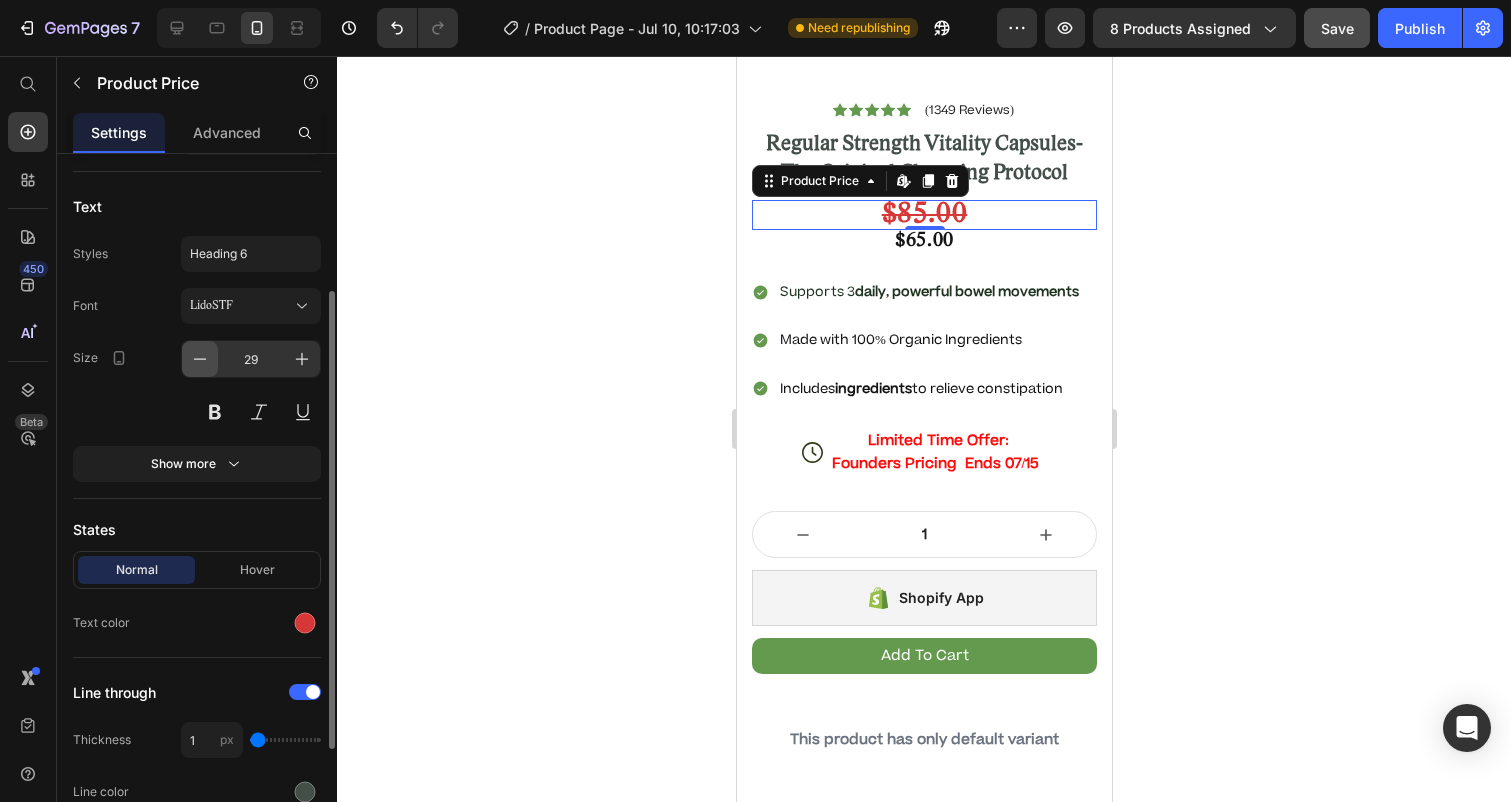 click 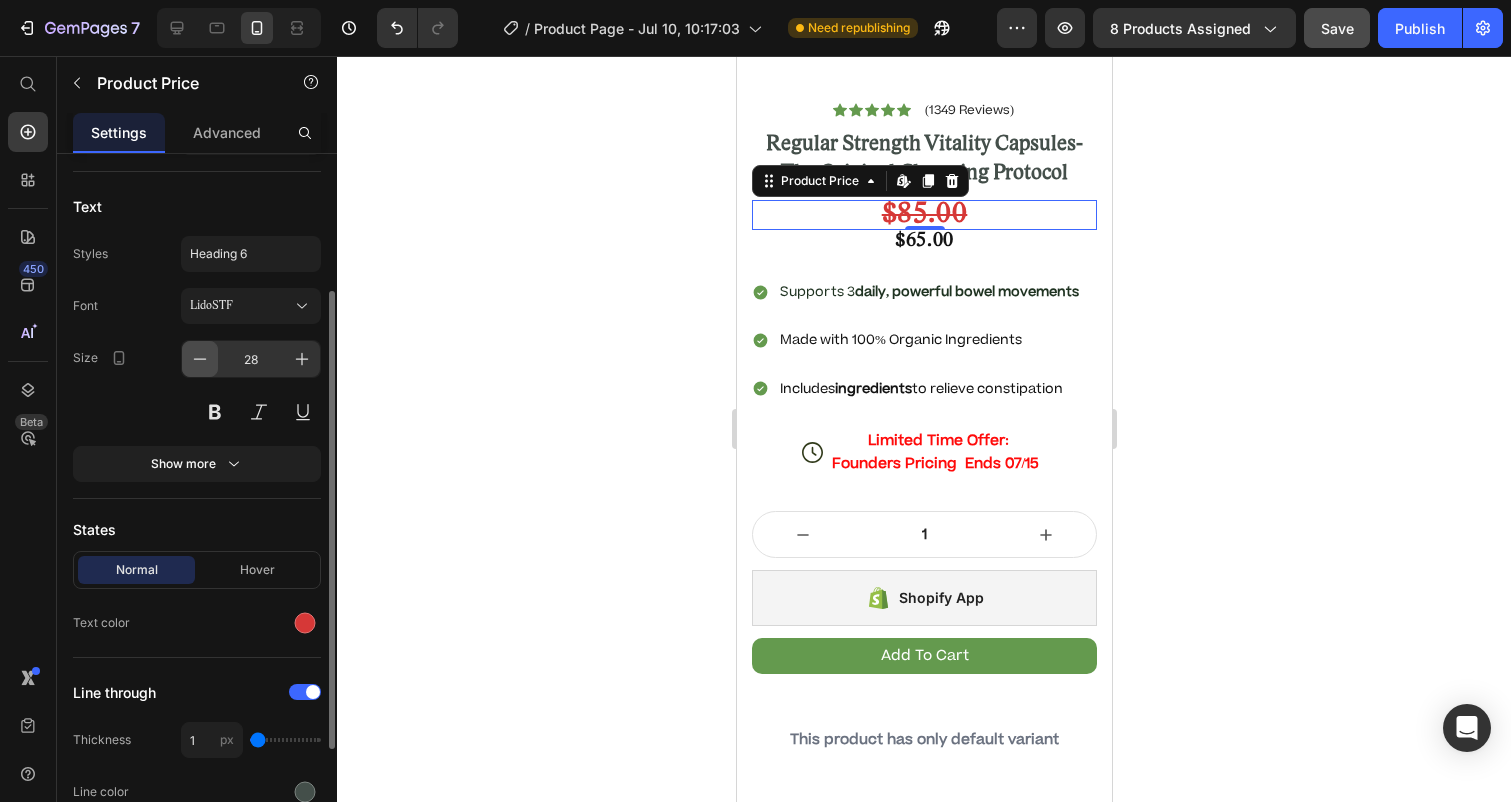 click 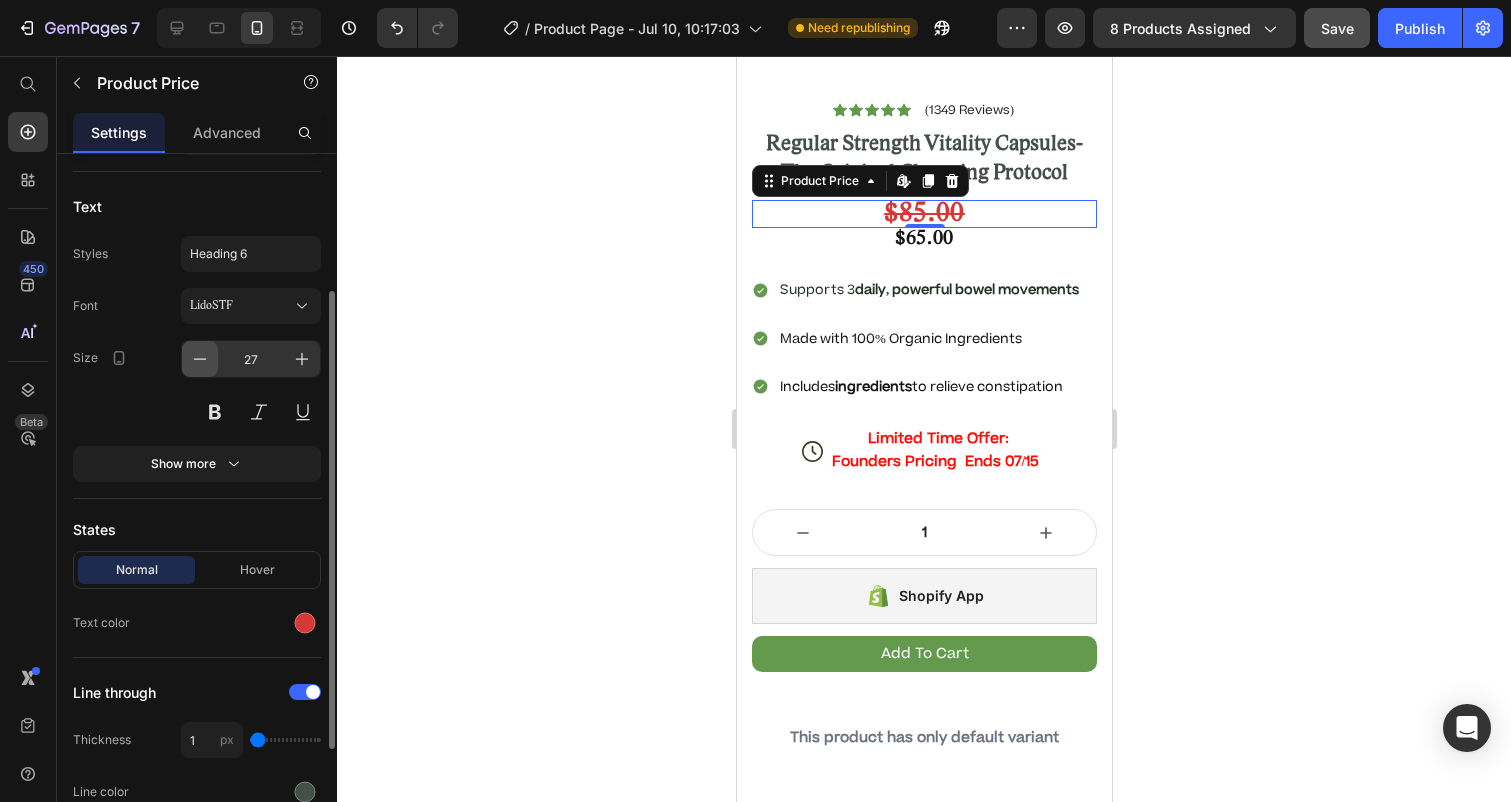 click 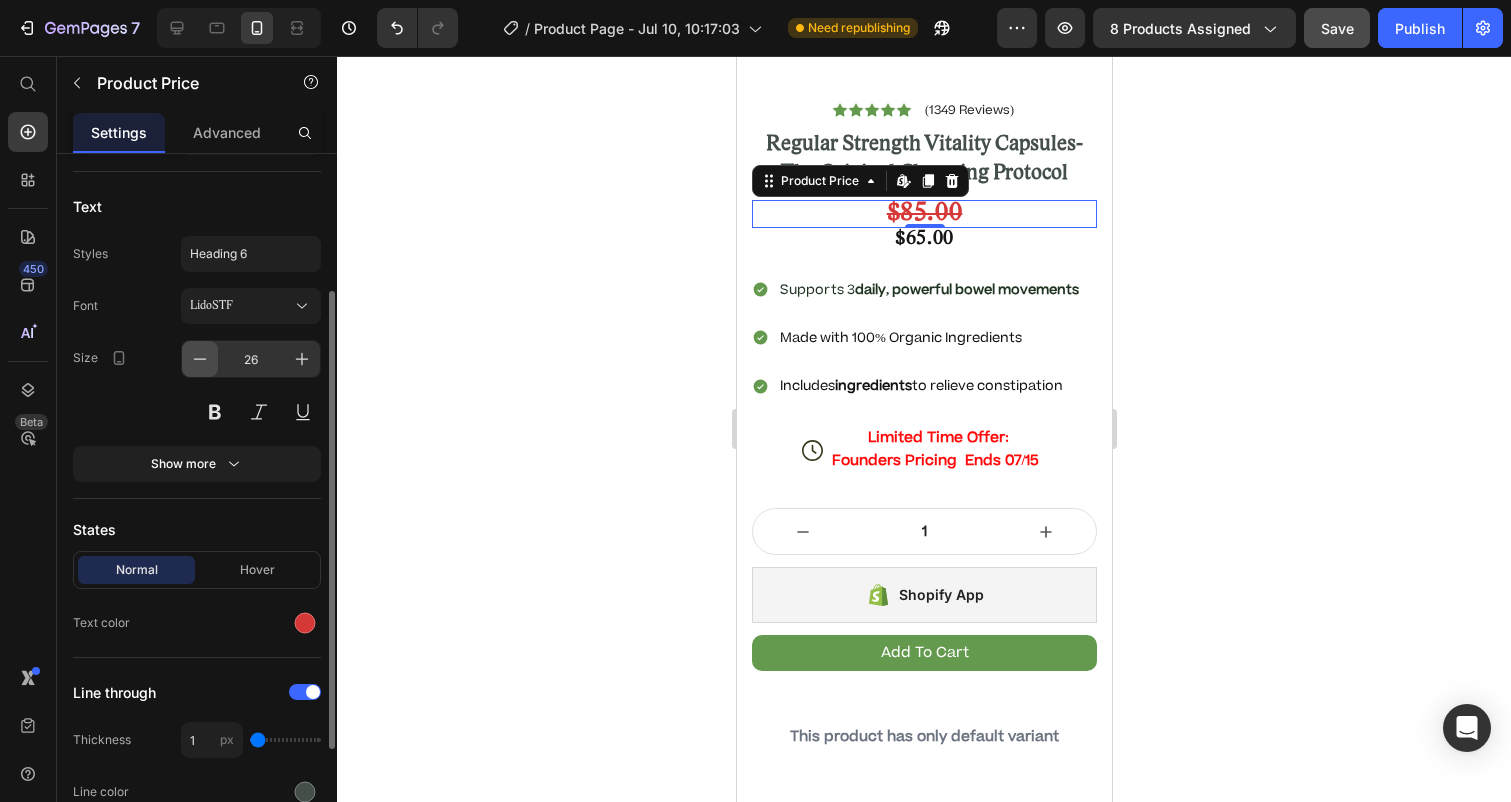 click 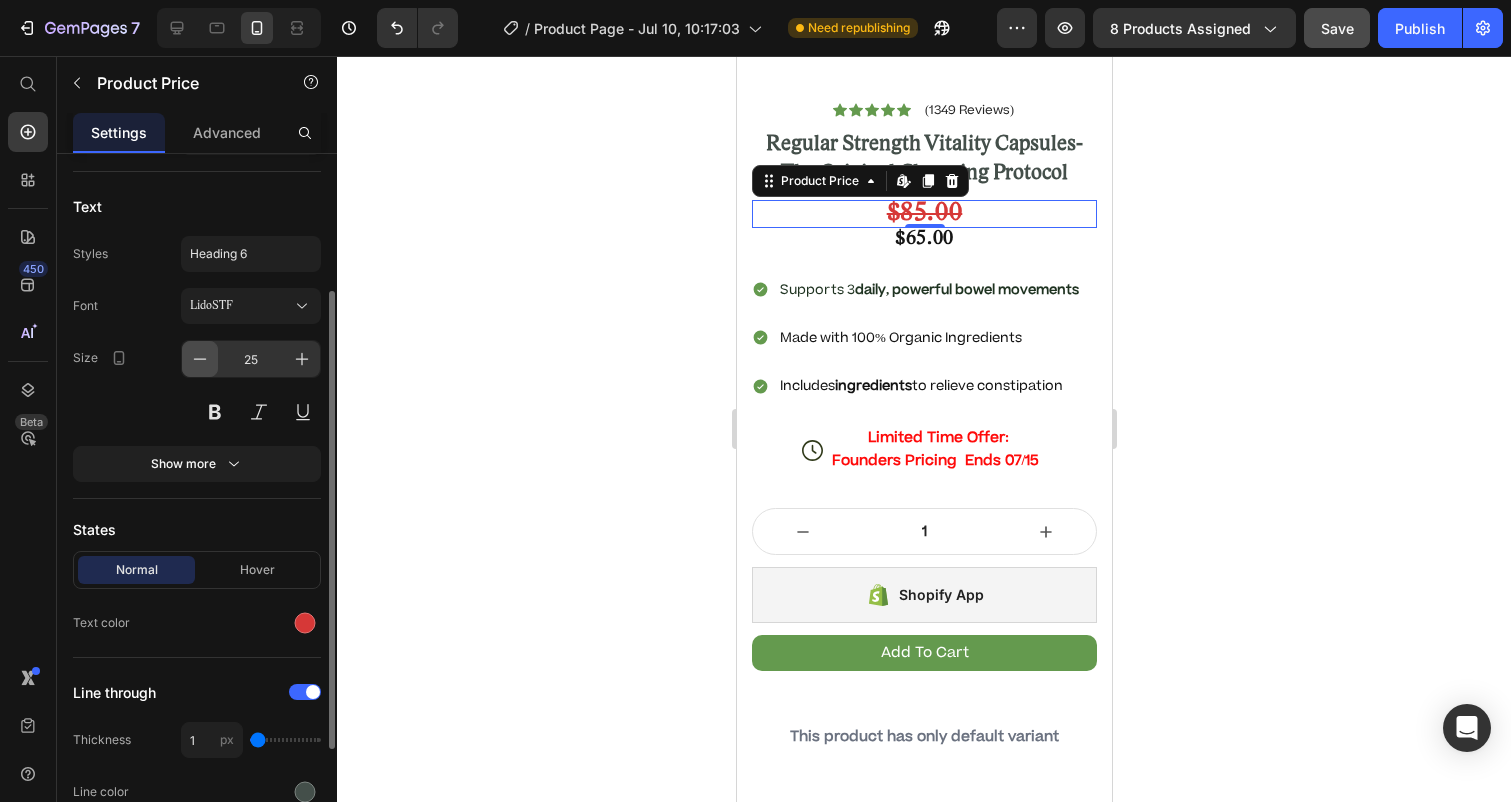click 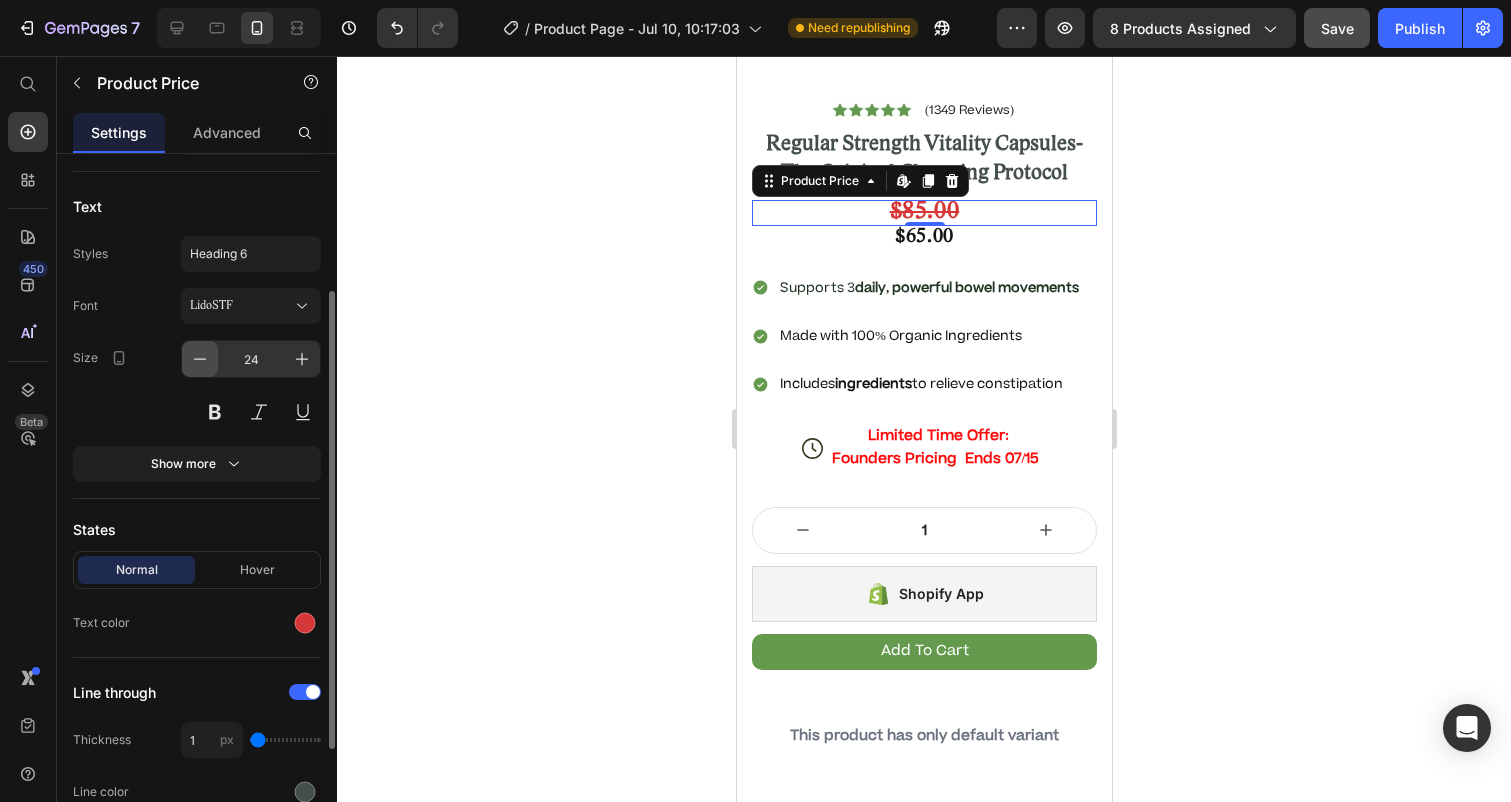 click 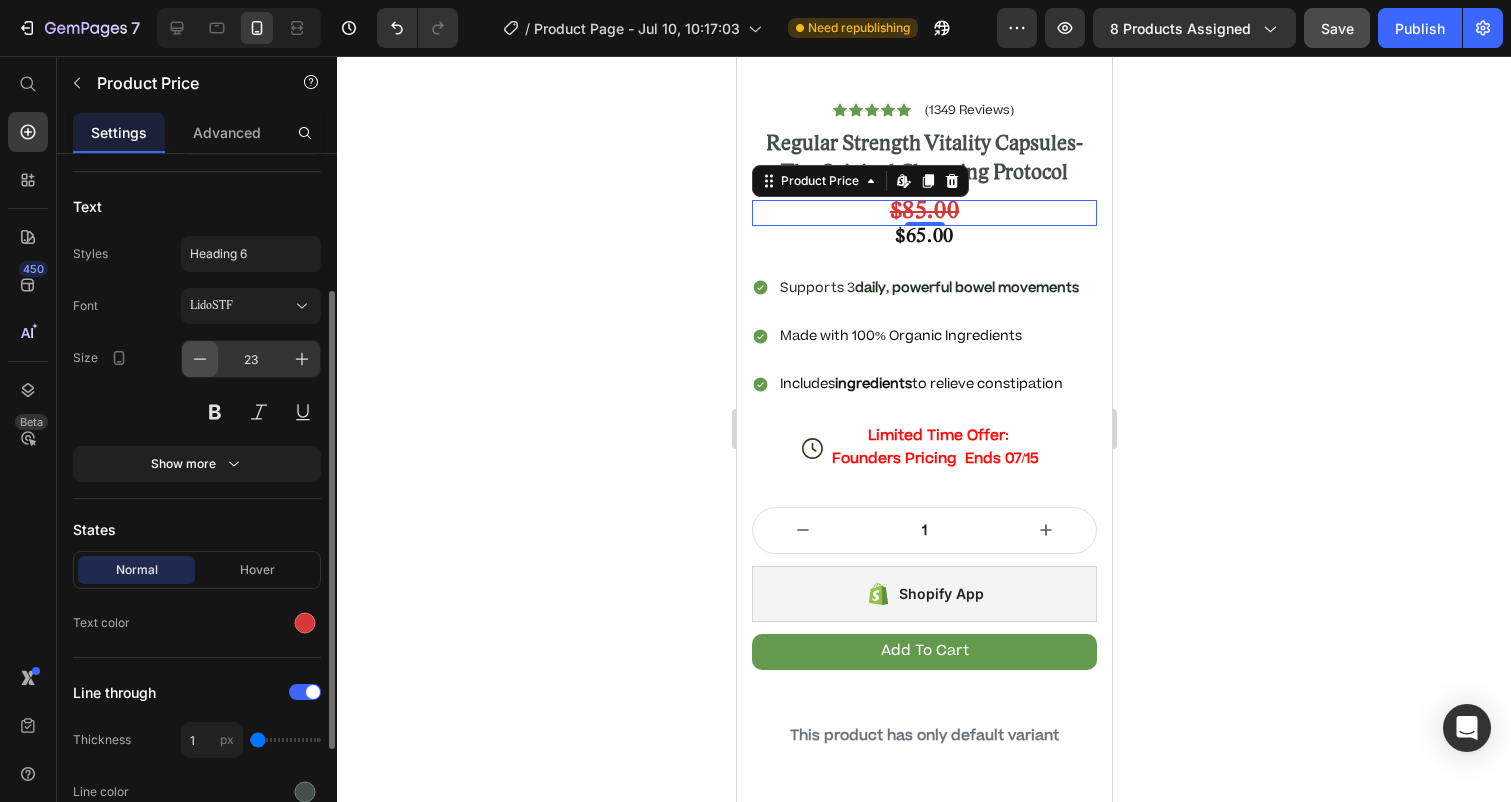click 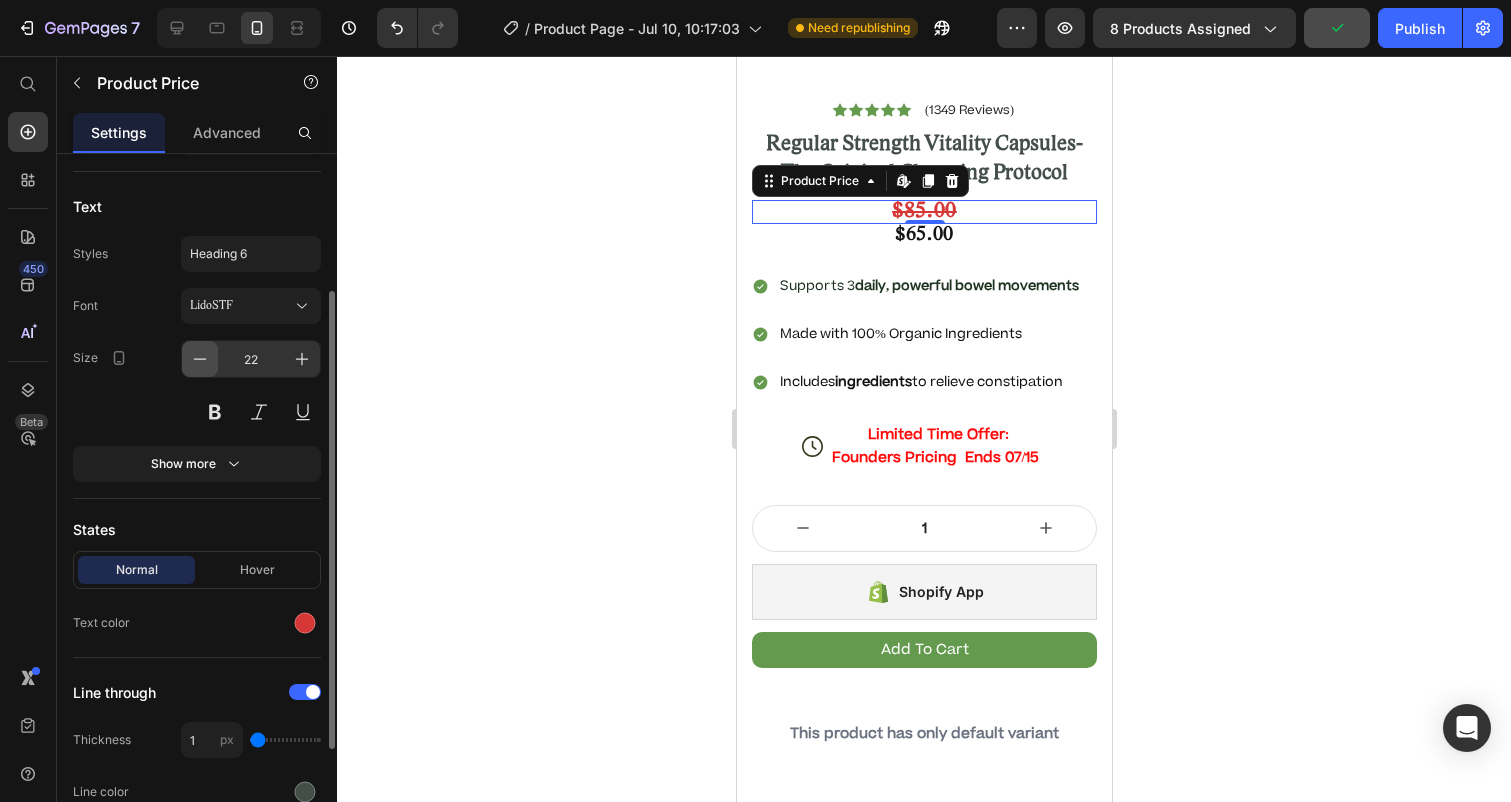 click 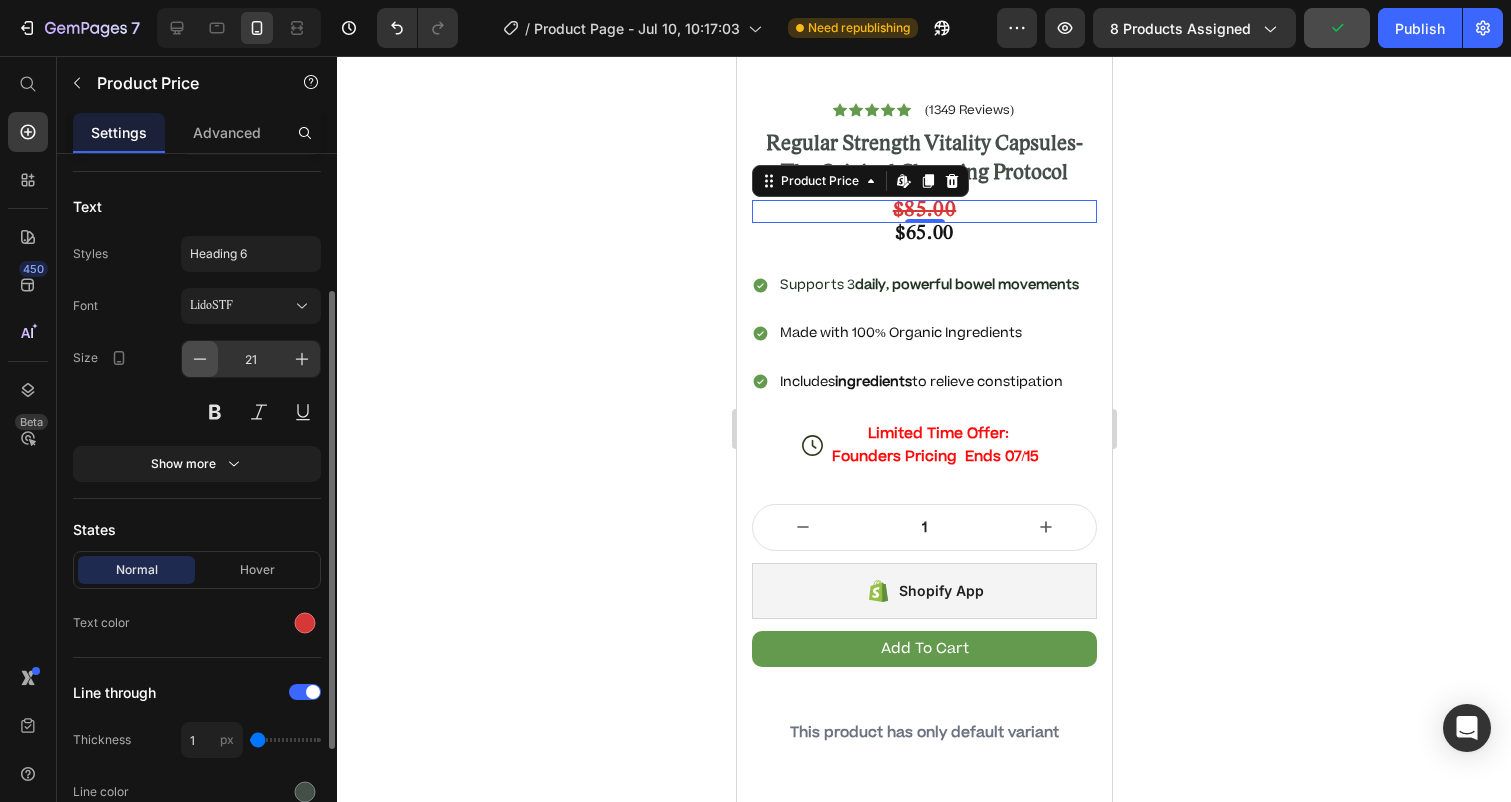 click 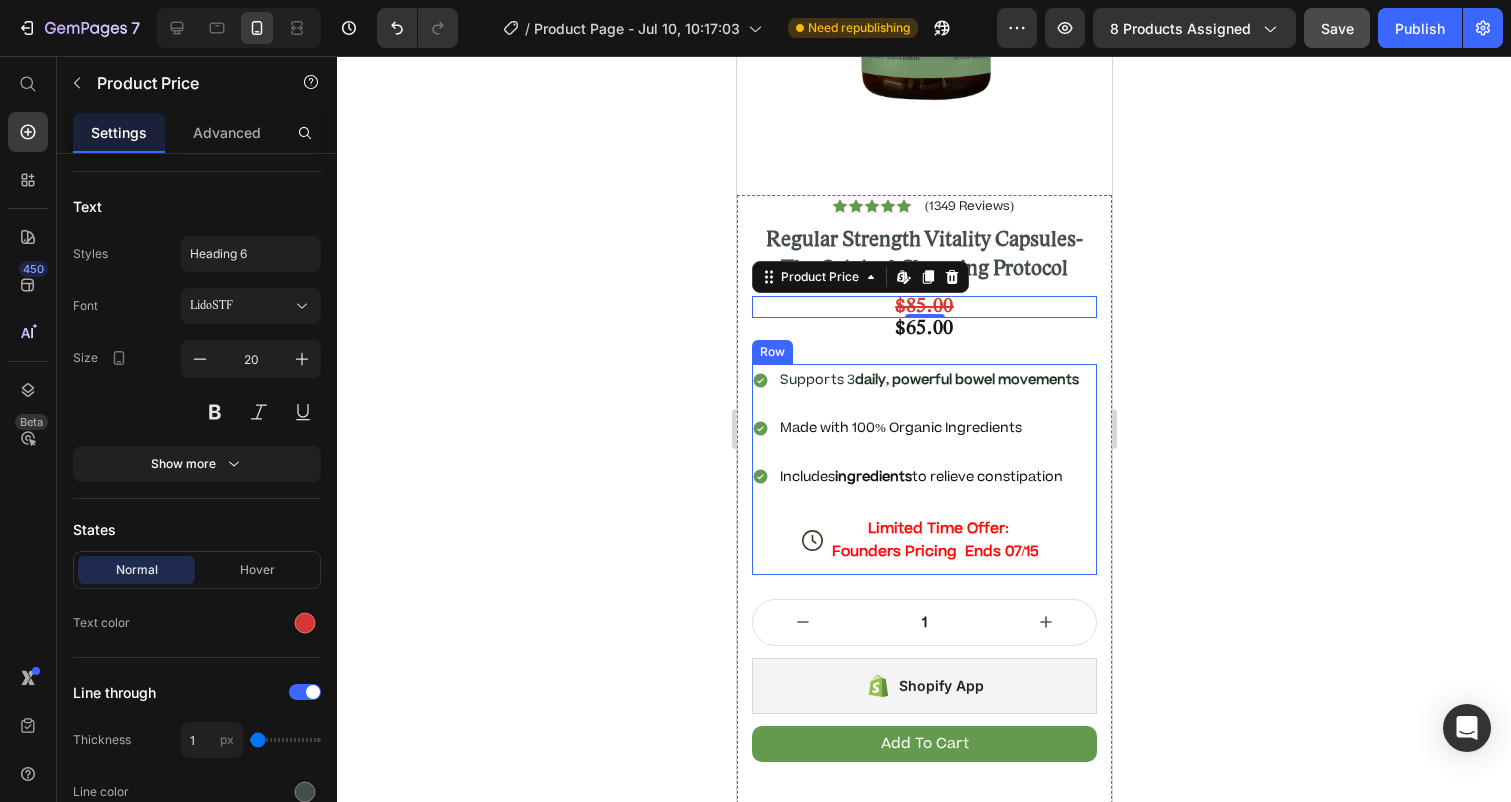 scroll, scrollTop: 228, scrollLeft: 0, axis: vertical 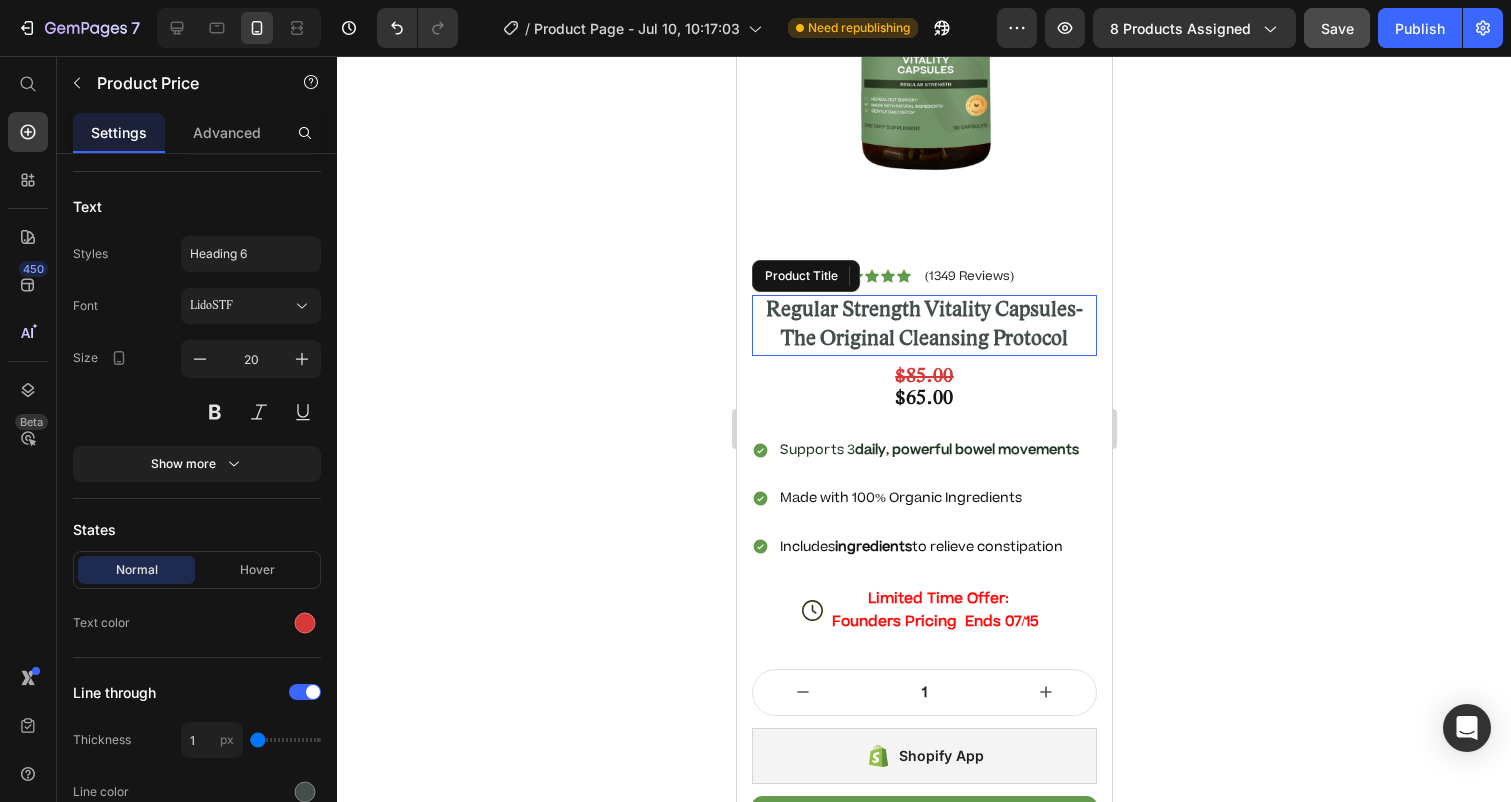 click on "Regular Strength Vitality Capsules- The Original Cleansing Protocol" at bounding box center (923, 325) 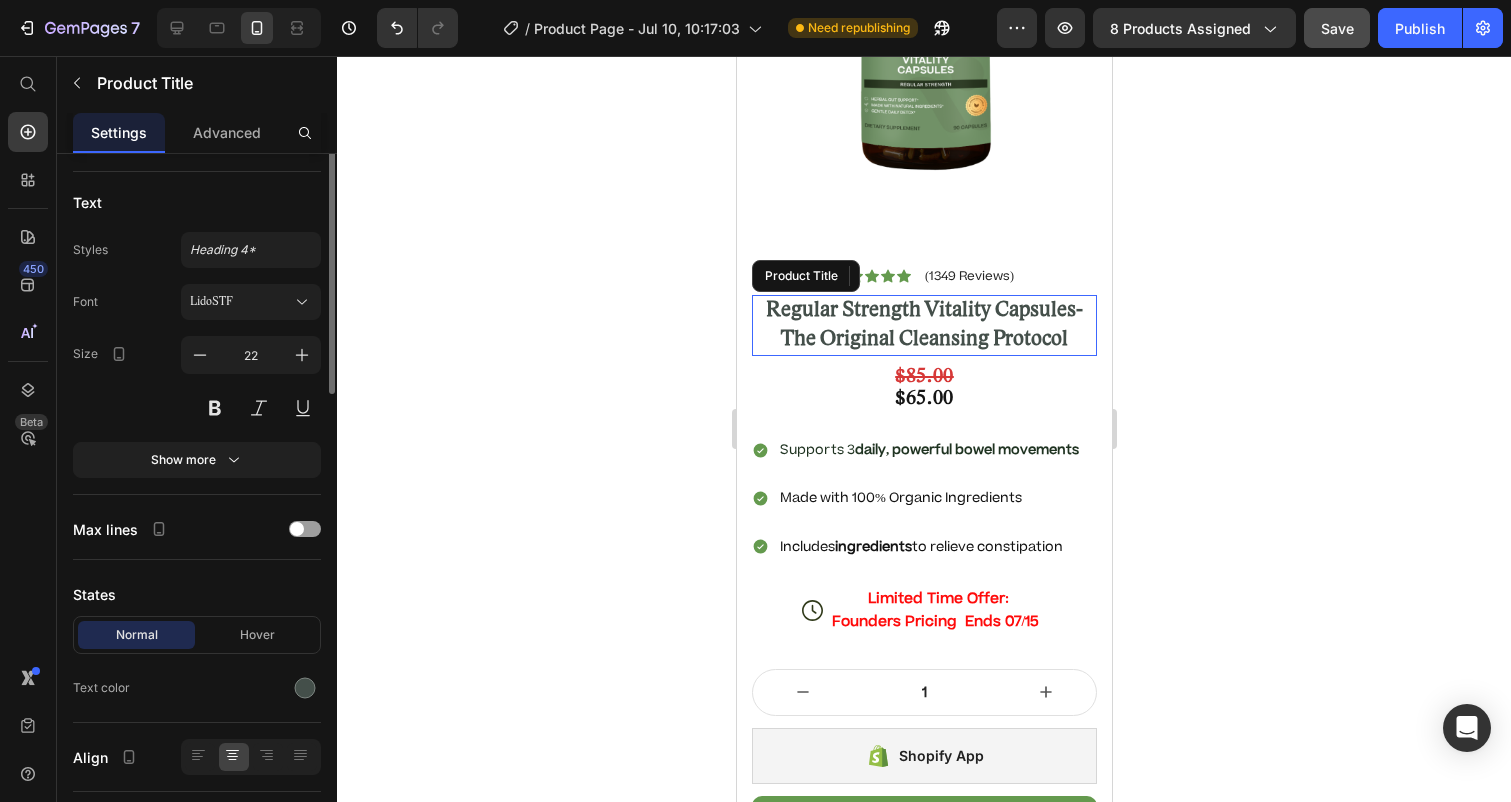 scroll, scrollTop: 0, scrollLeft: 0, axis: both 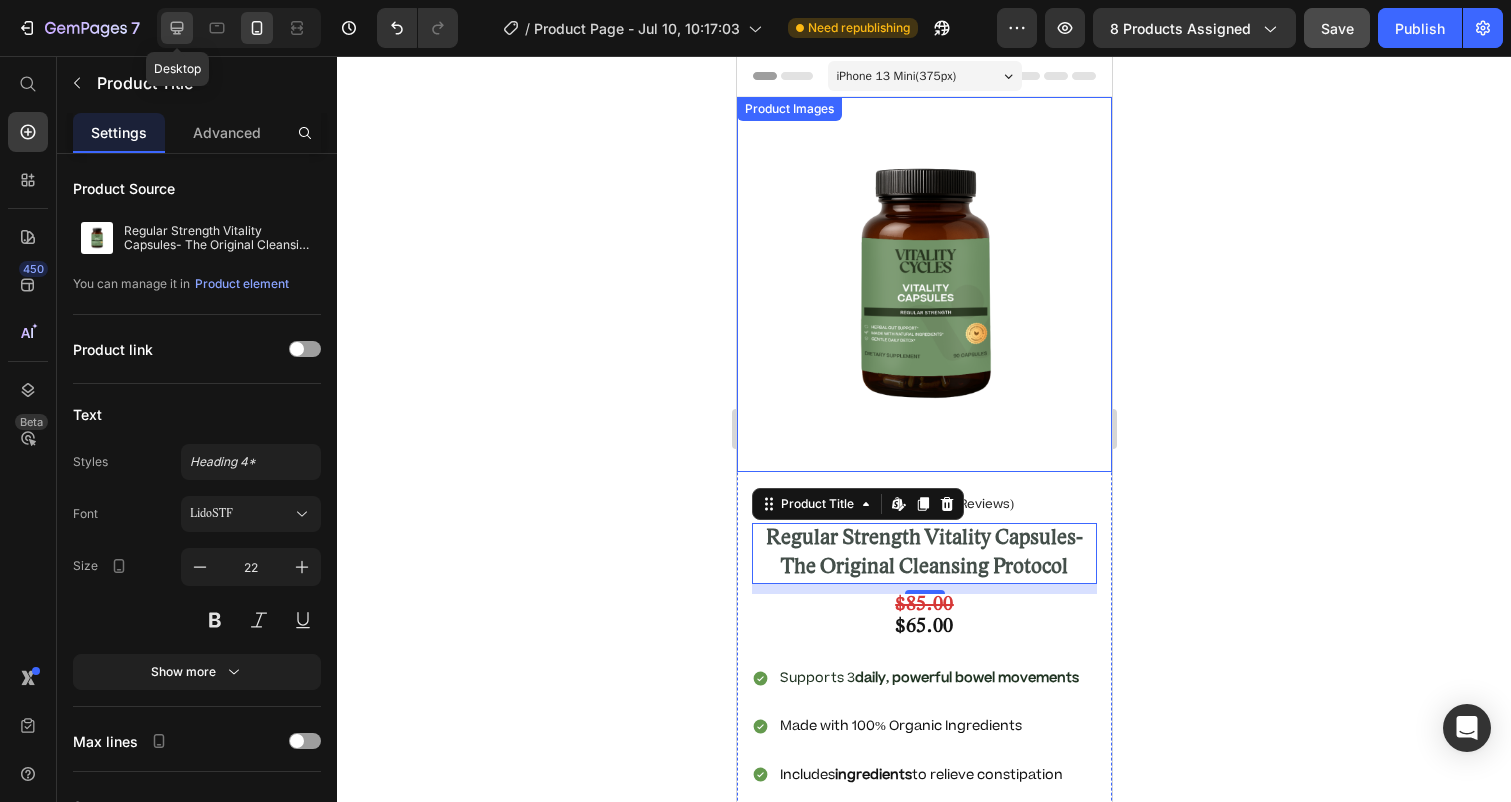 click 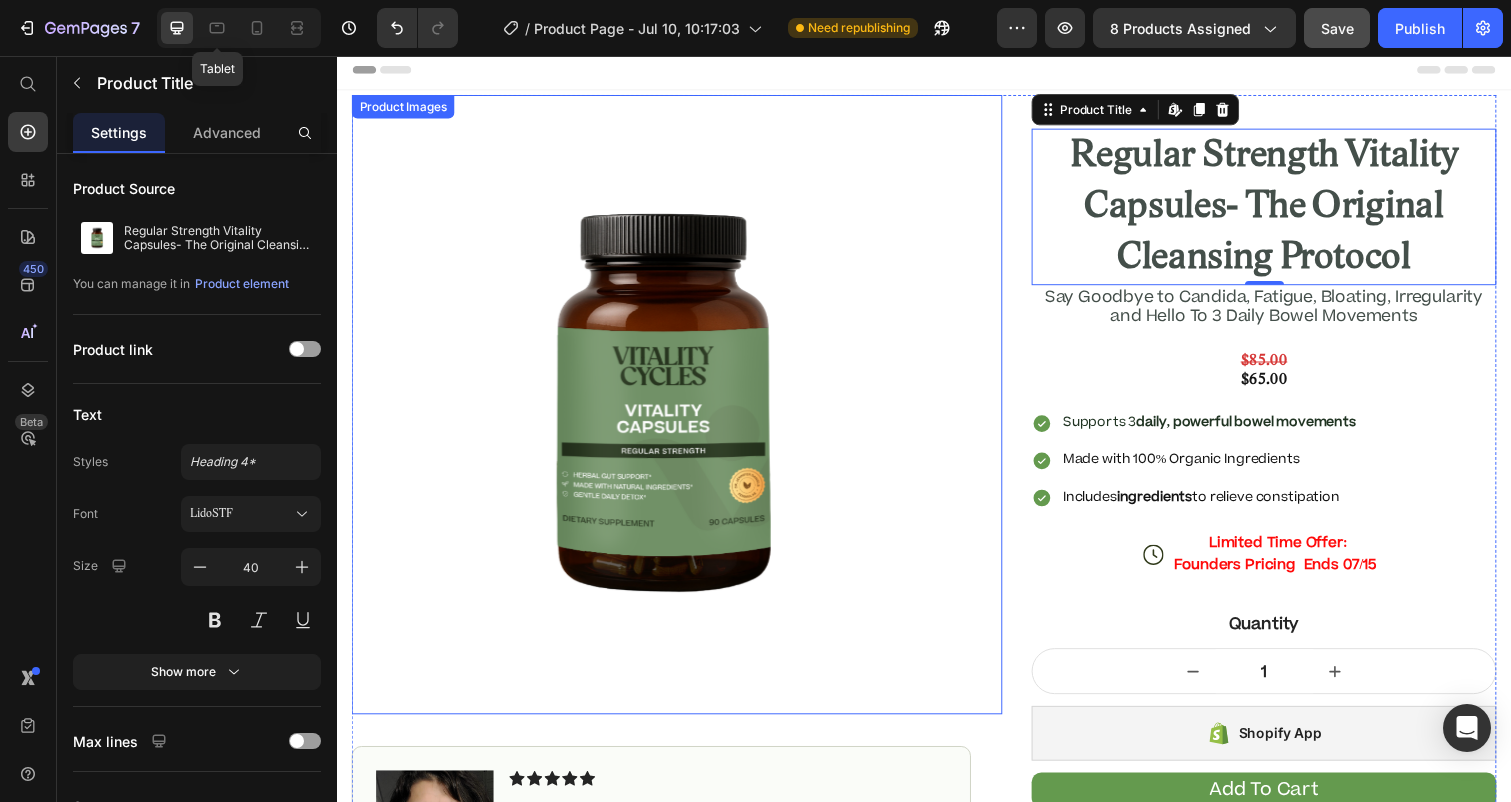scroll, scrollTop: 8, scrollLeft: 0, axis: vertical 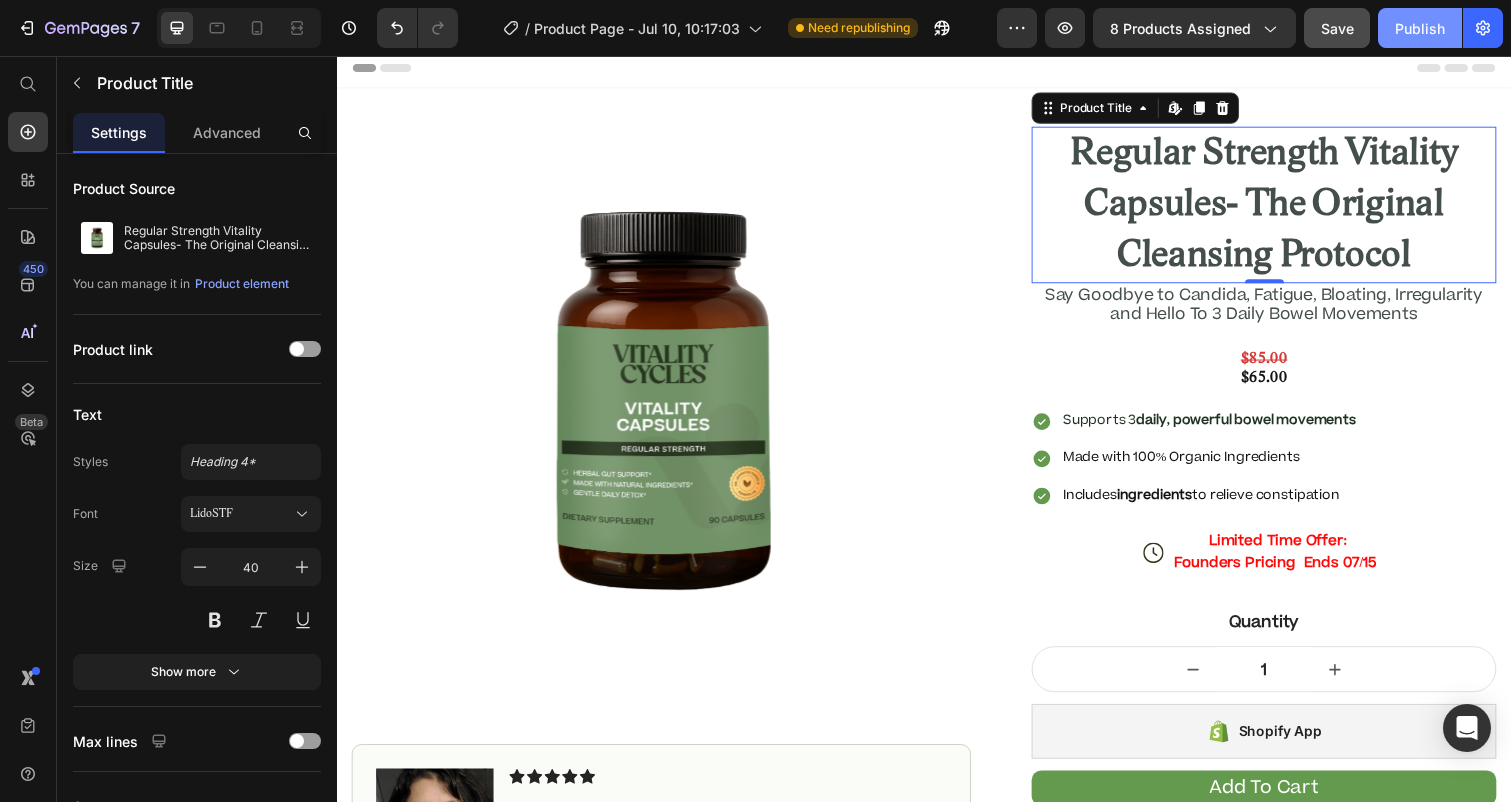 click on "Publish" at bounding box center [1420, 28] 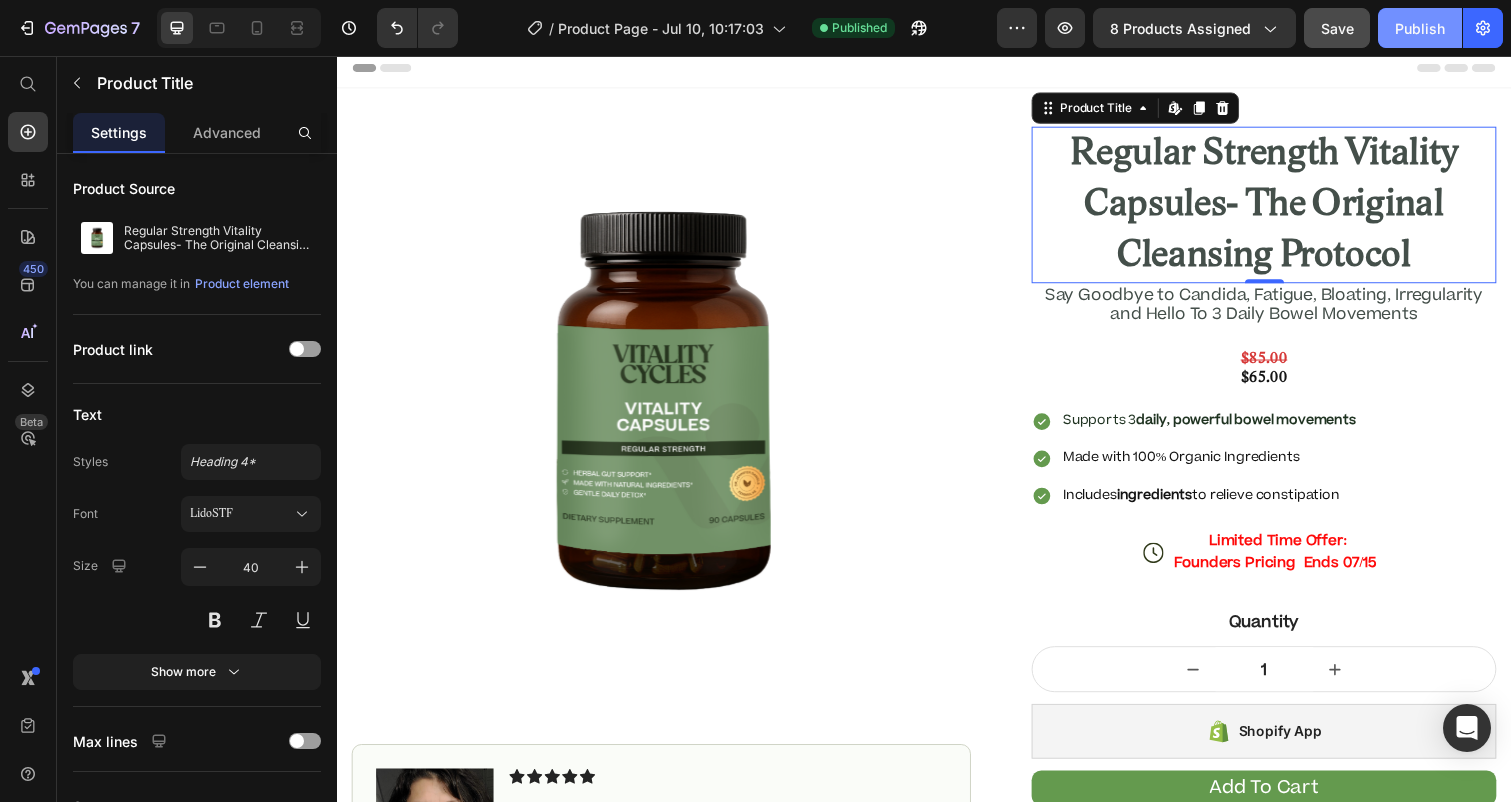 click on "Publish" 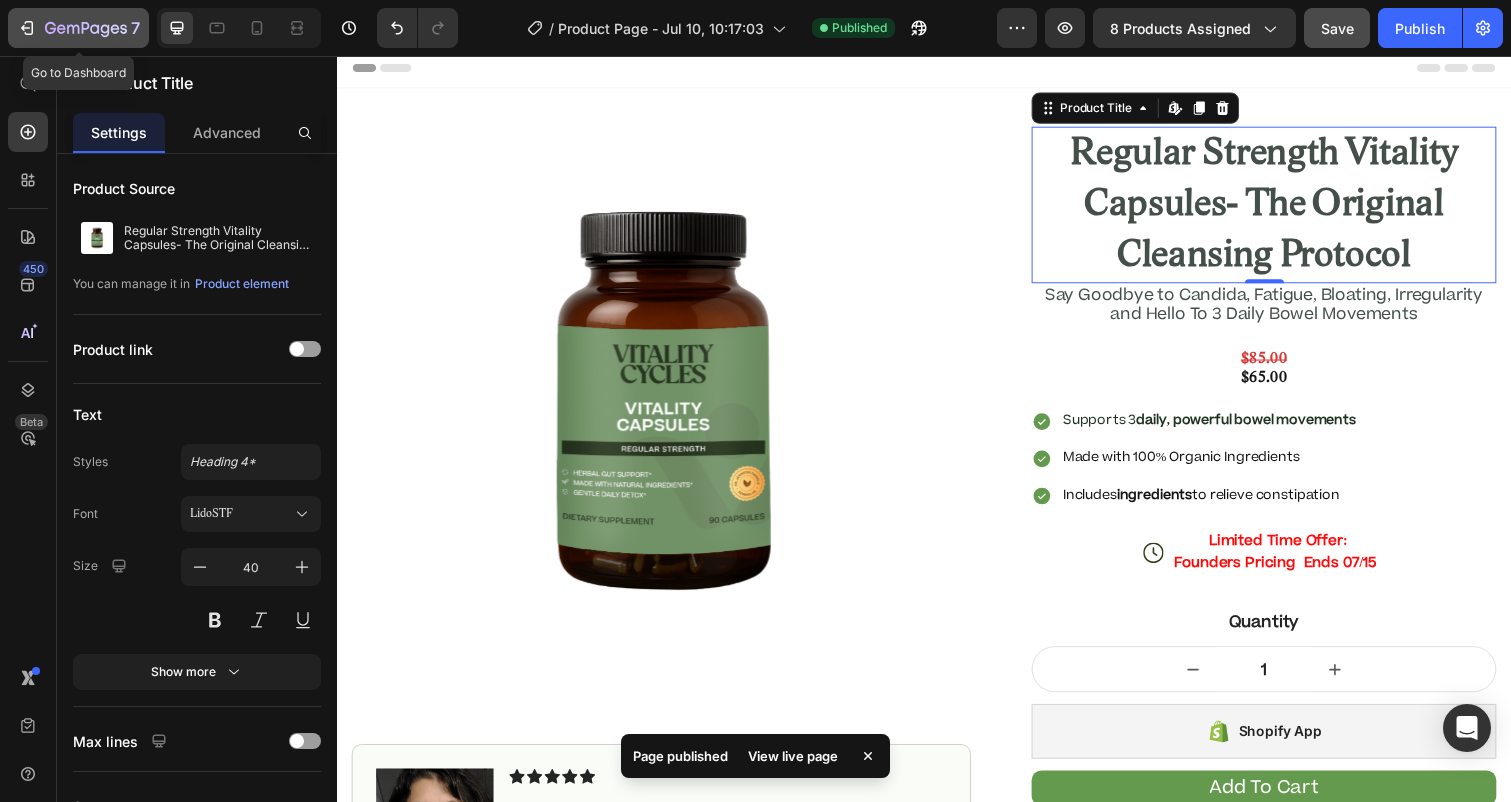 click 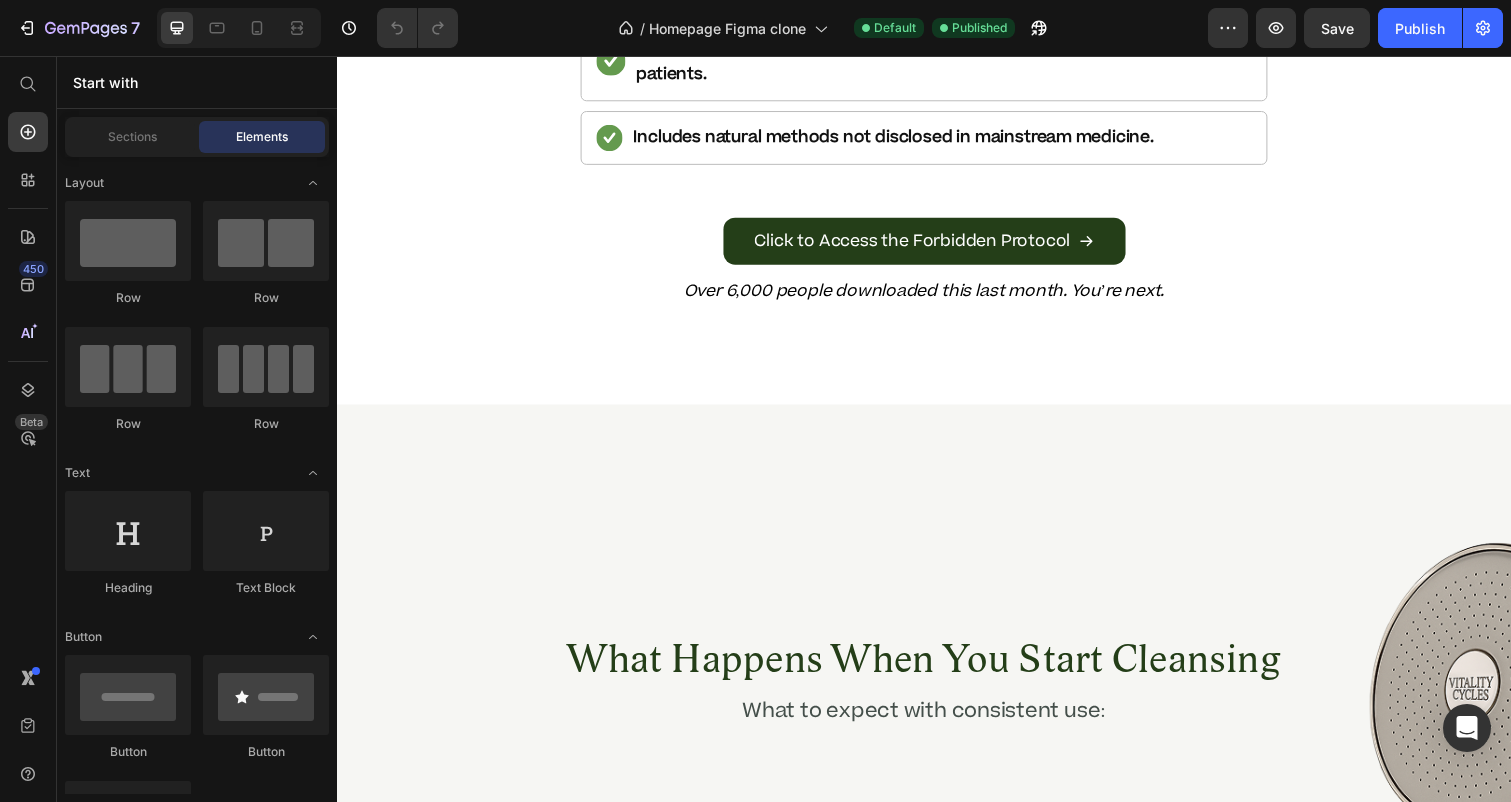 scroll, scrollTop: 4945, scrollLeft: 0, axis: vertical 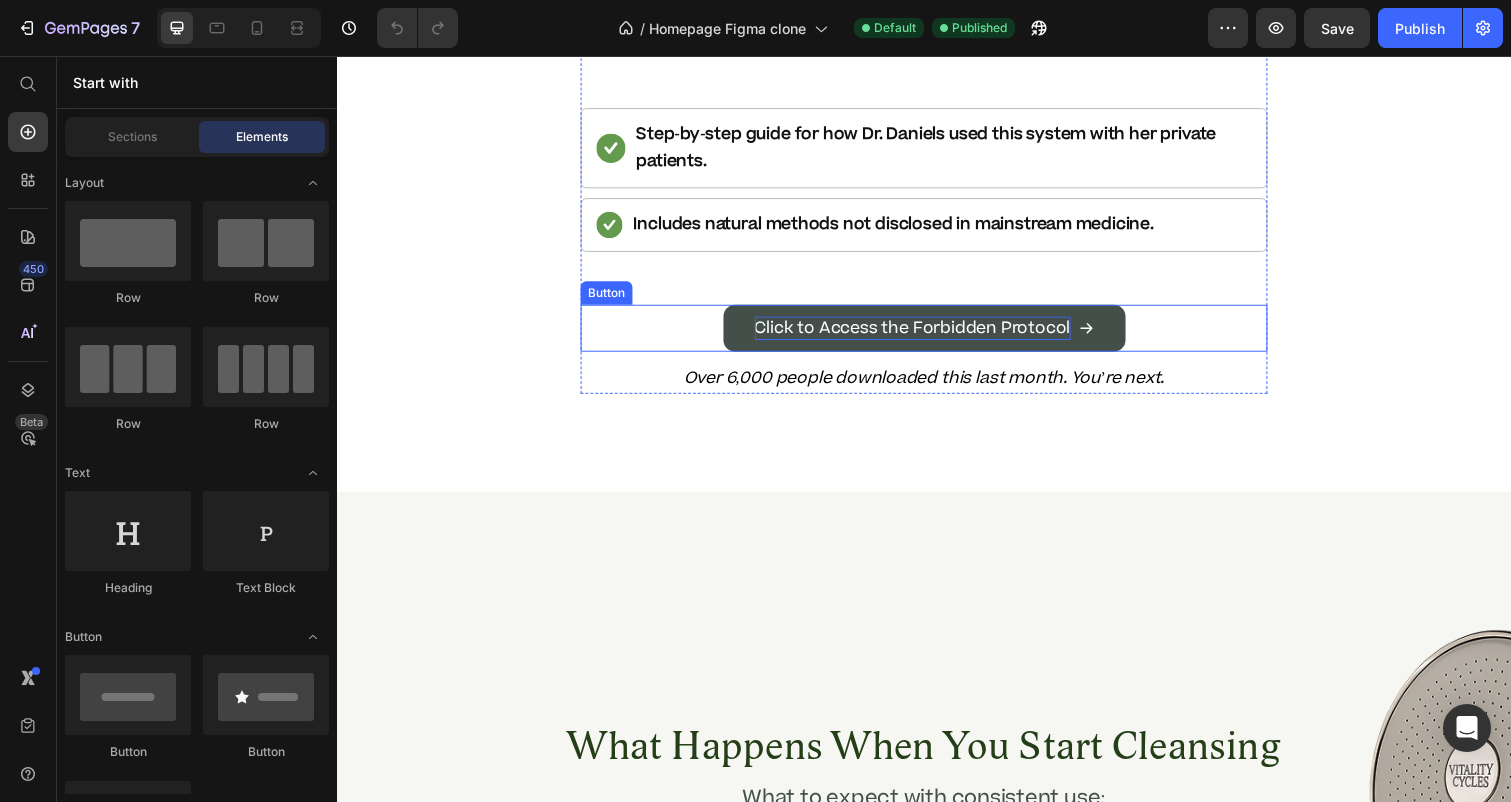 click on "Click to Access the Forbidden Protocol" at bounding box center [925, 334] 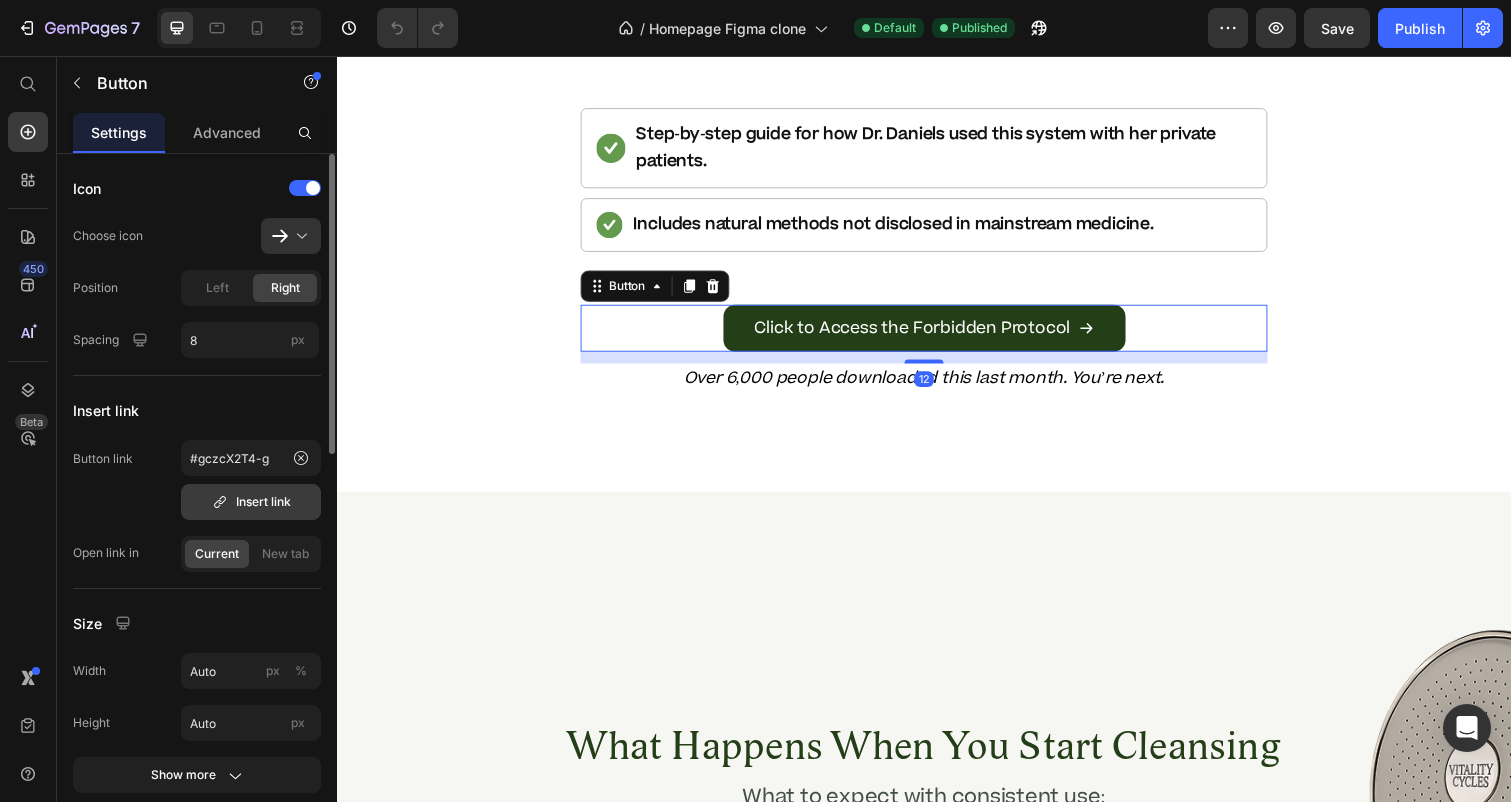 click on "Insert link" at bounding box center (251, 502) 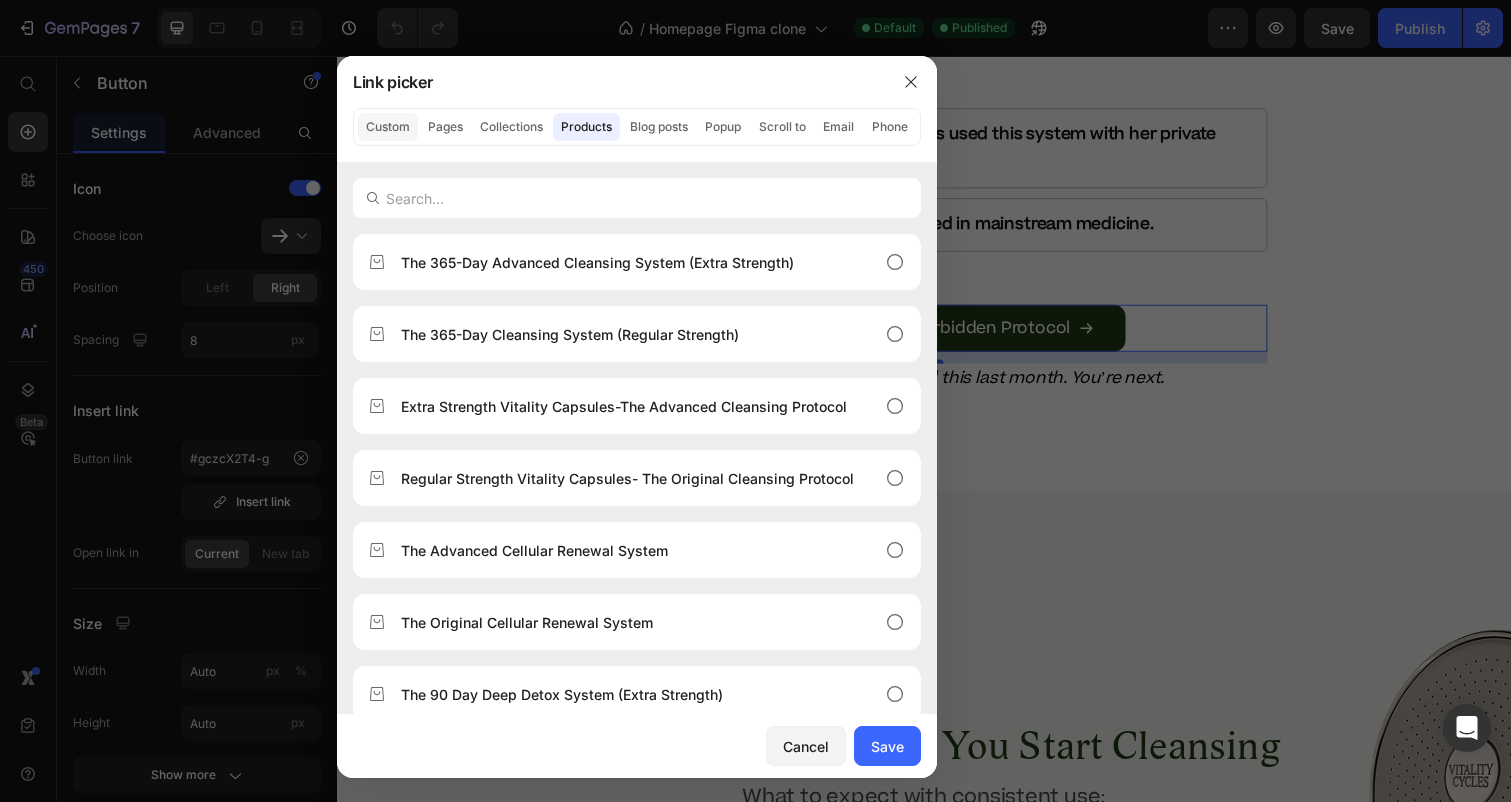 click on "Custom" 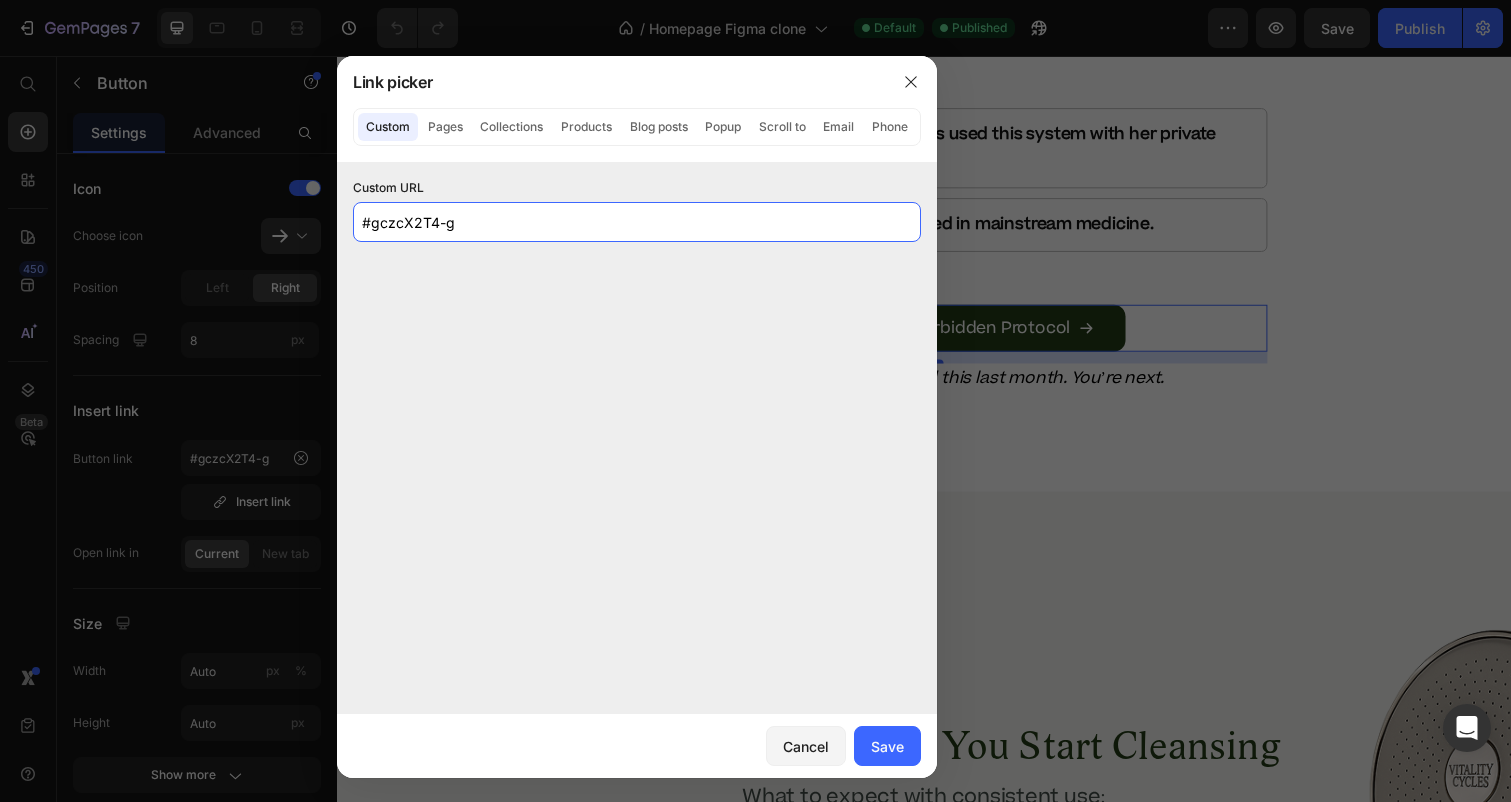 click on "#gczcX2T4-g" 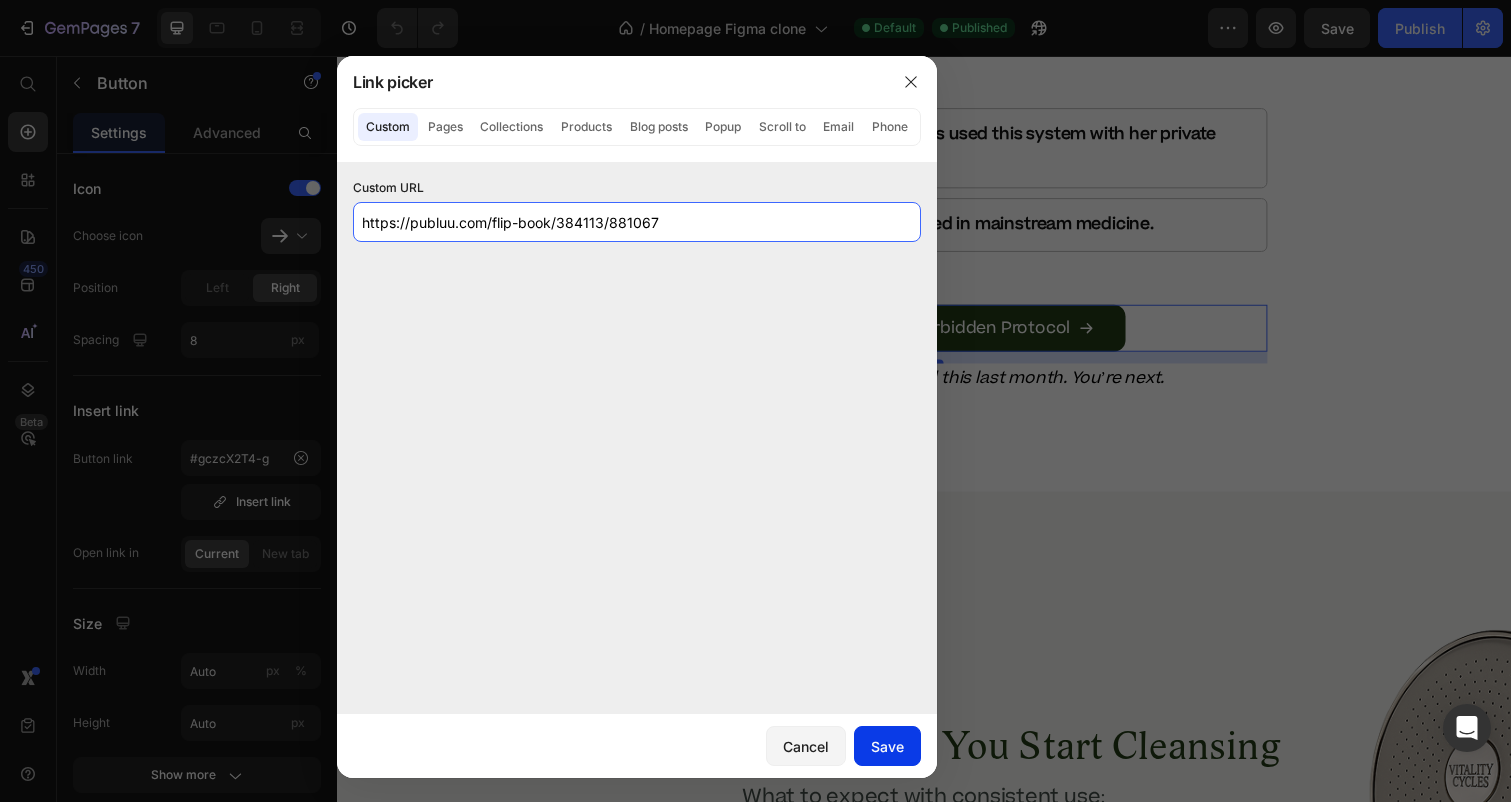 type on "https://publuu.com/flip-book/384113/881067" 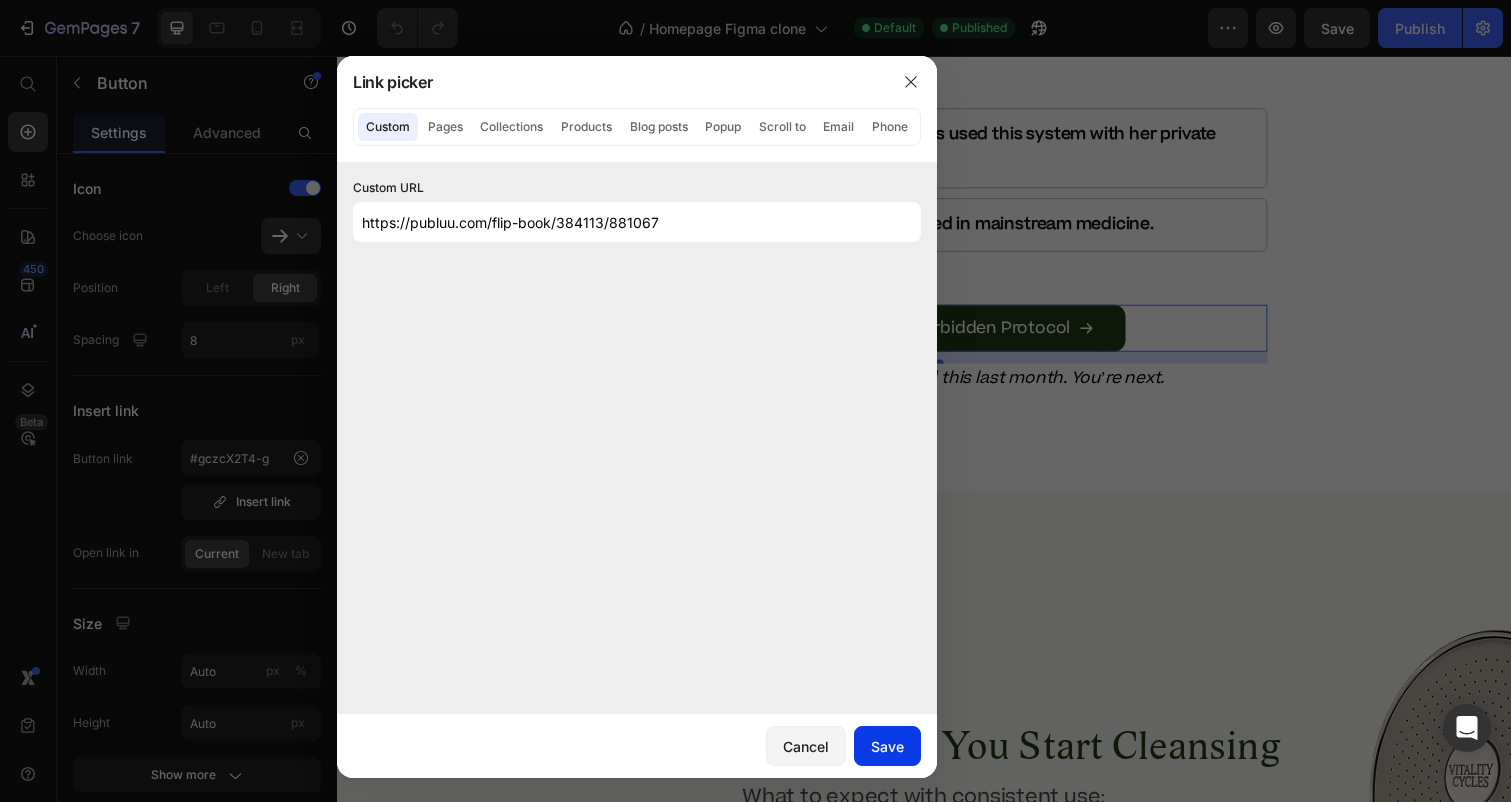 click on "Save" at bounding box center [887, 746] 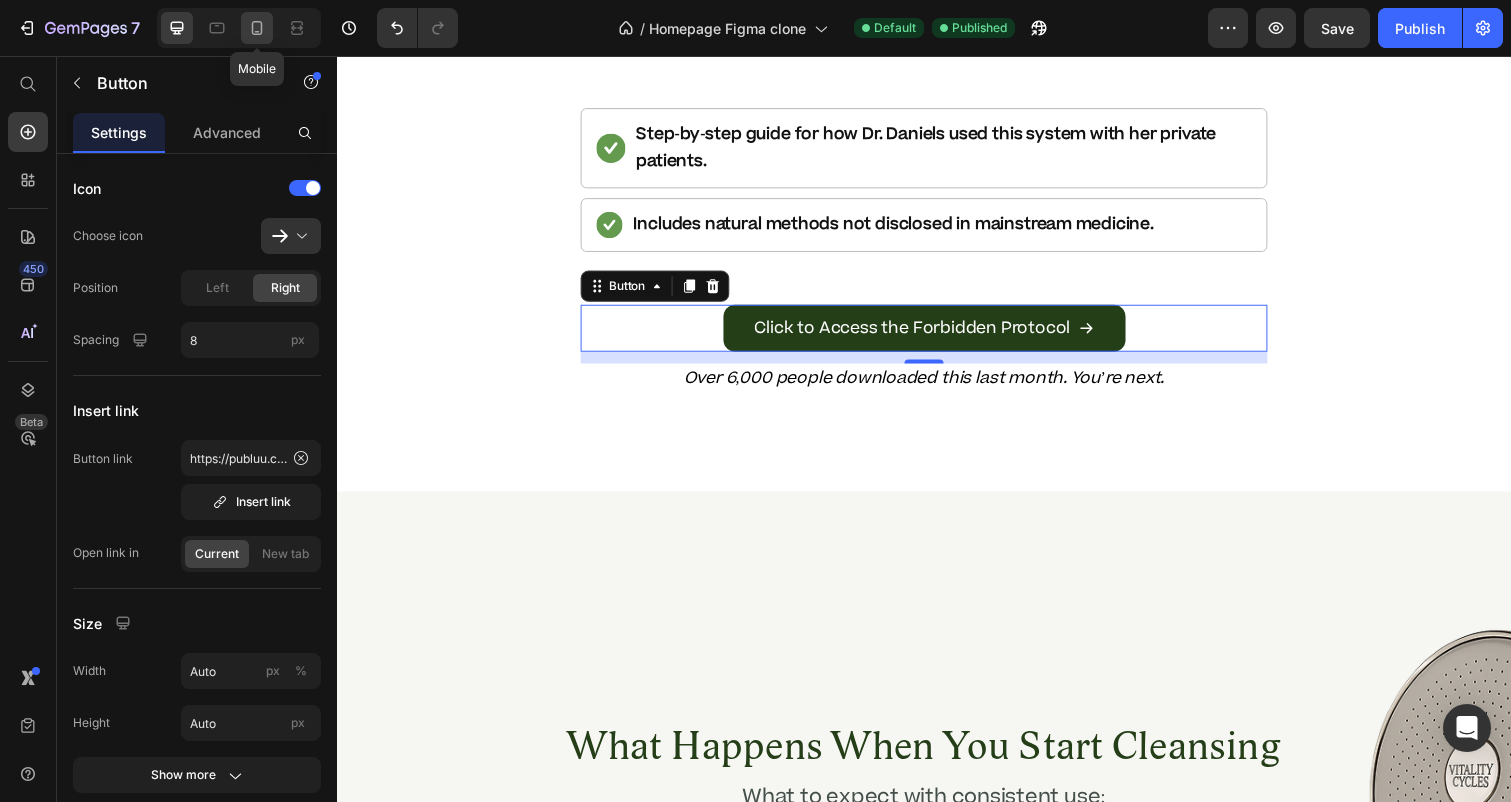 click 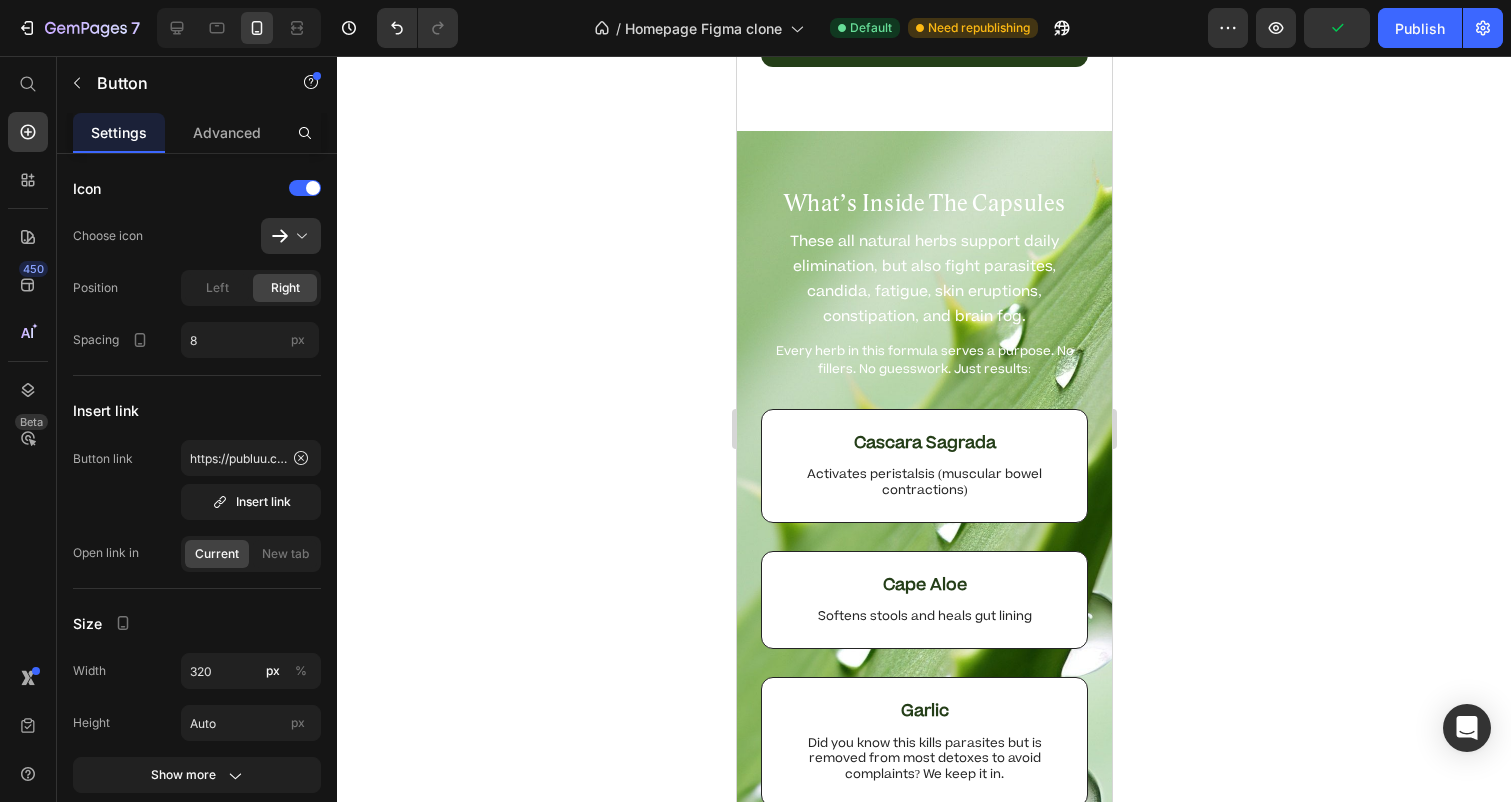 scroll, scrollTop: 3530, scrollLeft: 0, axis: vertical 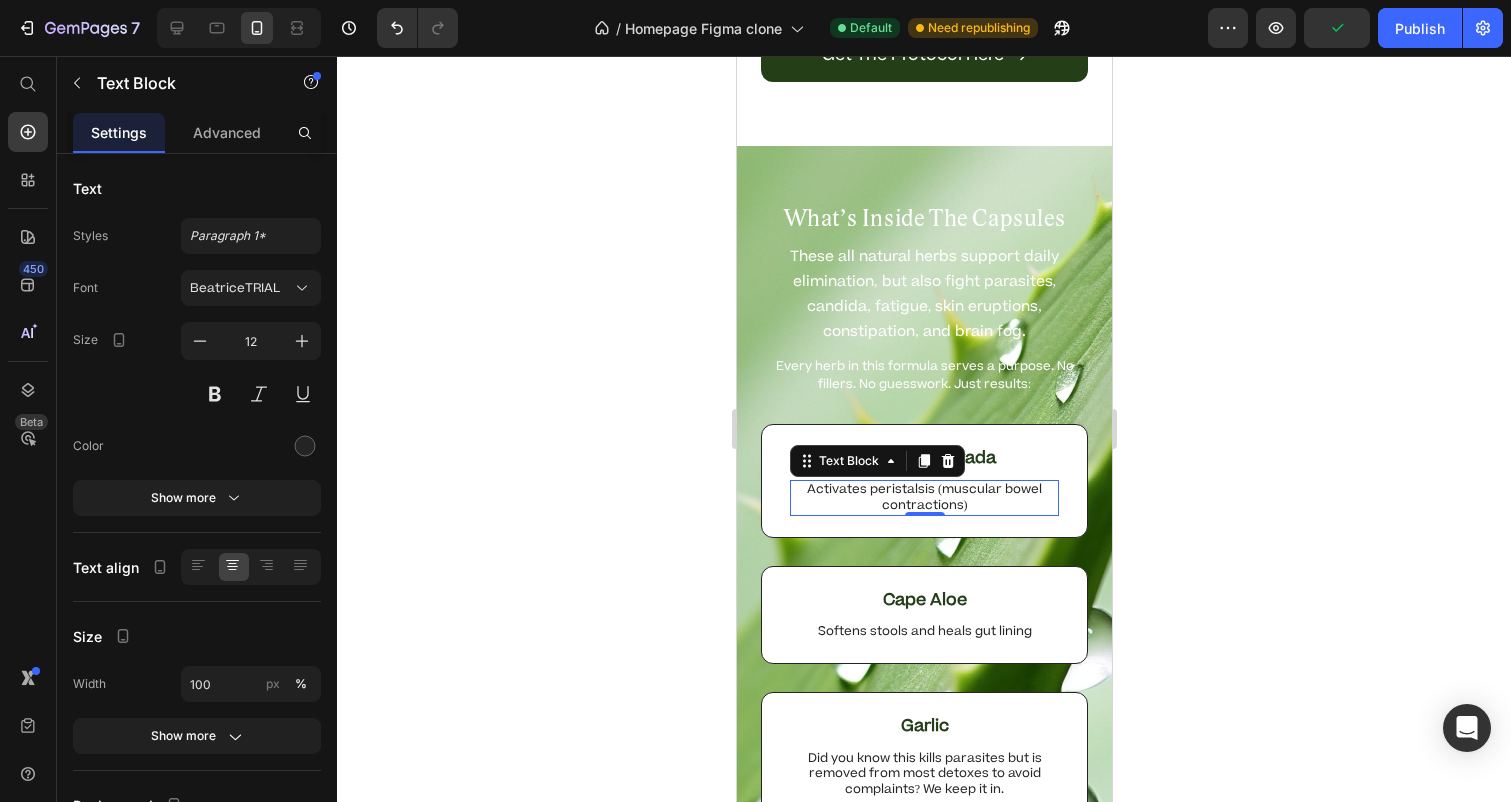 click on "Activates peristalsis (muscular bowel contractions)" at bounding box center (923, 497) 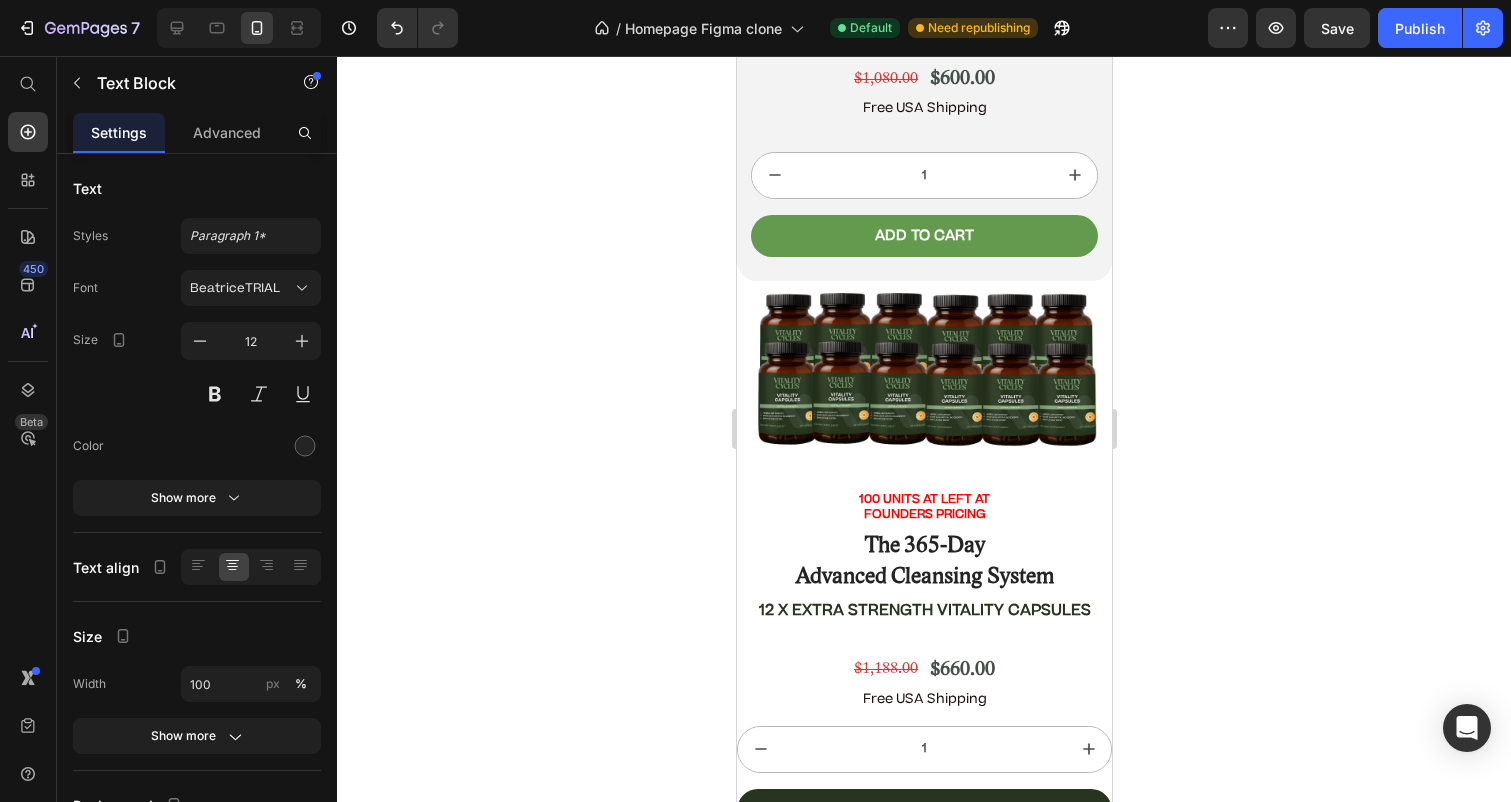 scroll, scrollTop: 15514, scrollLeft: 0, axis: vertical 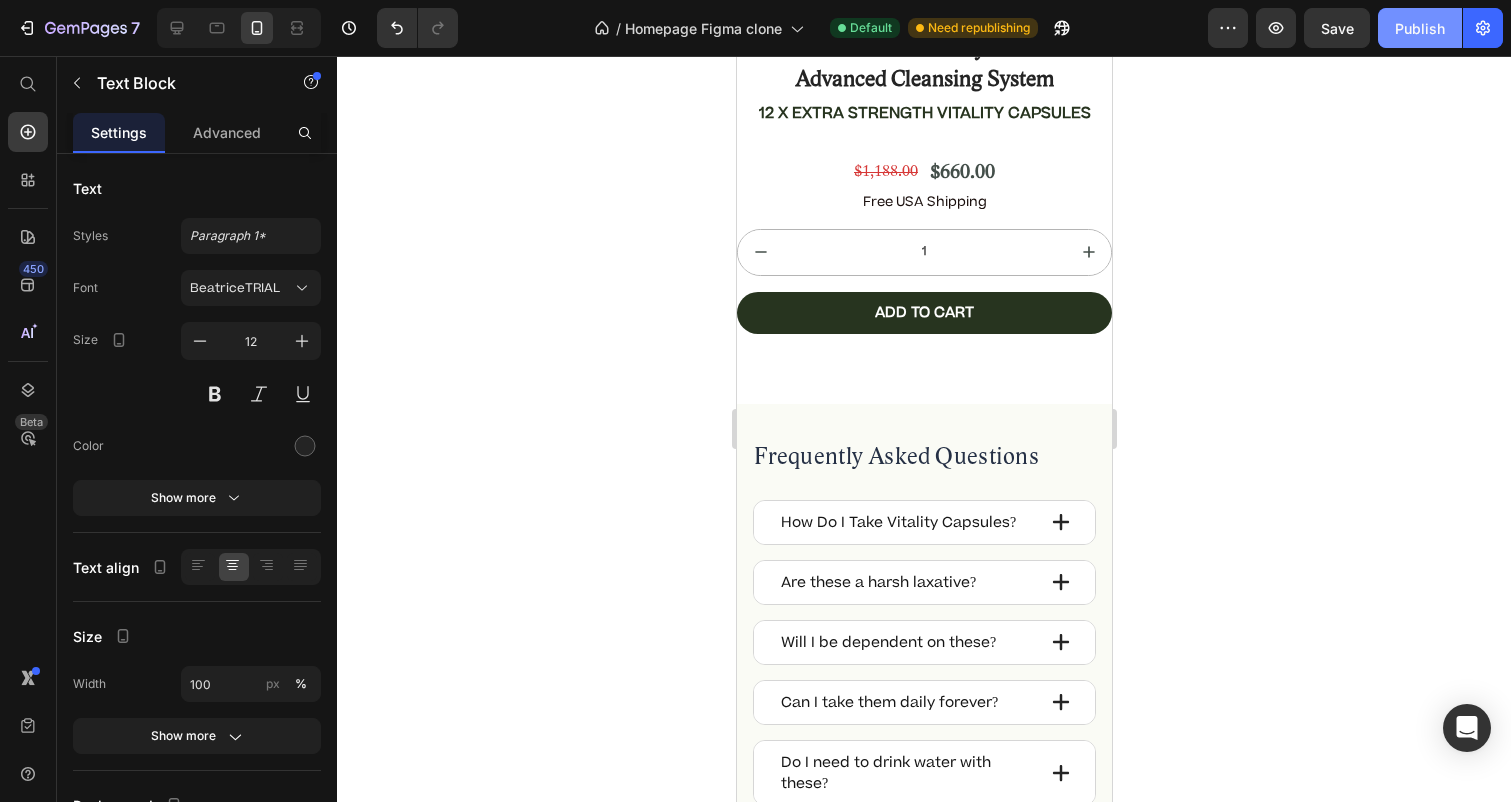 click on "Publish" at bounding box center (1420, 28) 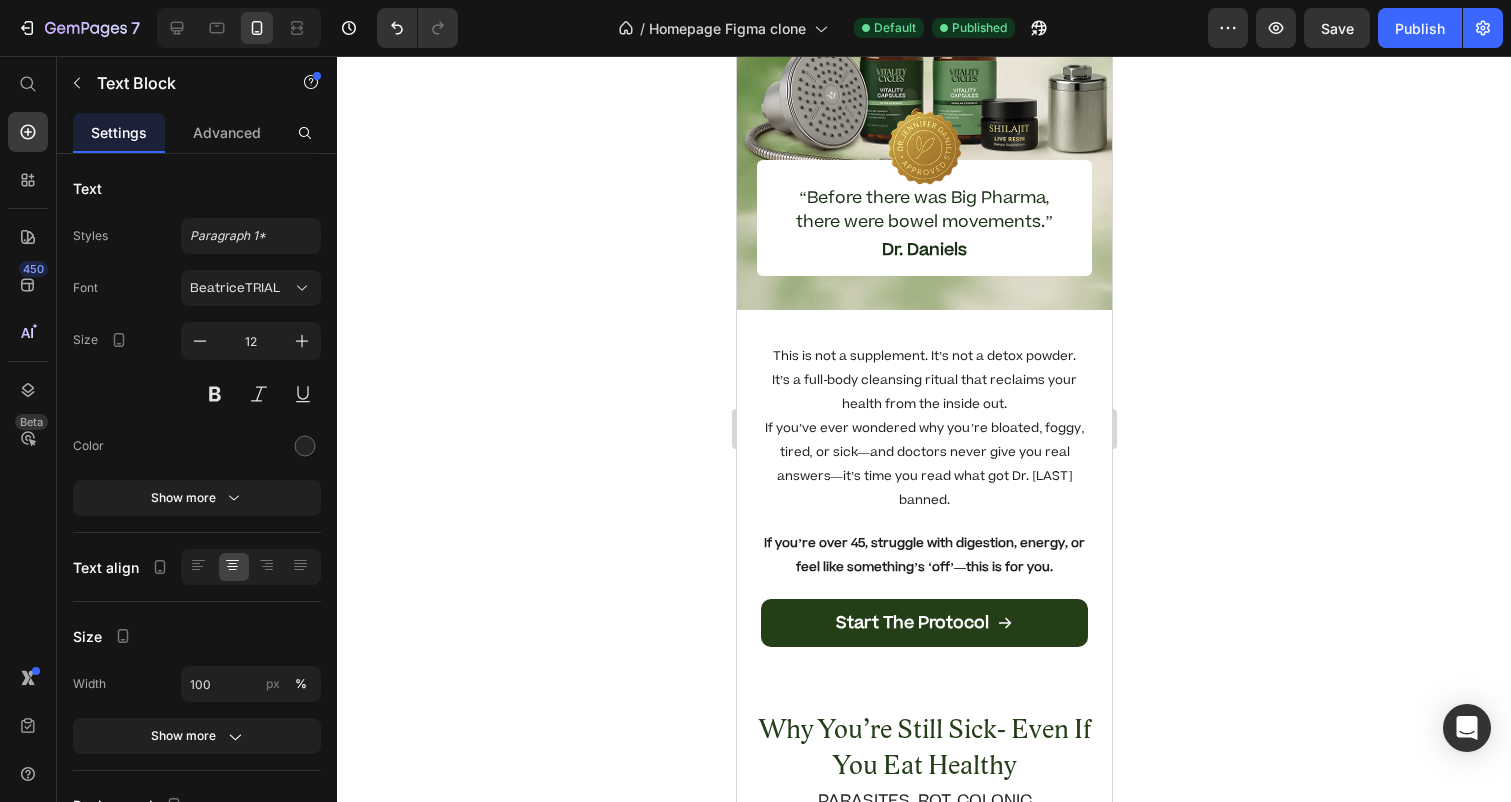 scroll, scrollTop: 711, scrollLeft: 0, axis: vertical 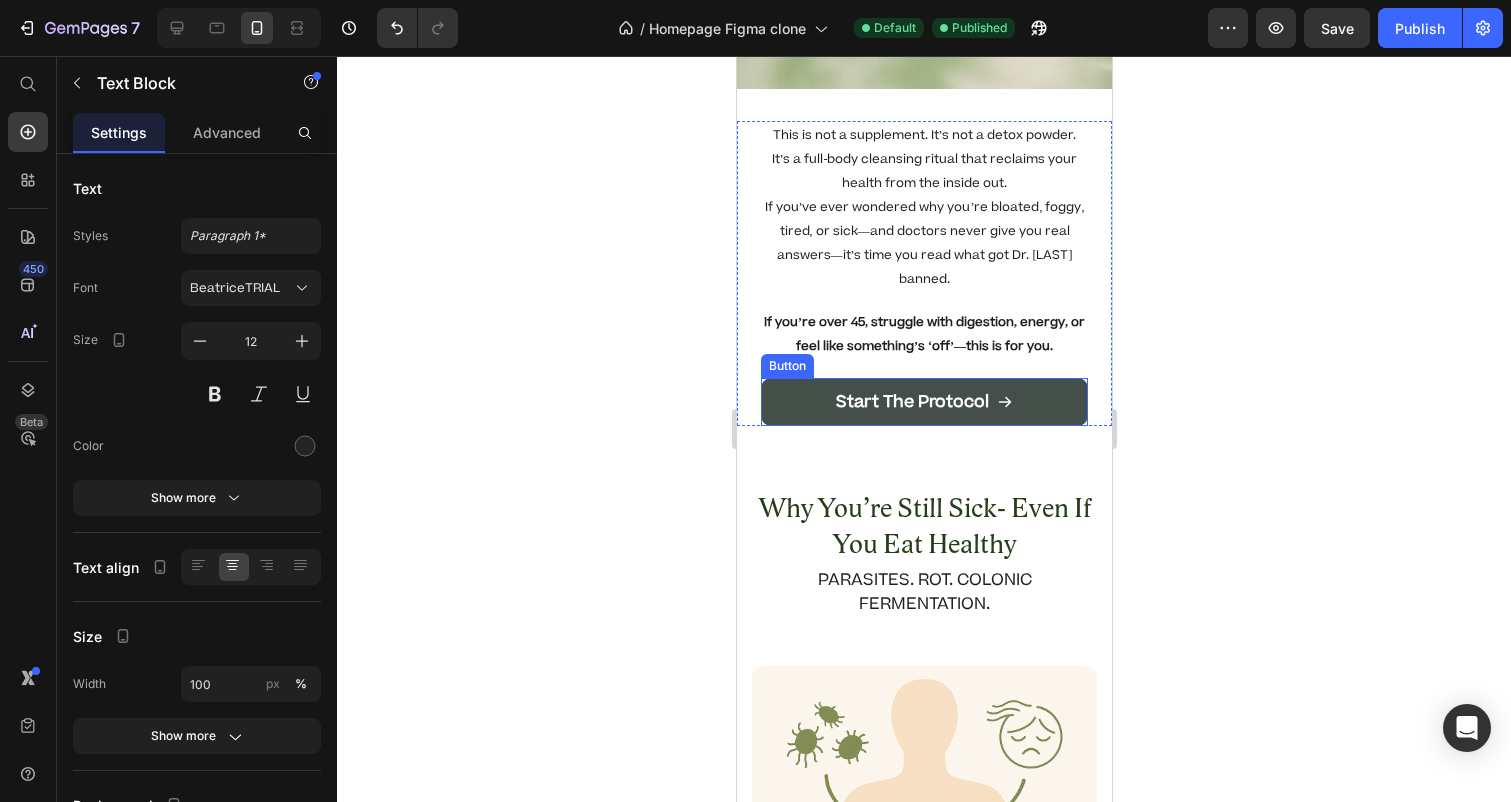 click on "Start The Protocol" at bounding box center (923, 402) 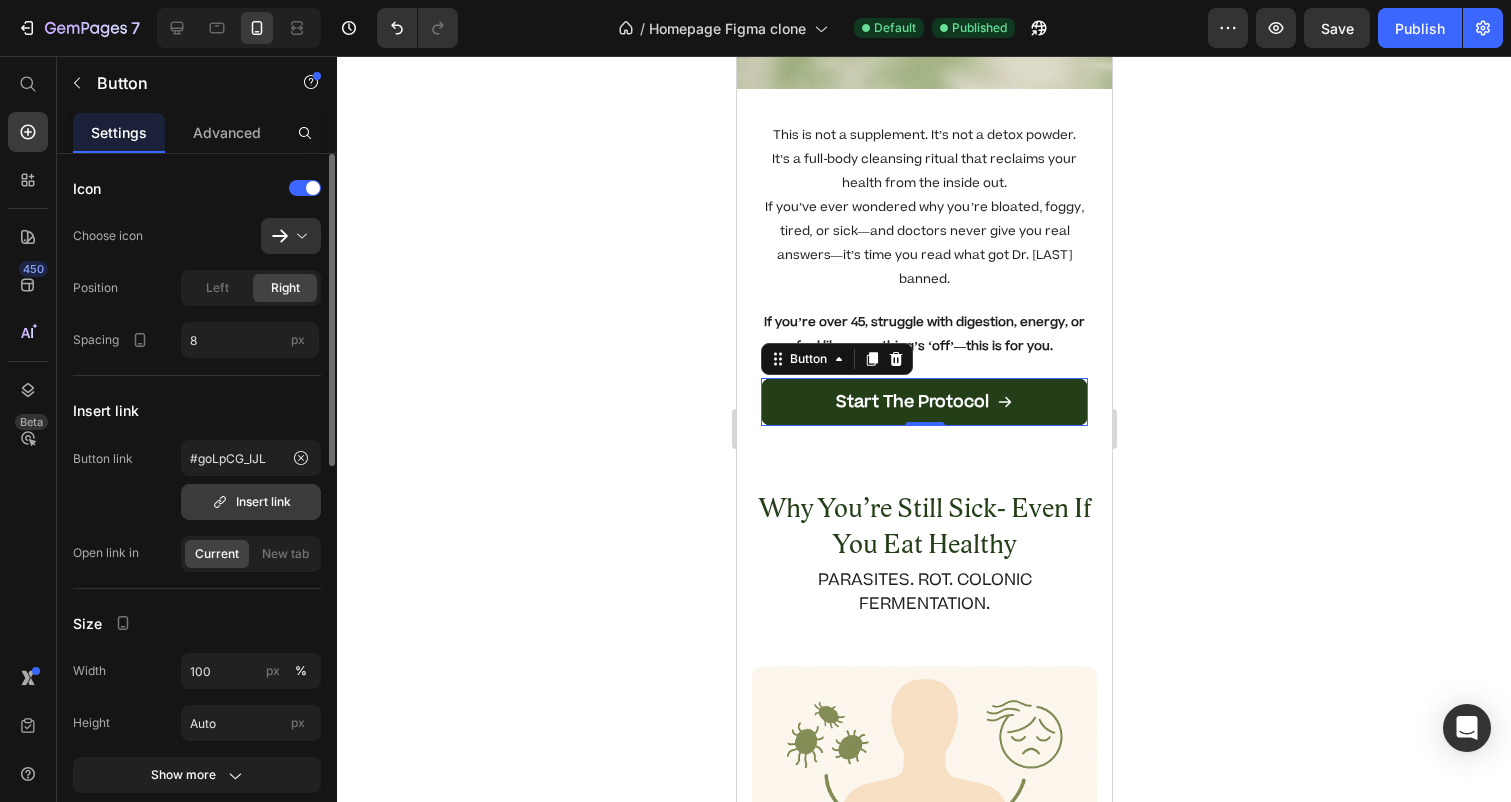 click on "Insert link" at bounding box center (251, 502) 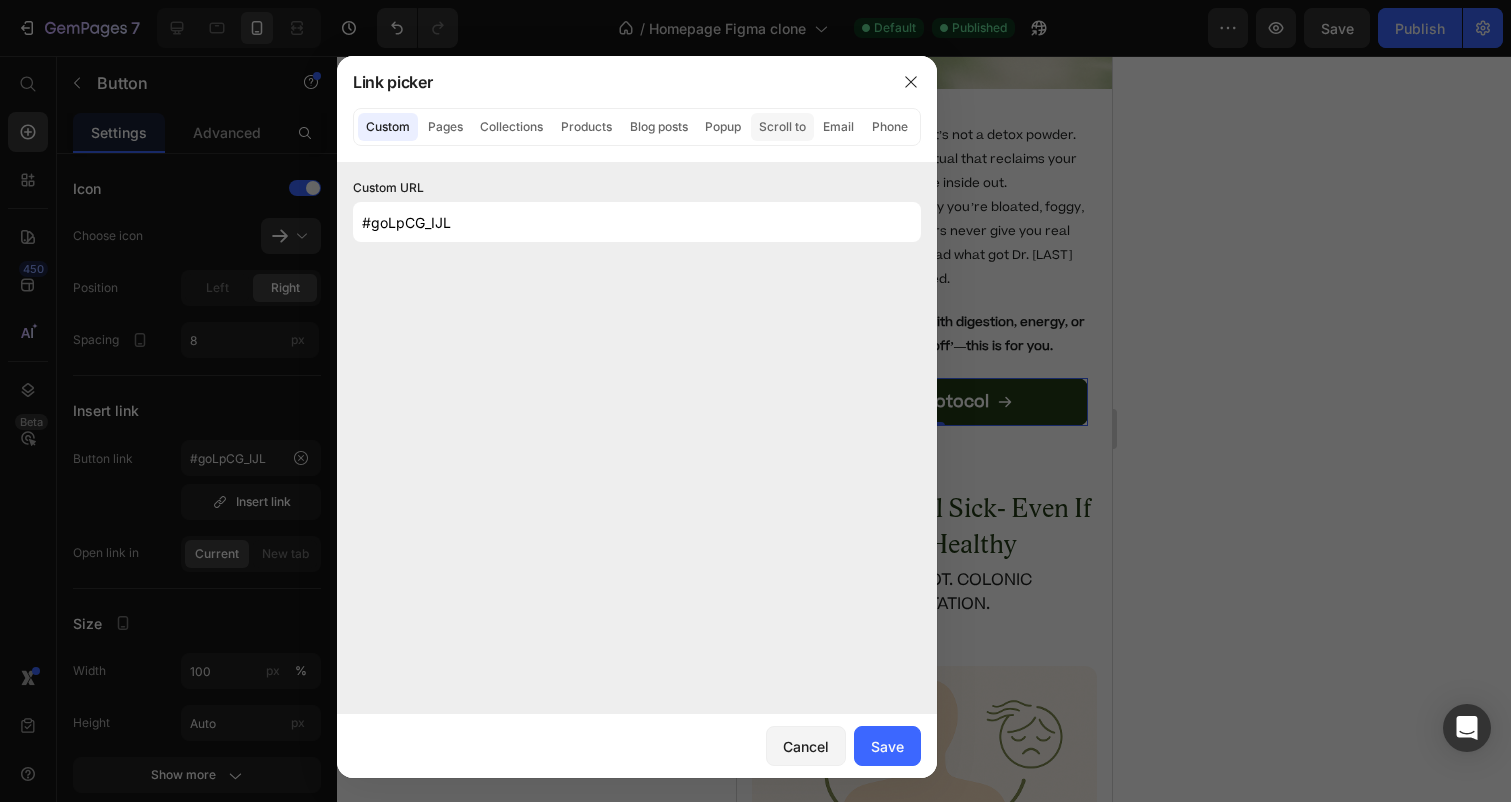 click on "Scroll to" 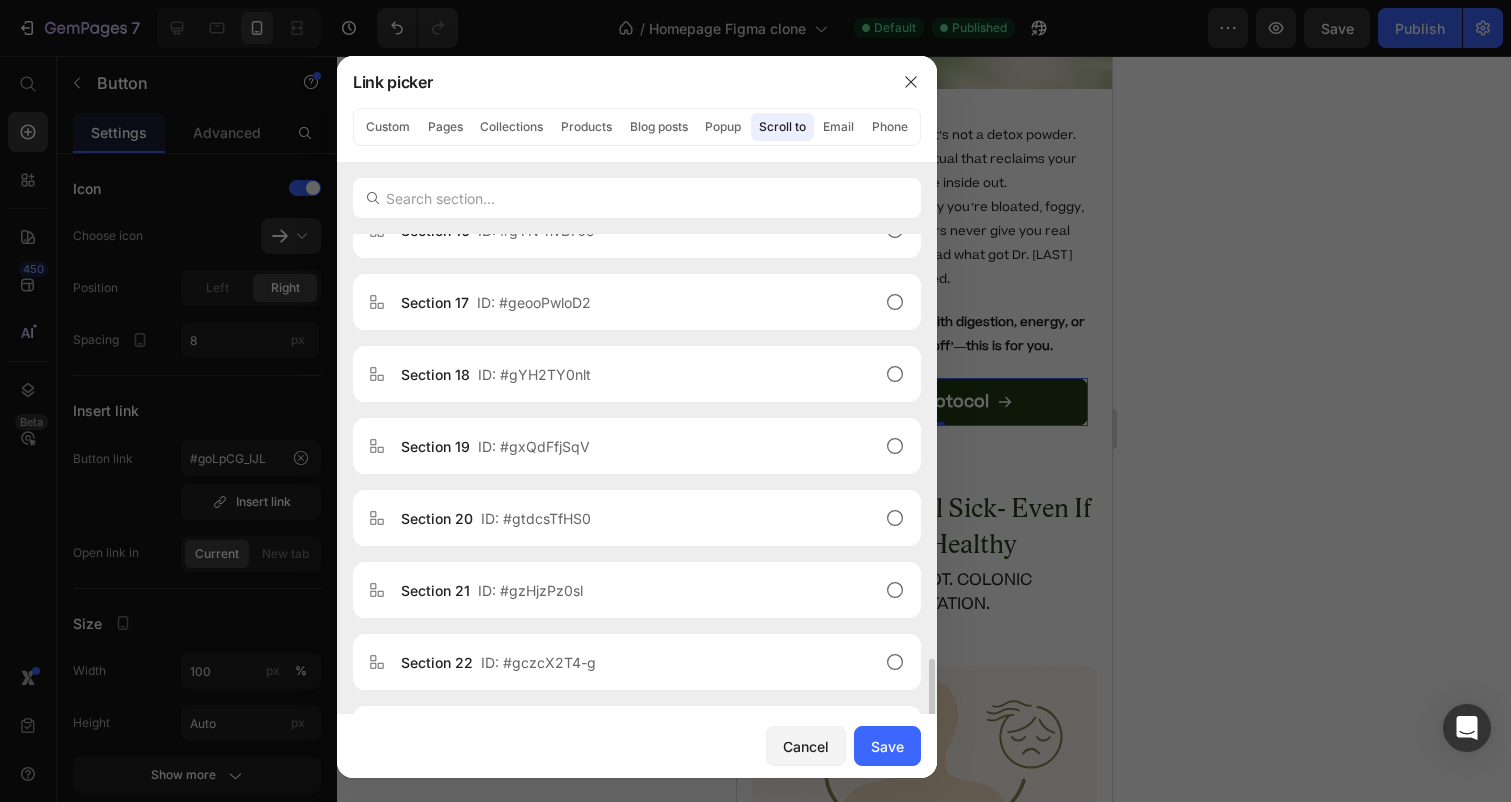 scroll, scrollTop: 1399, scrollLeft: 0, axis: vertical 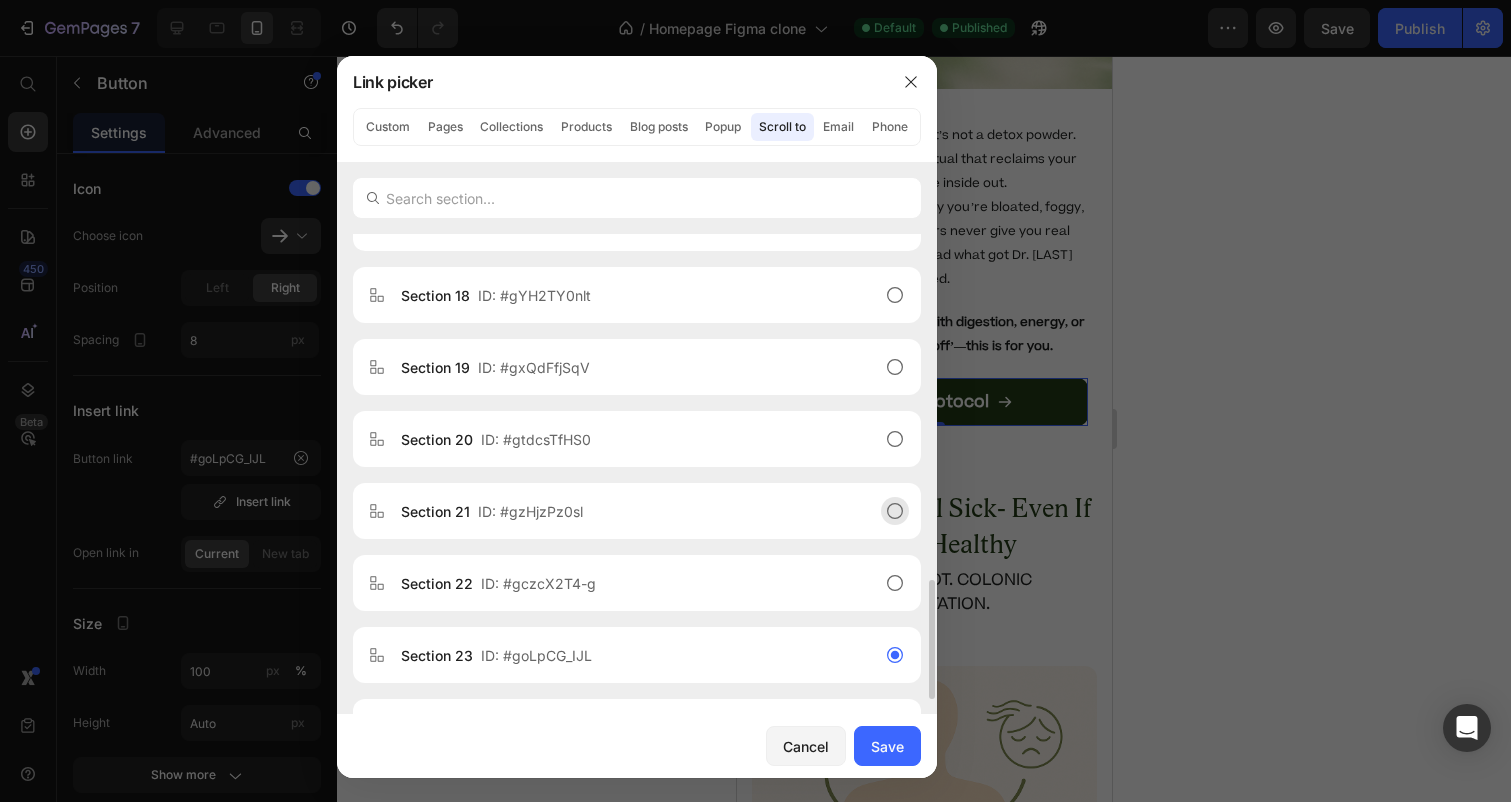 click on "Section 21  ID: #gzHjzPz0sl" 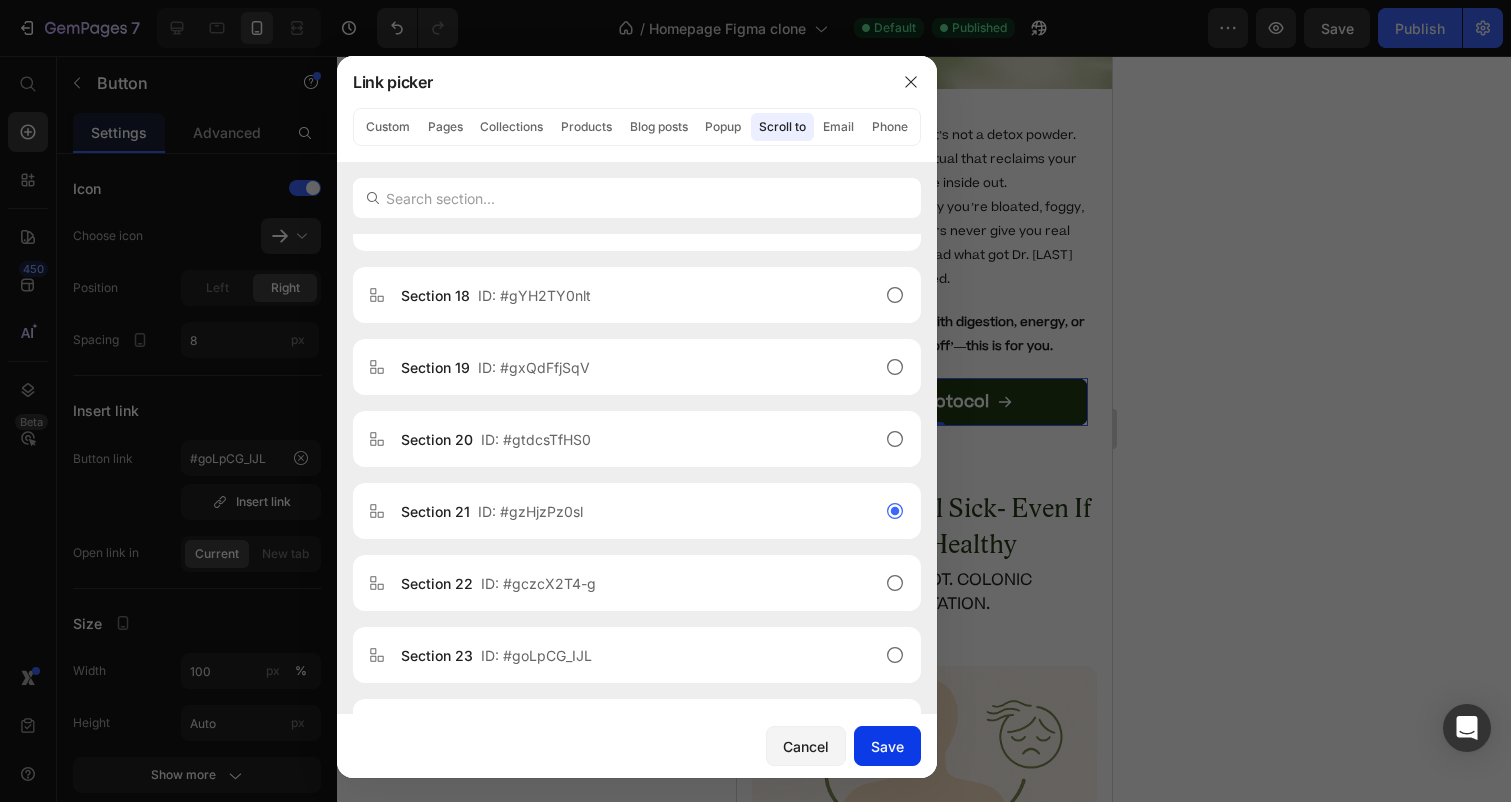 click on "Save" at bounding box center (887, 746) 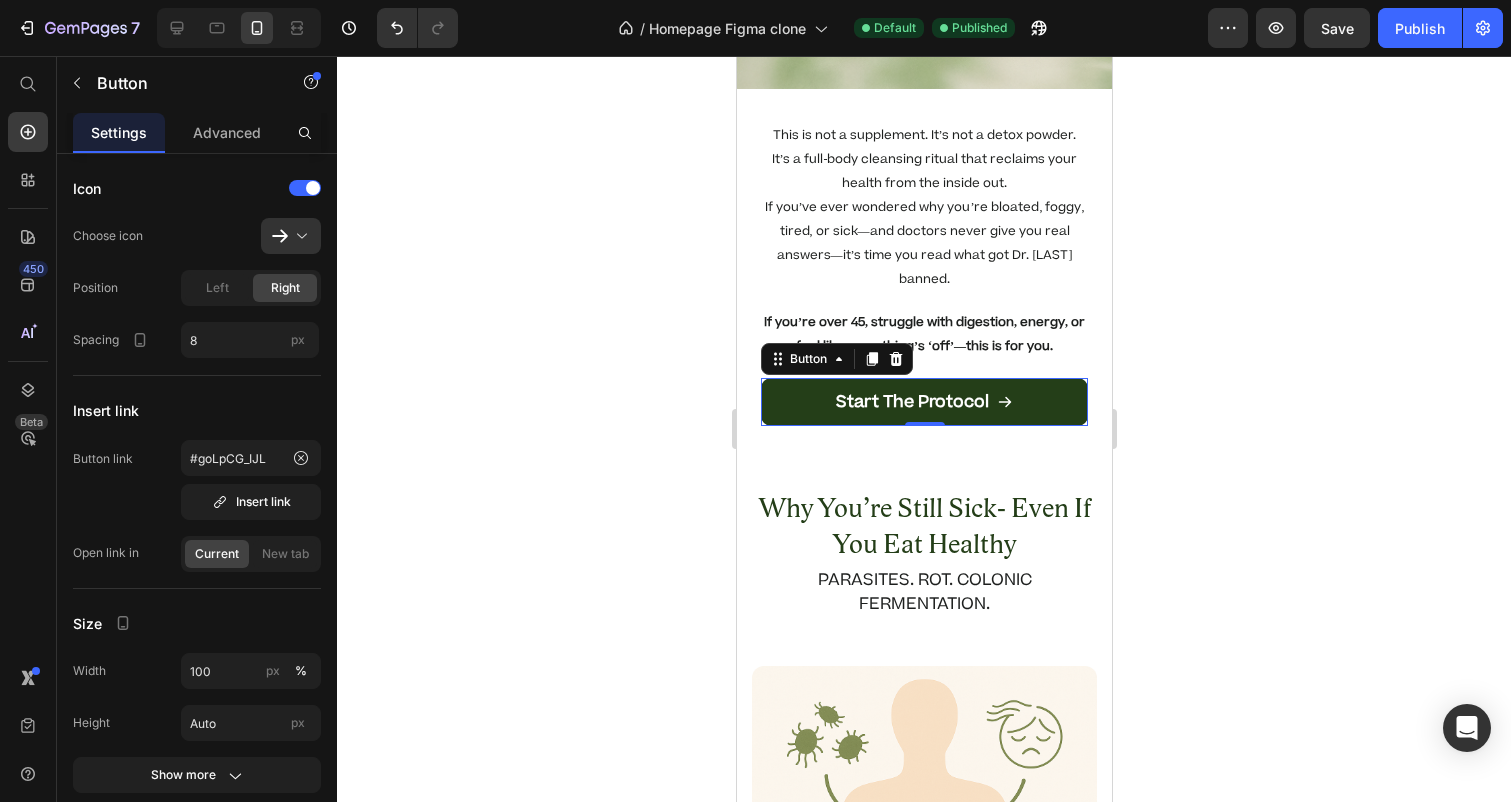 type on "#gzHjzPz0sl" 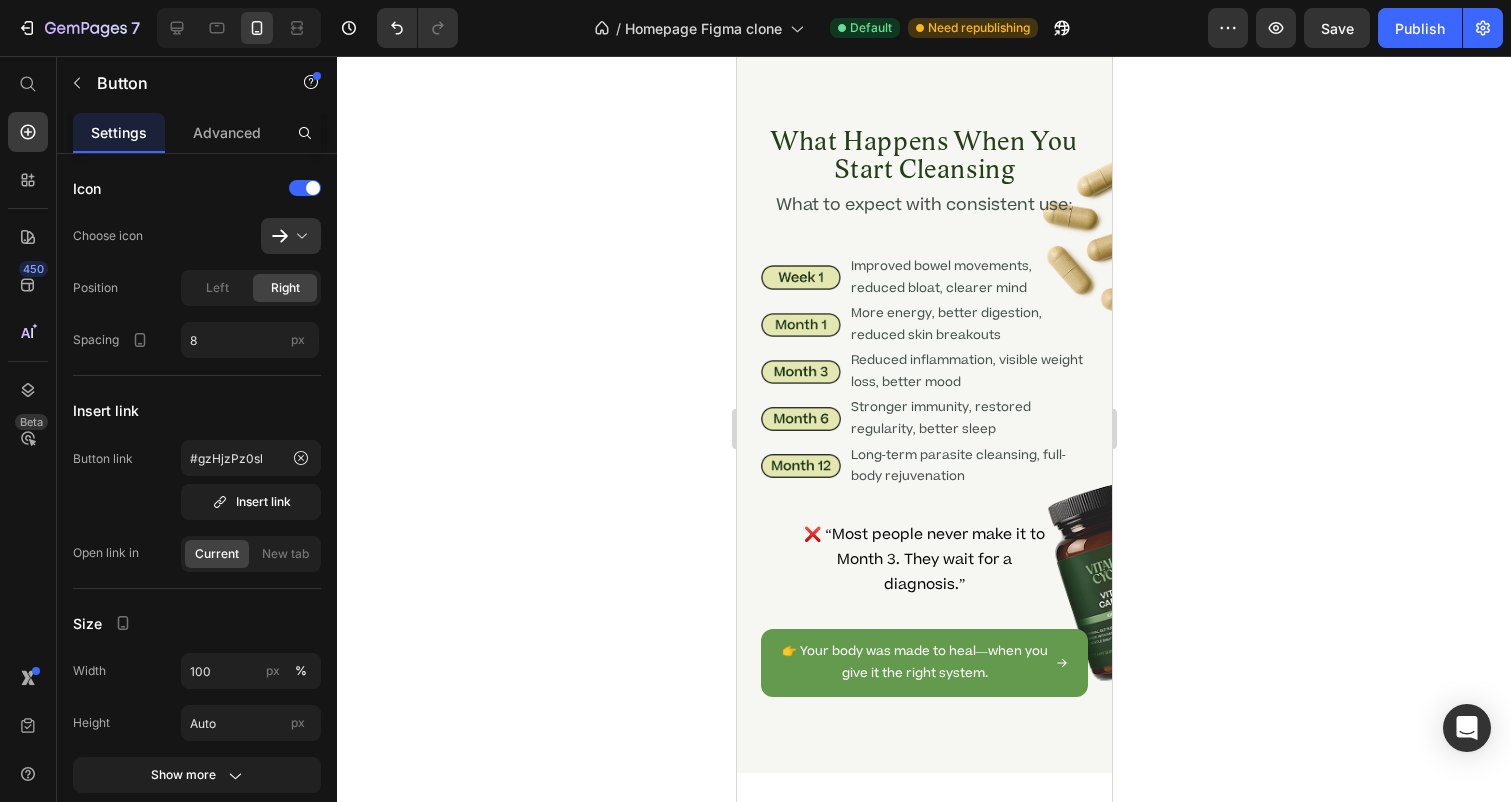 scroll, scrollTop: 6388, scrollLeft: 0, axis: vertical 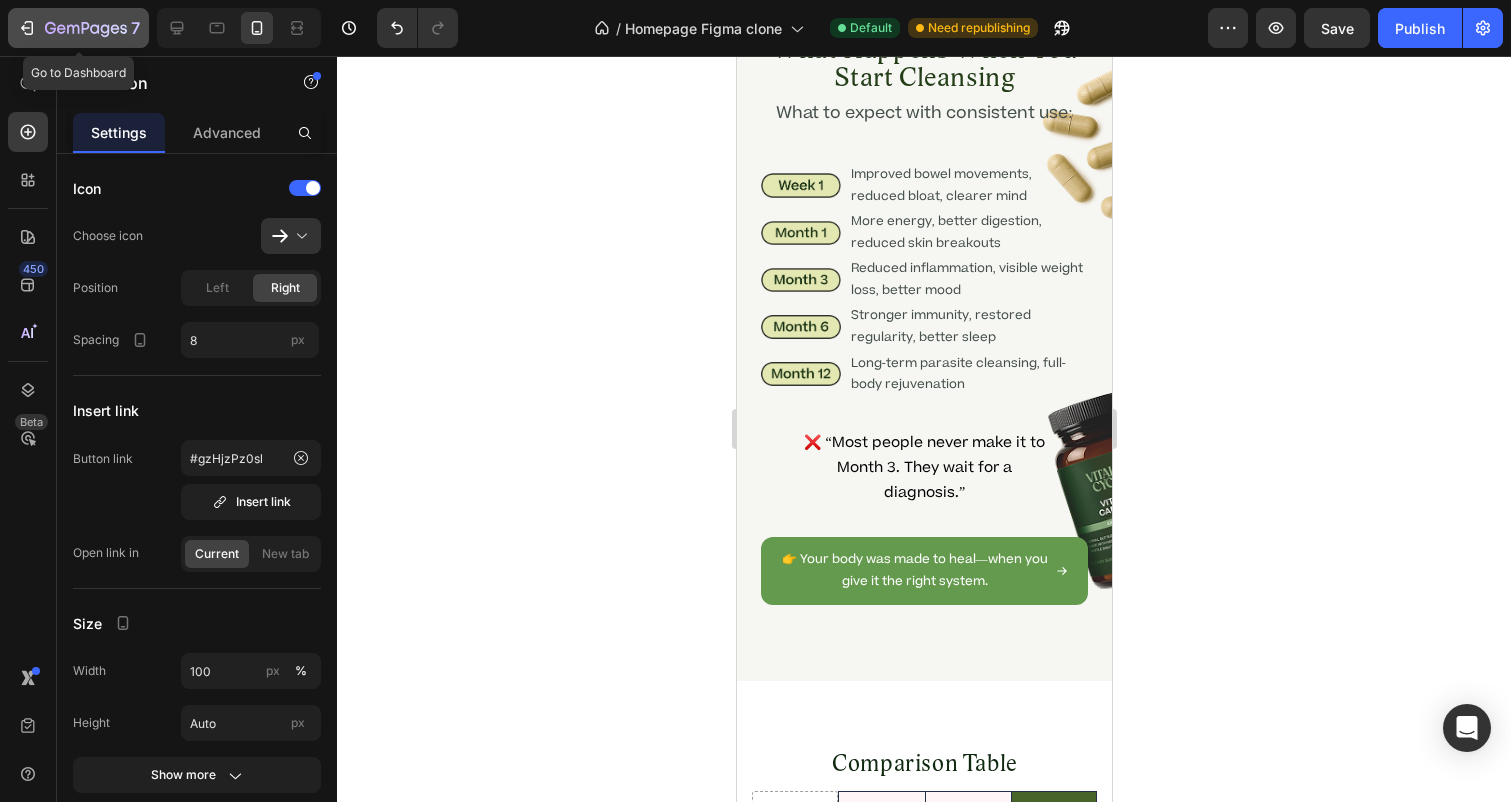 click on "7" at bounding box center [78, 28] 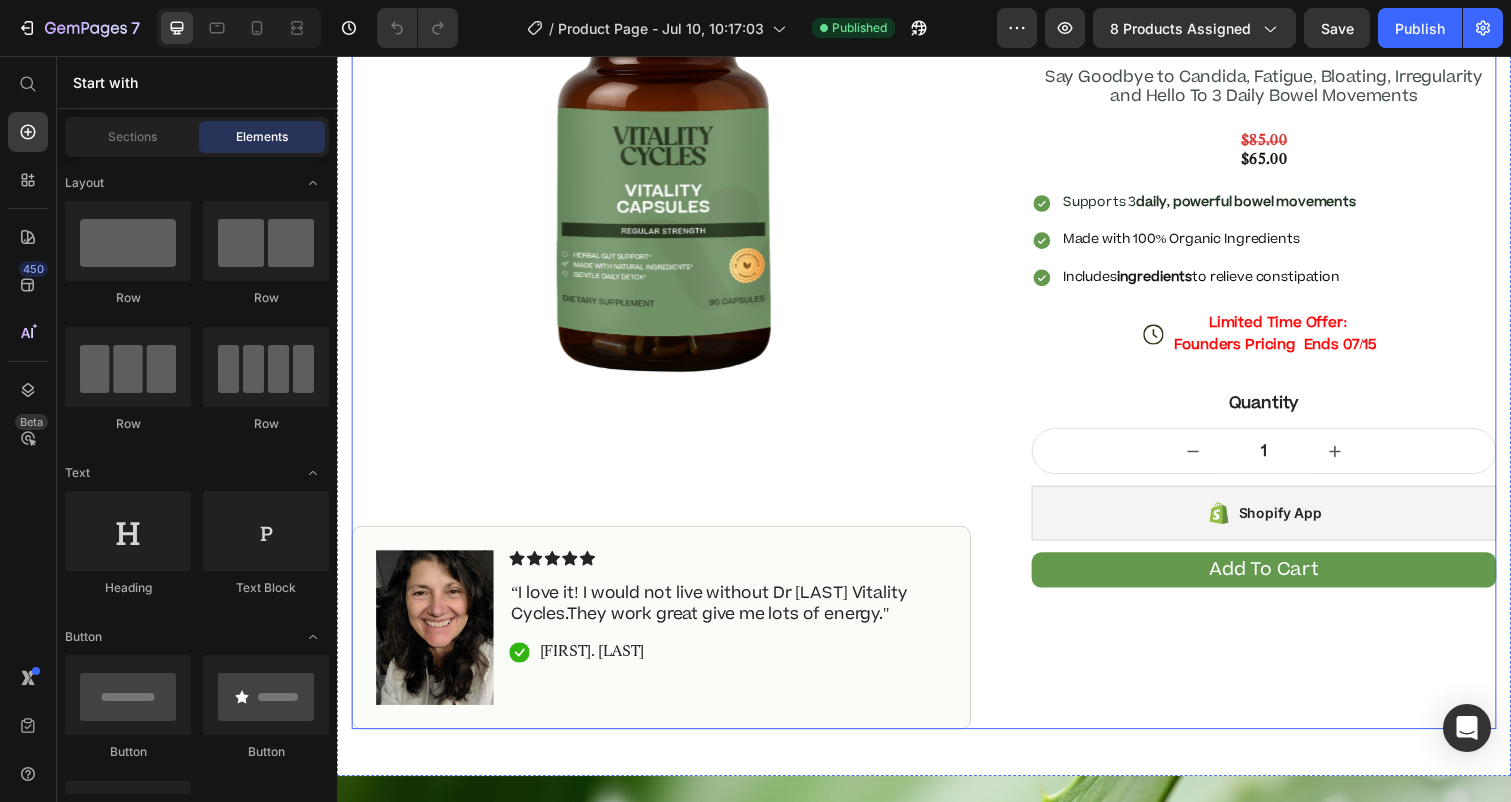 scroll, scrollTop: 417, scrollLeft: 0, axis: vertical 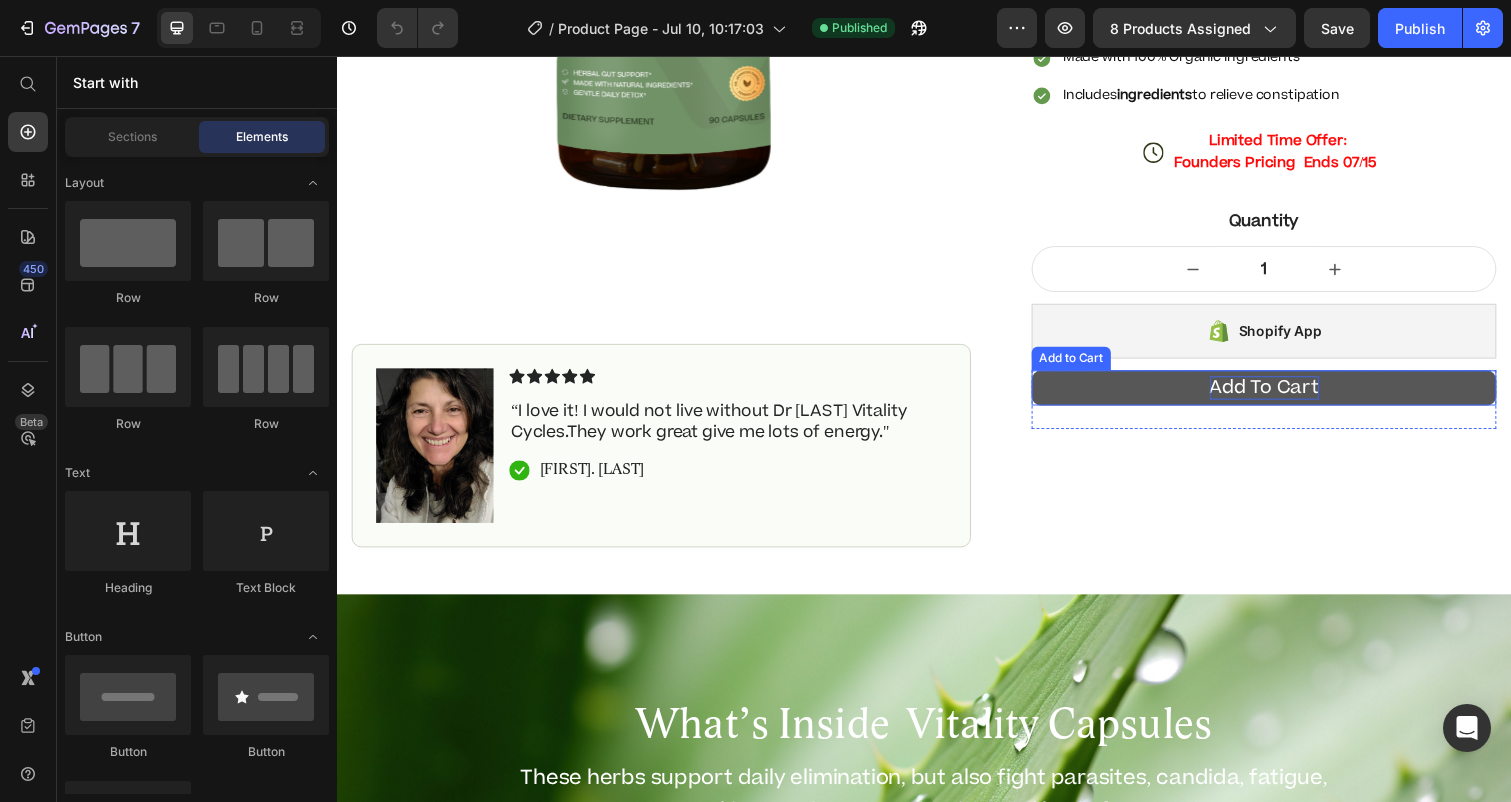 click on "Add To Cart" at bounding box center (1285, 394) 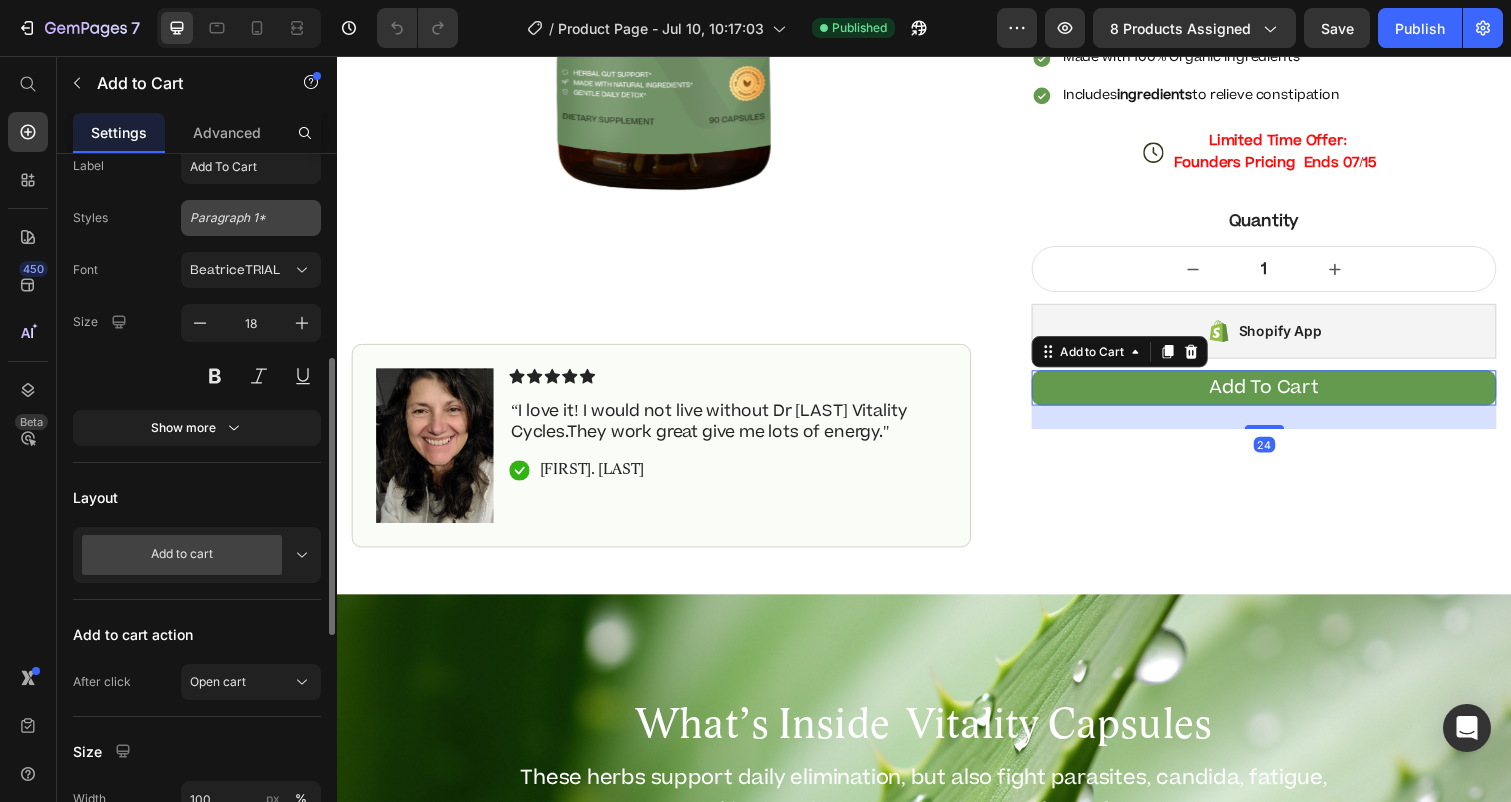 scroll, scrollTop: 312, scrollLeft: 0, axis: vertical 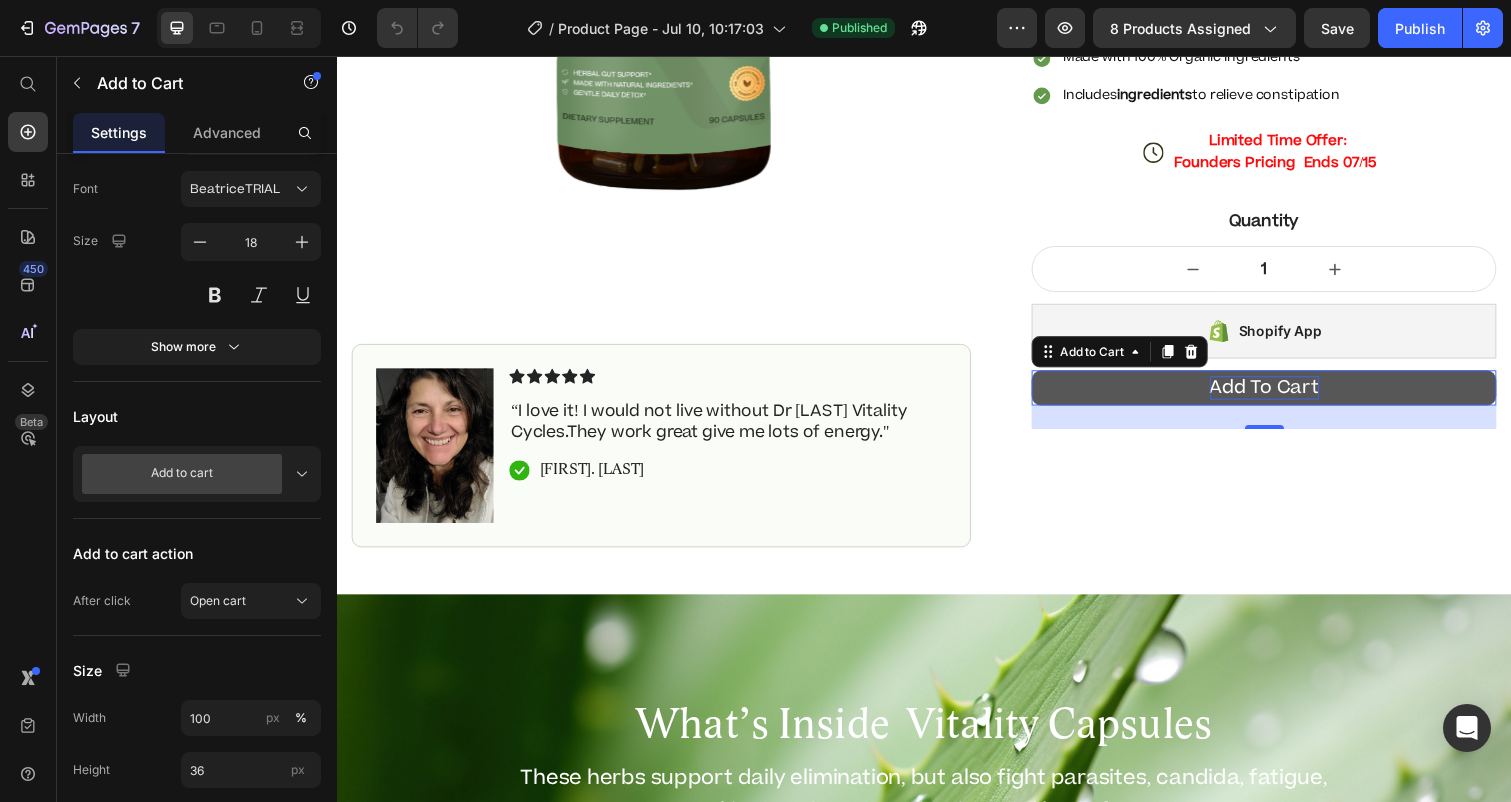 click on "Add To Cart" at bounding box center [1285, 394] 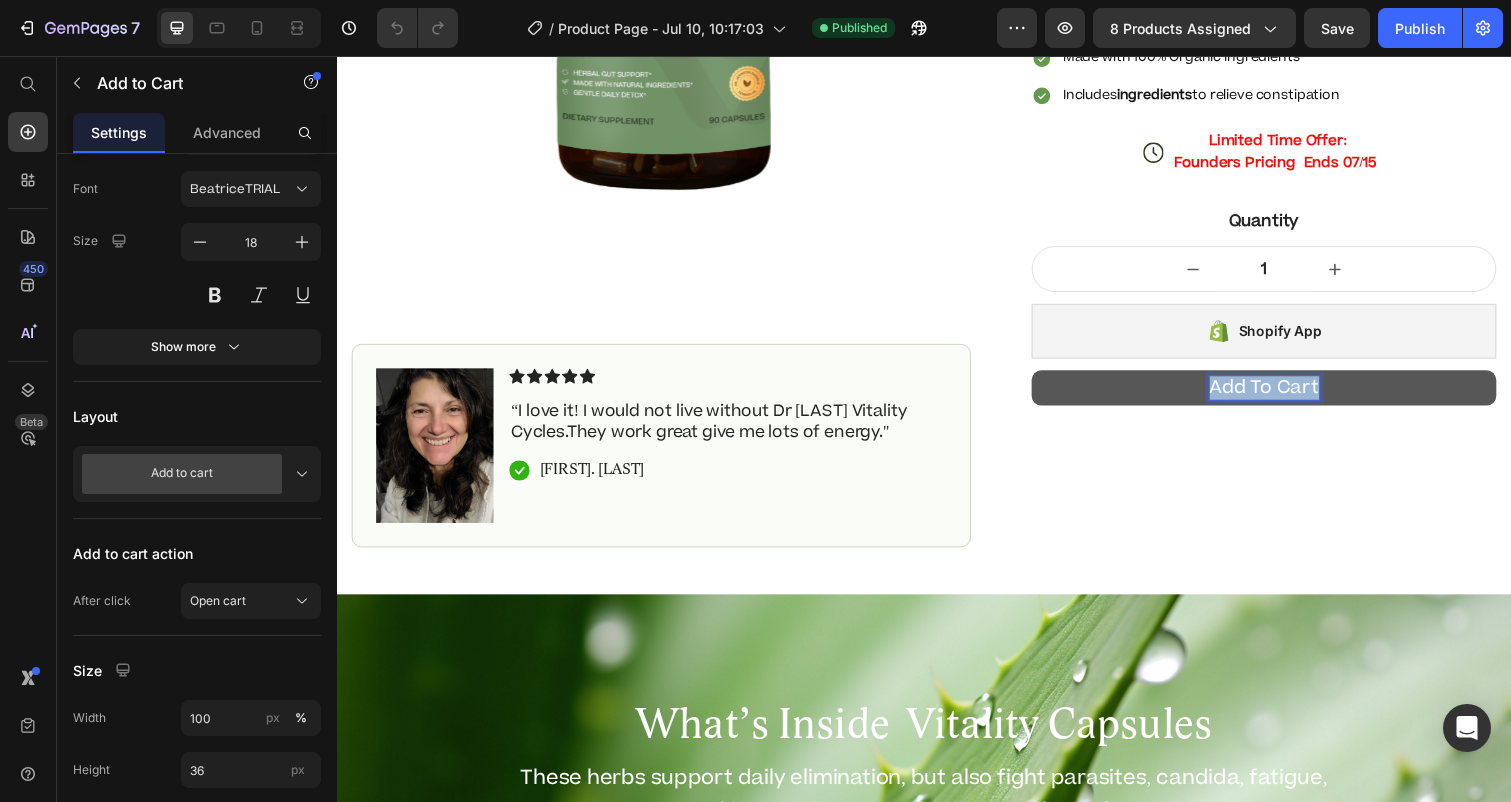 drag, startPoint x: 1337, startPoint y: 396, endPoint x: 1230, endPoint y: 389, distance: 107.22873 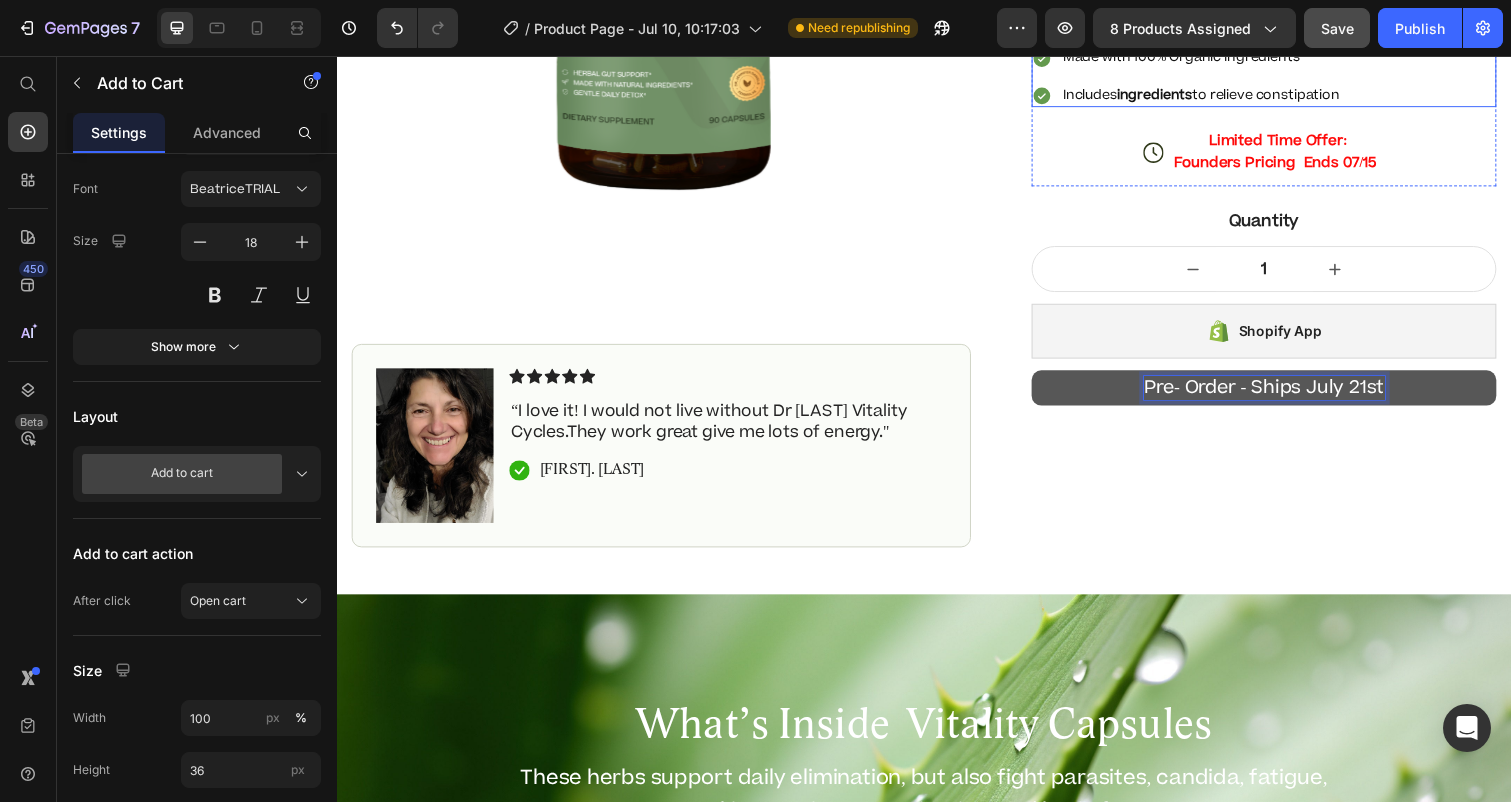 click on "Save" at bounding box center [1337, 28] 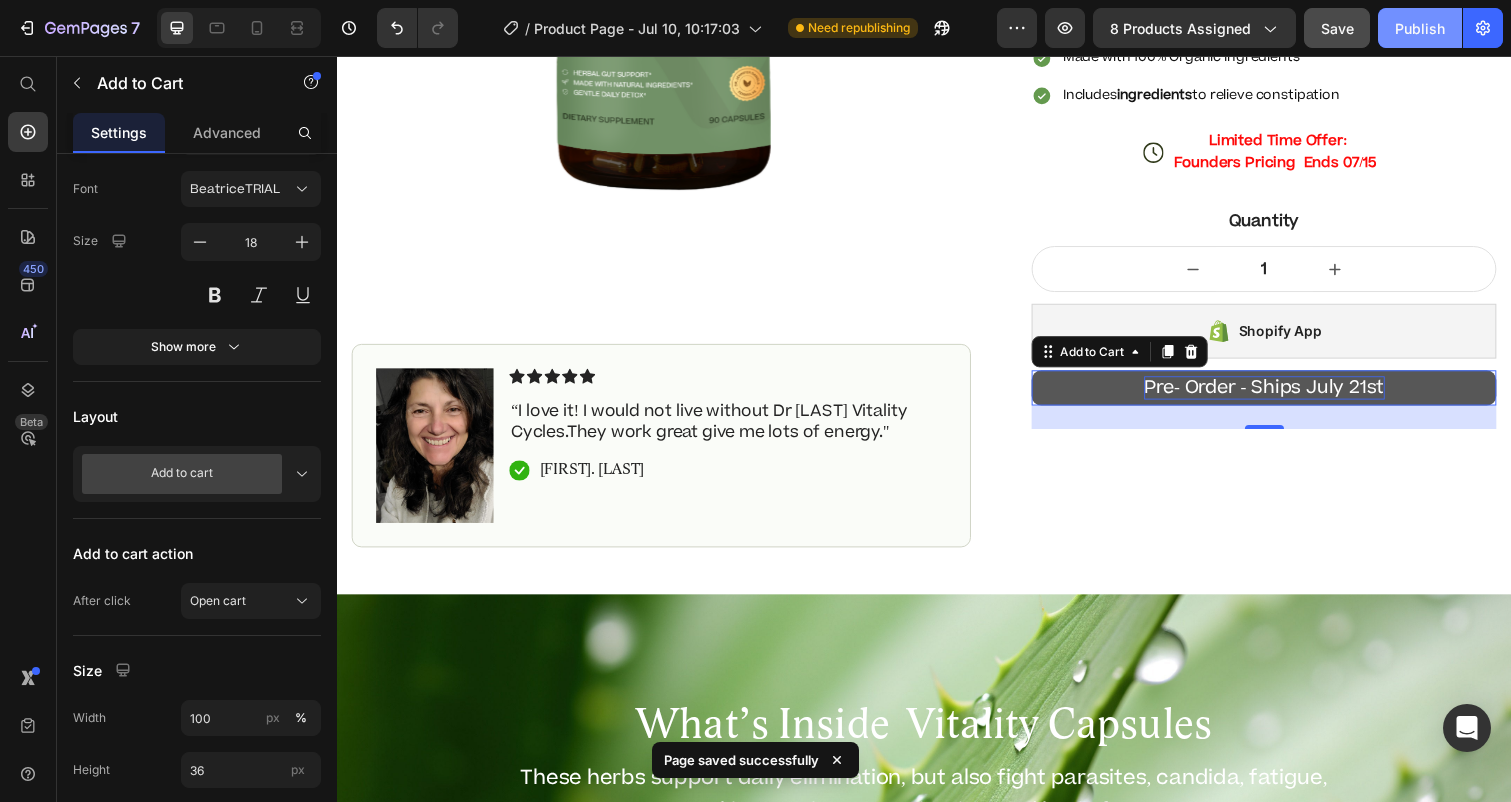 click on "Publish" at bounding box center (1420, 28) 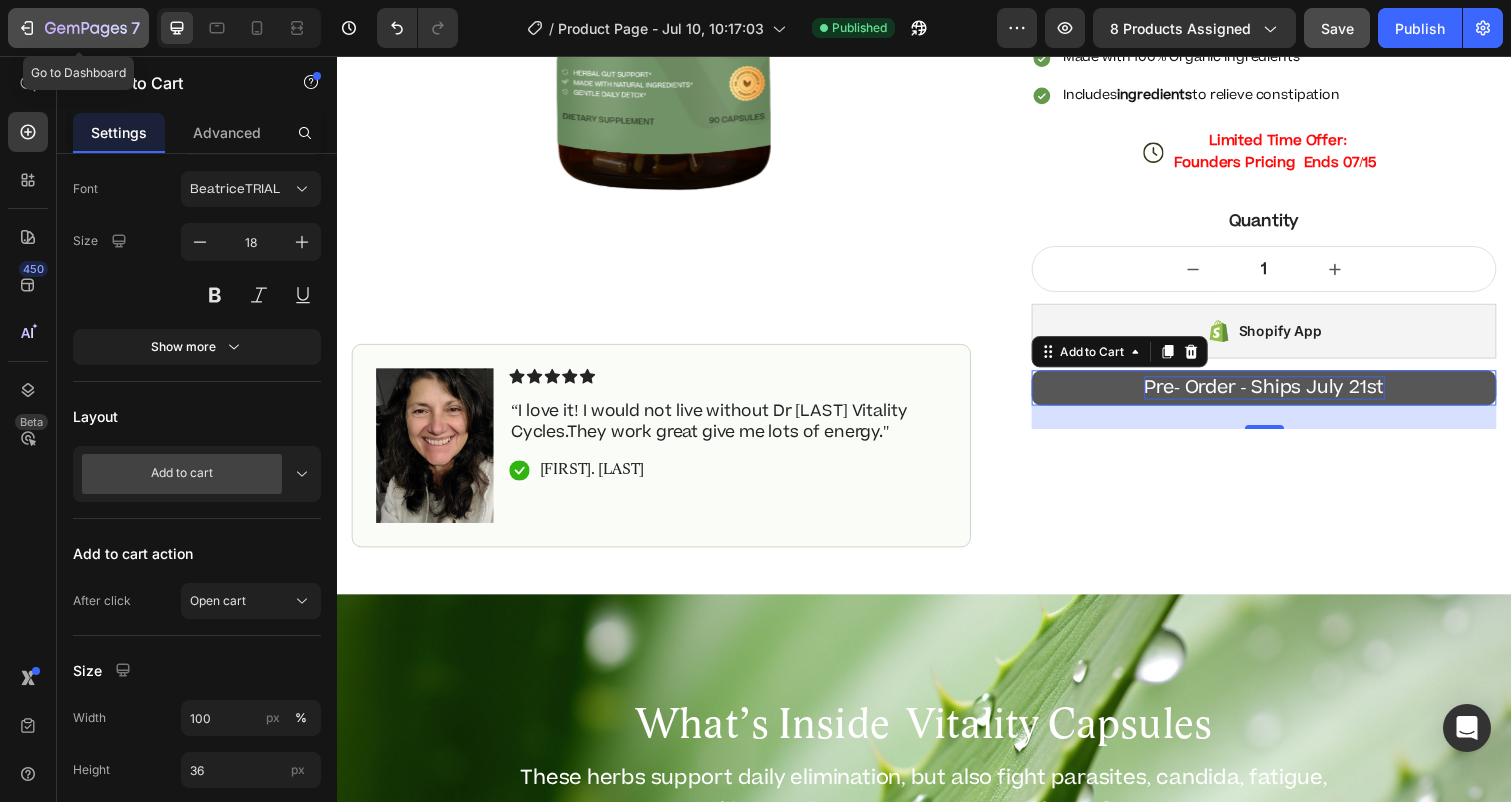 click on "7" 